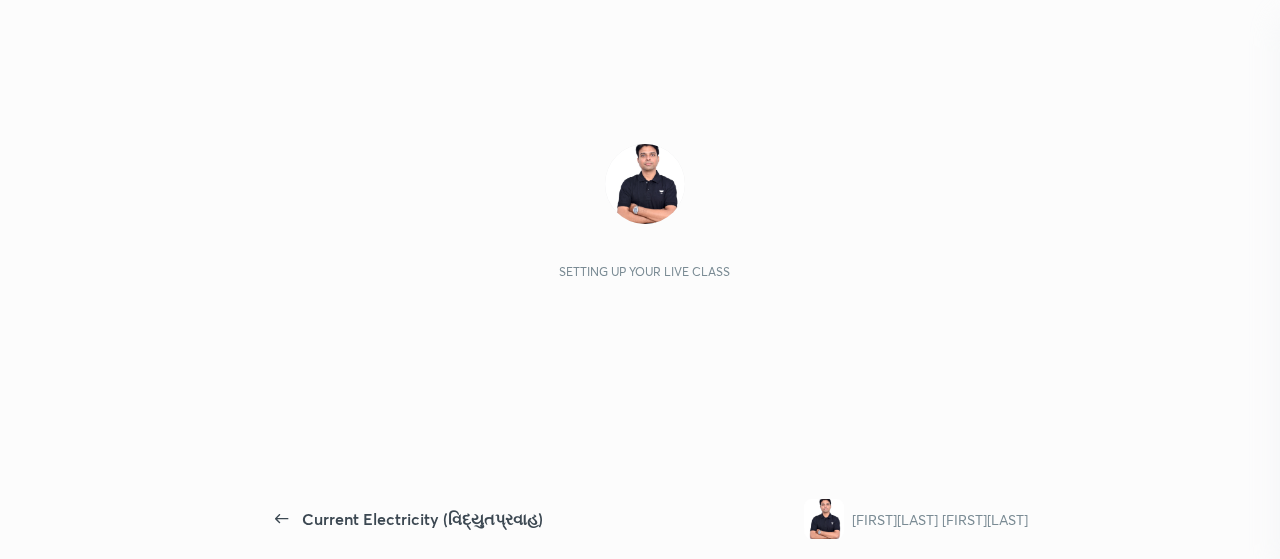 scroll, scrollTop: 0, scrollLeft: 0, axis: both 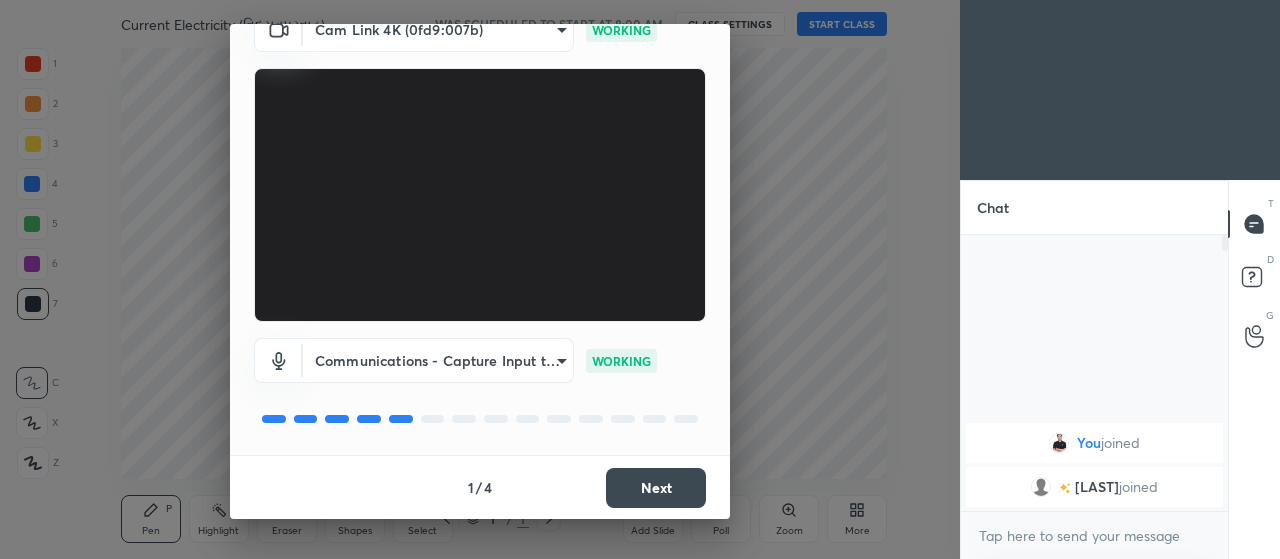 click on "Next" at bounding box center [656, 488] 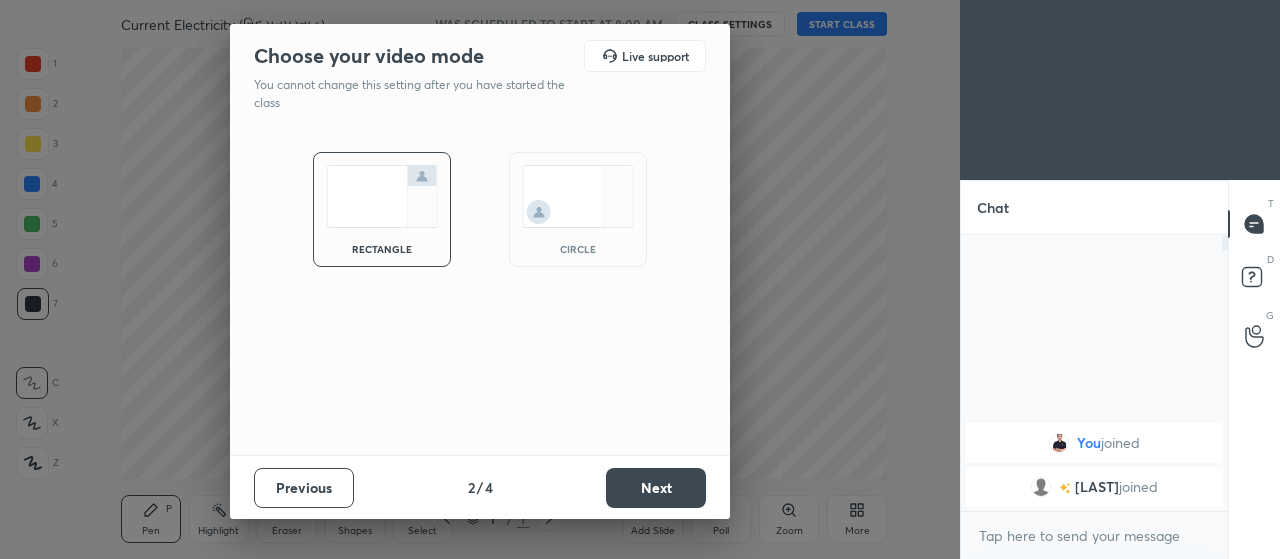 scroll, scrollTop: 0, scrollLeft: 0, axis: both 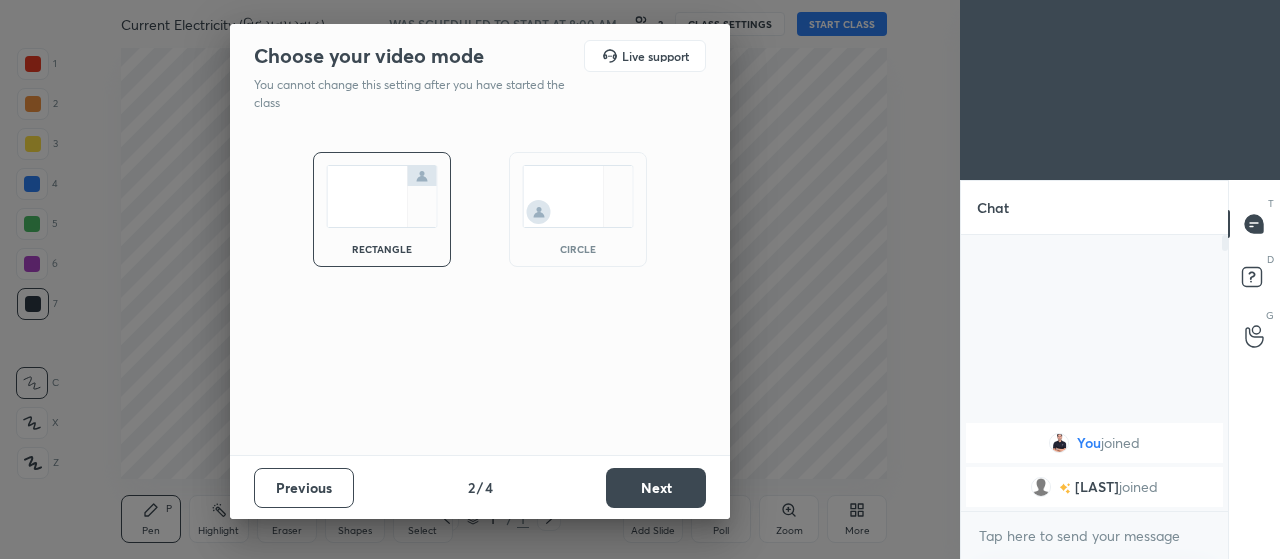 click on "Next" at bounding box center (656, 488) 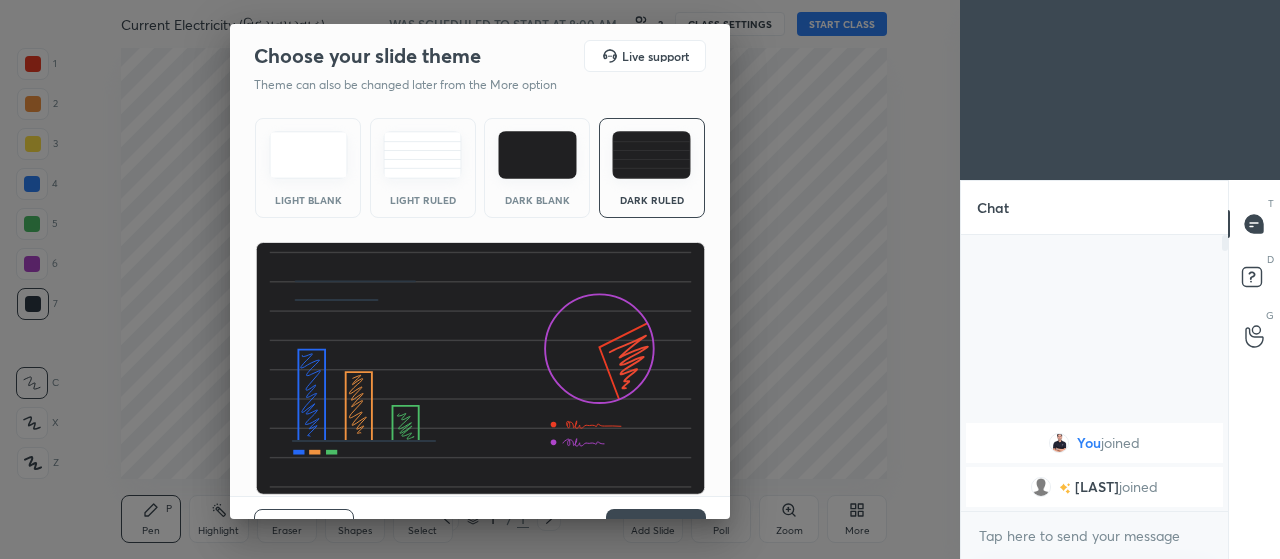 scroll, scrollTop: 41, scrollLeft: 0, axis: vertical 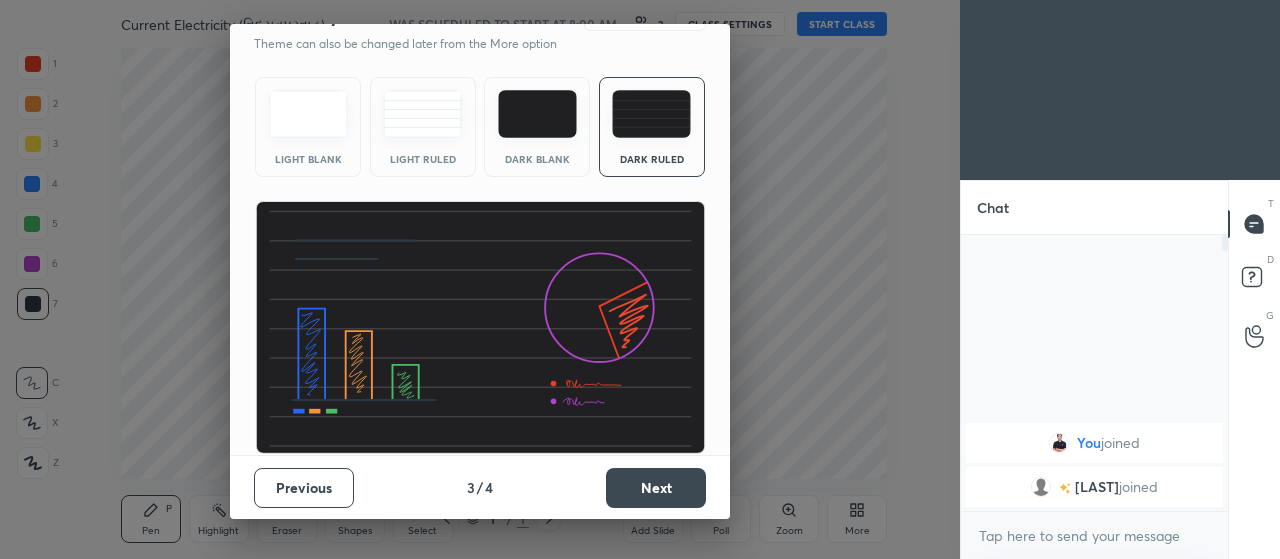 click on "Next" at bounding box center [656, 488] 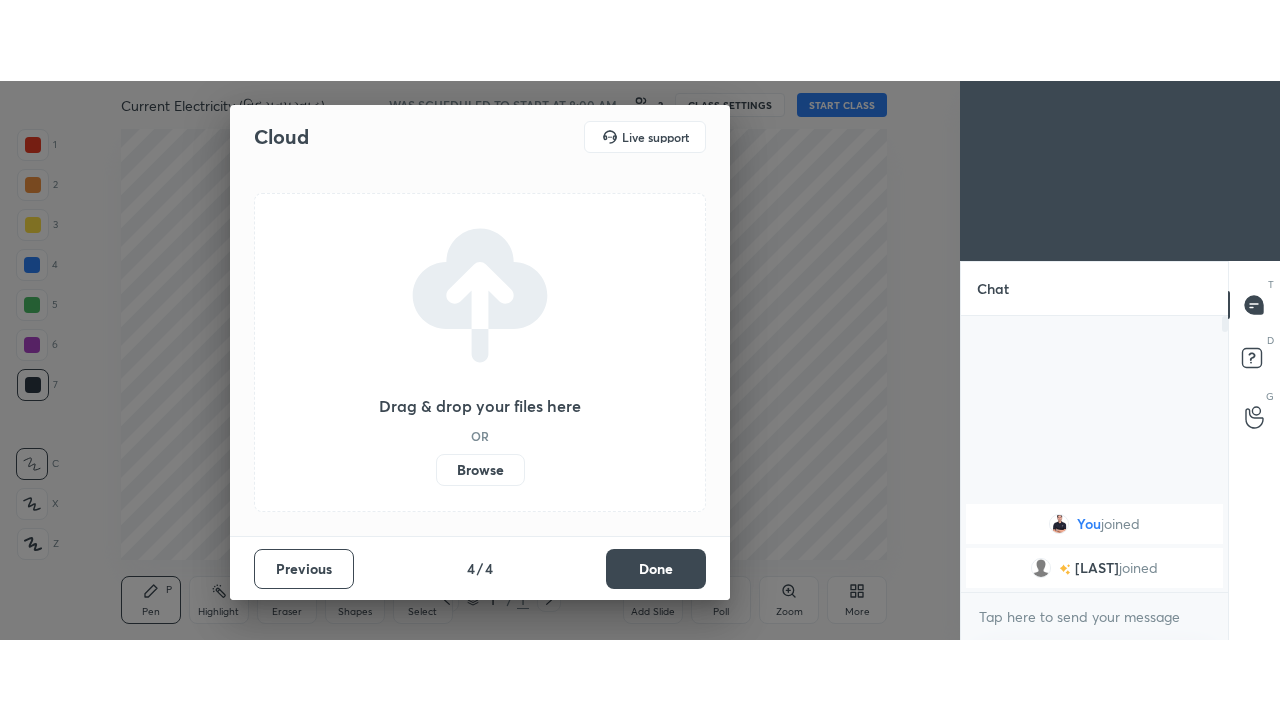 scroll, scrollTop: 0, scrollLeft: 0, axis: both 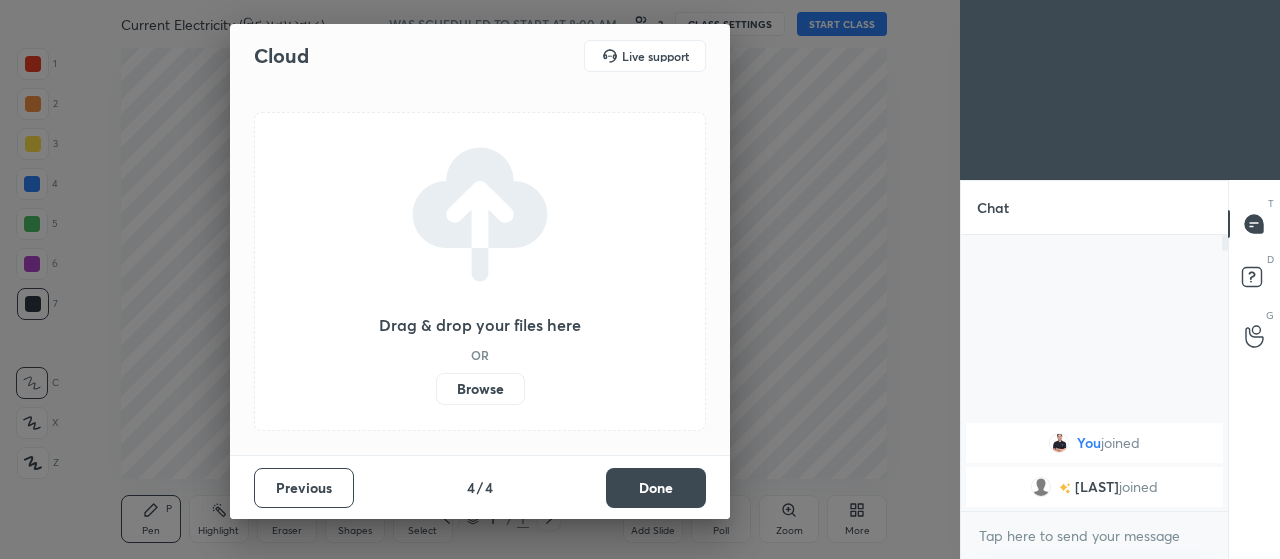 click on "Done" at bounding box center (656, 488) 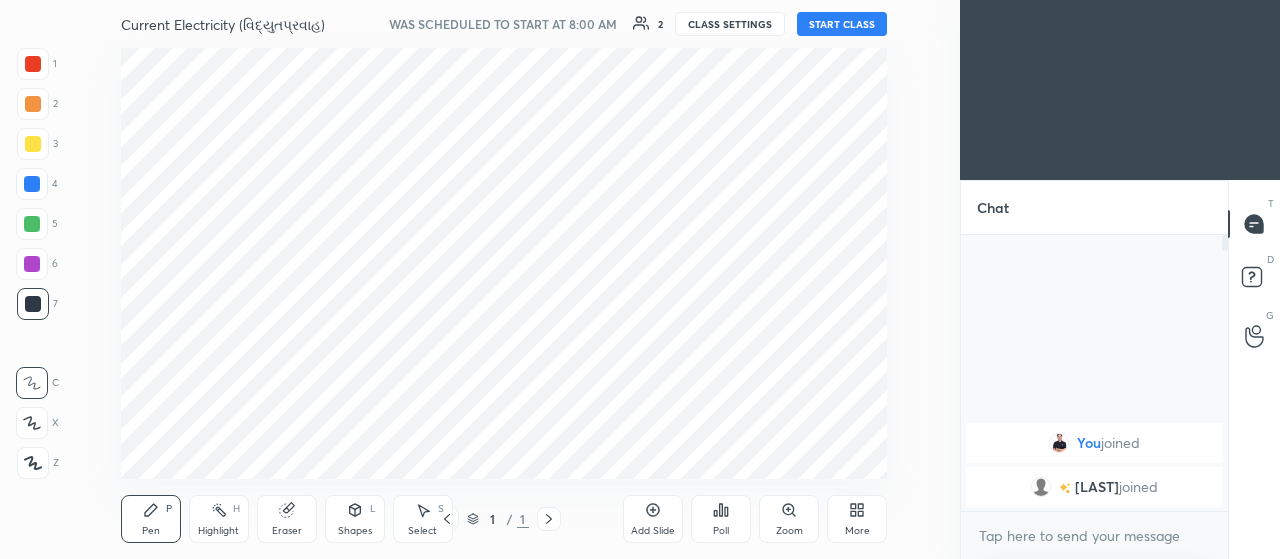 click 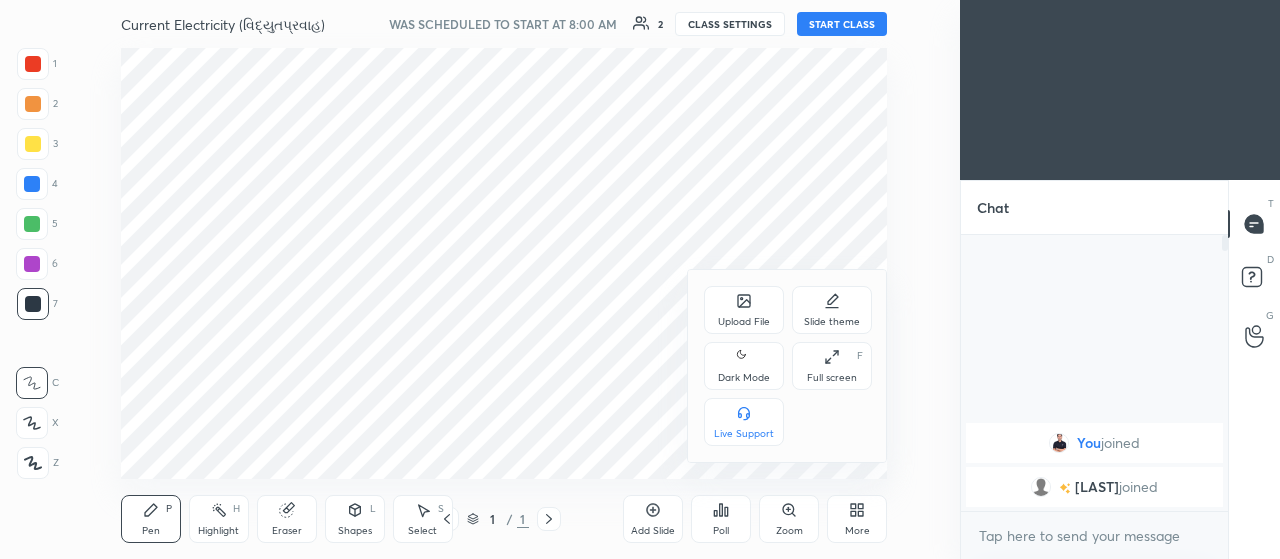 click on "Upload File" at bounding box center [744, 310] 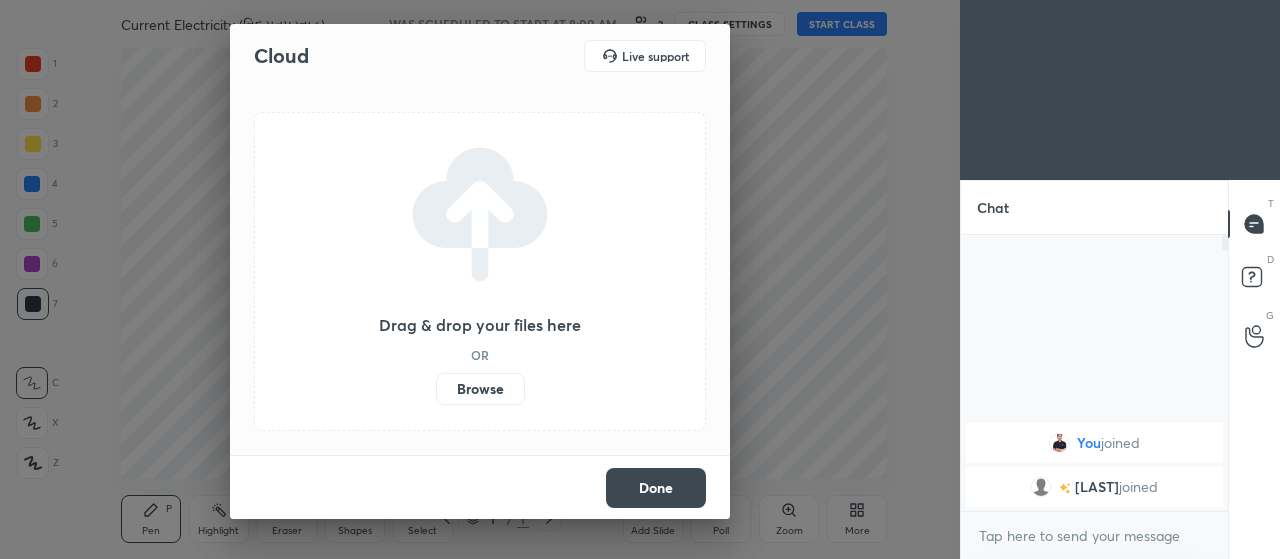 click on "Browse" at bounding box center [480, 389] 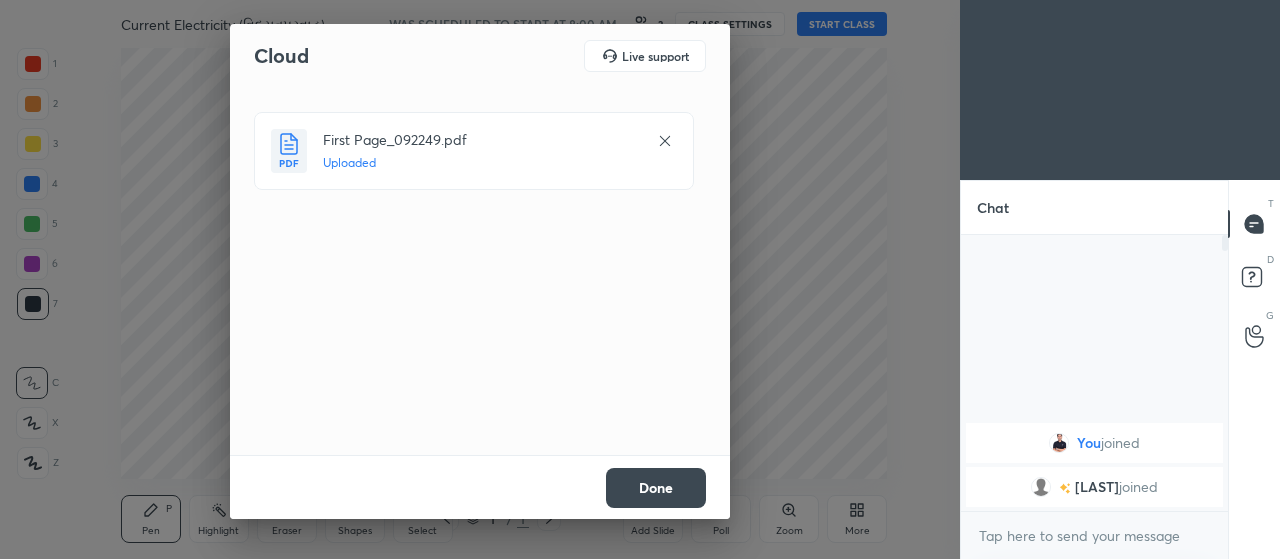 click on "Done" at bounding box center [656, 488] 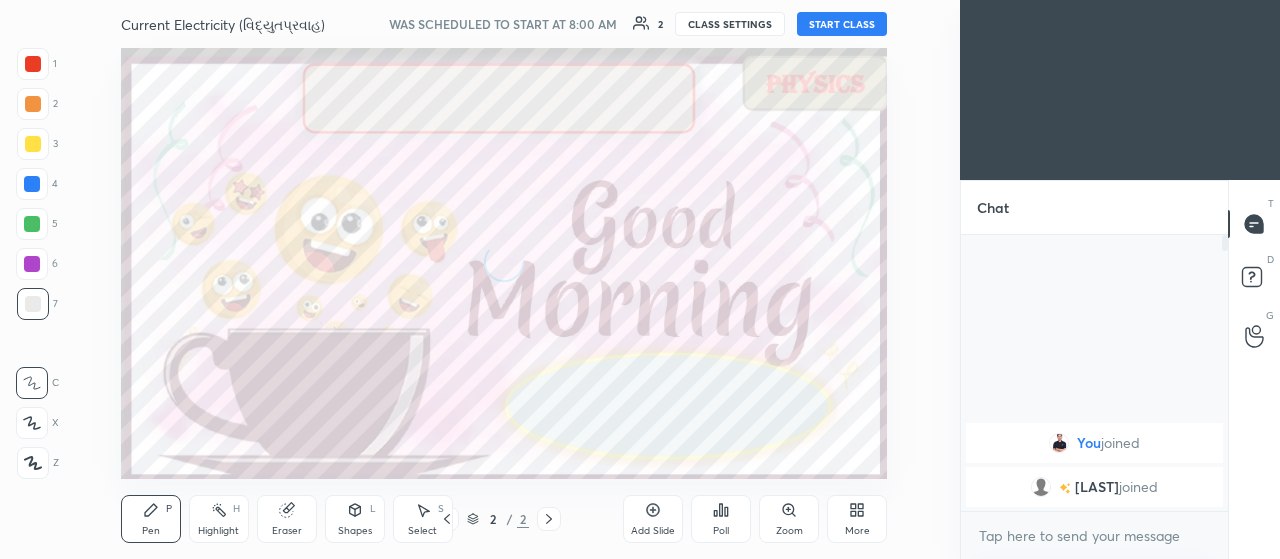 click 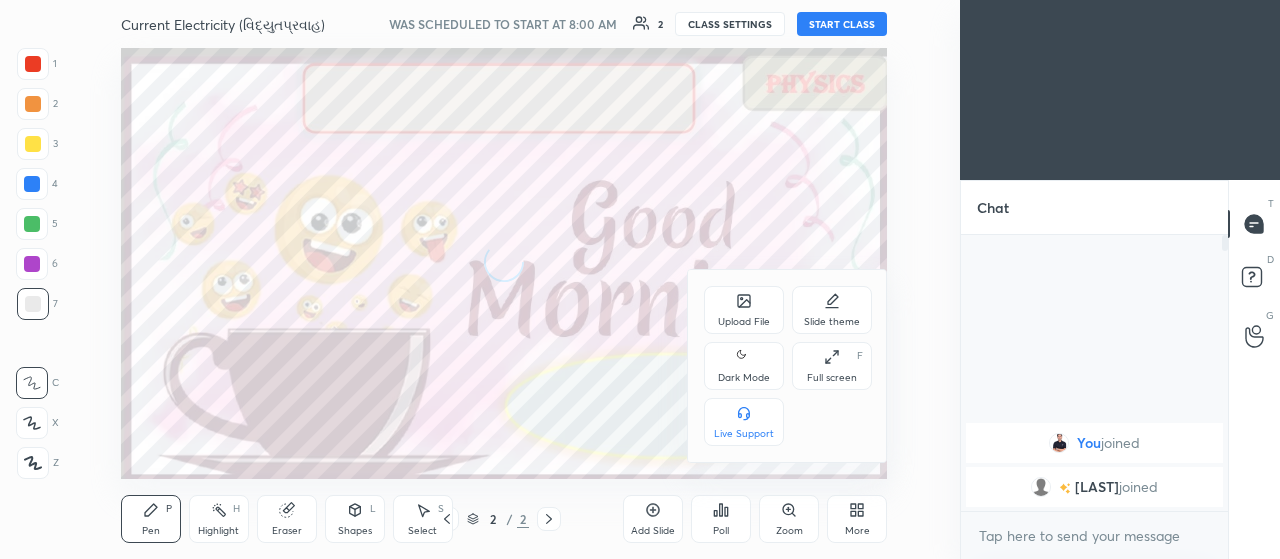 click on "Full screen F" at bounding box center (832, 366) 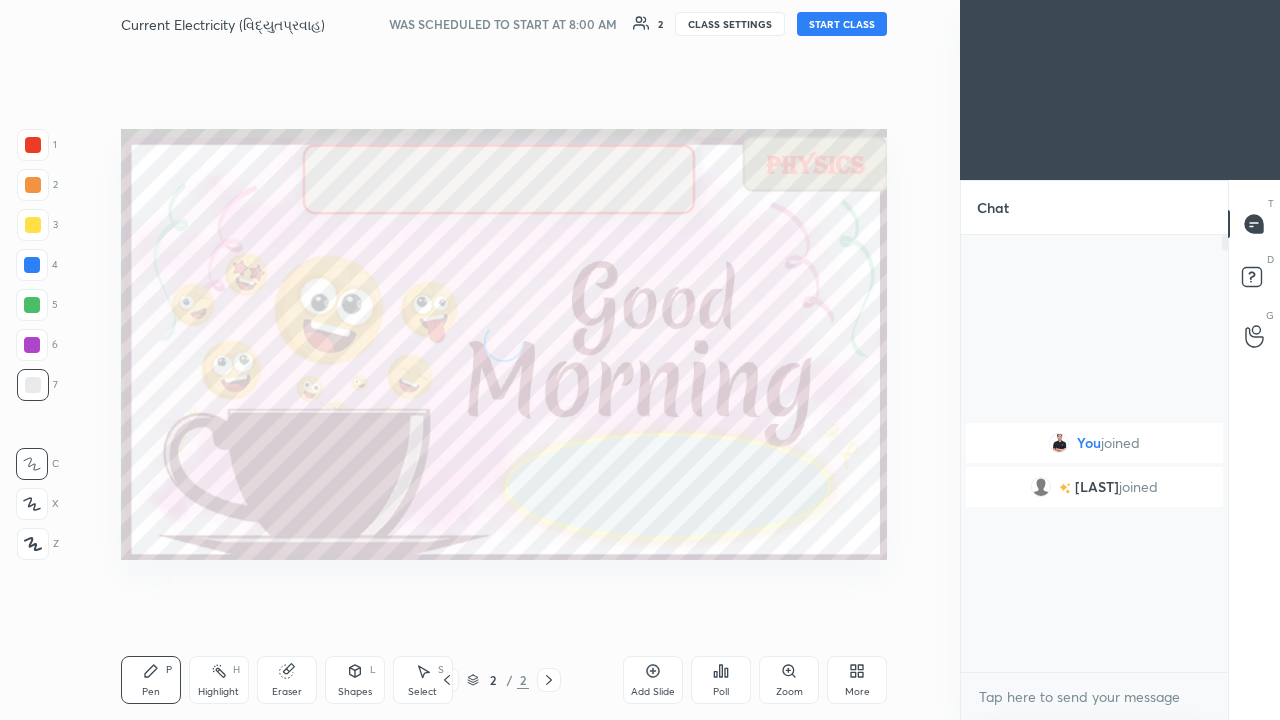 scroll, scrollTop: 99408, scrollLeft: 99120, axis: both 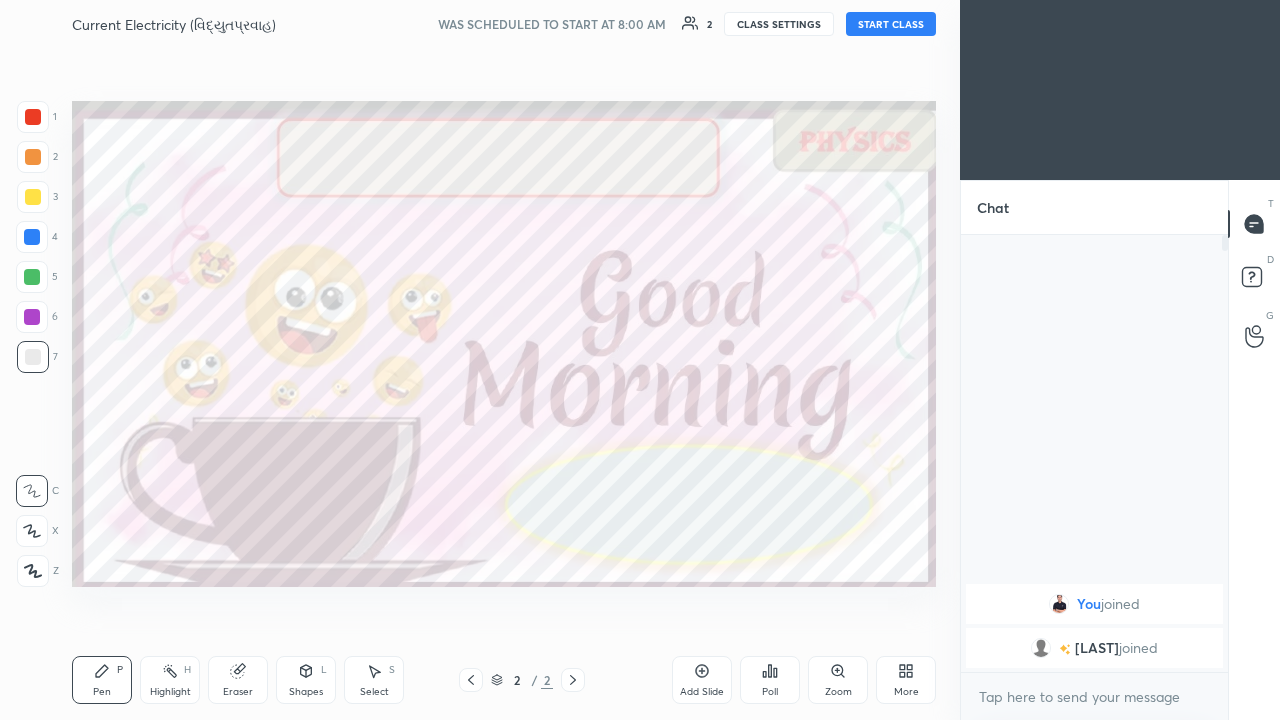 click at bounding box center [33, 571] 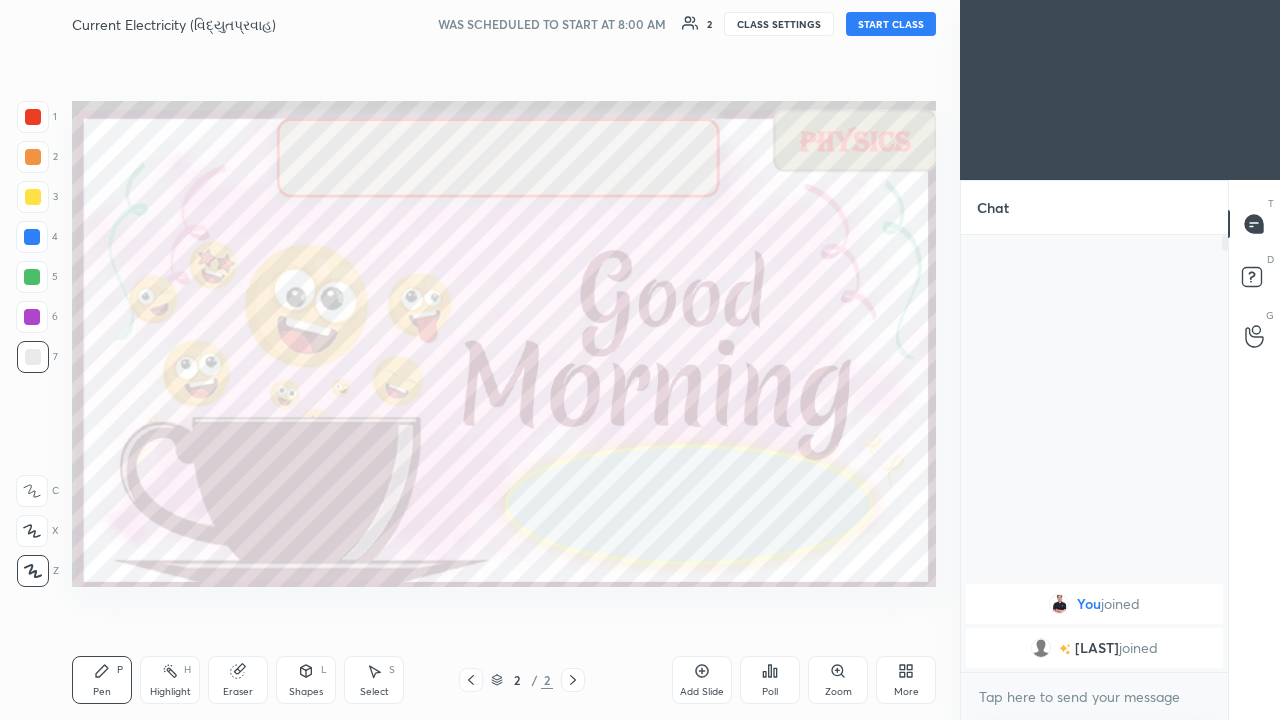 click at bounding box center (33, 117) 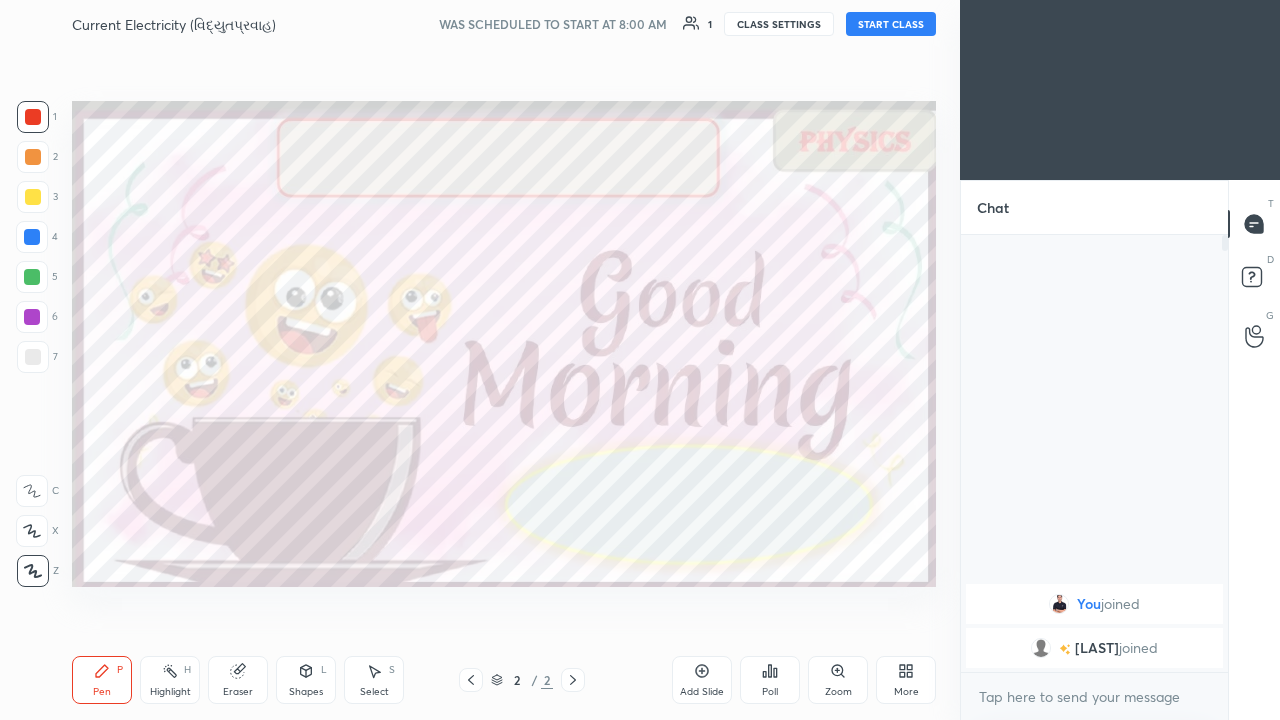 click on "1 2 3 4 5 6 7 C X Z C X Z E E Erase all   H H Current Electricity (વિદ્યુતપ્રવાહ) WAS SCHEDULED TO START AT  8:00 AM 1 CLASS SETTINGS START CLASS Setting up your live class Back Current Electricity (વિદ્યુતપ્રવાહ) [NAME] [NAME] [NAME] Pen P Highlight H Eraser Shapes L Select S 2 / 2 Add Slide Poll Zoom More Chat You  joined [NAME]  joined 2 NEW MESSAGES Enable hand raising Enable raise hand to speak to learners. Once enabled, chat will be turned off temporarily. Enable x   introducing Raise a hand with a doubt Now learners can raise their hand along with a doubt  How it works? Doubts asked by learners will show up here Raise hand disabled You have disabled Raise hand currently. Enable it to invite learners to speak Enable Can't raise hand Looks like educator just invited you to speak. Please wait before you can raise your hand again. Got it T Messages (T) D Doubts (D) G Raise Hand (G) Report an issue Reason for reporting Buffering &nbsp; Report" at bounding box center [640, 360] 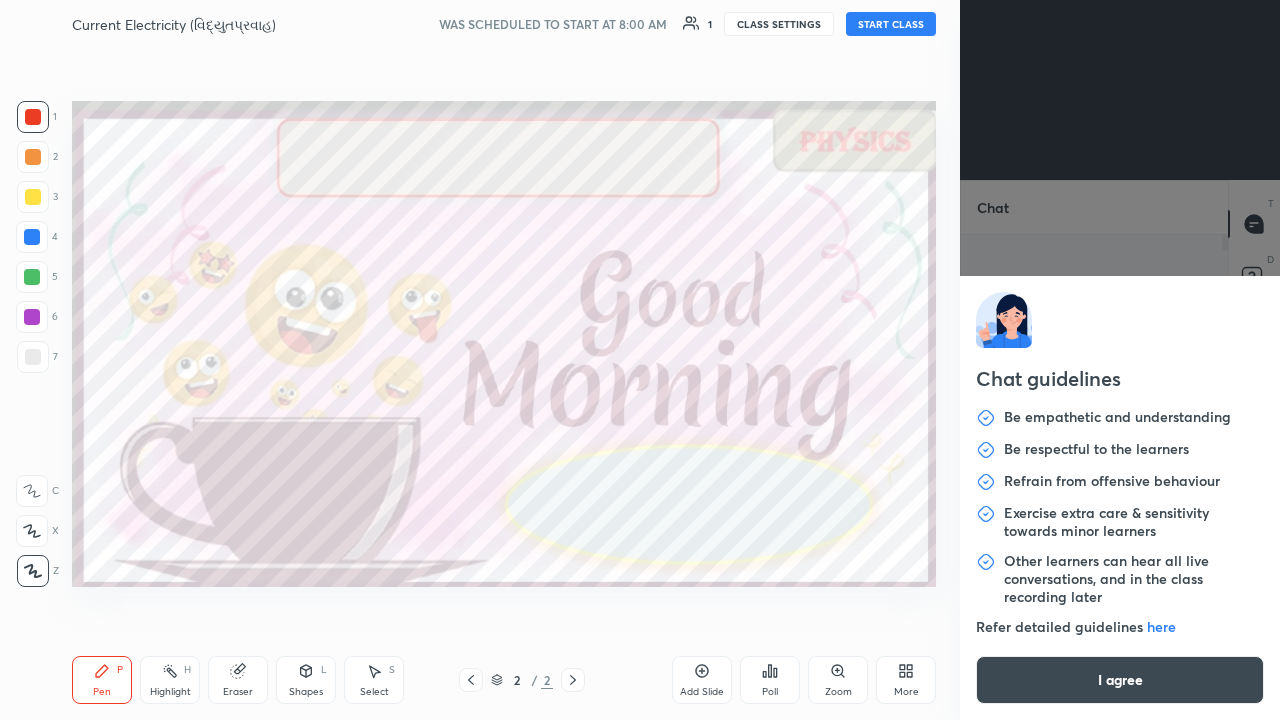 click on "I agree" at bounding box center [1120, 680] 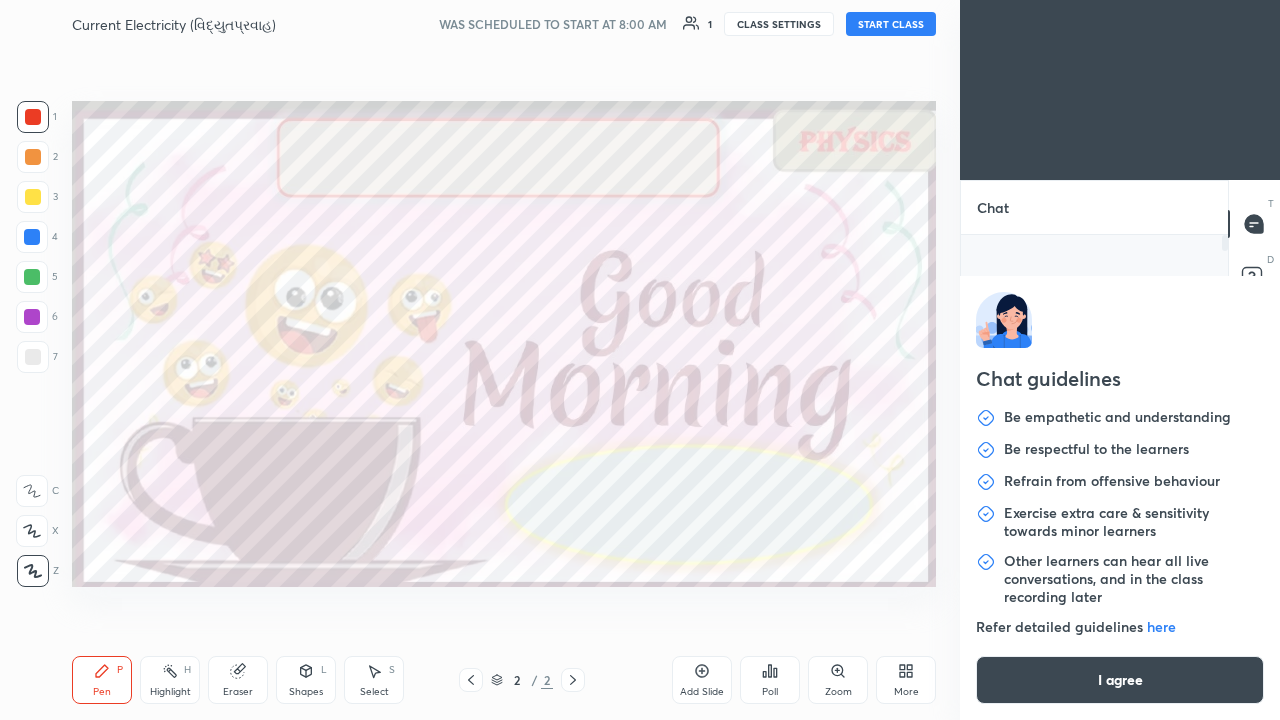 type on "x" 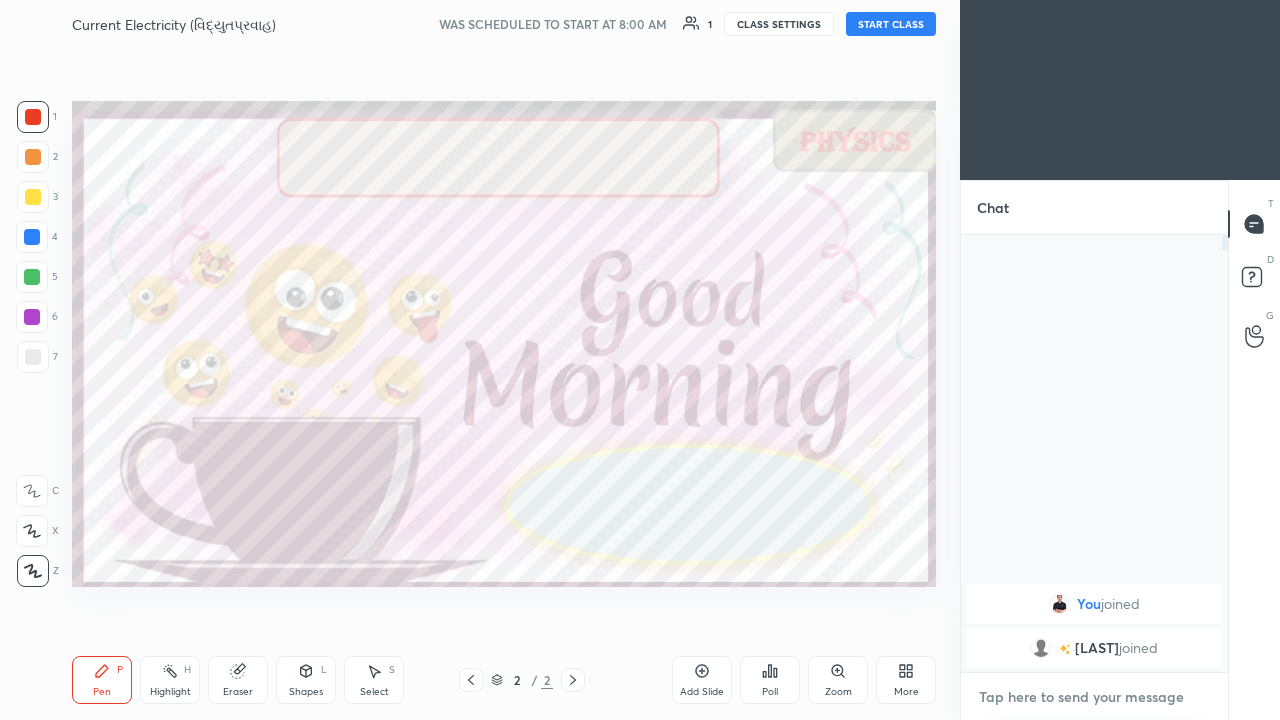 type on "G" 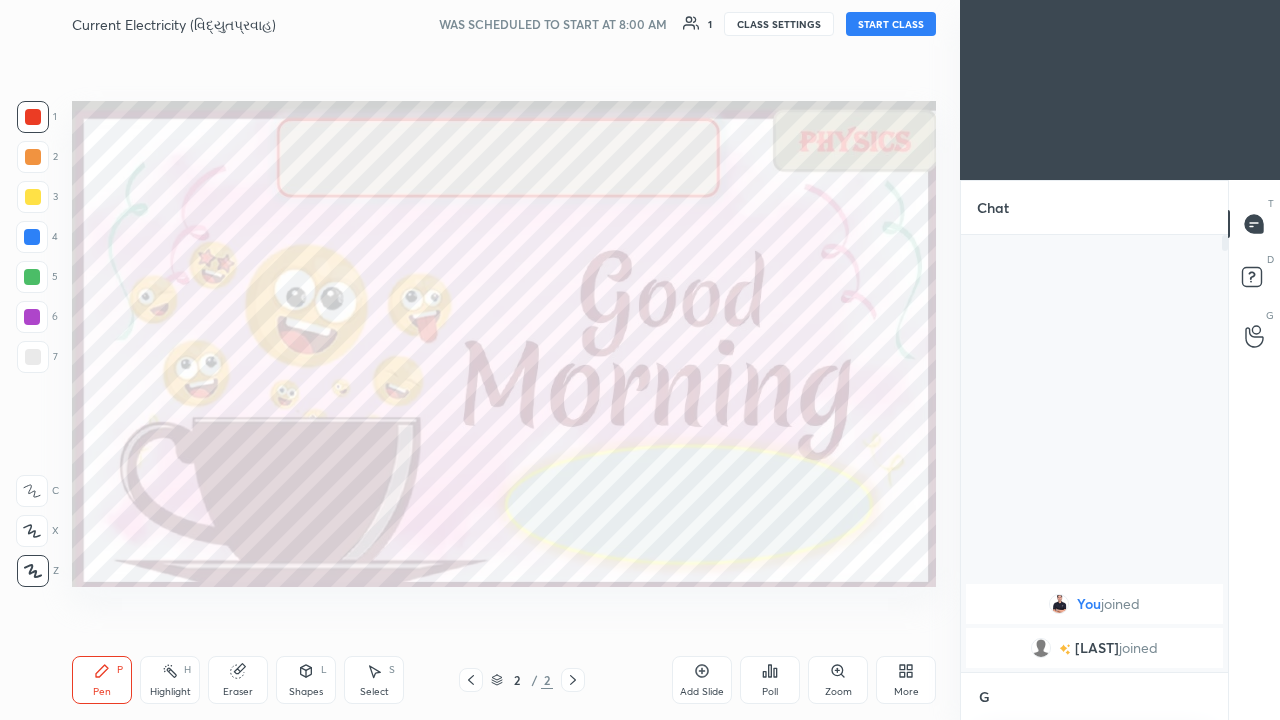 type on "x" 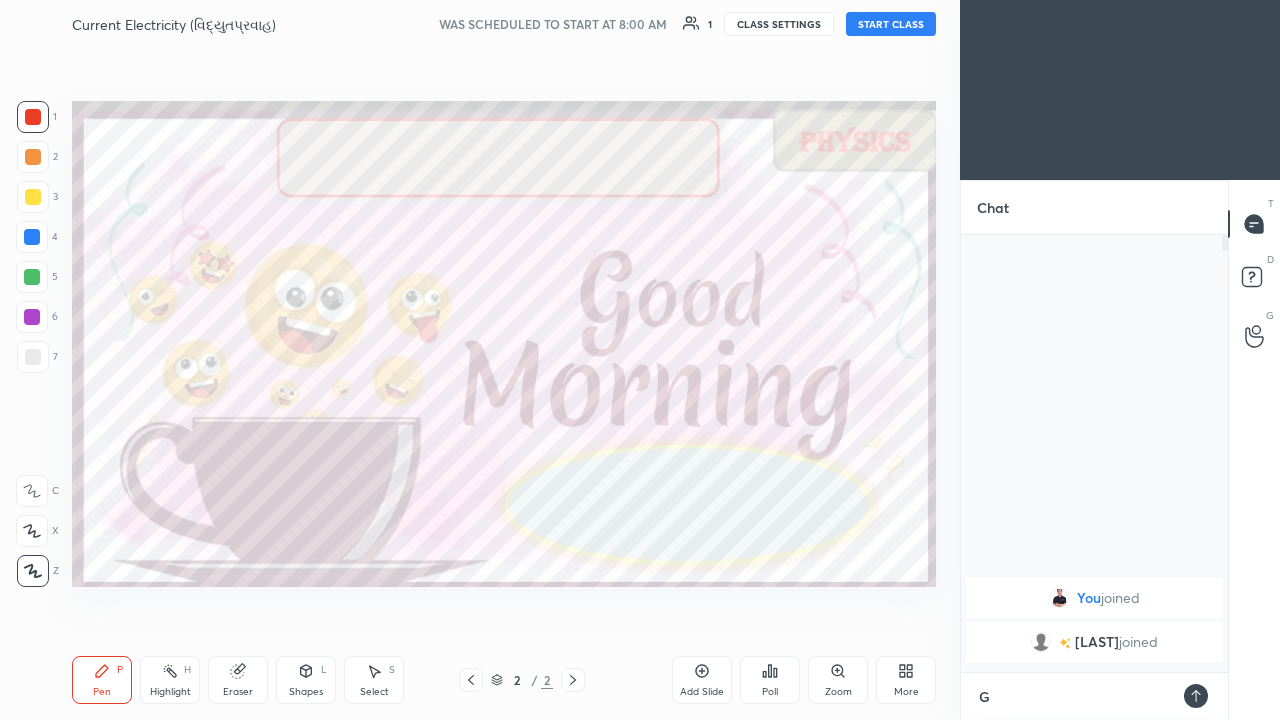 scroll, scrollTop: 7, scrollLeft: 7, axis: both 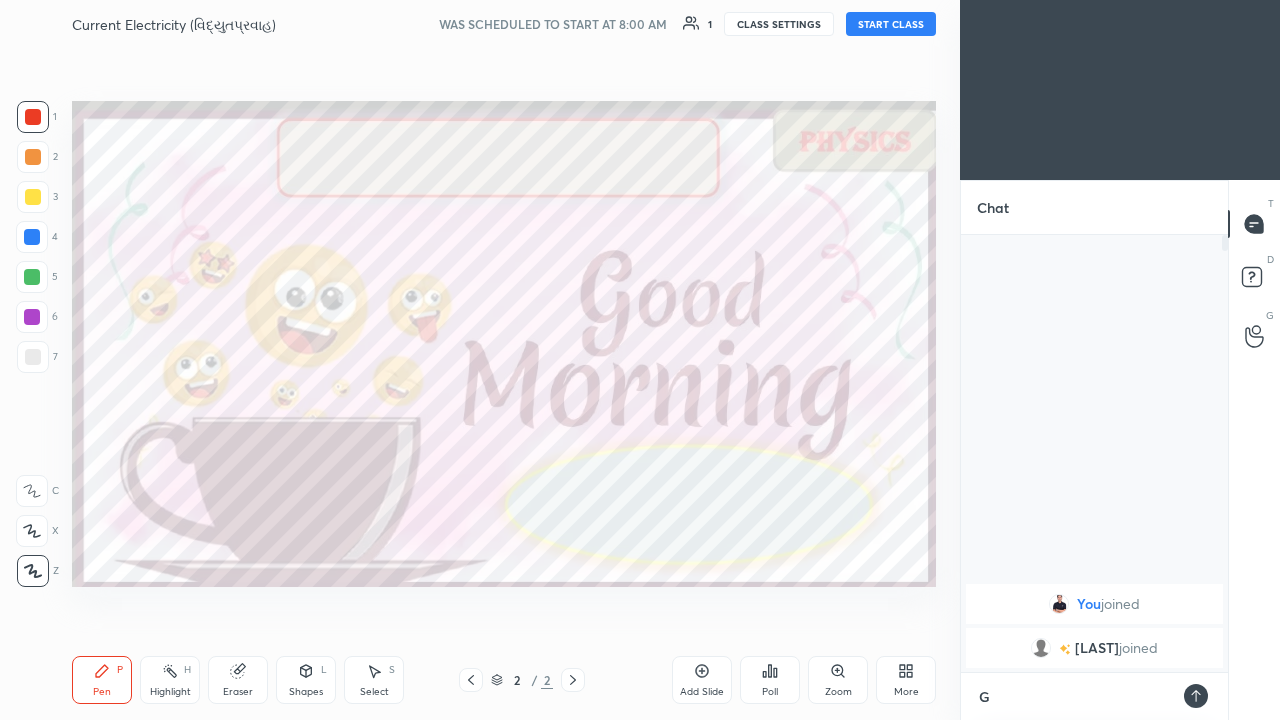 type on "Go" 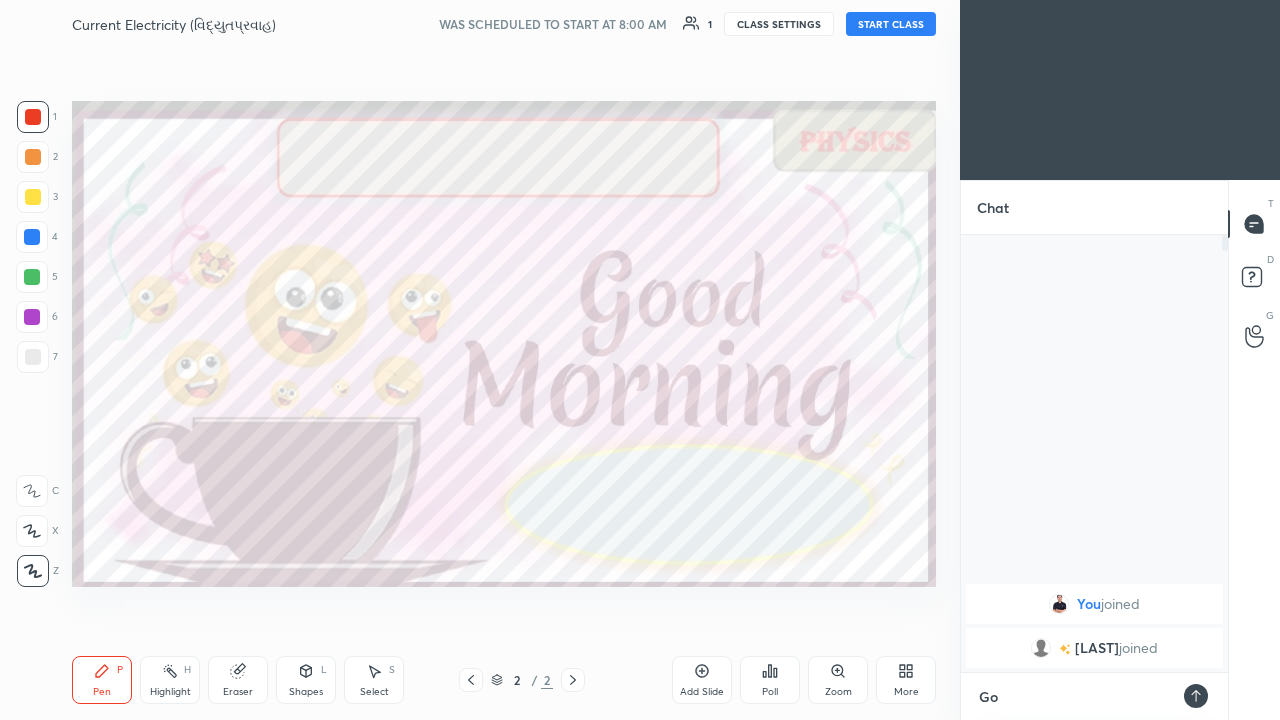 type on "x" 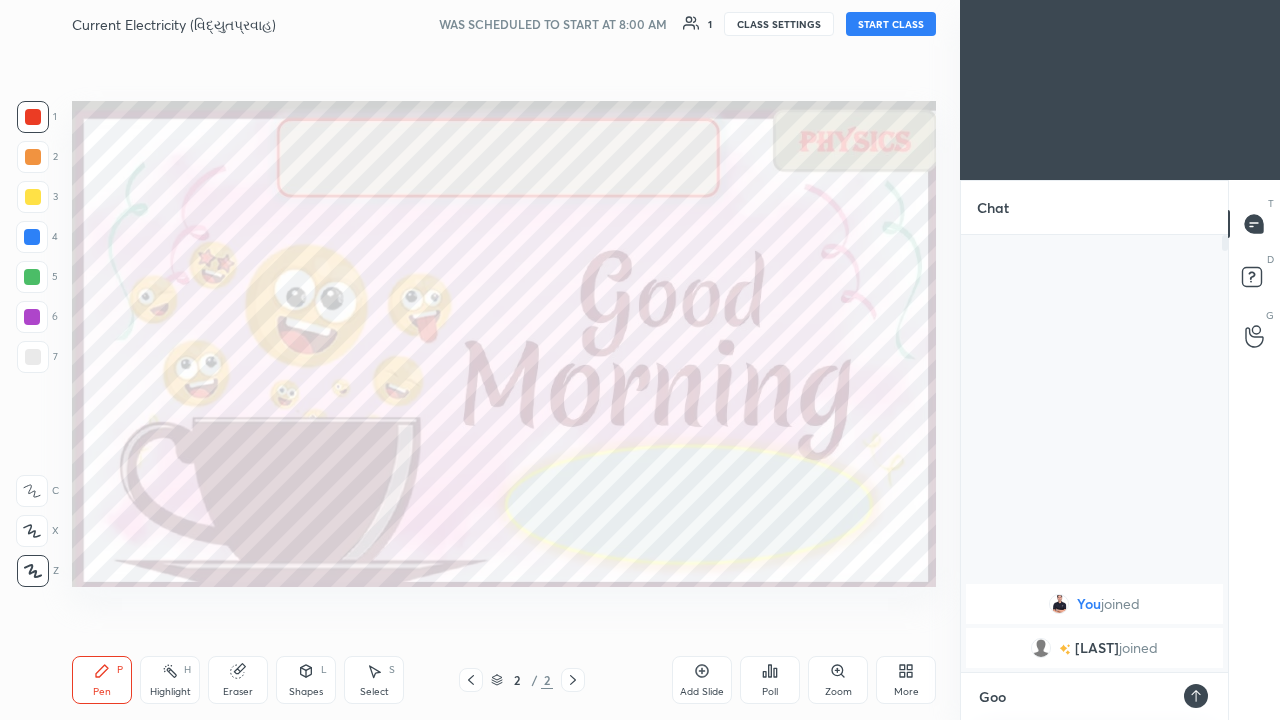 type on "x" 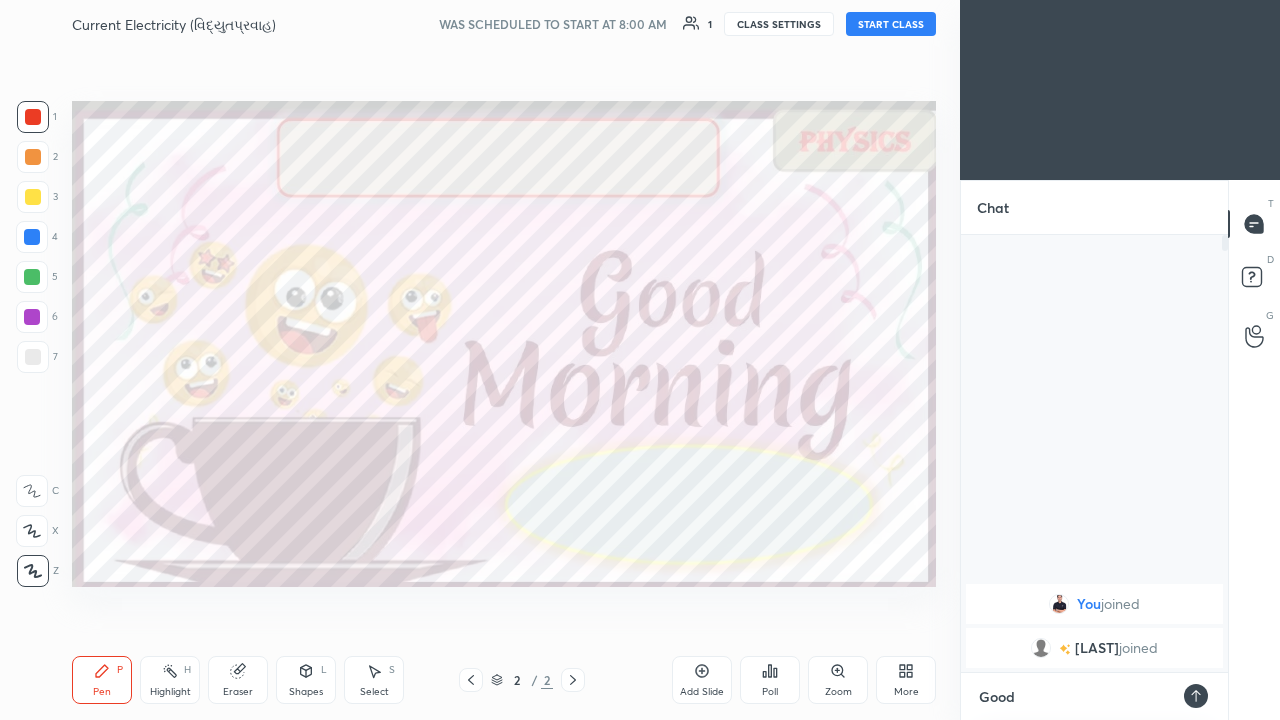 type on "x" 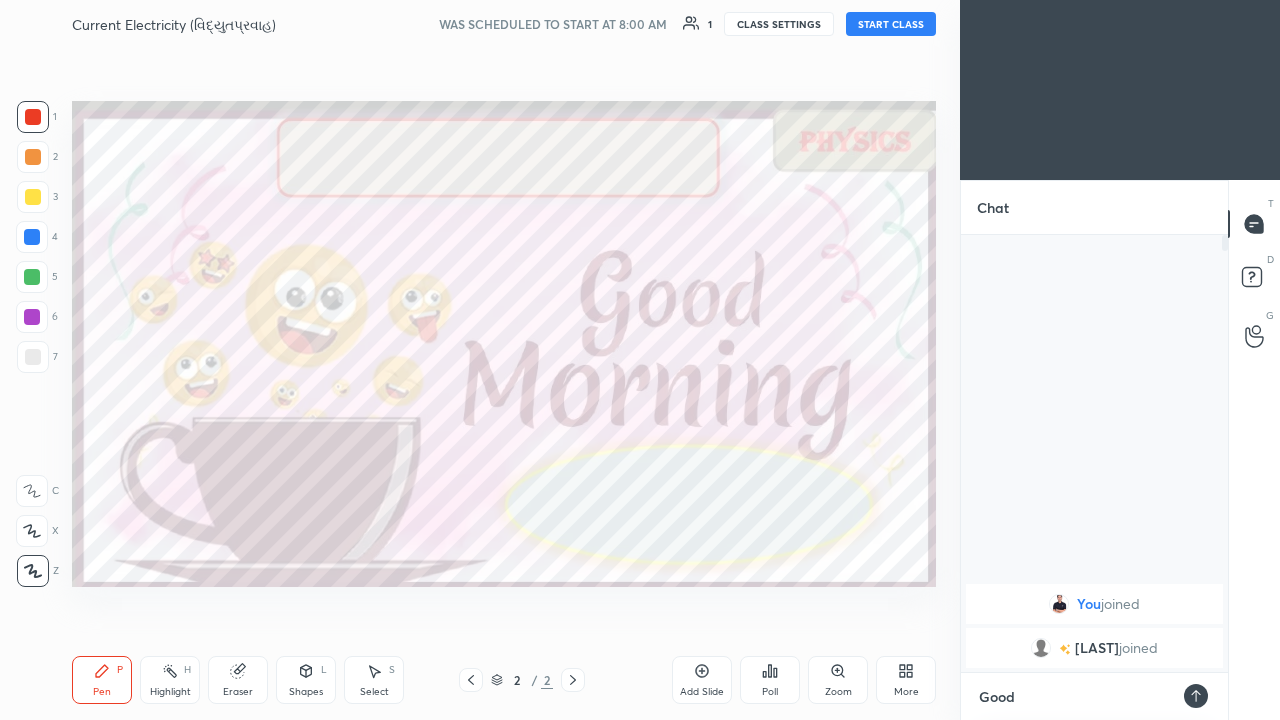 type on "Good" 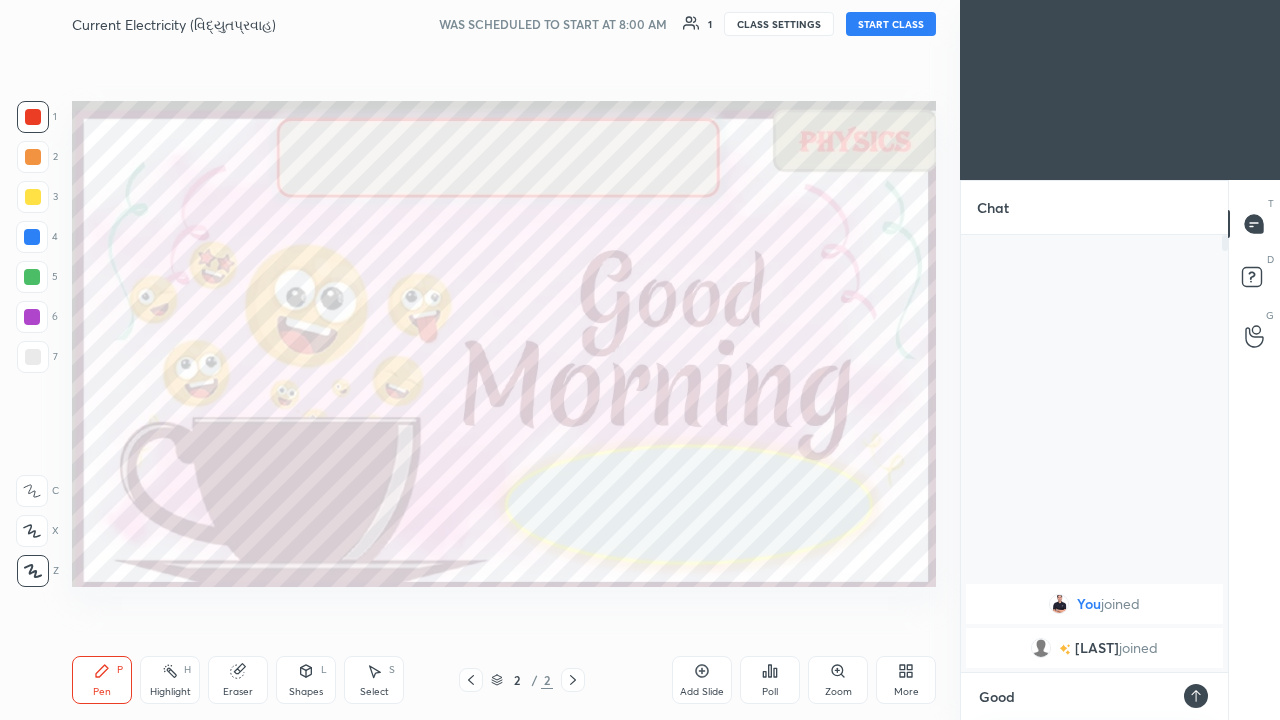 type on "x" 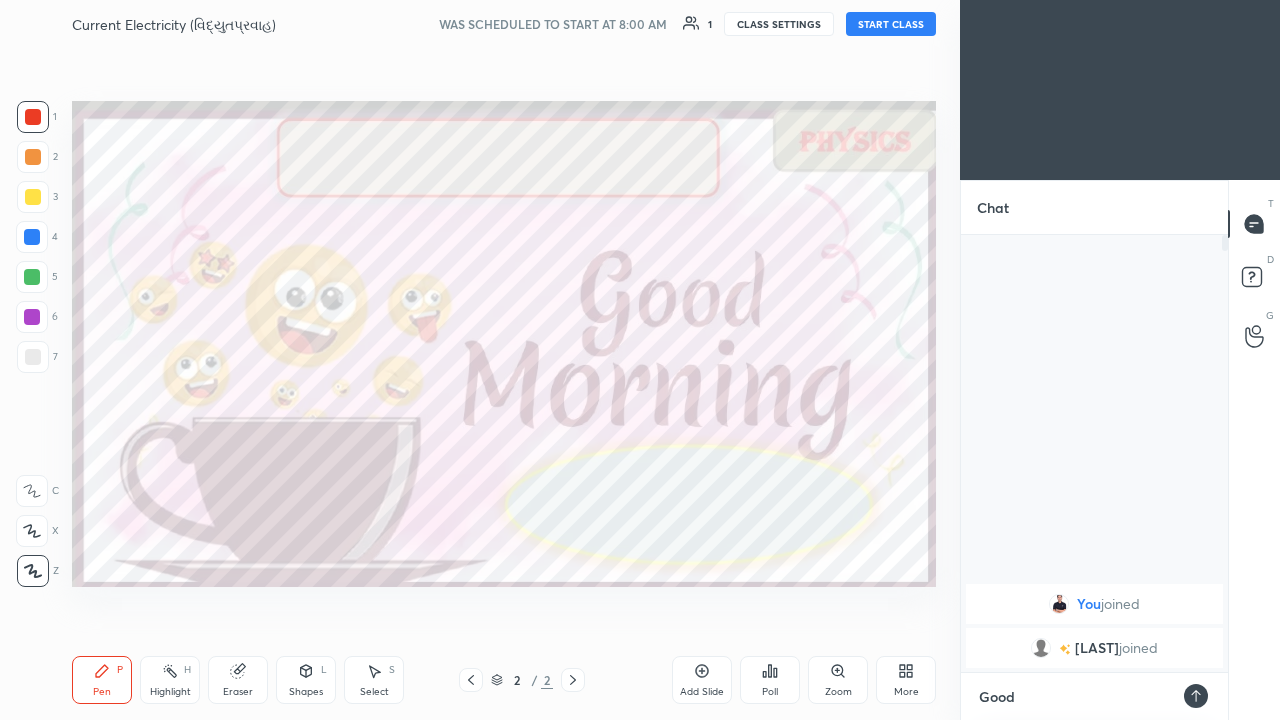 type on "Good M" 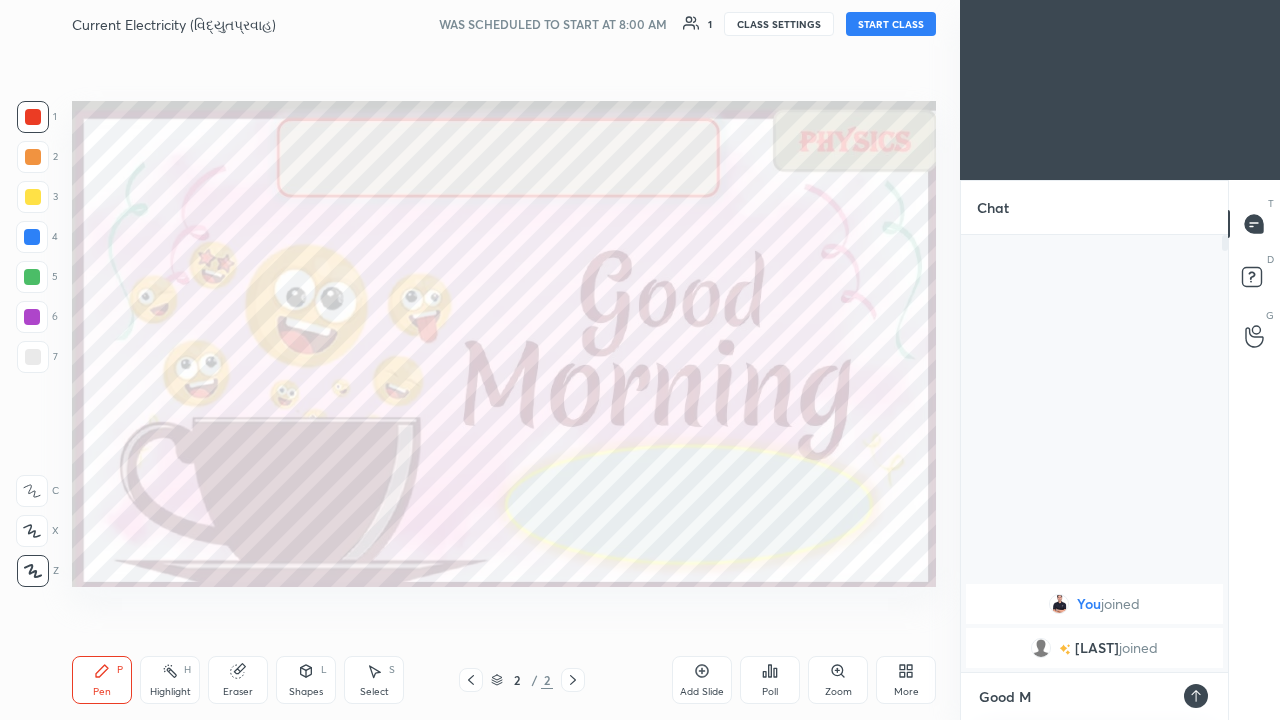 type on "x" 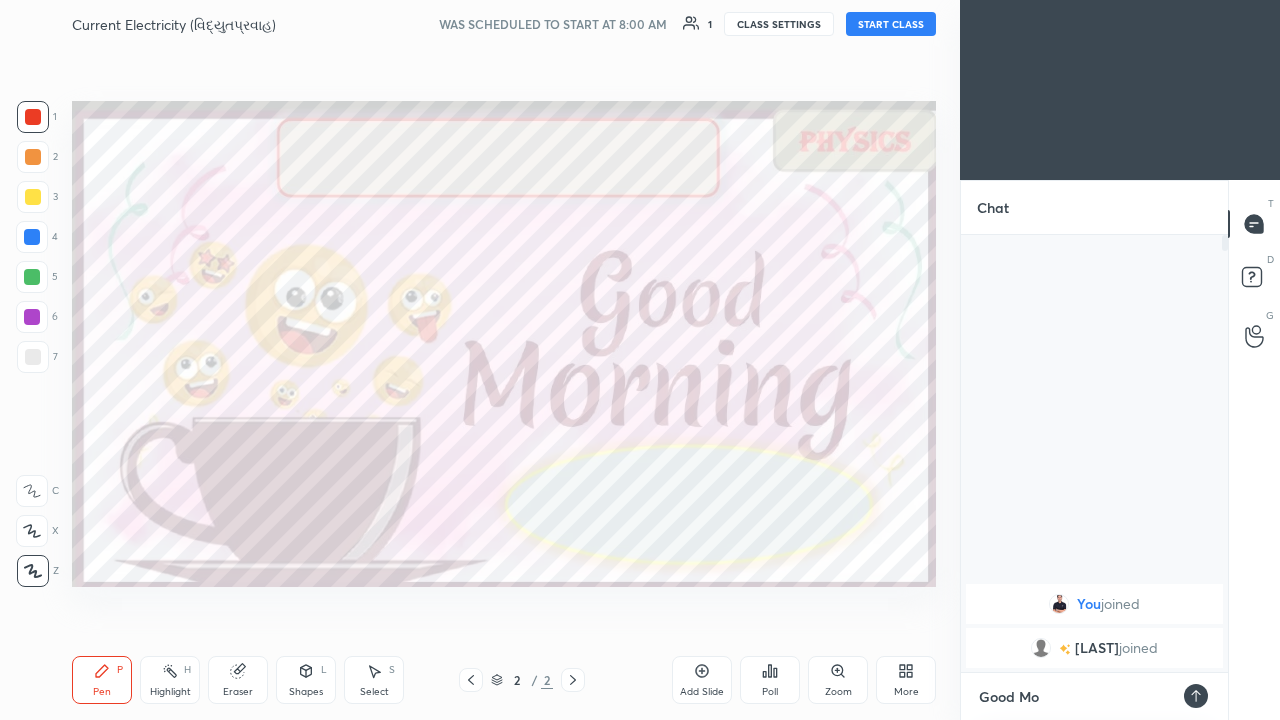 type on "x" 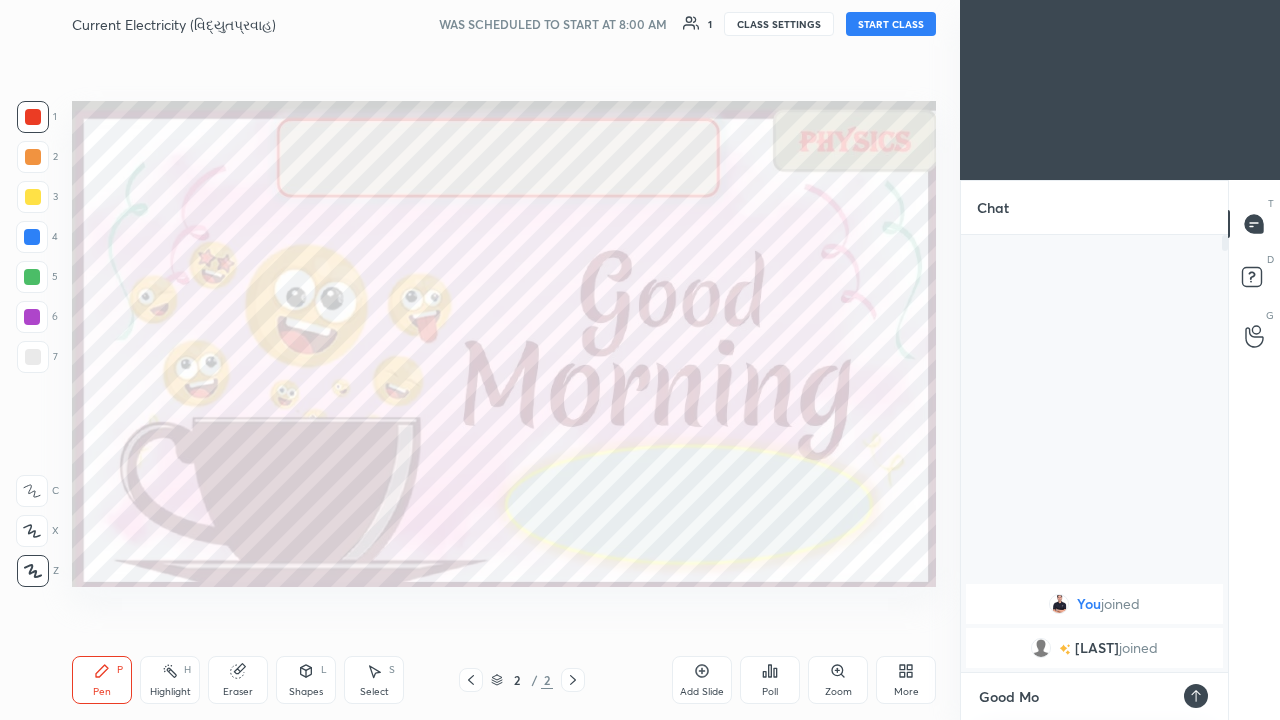 type on "Good Morning" 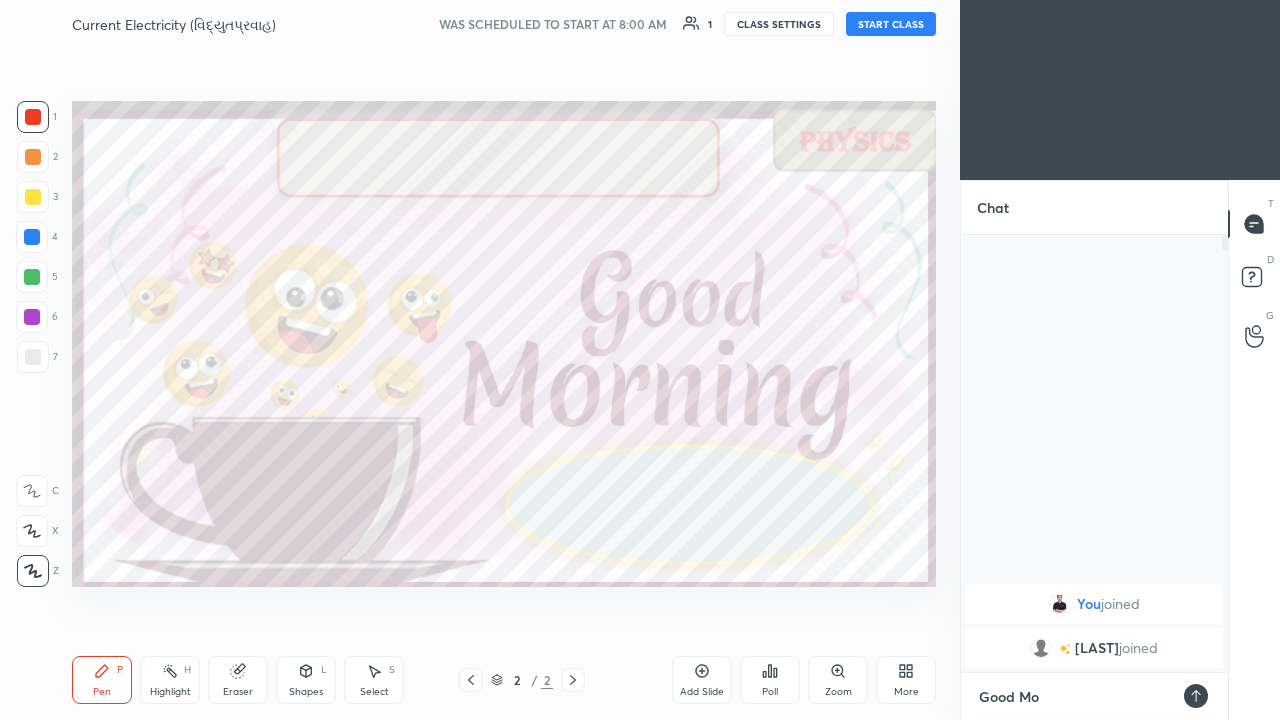 type on "x" 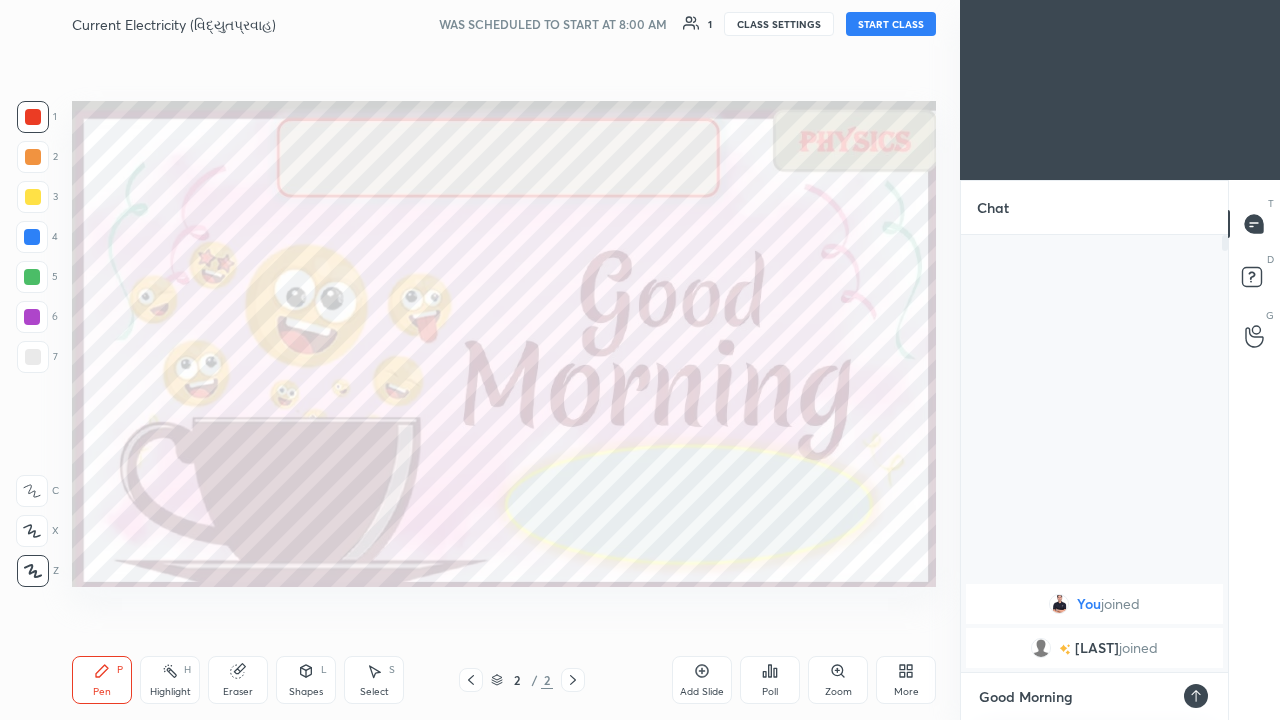 type on "Good Morning." 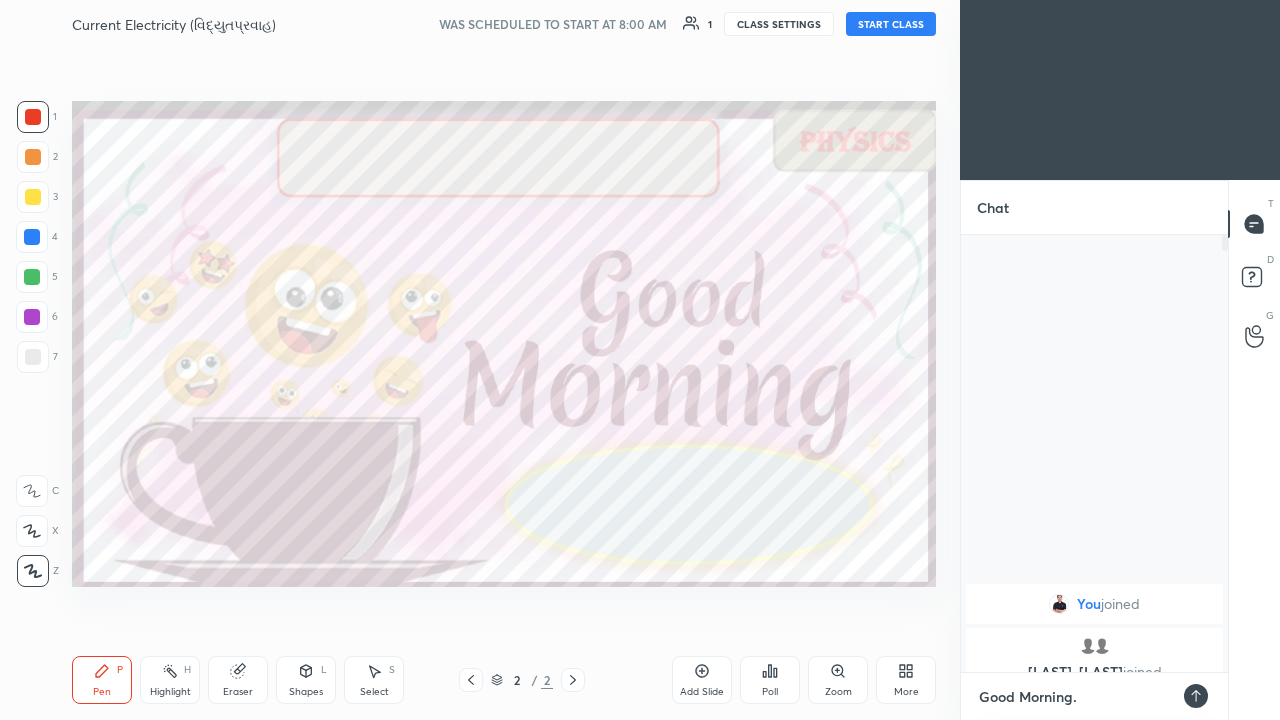 type on "Good Morning. [LAST]" 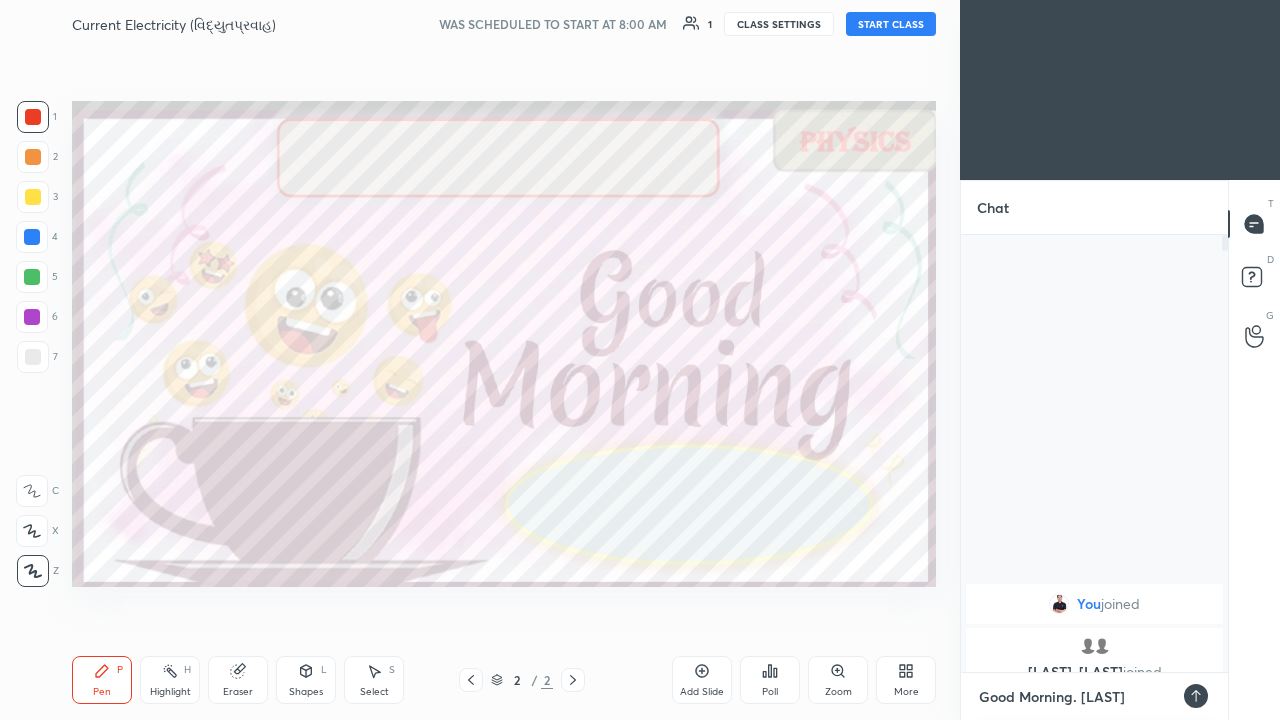 type on "x" 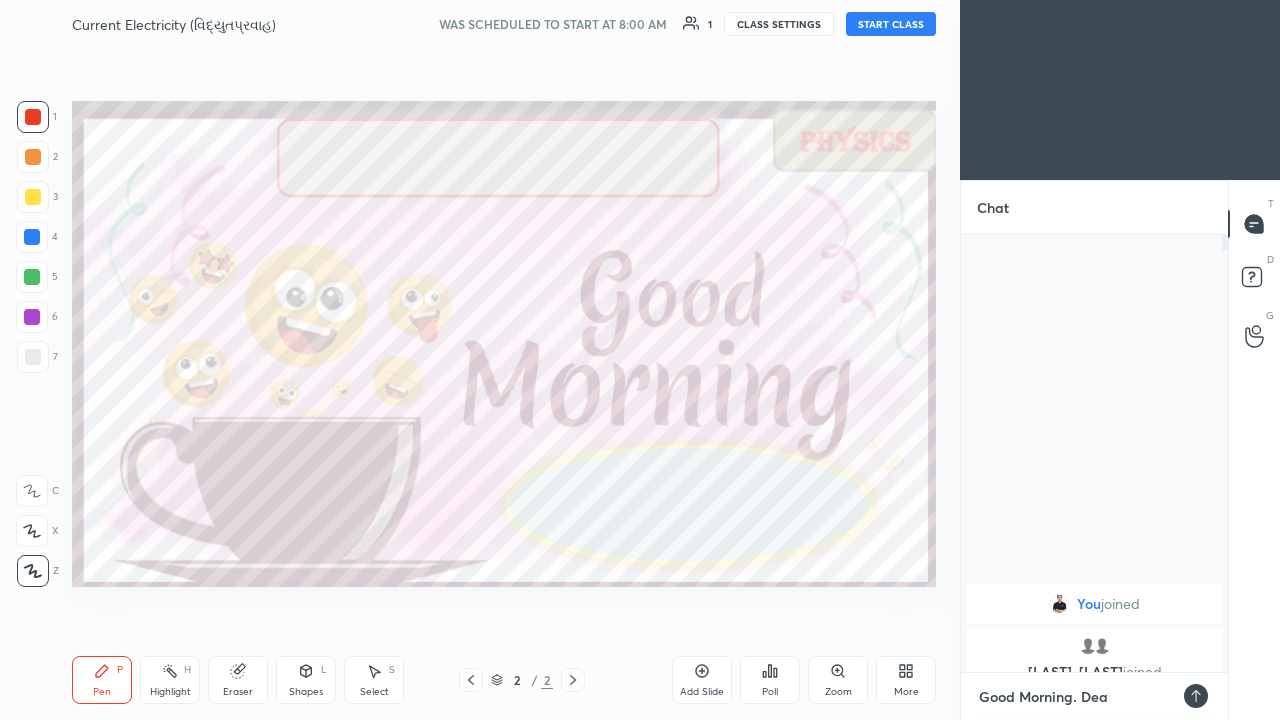 type on "x" 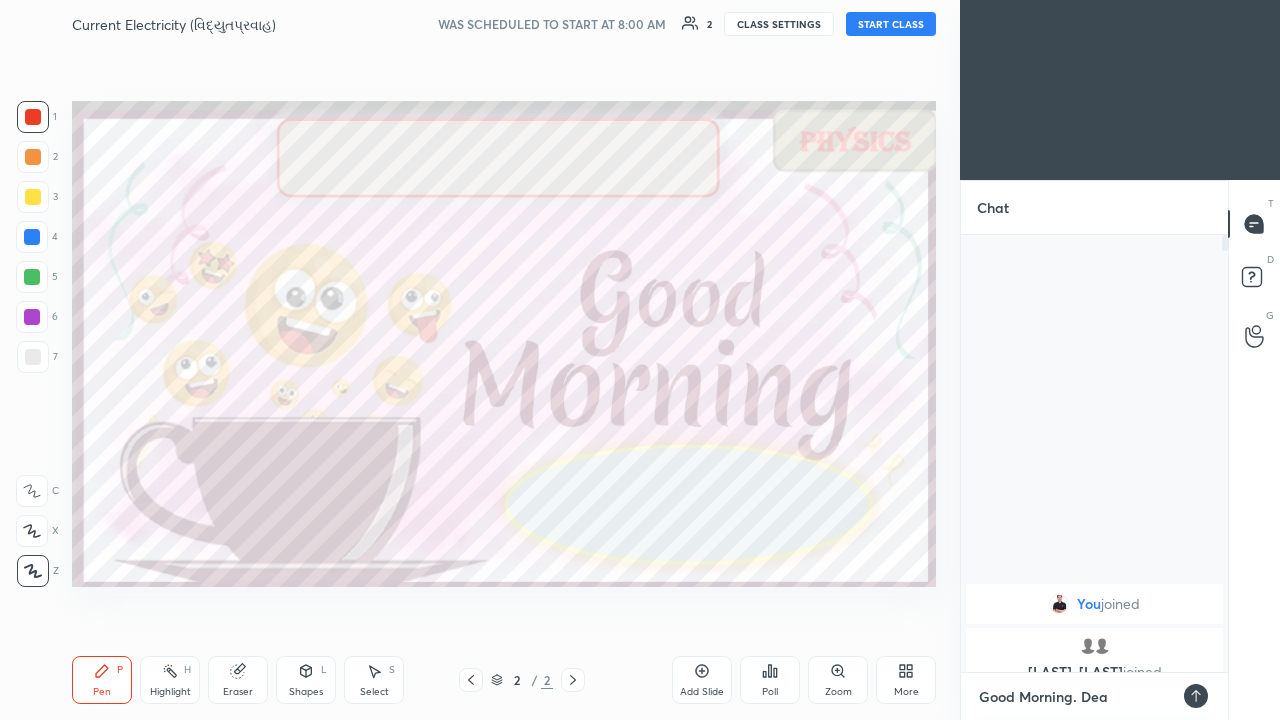 type on "Good Morning. Dear" 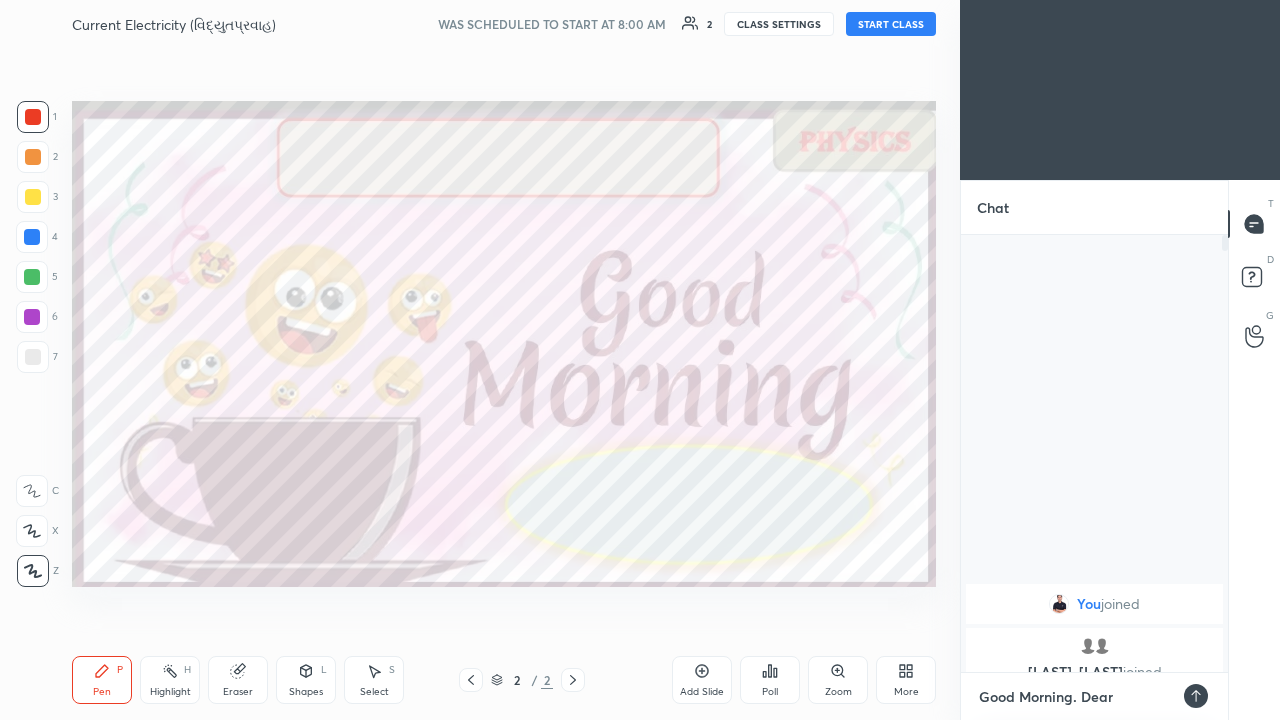type on "x" 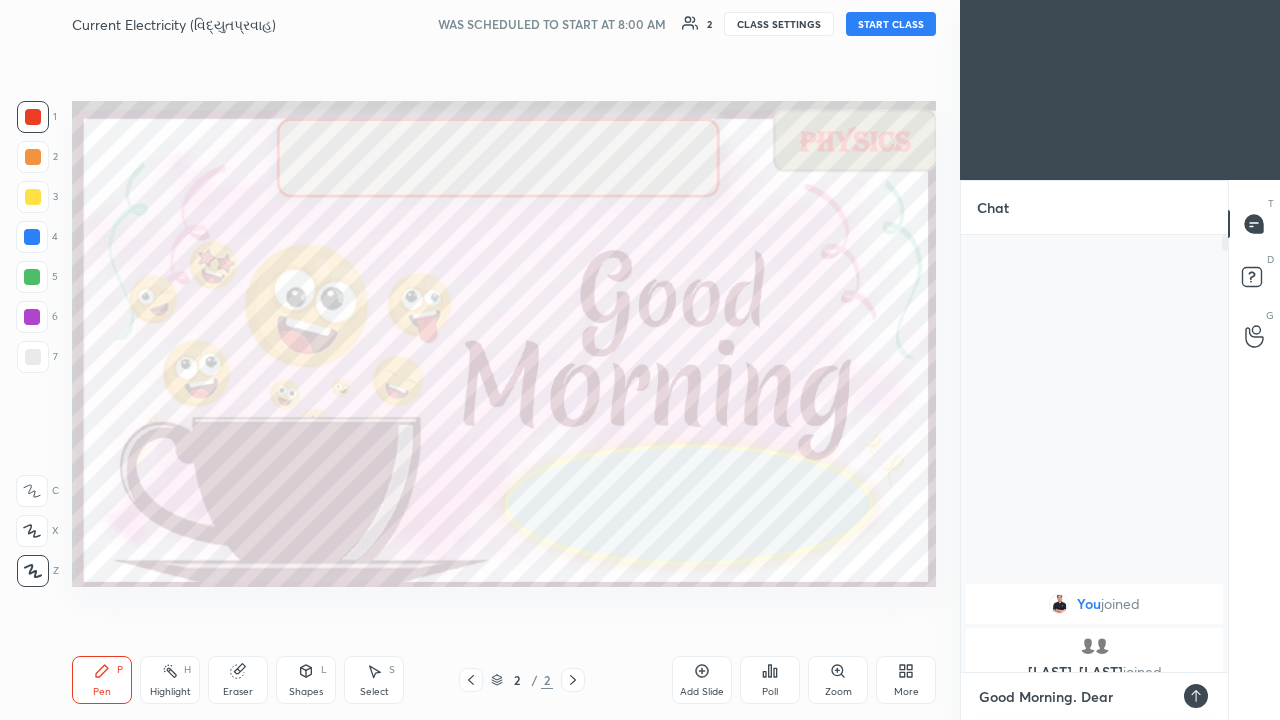 type on "Good Morning. Dear" 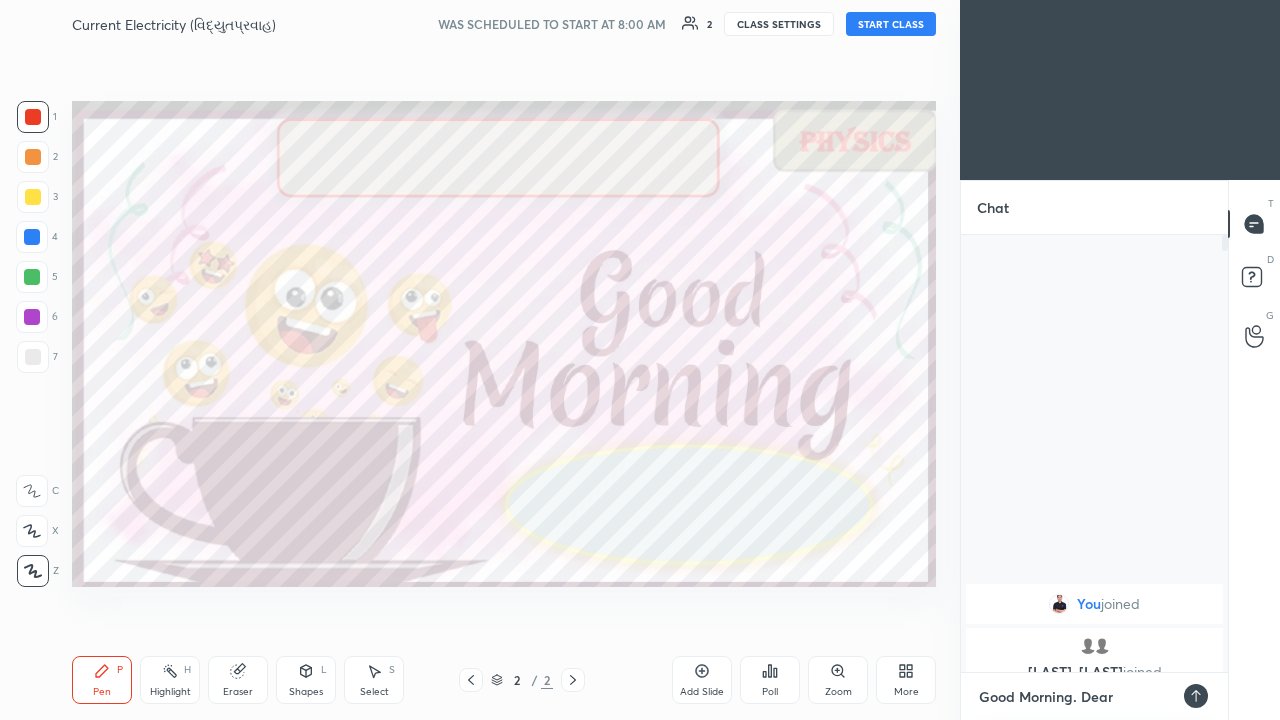 type on "x" 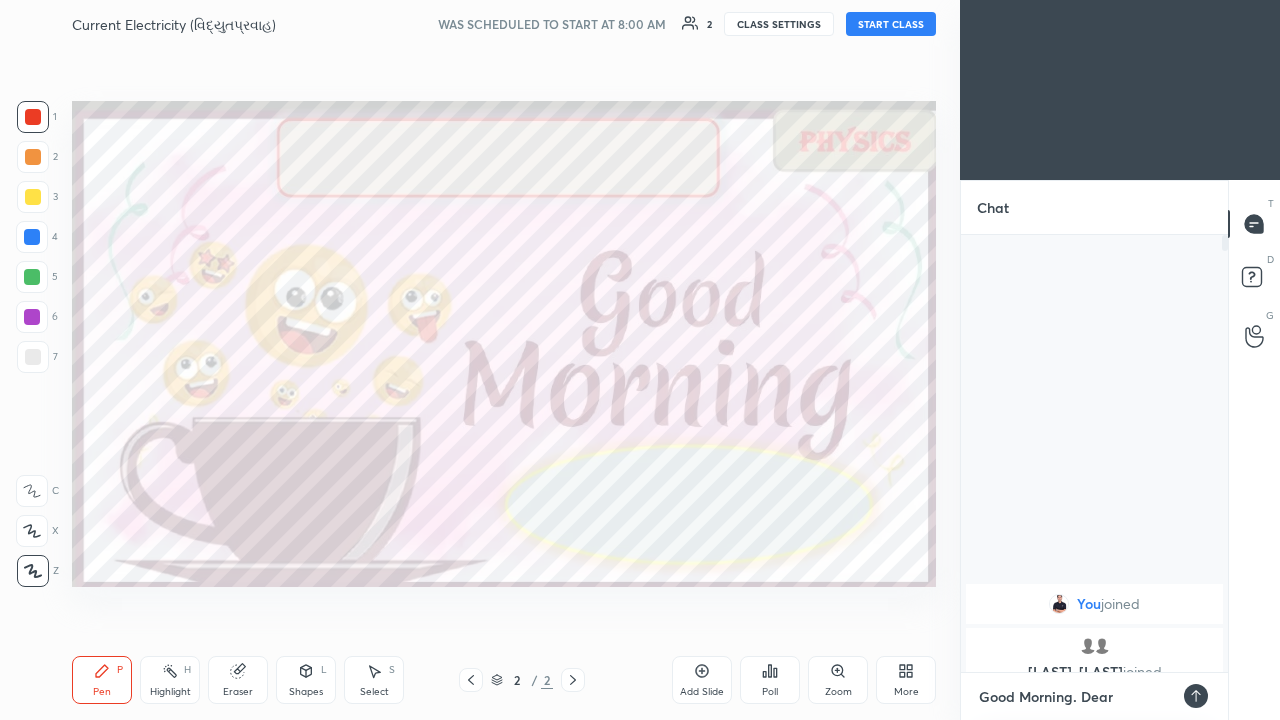 type on "Good Morning Dear" 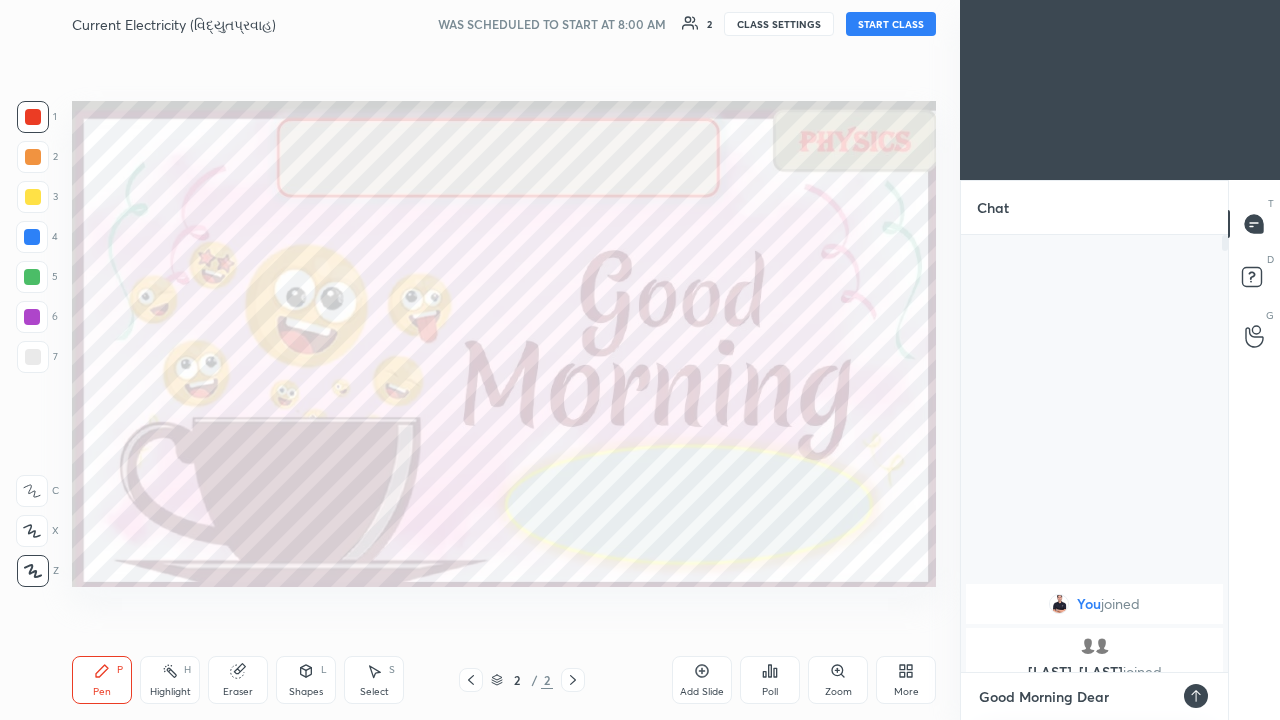 type on "x" 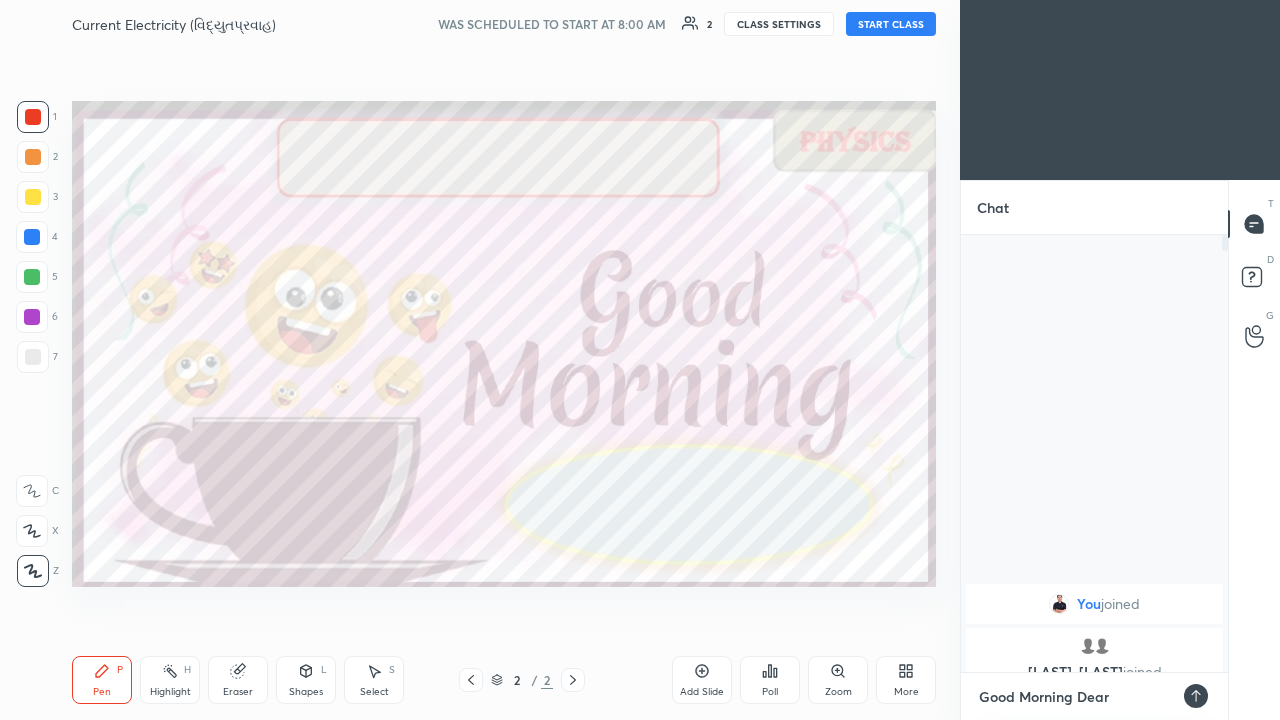 type on "Good Morning Dear S" 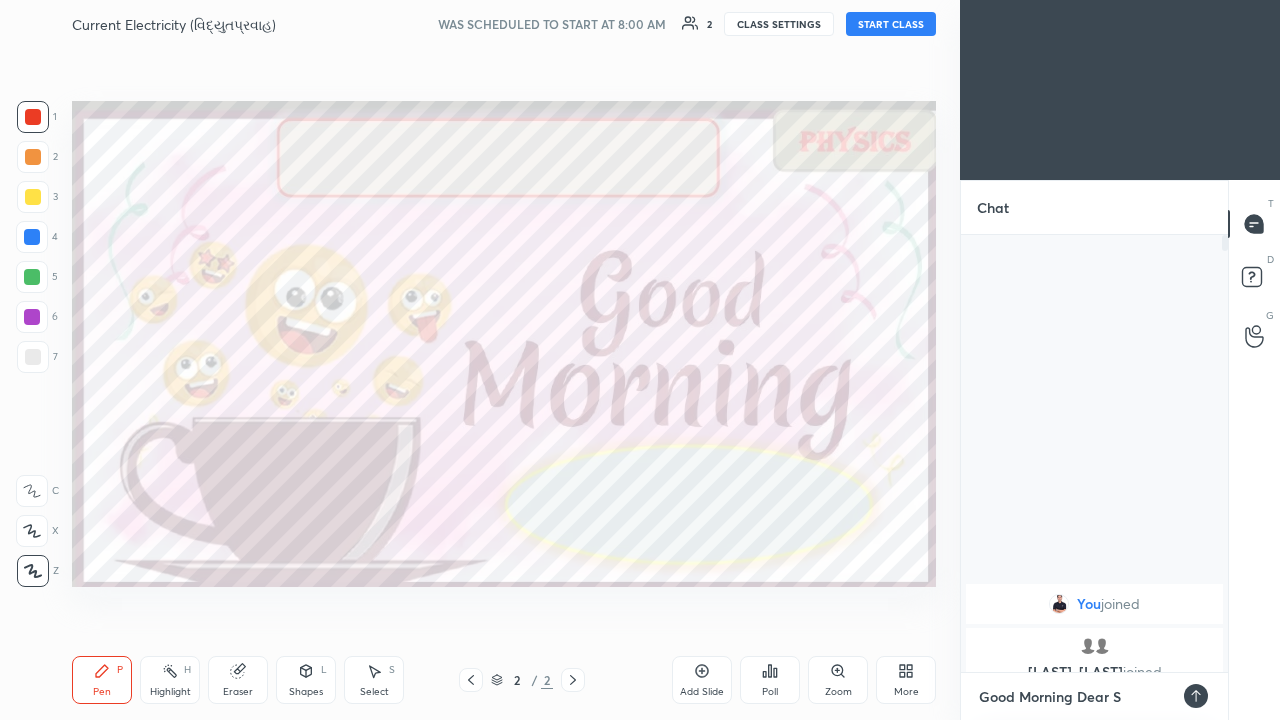 type on "x" 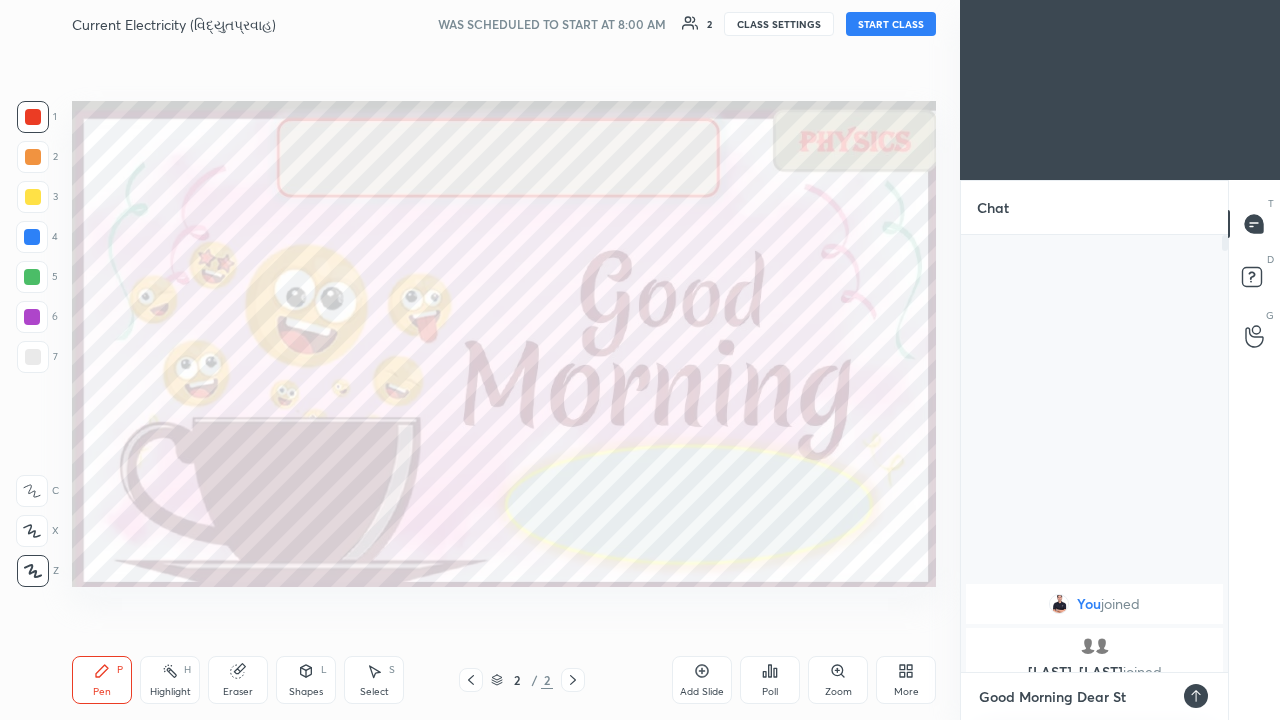 type on "x" 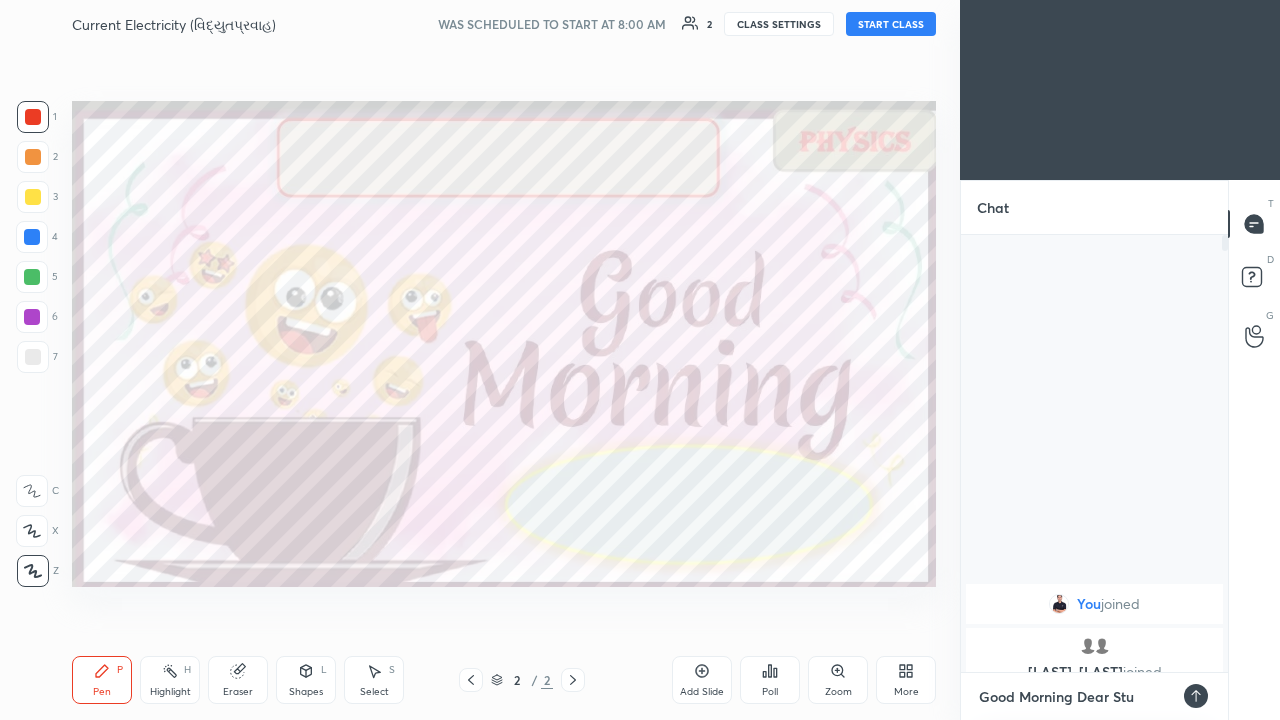 type on "x" 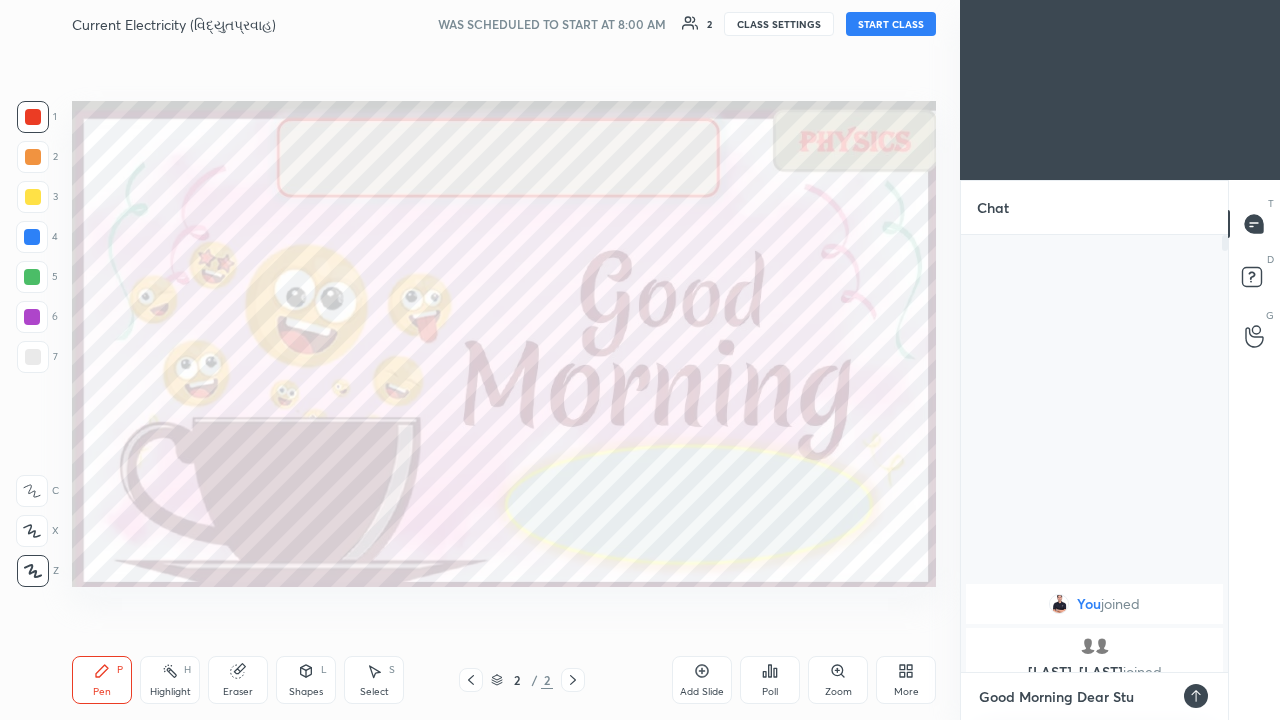 type on "Good Morning Dear Students" 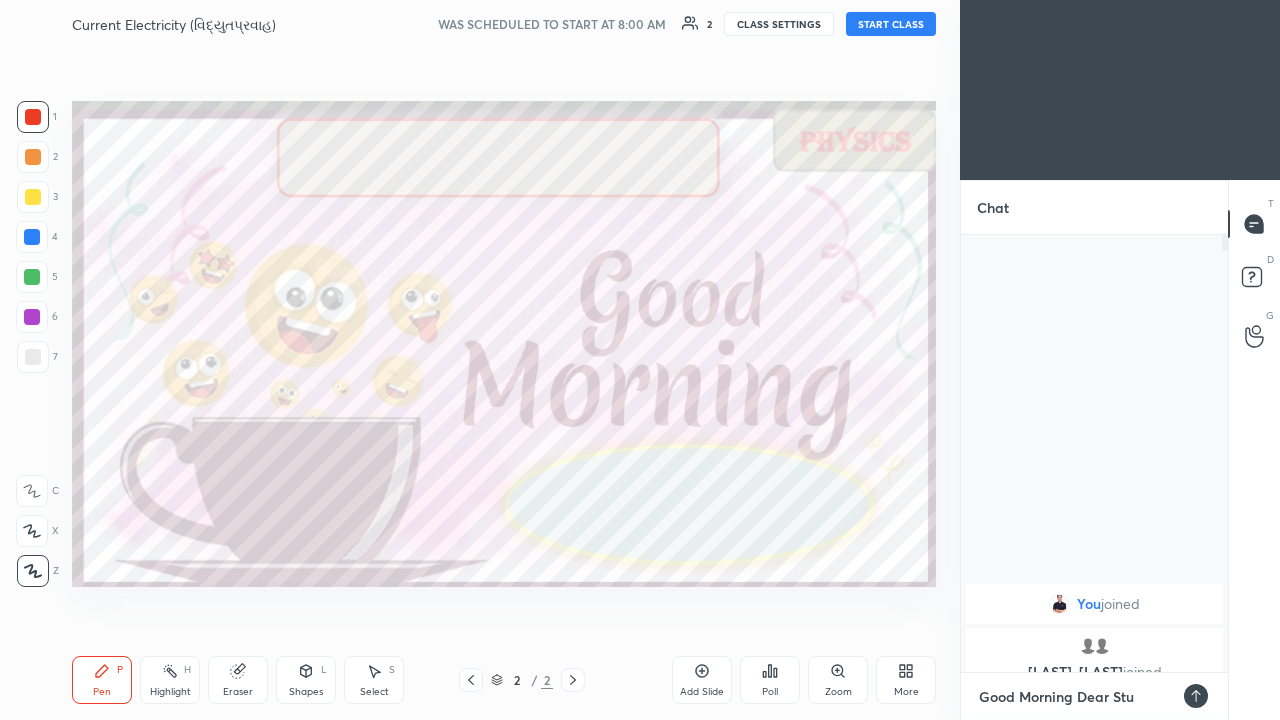 type on "x" 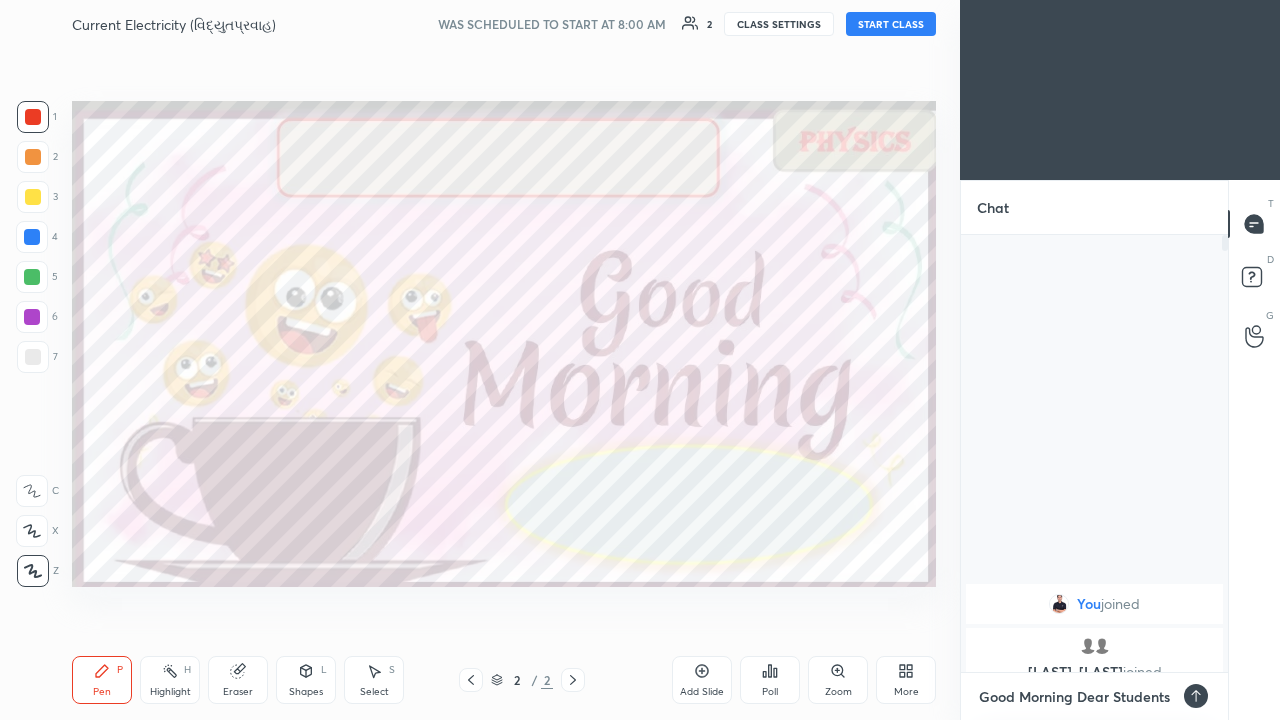 type on "Good Morning Dear Students." 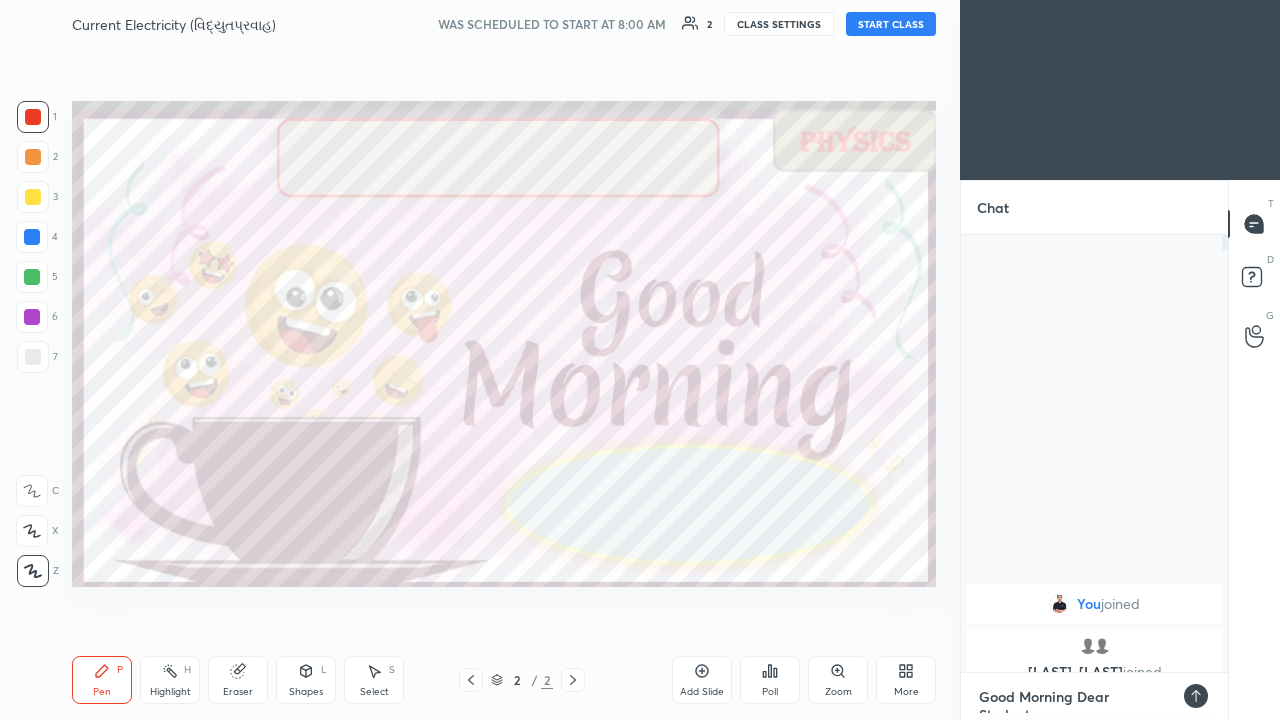 scroll, scrollTop: 0, scrollLeft: 0, axis: both 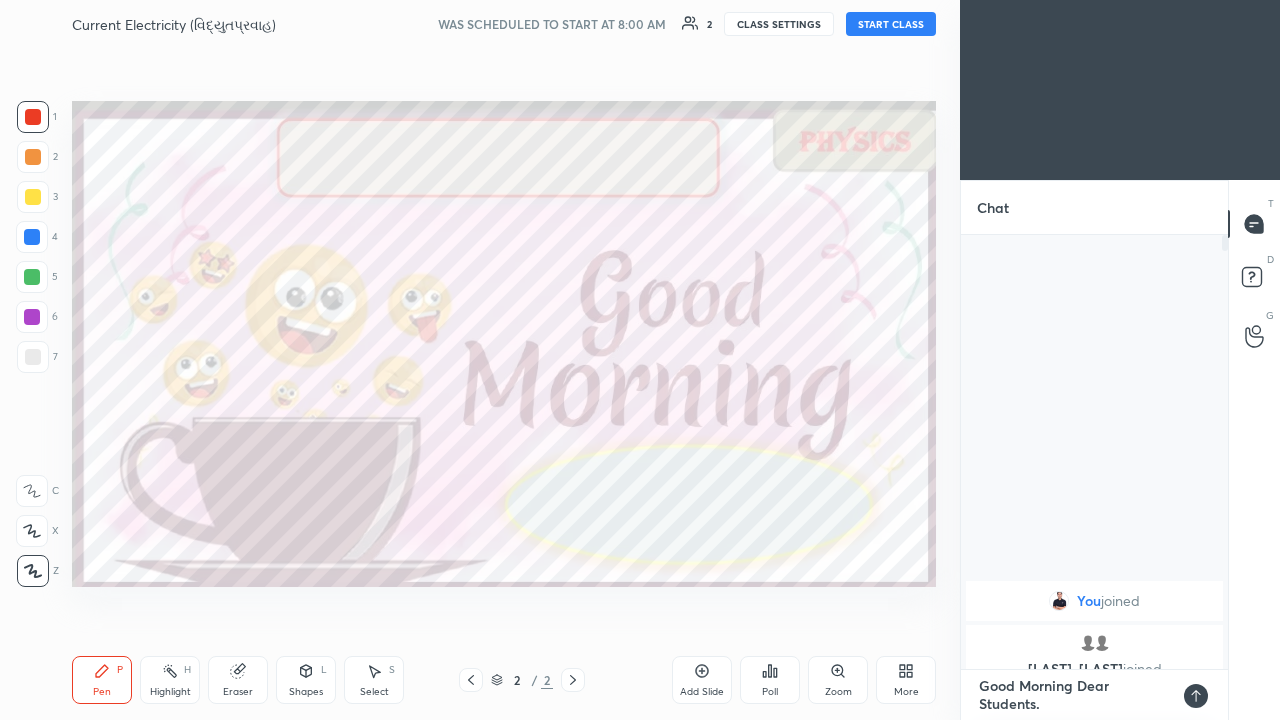 type on "Good Morning Dear Students.." 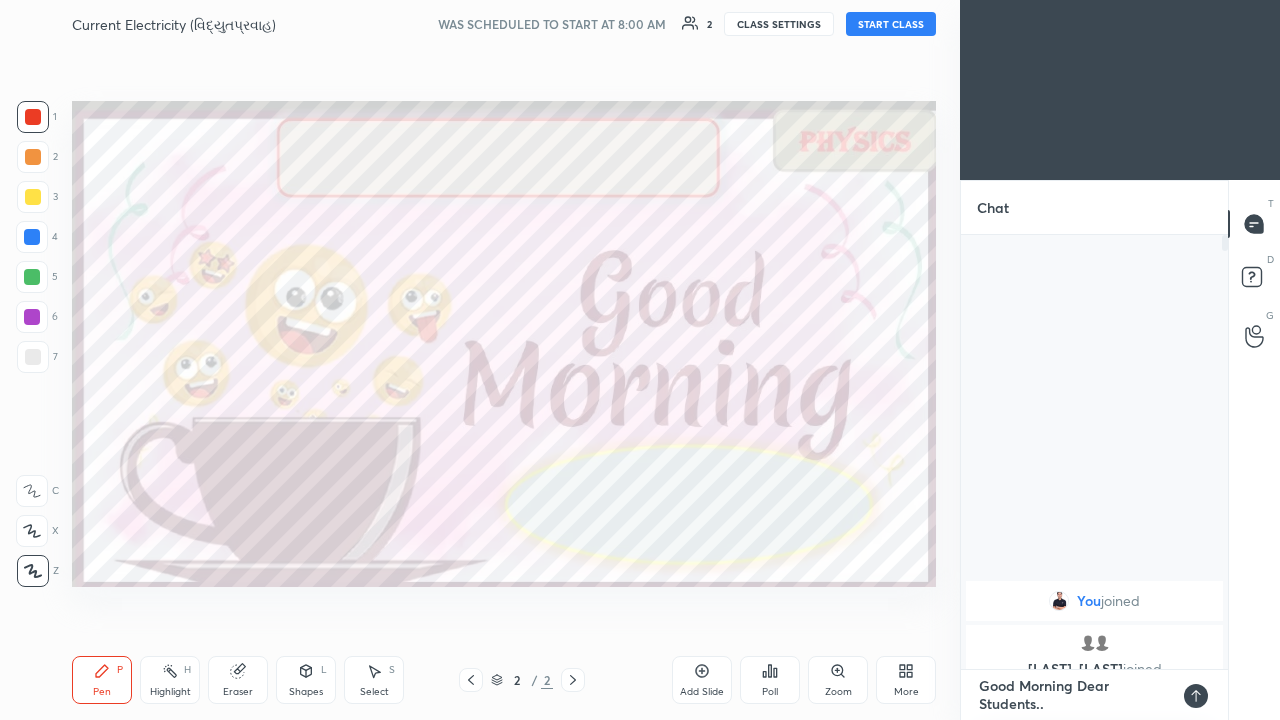 type on "x" 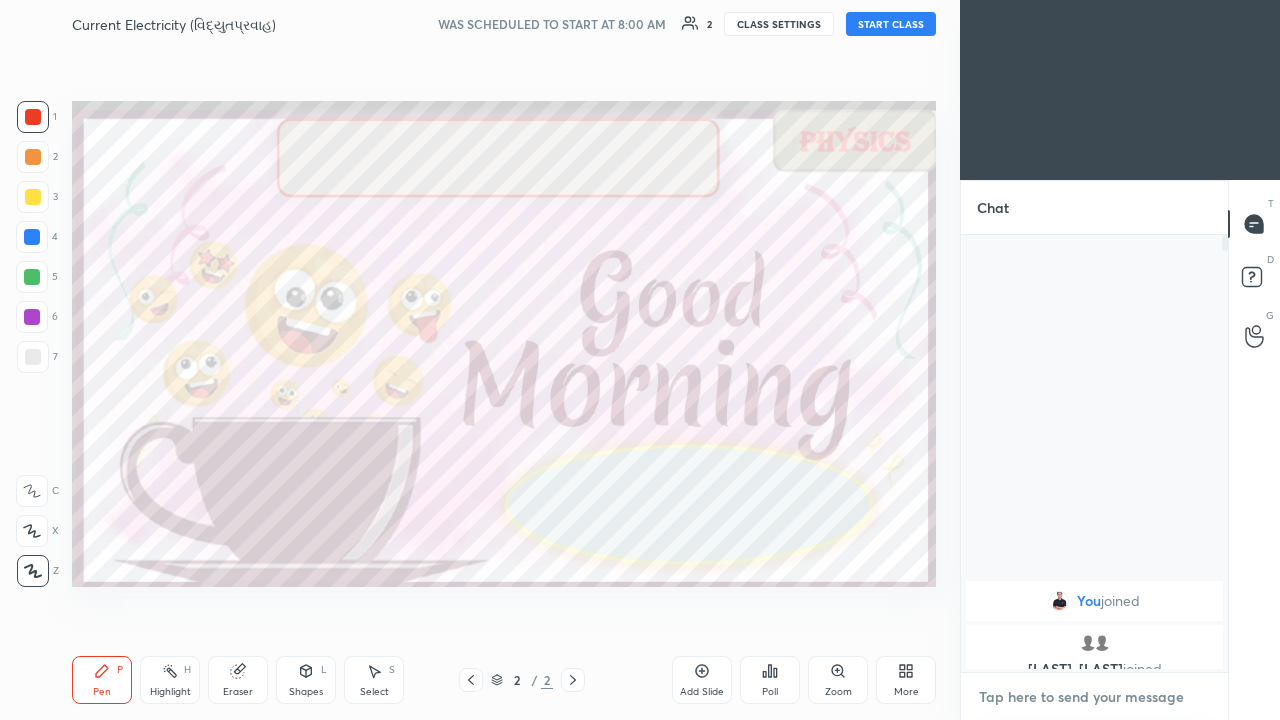 scroll, scrollTop: 7, scrollLeft: 7, axis: both 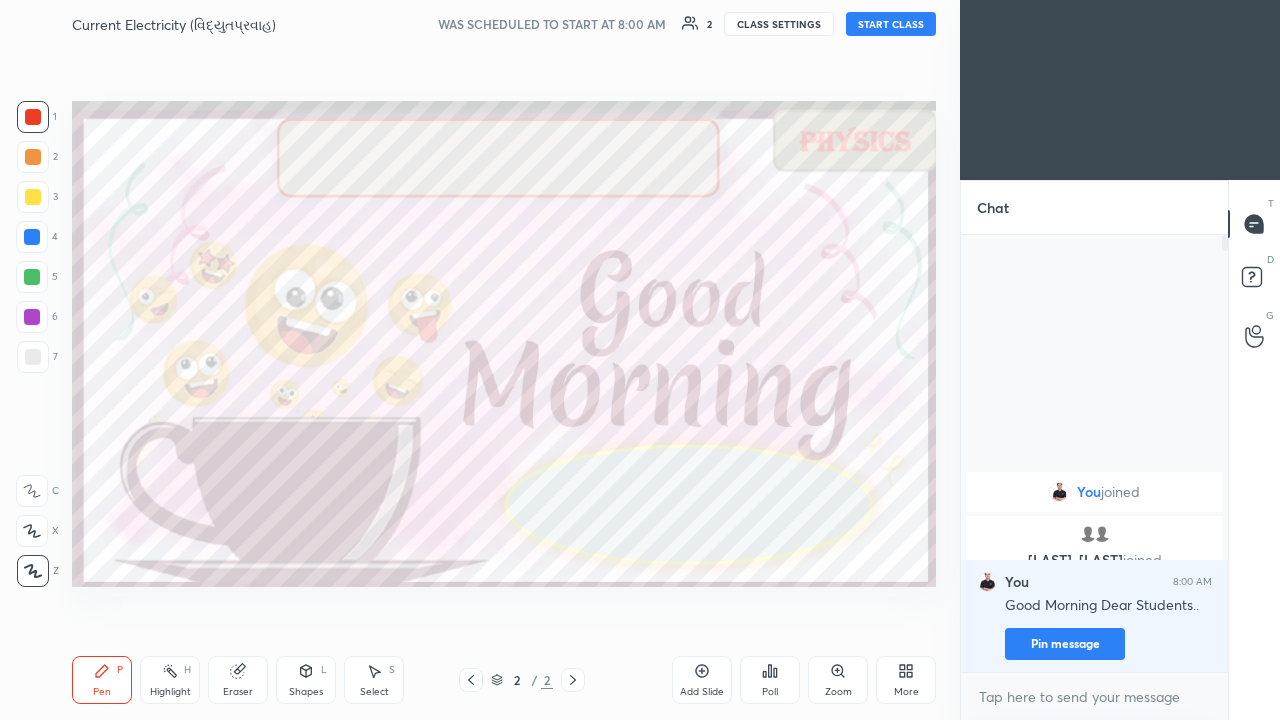 click on "START CLASS" at bounding box center [891, 24] 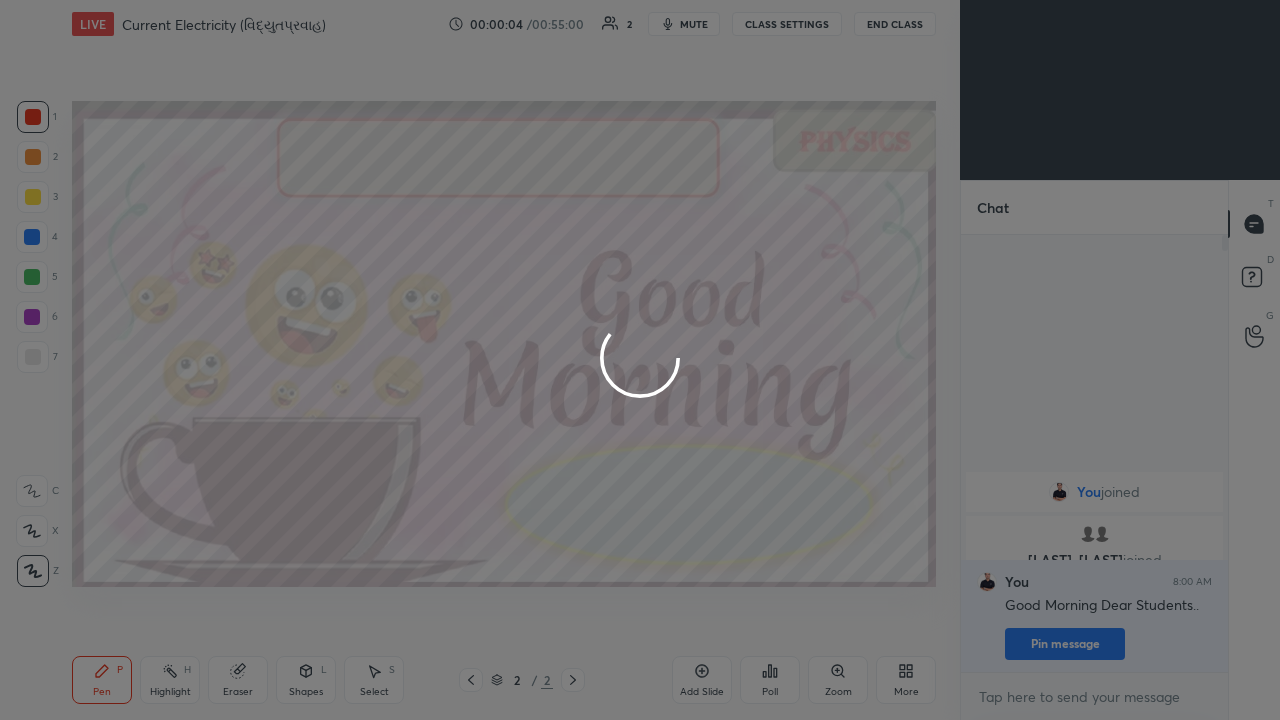 click at bounding box center (640, 360) 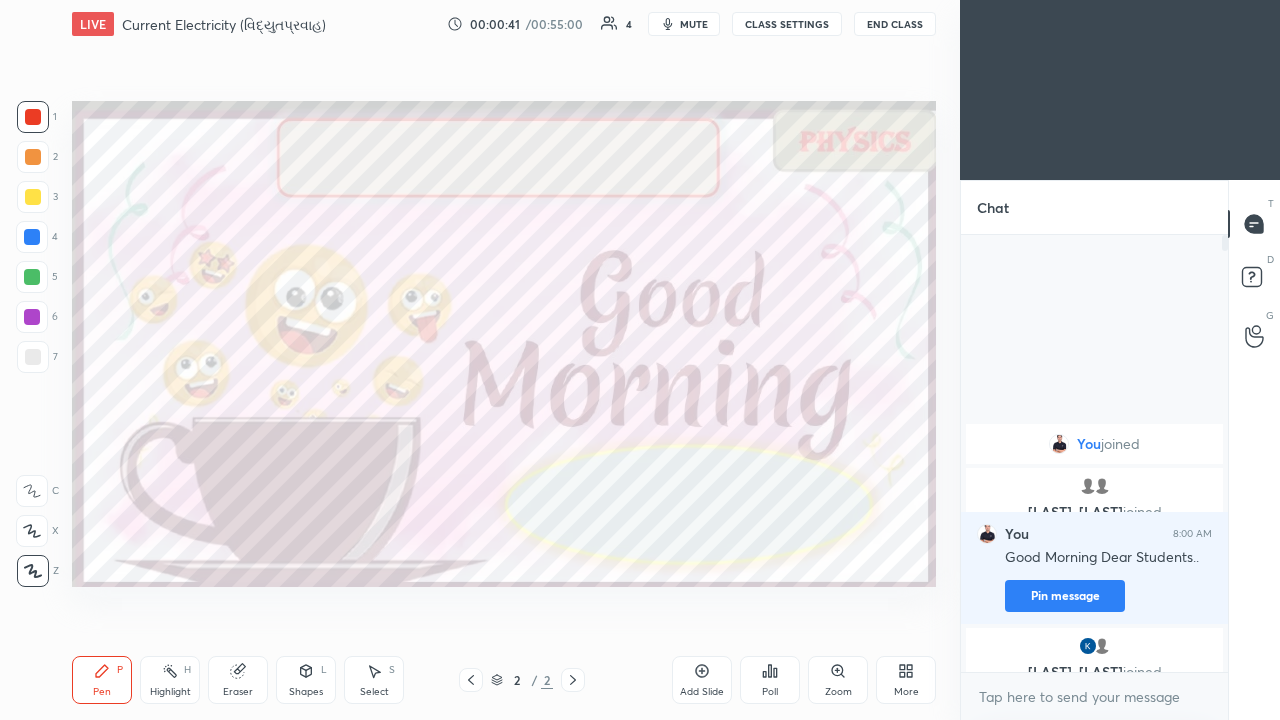click on "Add Slide" at bounding box center [702, 692] 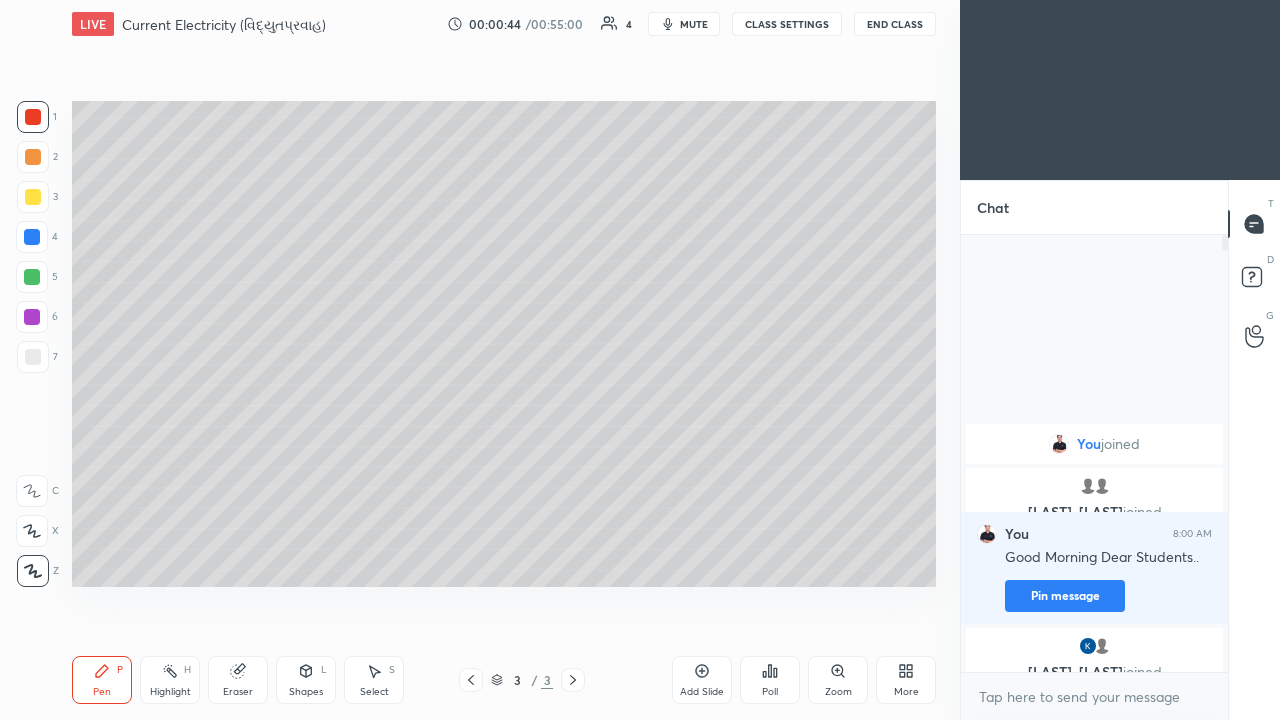 click at bounding box center (33, 157) 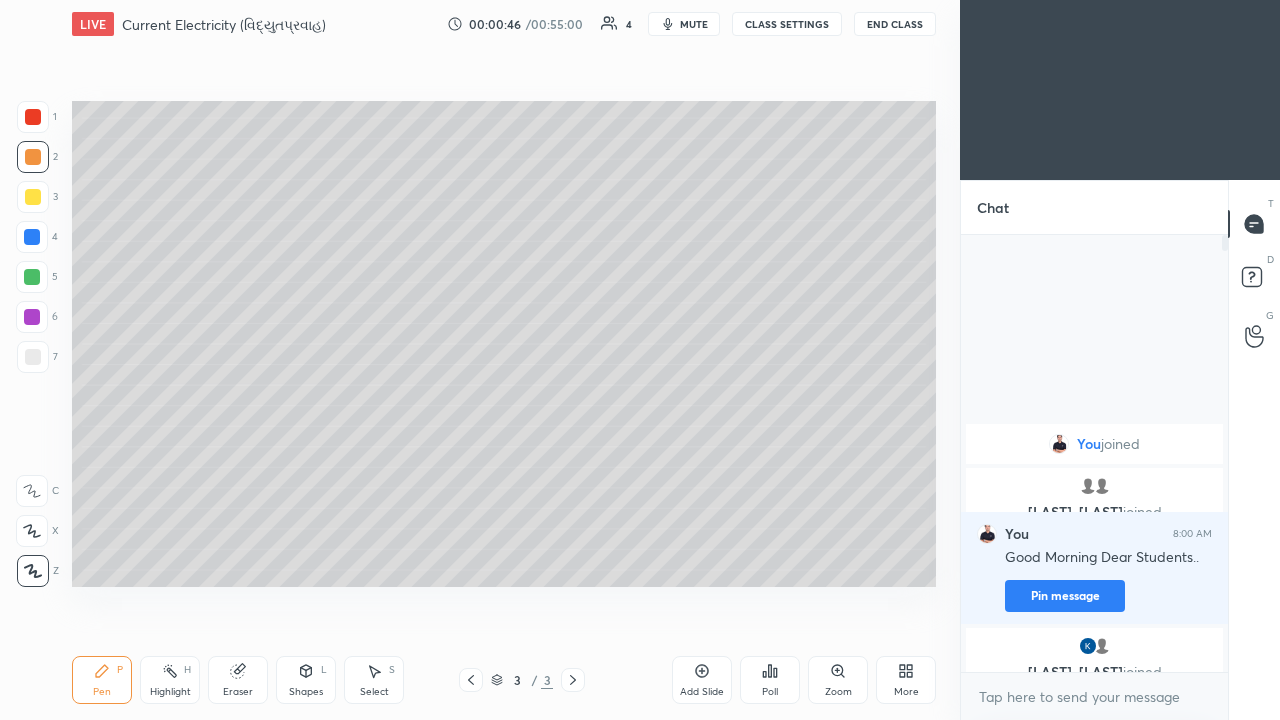 click at bounding box center [33, 197] 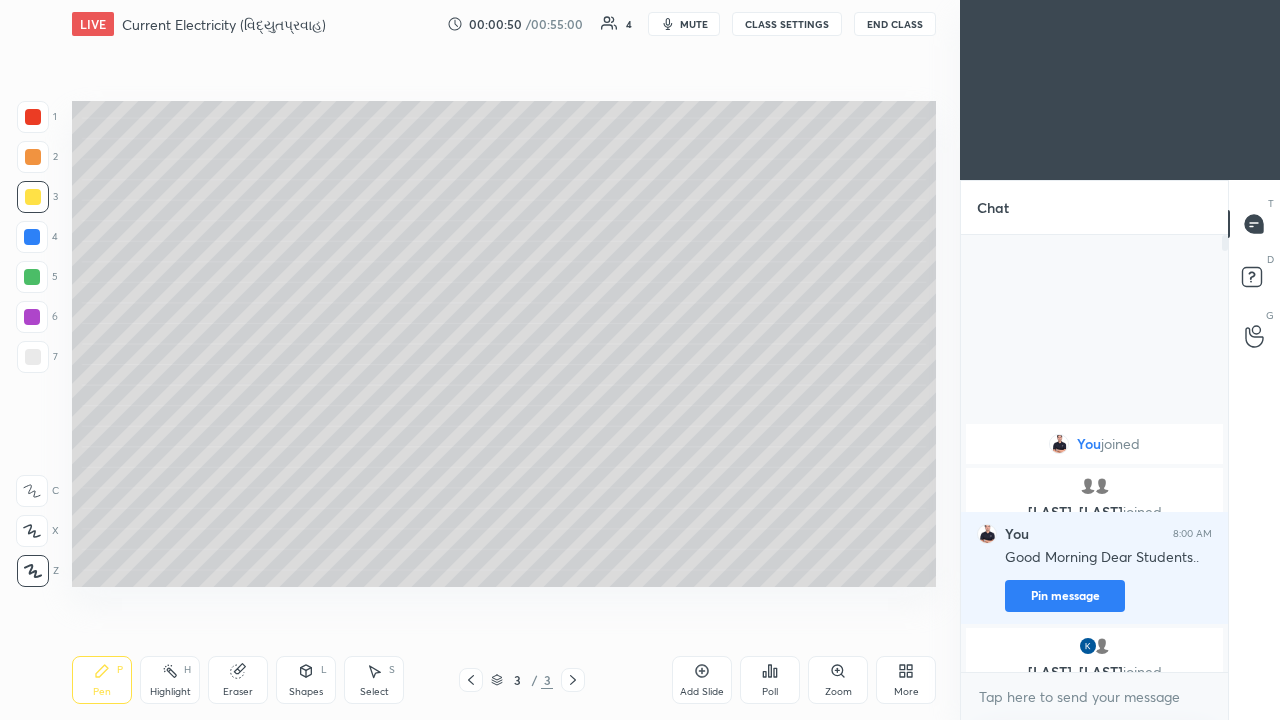 click at bounding box center (33, 357) 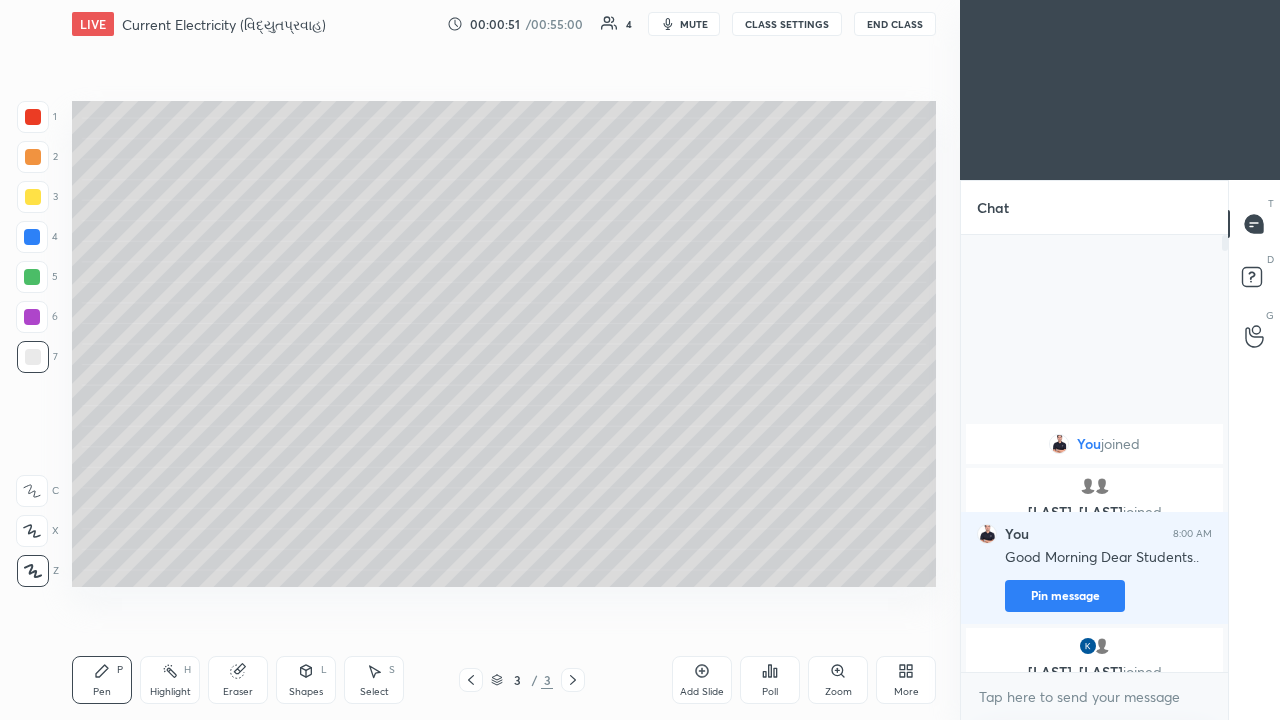 click 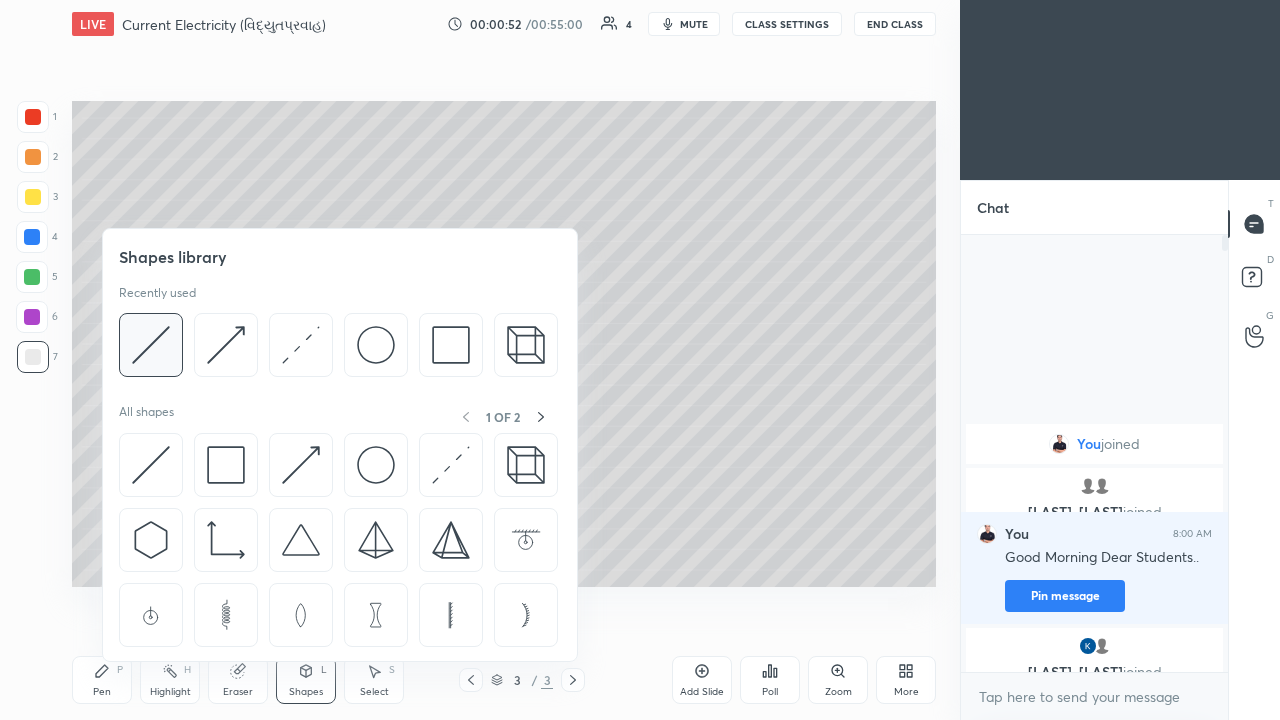 click at bounding box center [151, 345] 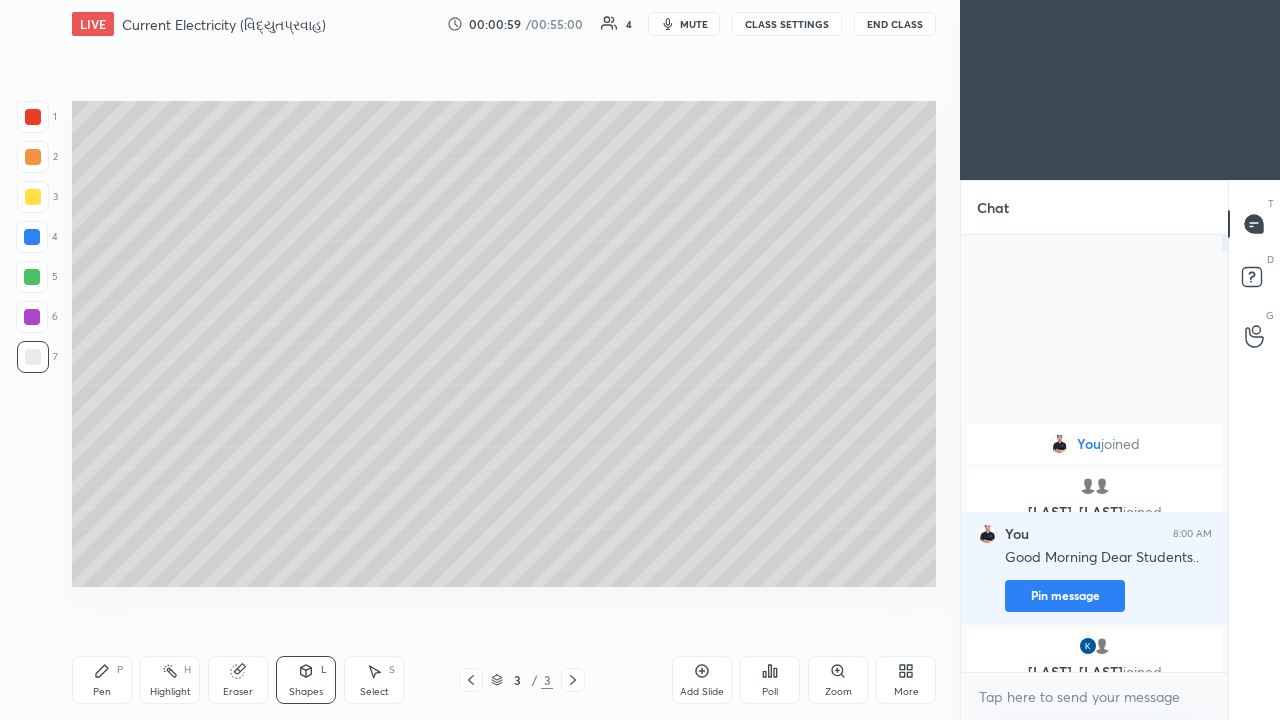 click on "Pen" at bounding box center (102, 692) 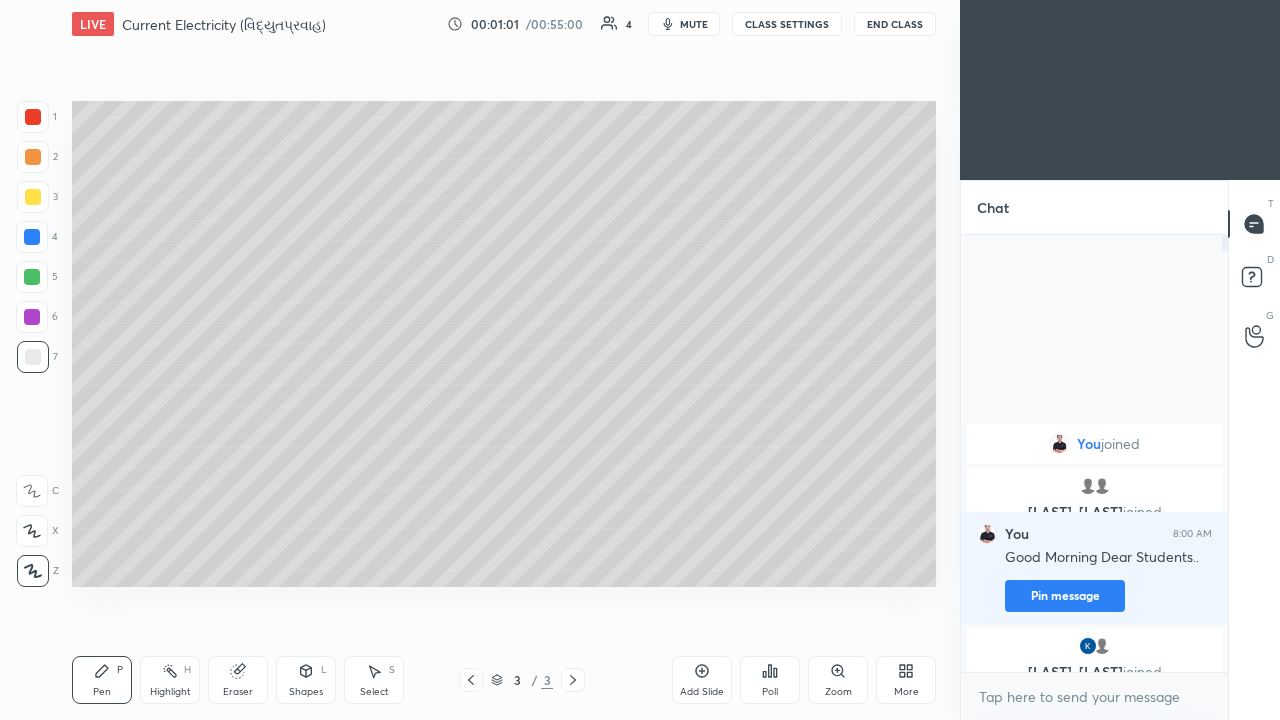click on "Eraser" at bounding box center (238, 680) 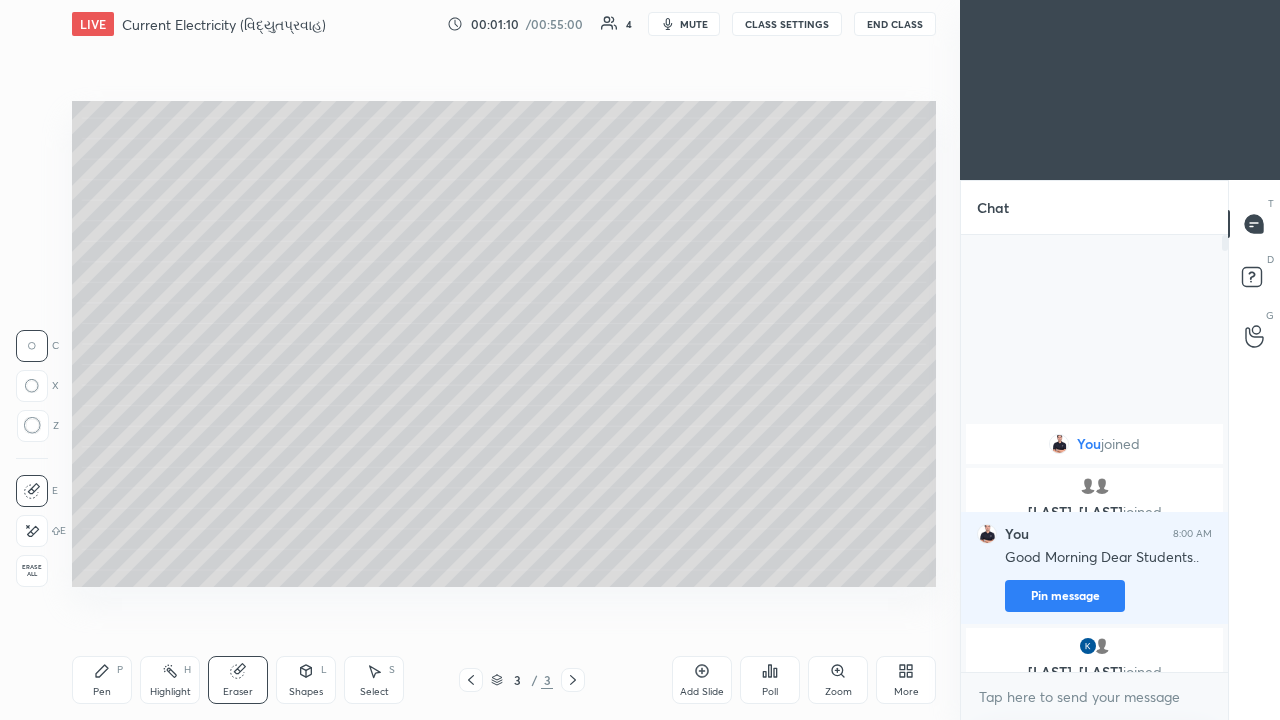 click on "Pen P" at bounding box center [102, 680] 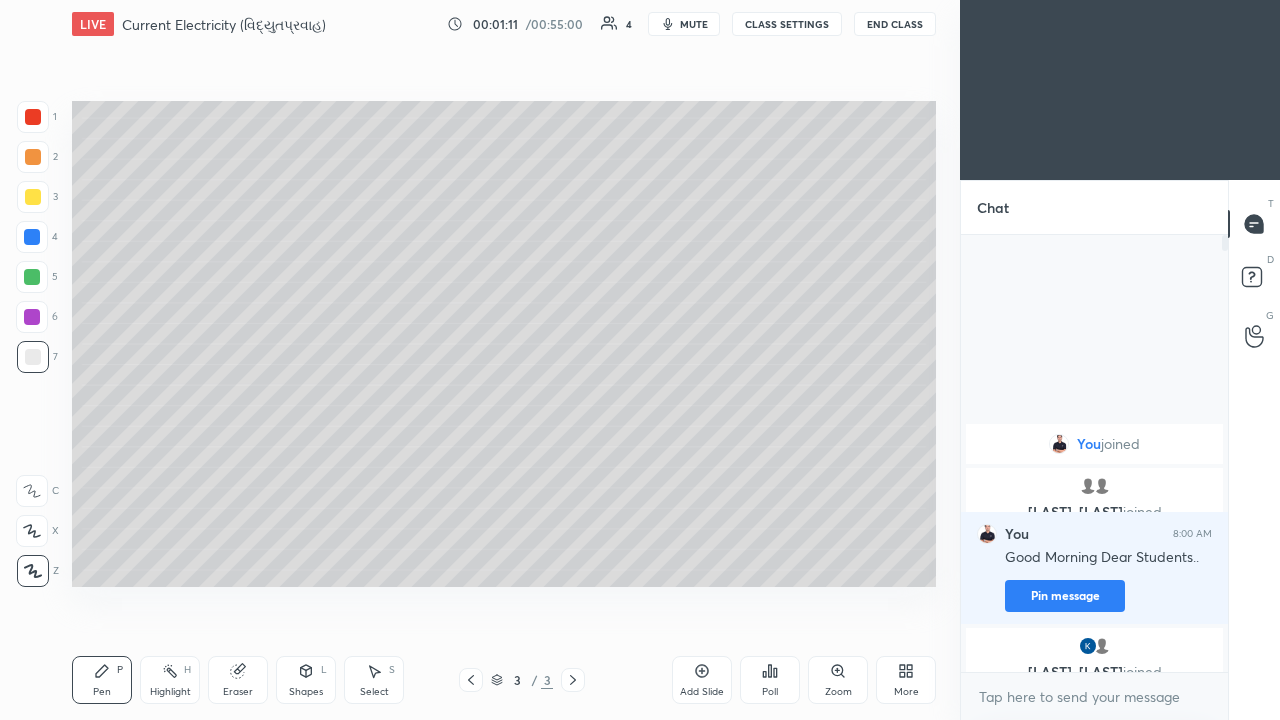 click at bounding box center (33, 197) 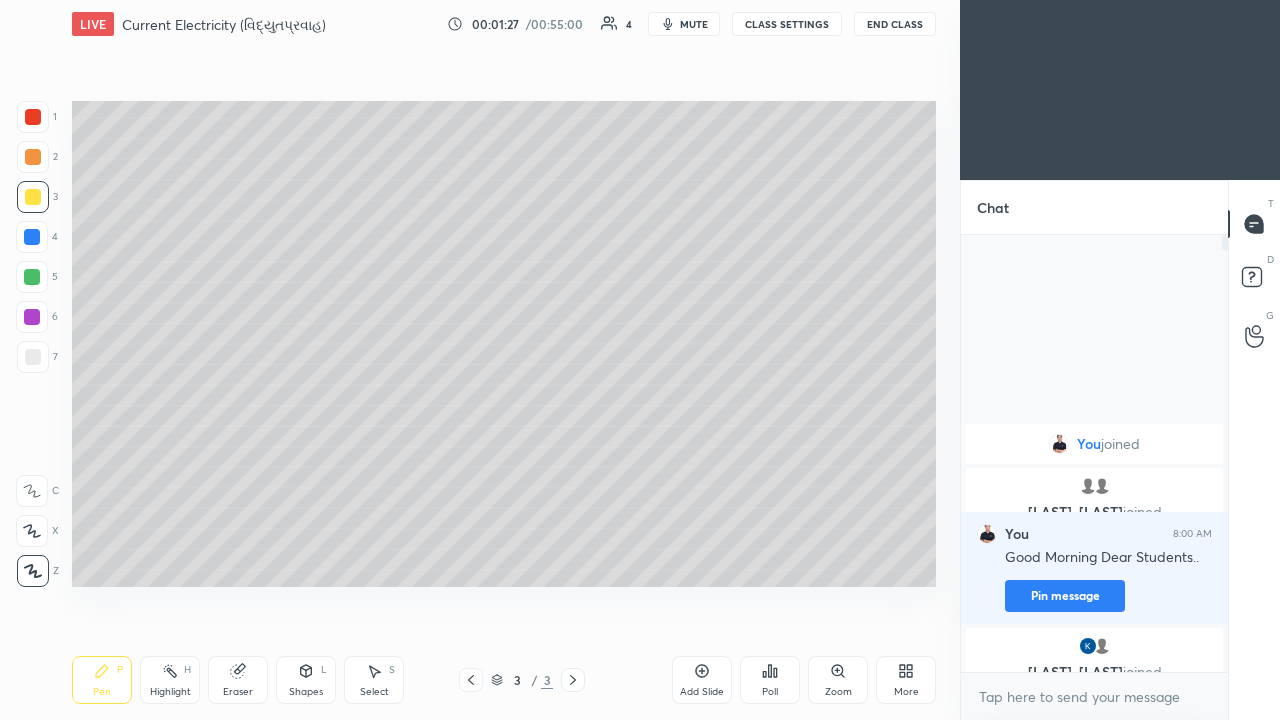 click at bounding box center (33, 357) 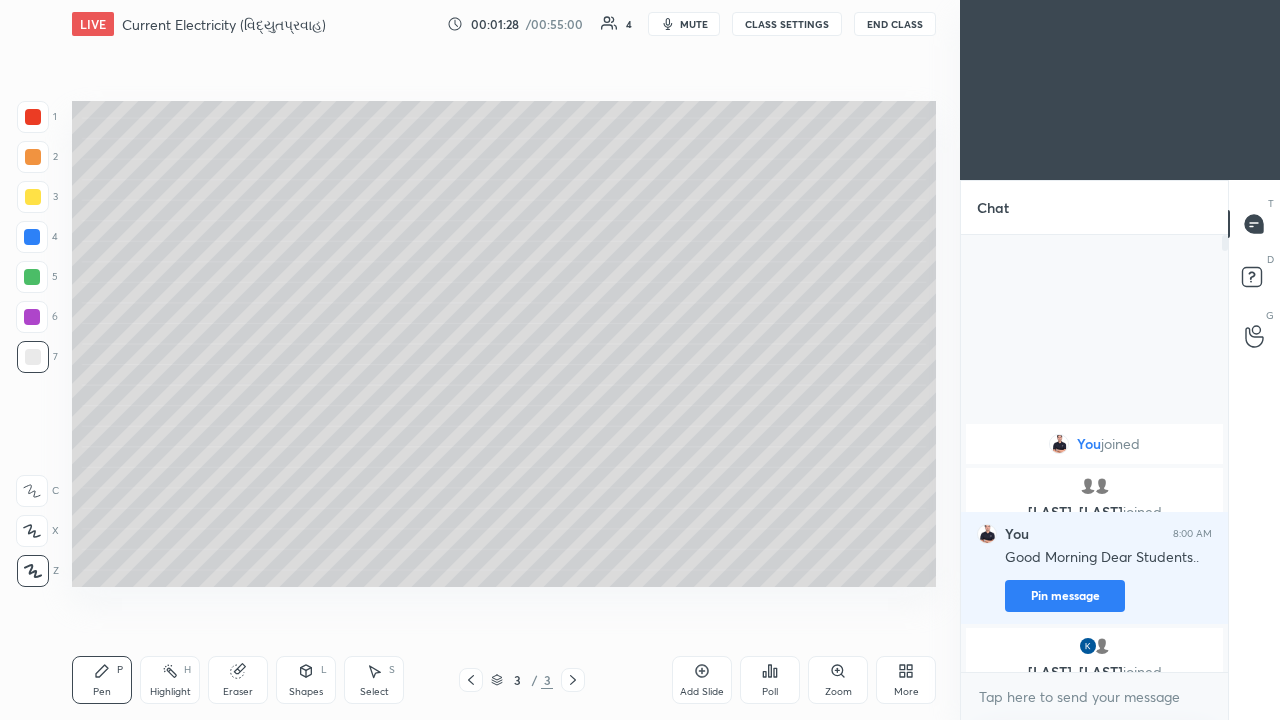 click at bounding box center (33, 157) 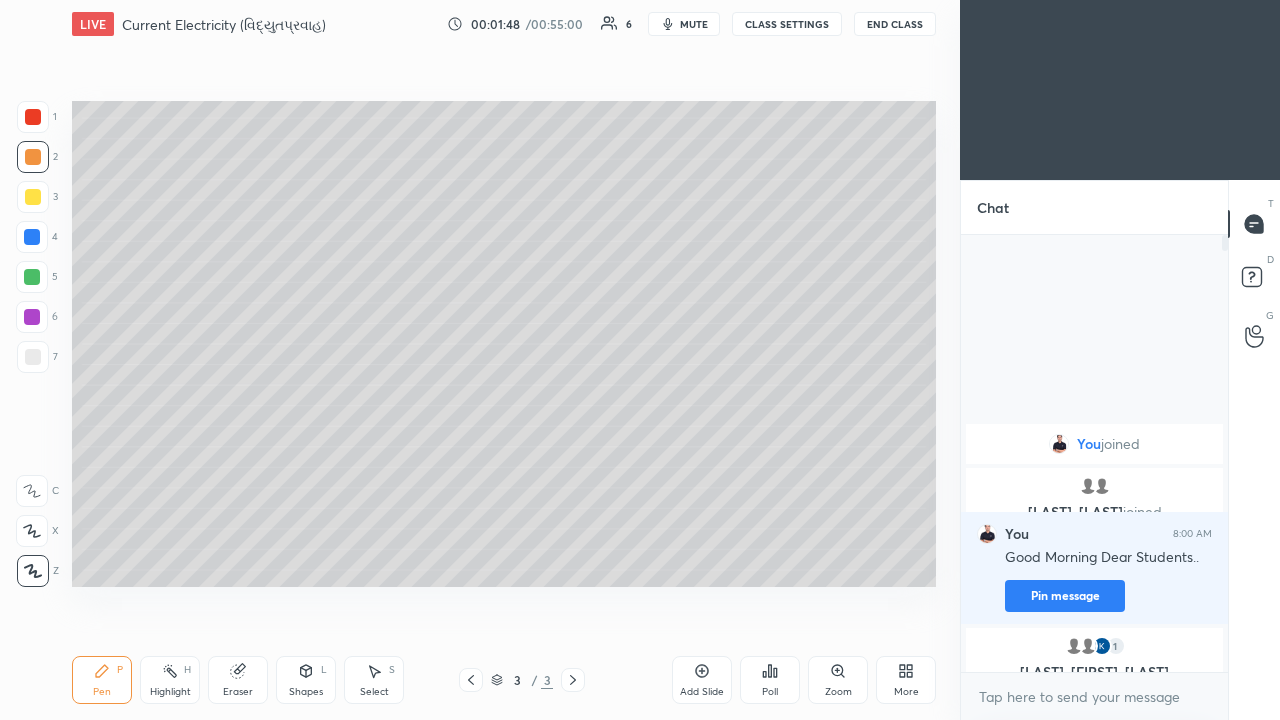 click at bounding box center (33, 357) 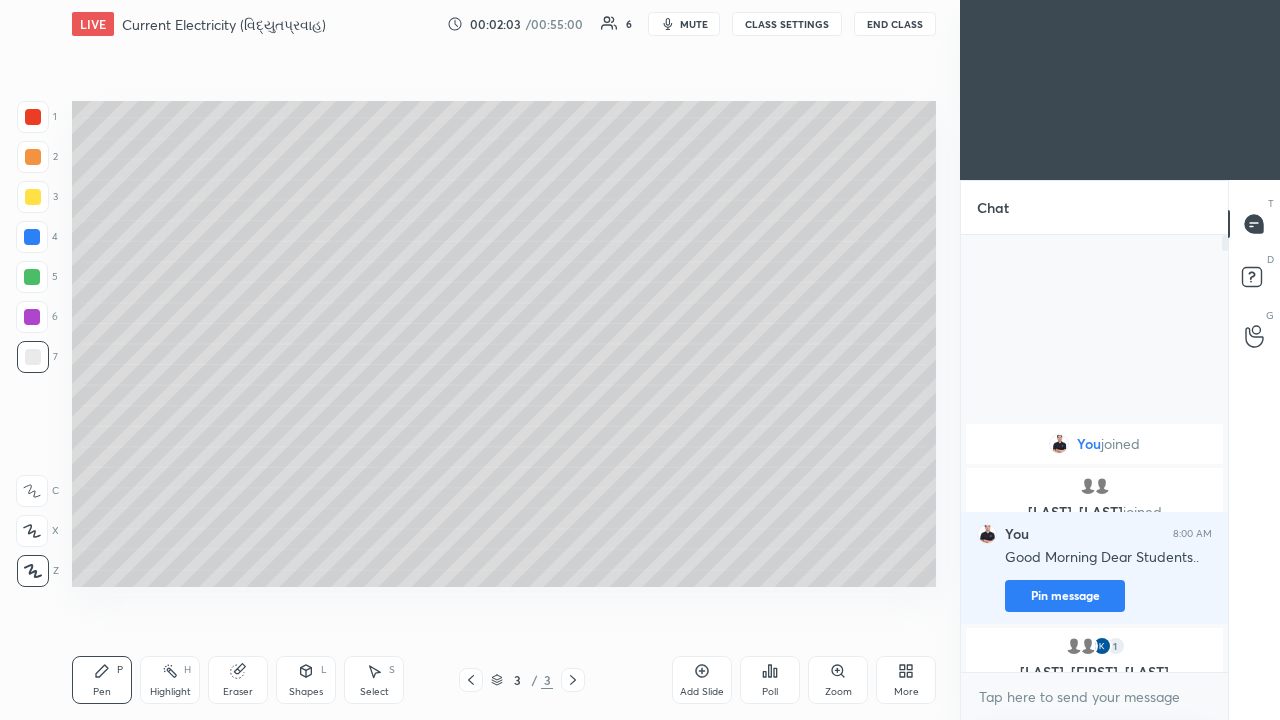 click at bounding box center (33, 157) 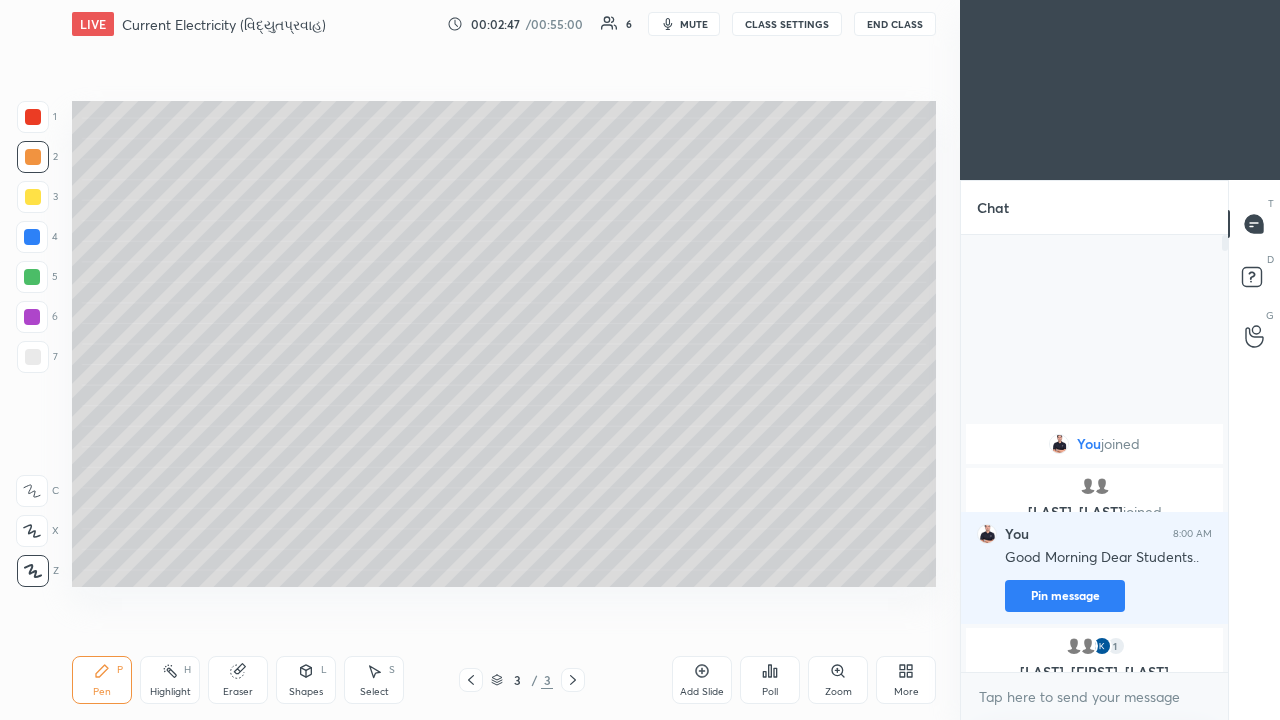 click at bounding box center (33, 357) 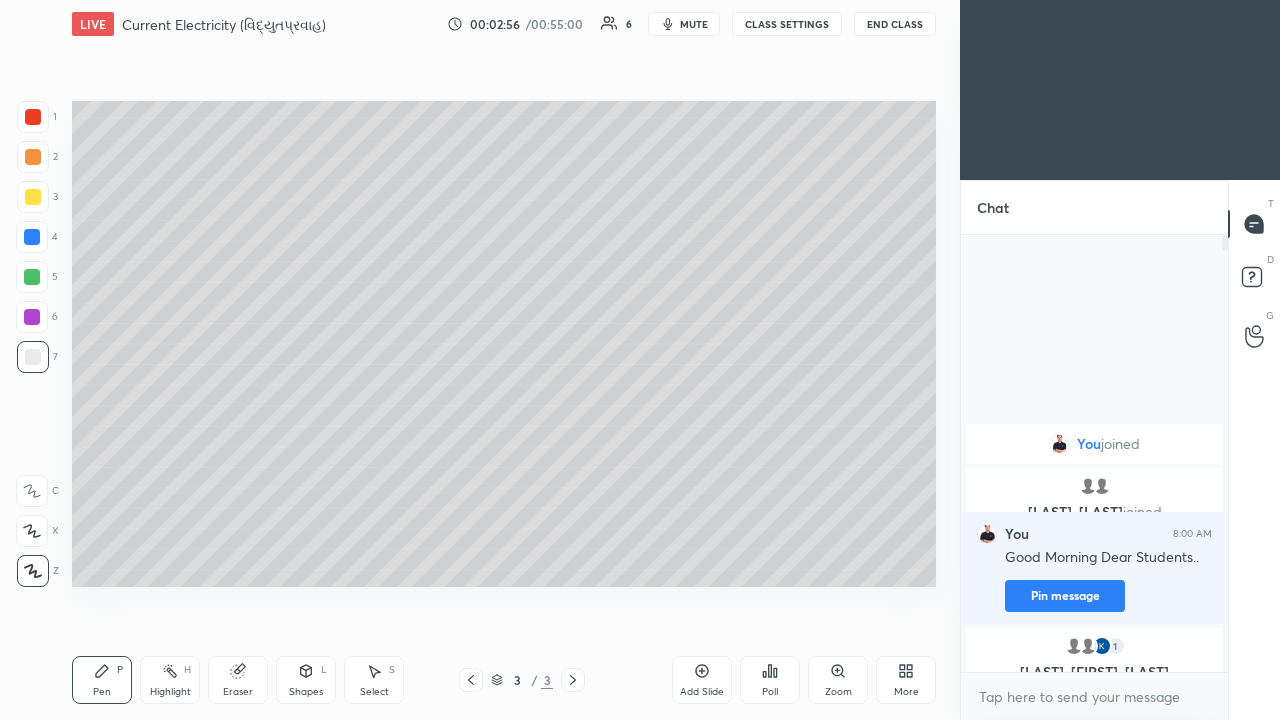 click at bounding box center [33, 197] 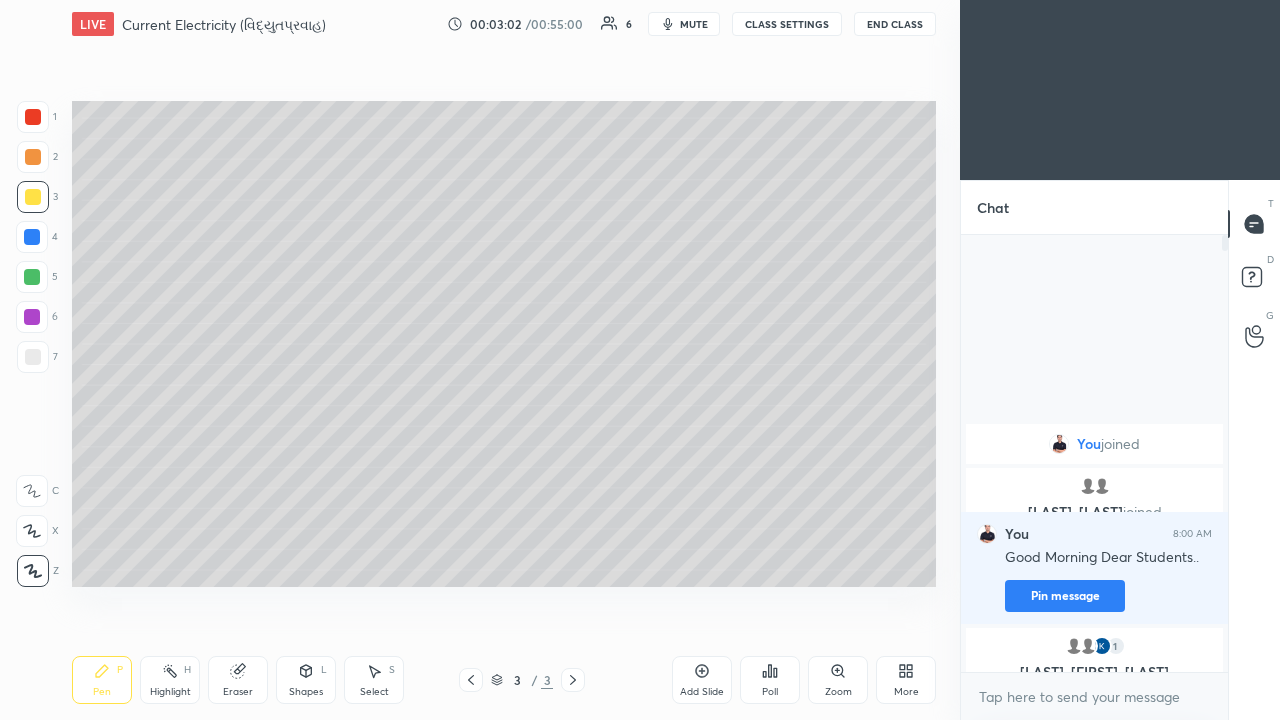 click at bounding box center [33, 357] 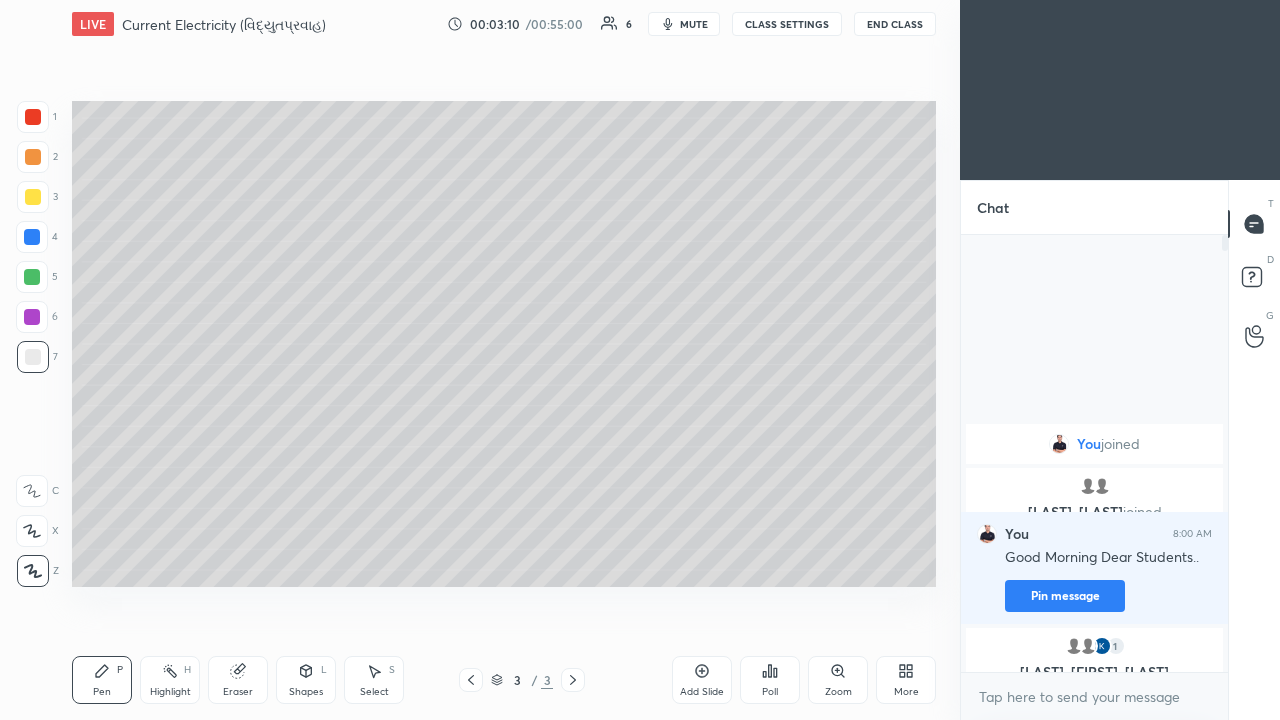 click at bounding box center (33, 157) 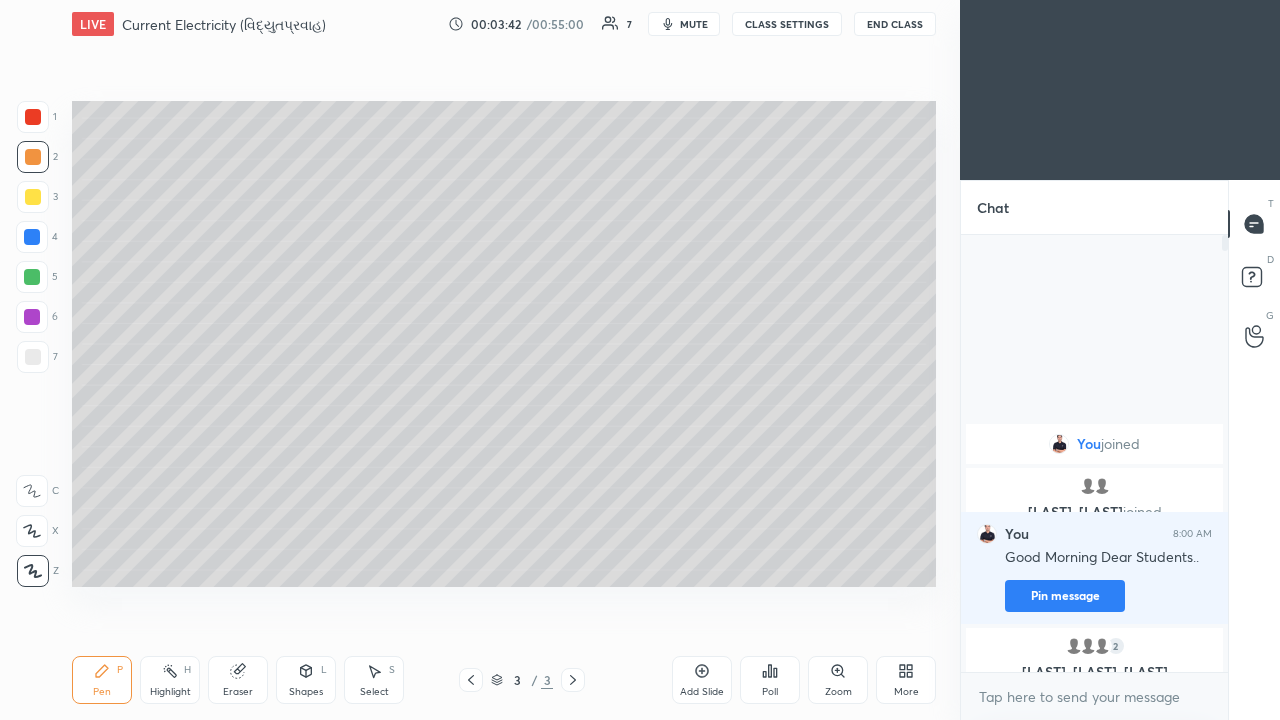 click at bounding box center (33, 357) 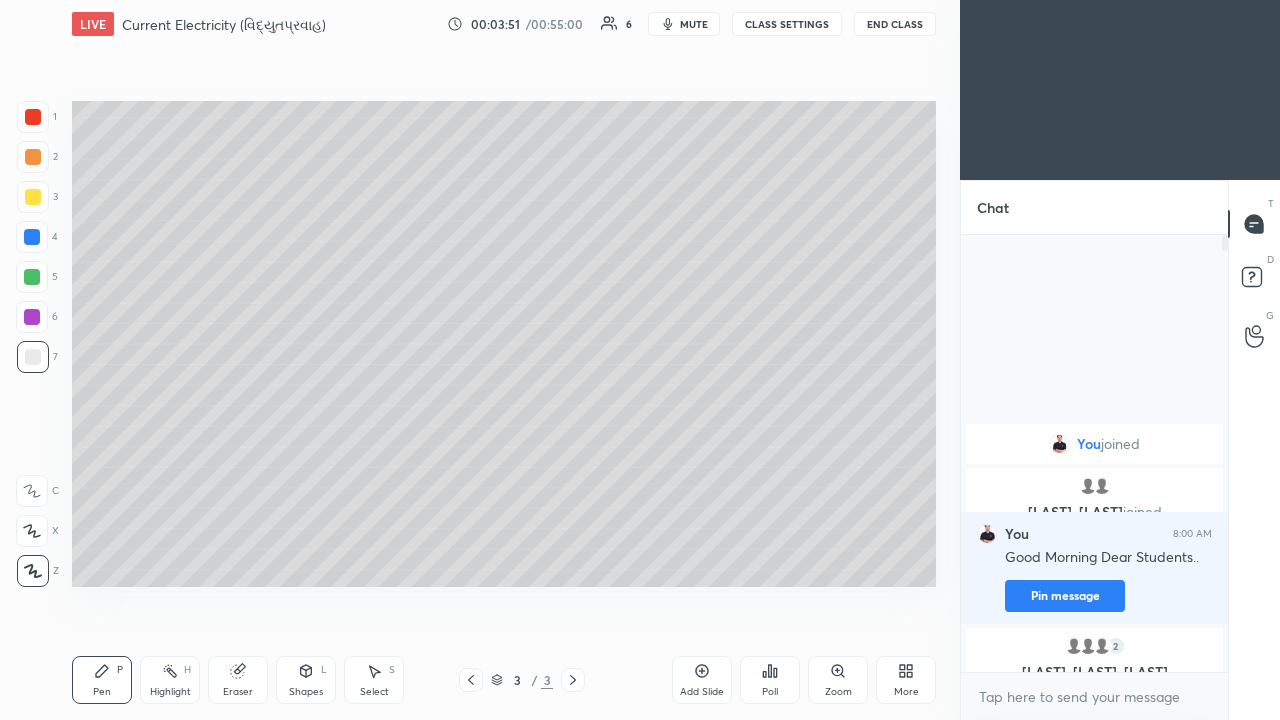 click on "Shapes L" at bounding box center (306, 680) 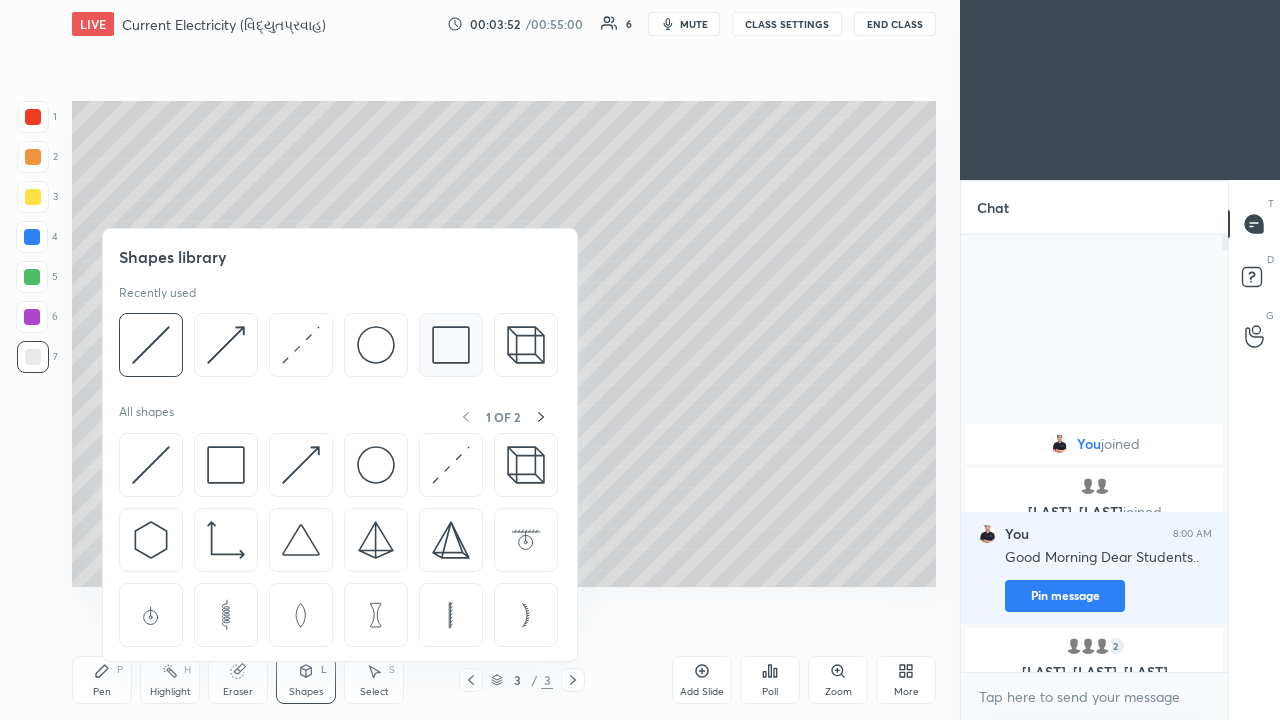 click at bounding box center [451, 345] 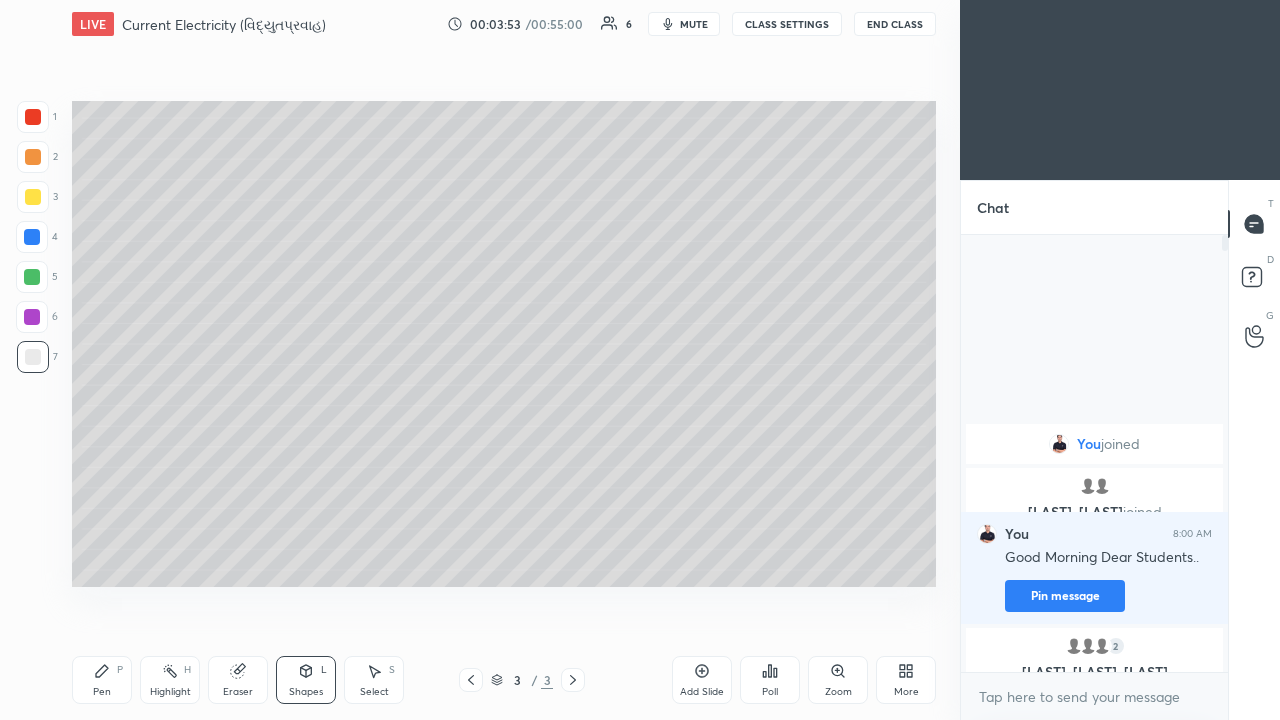 click at bounding box center (32, 237) 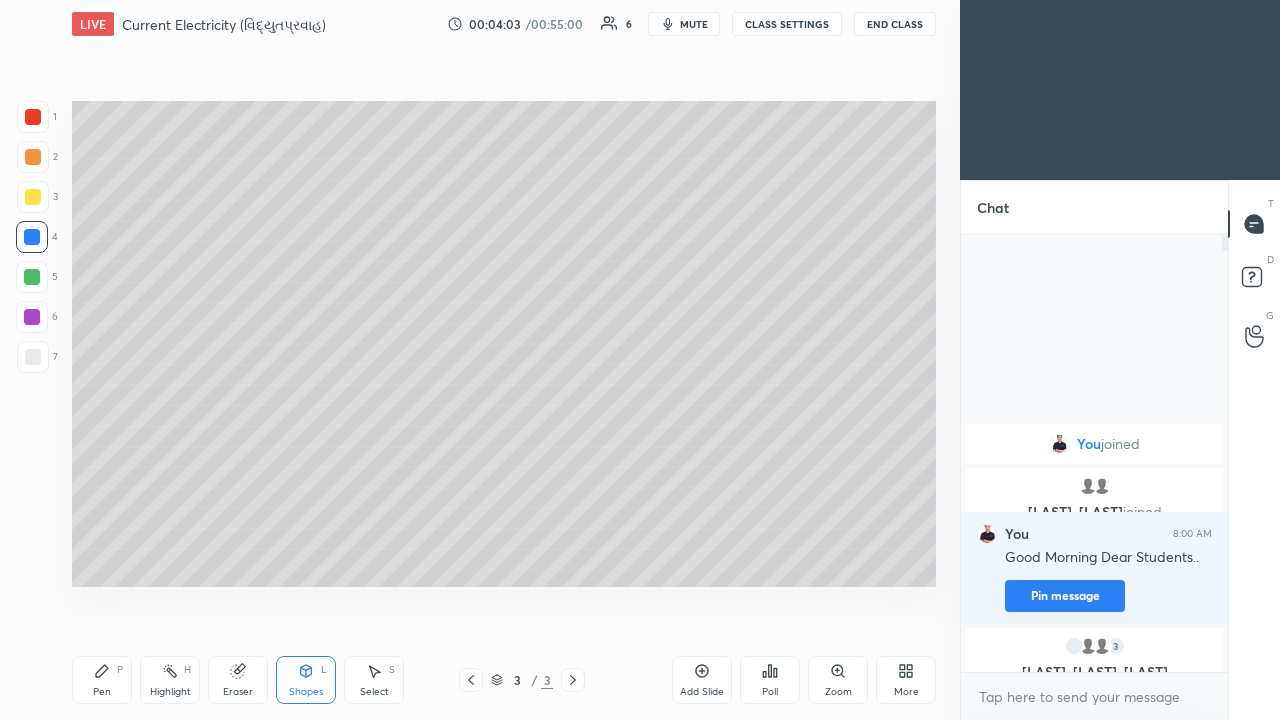 click 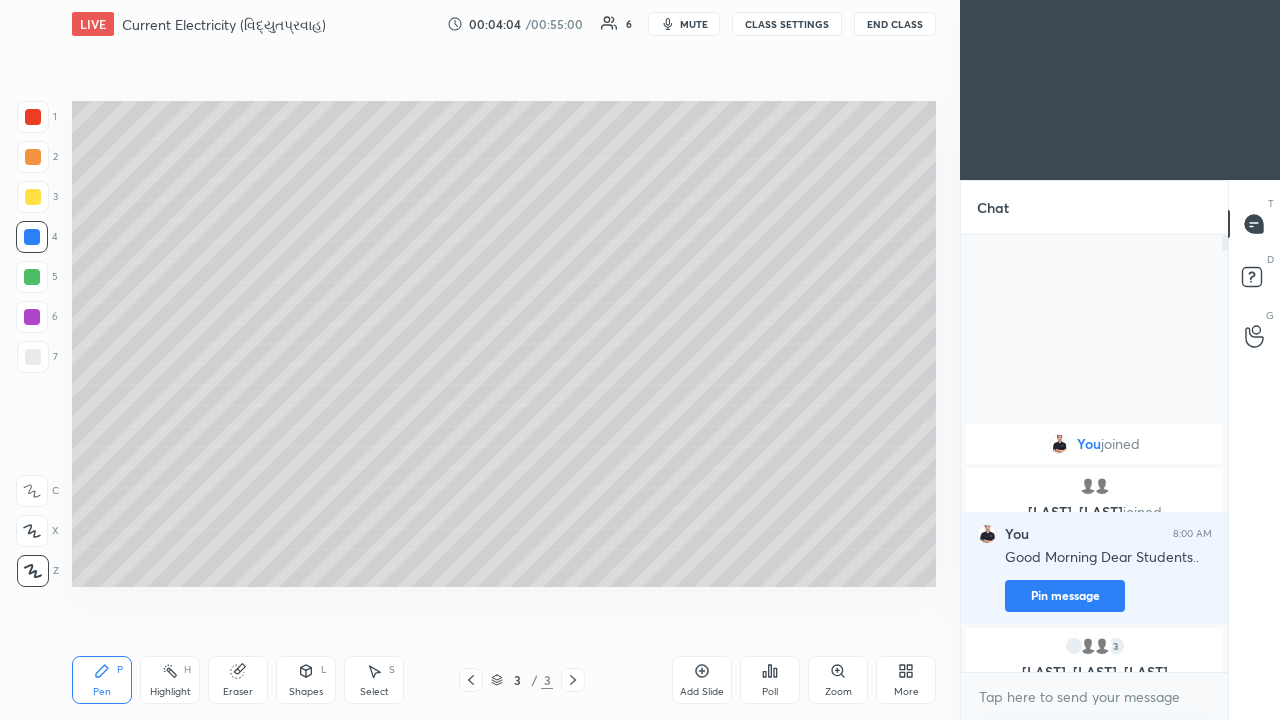 click at bounding box center [33, 197] 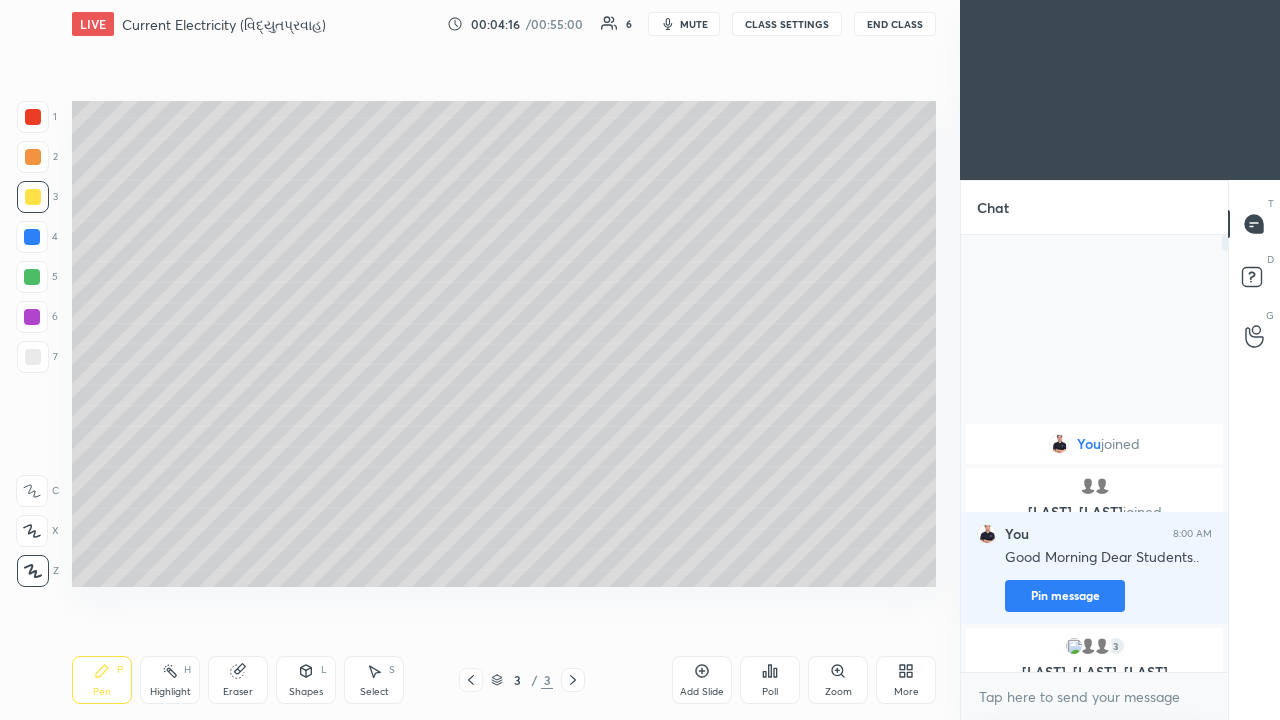 click at bounding box center (33, 357) 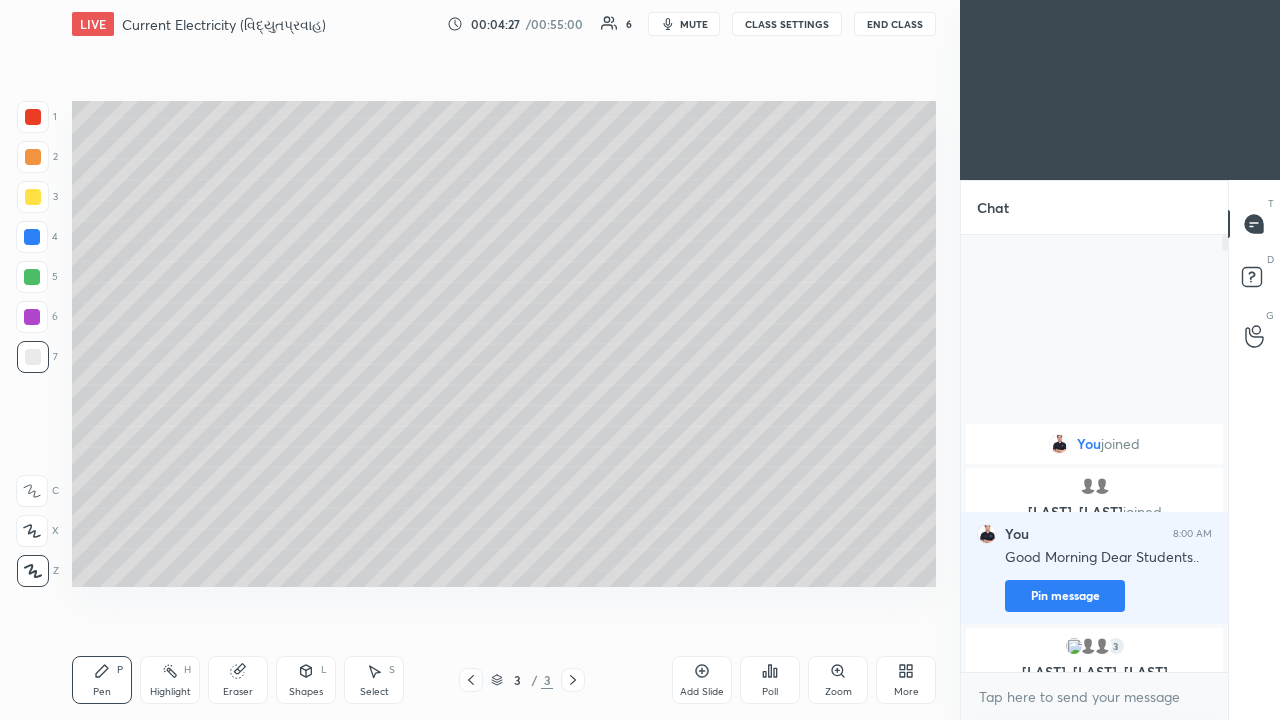 click at bounding box center (33, 197) 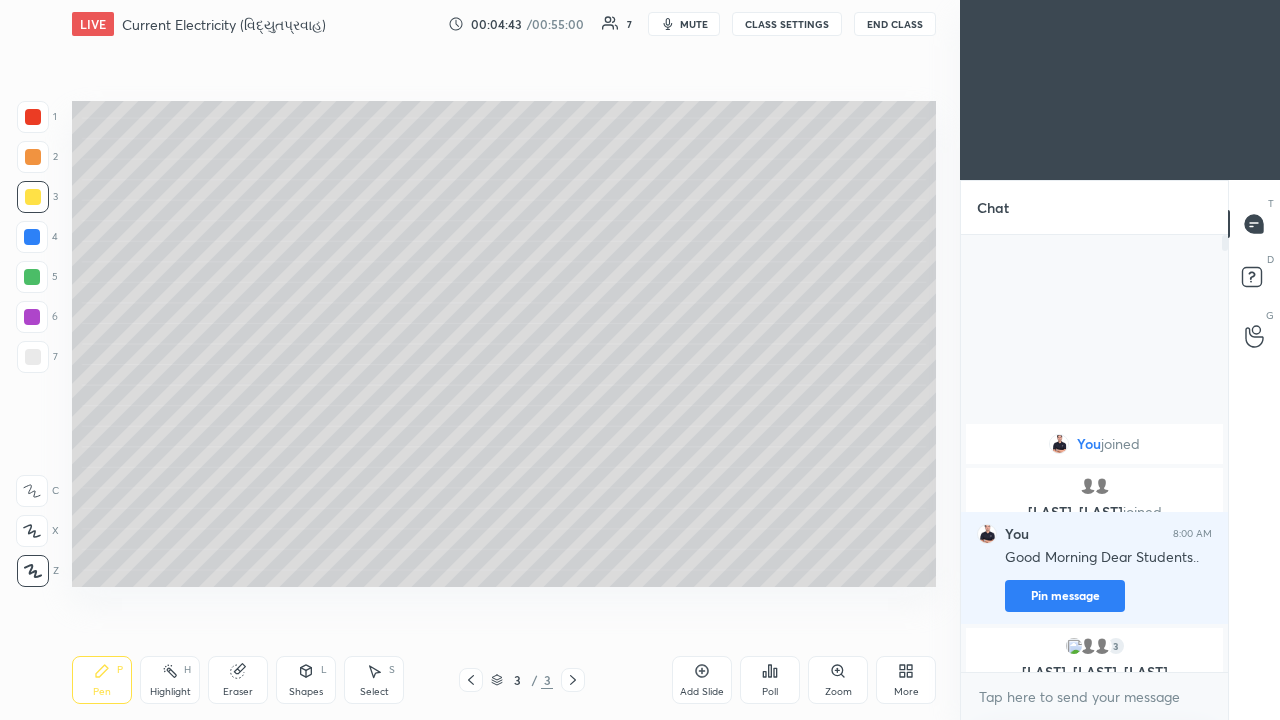 click at bounding box center [33, 157] 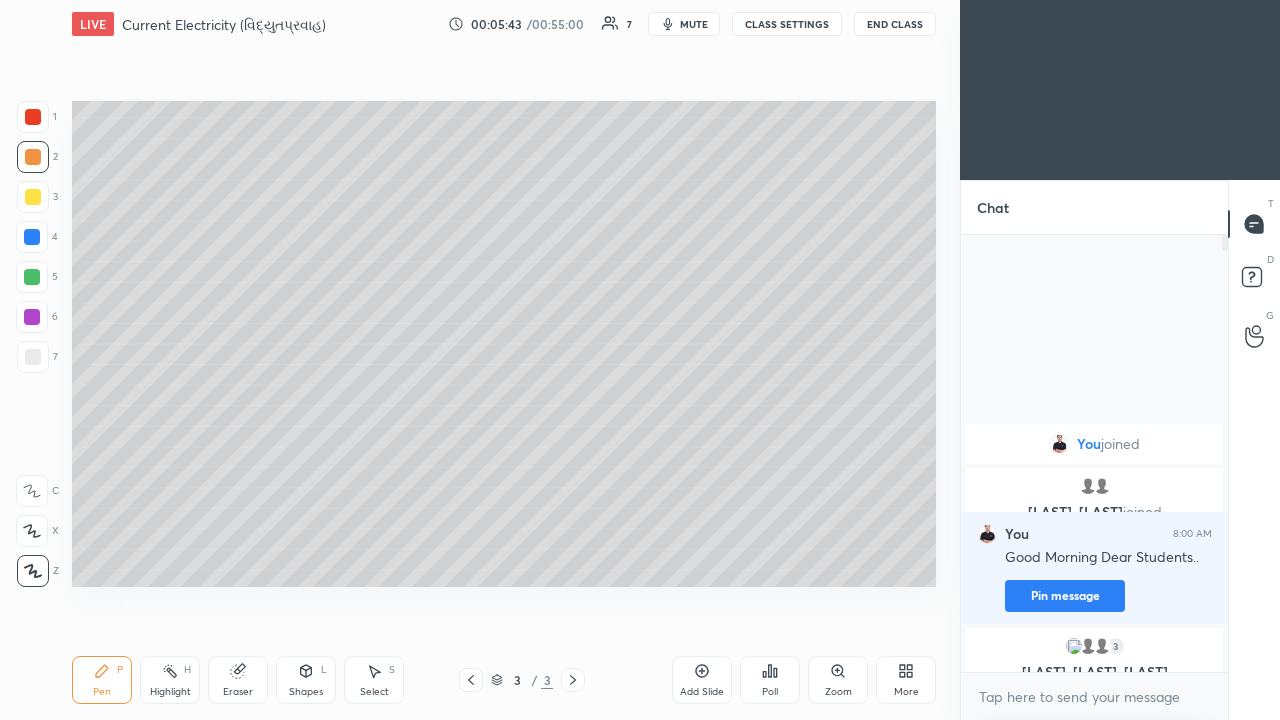 click at bounding box center [33, 357] 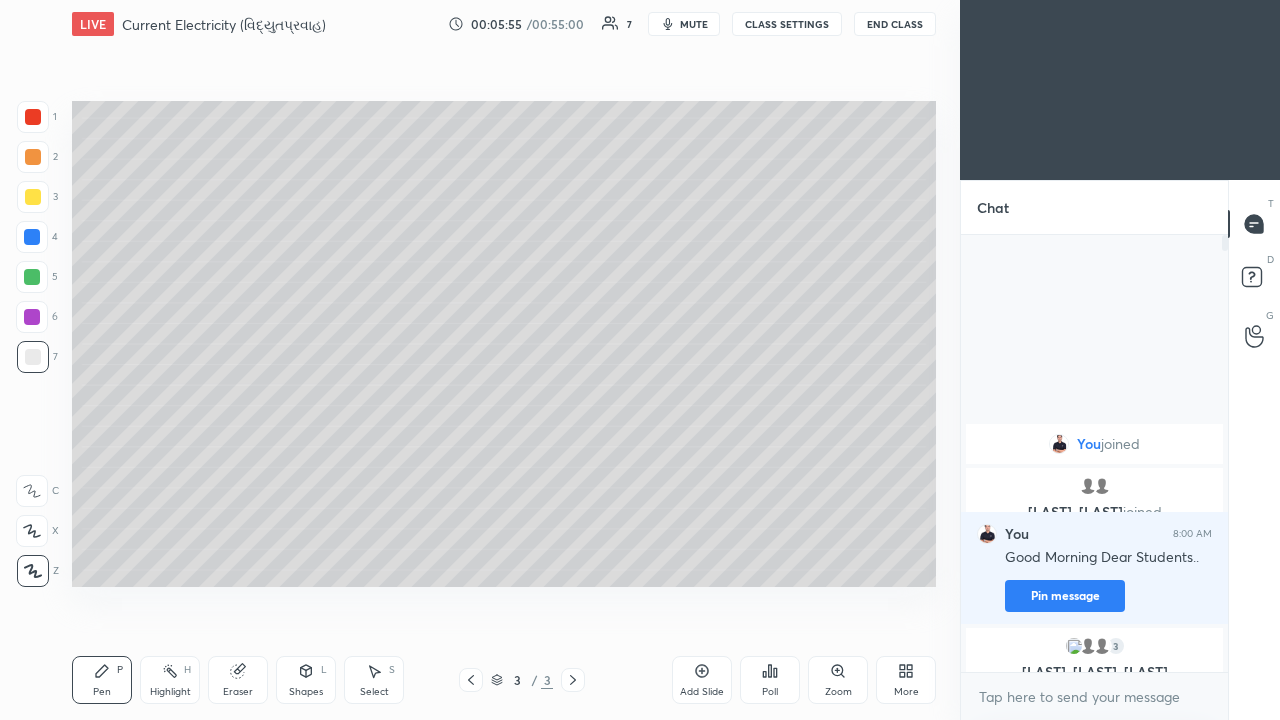 click on "Add Slide" at bounding box center (702, 680) 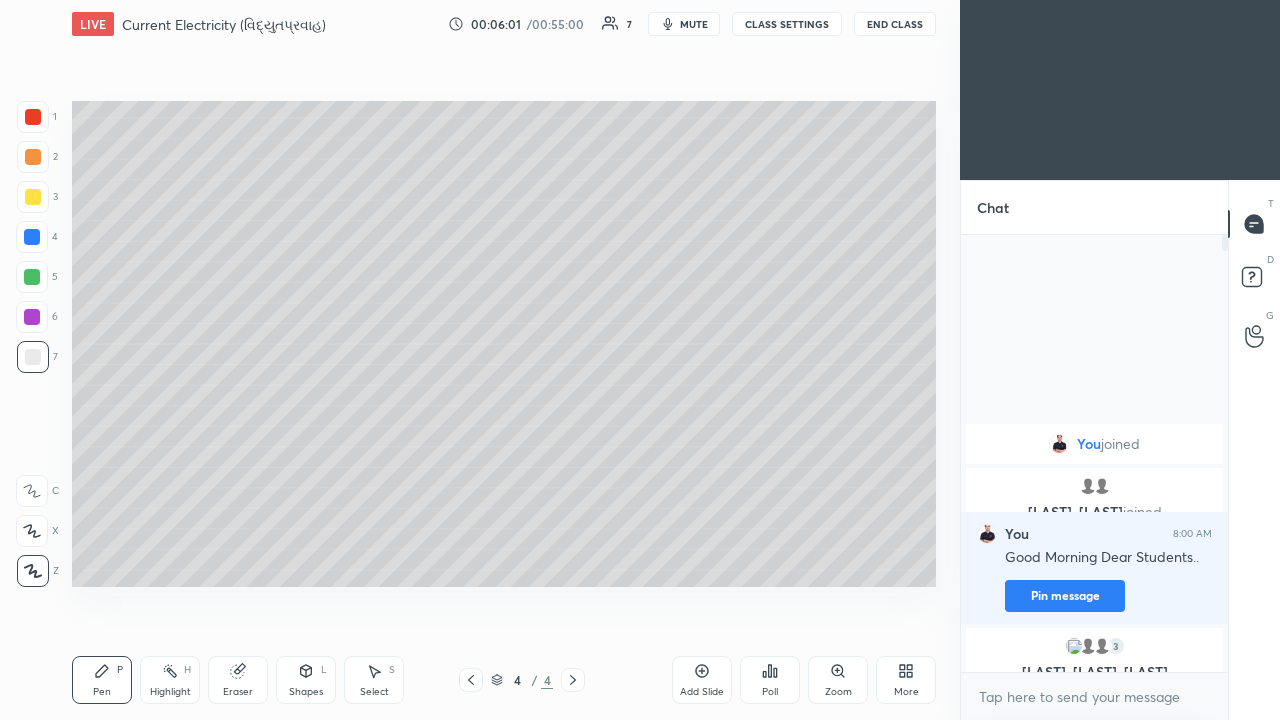 click at bounding box center (33, 197) 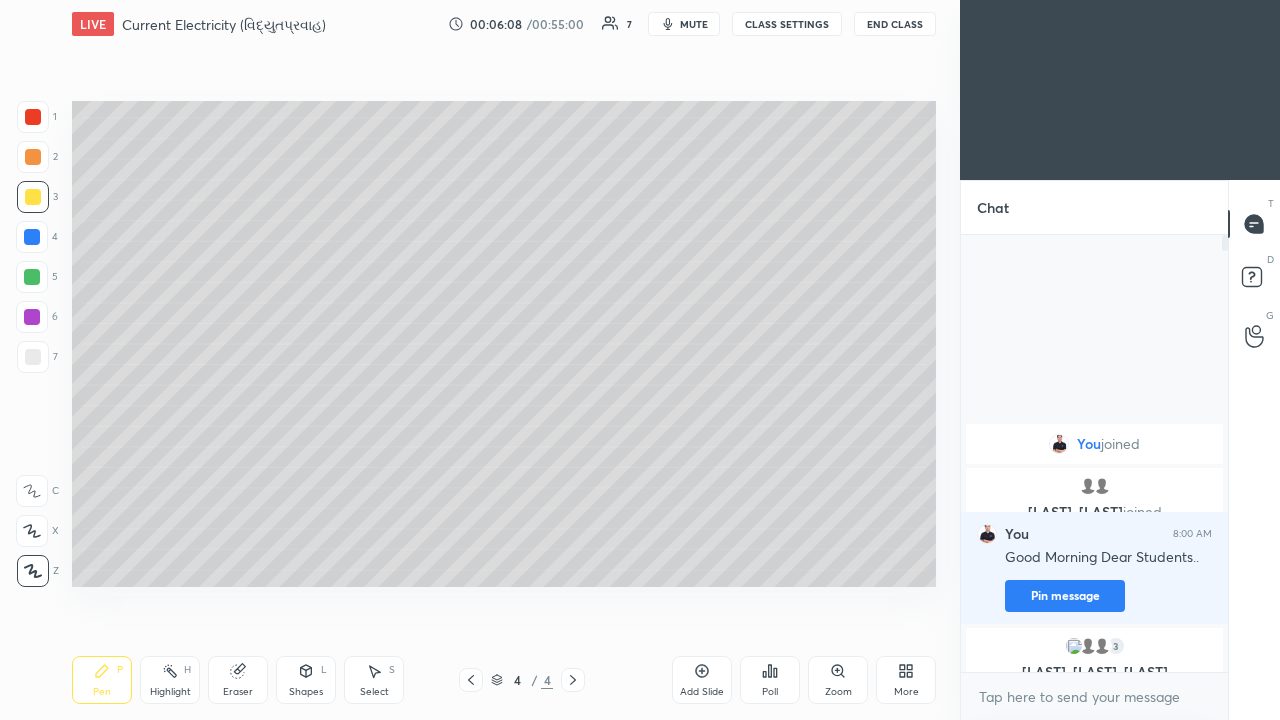 click 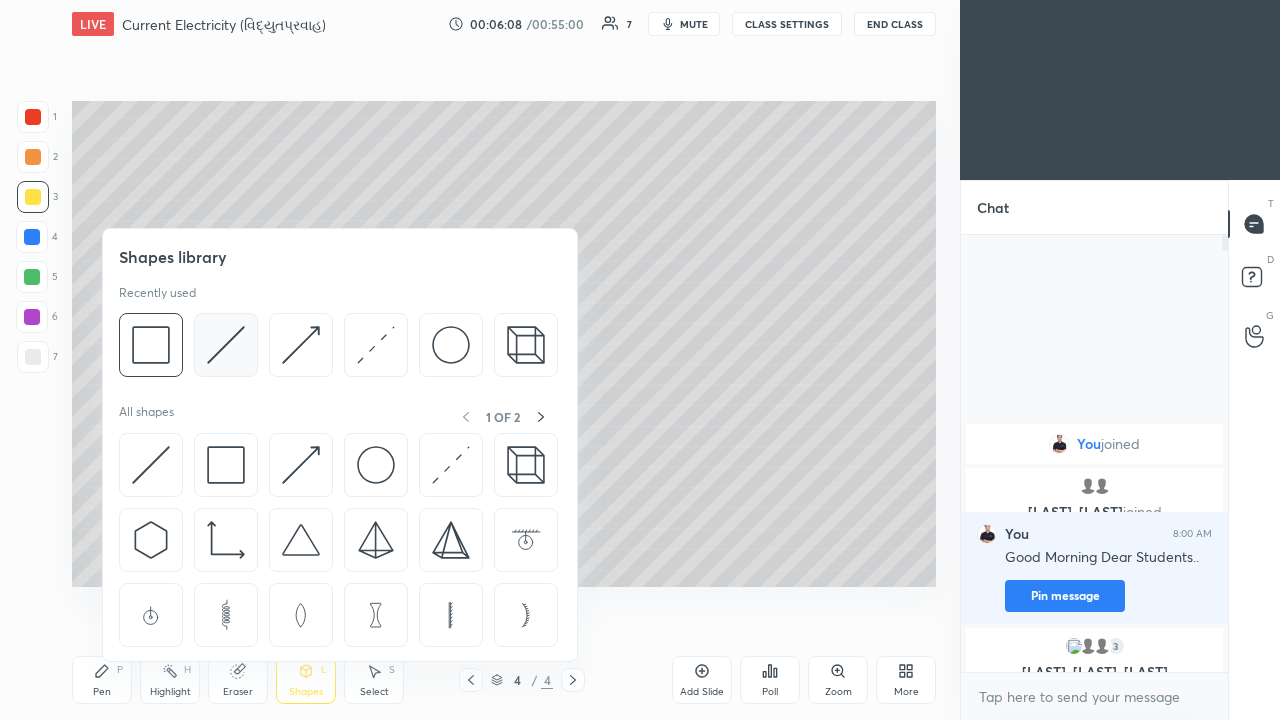 click at bounding box center (226, 345) 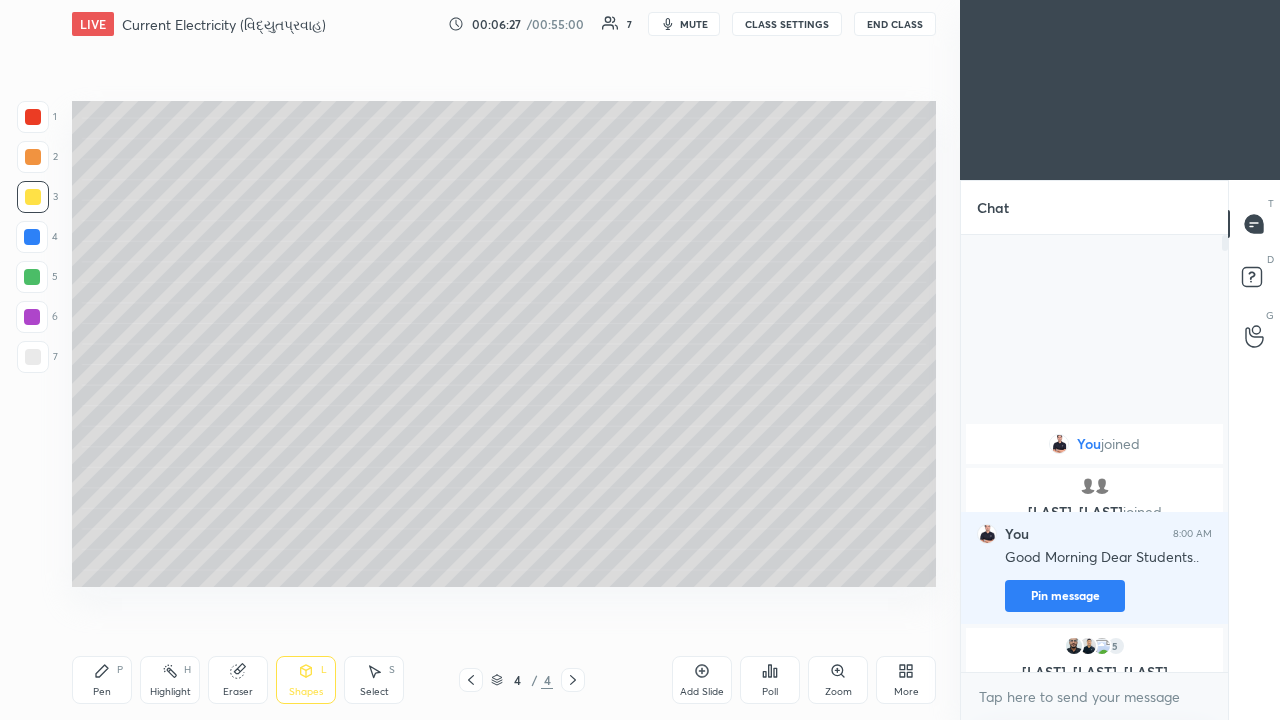 click on "Pen P" at bounding box center (102, 680) 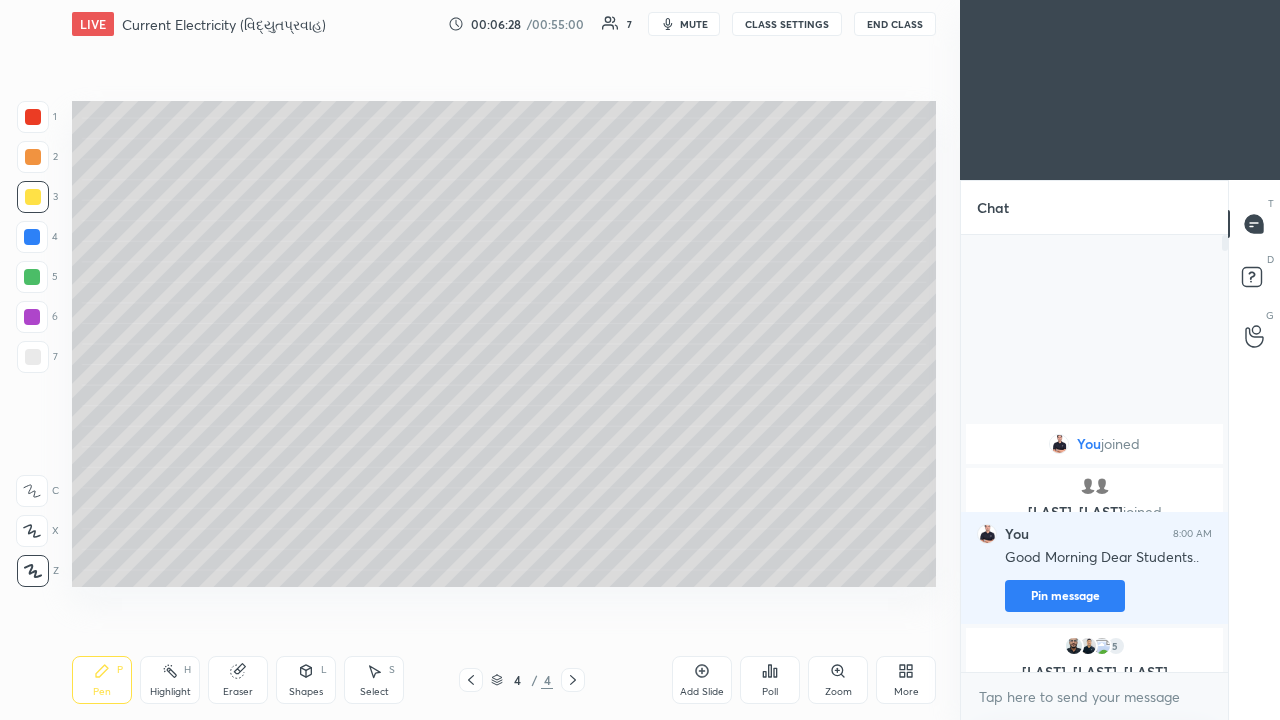 click at bounding box center (33, 357) 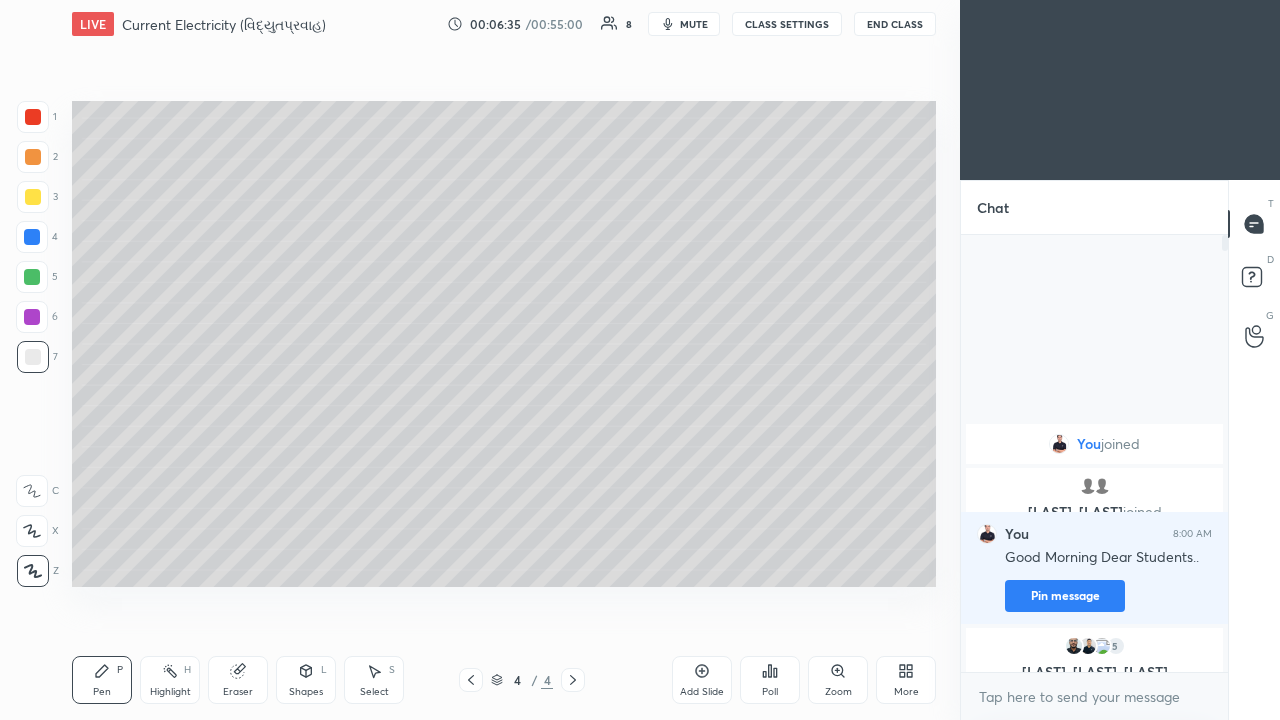 click on "Eraser" at bounding box center (238, 680) 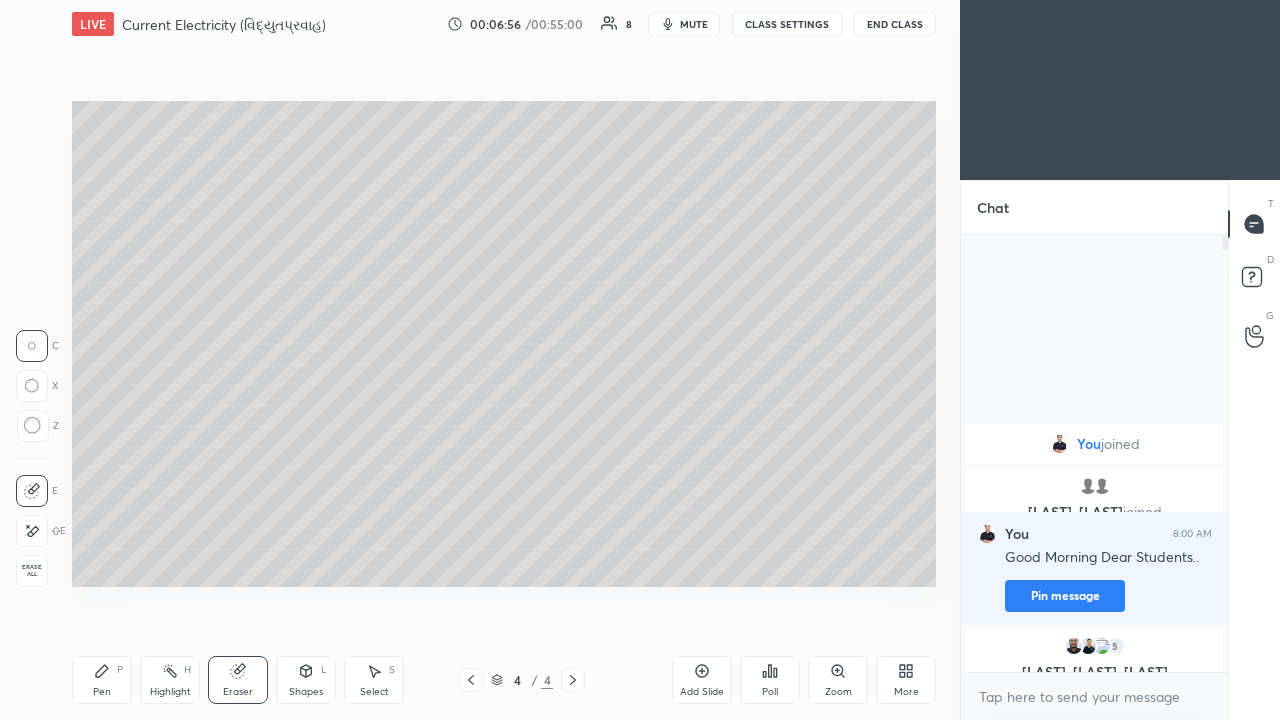 click 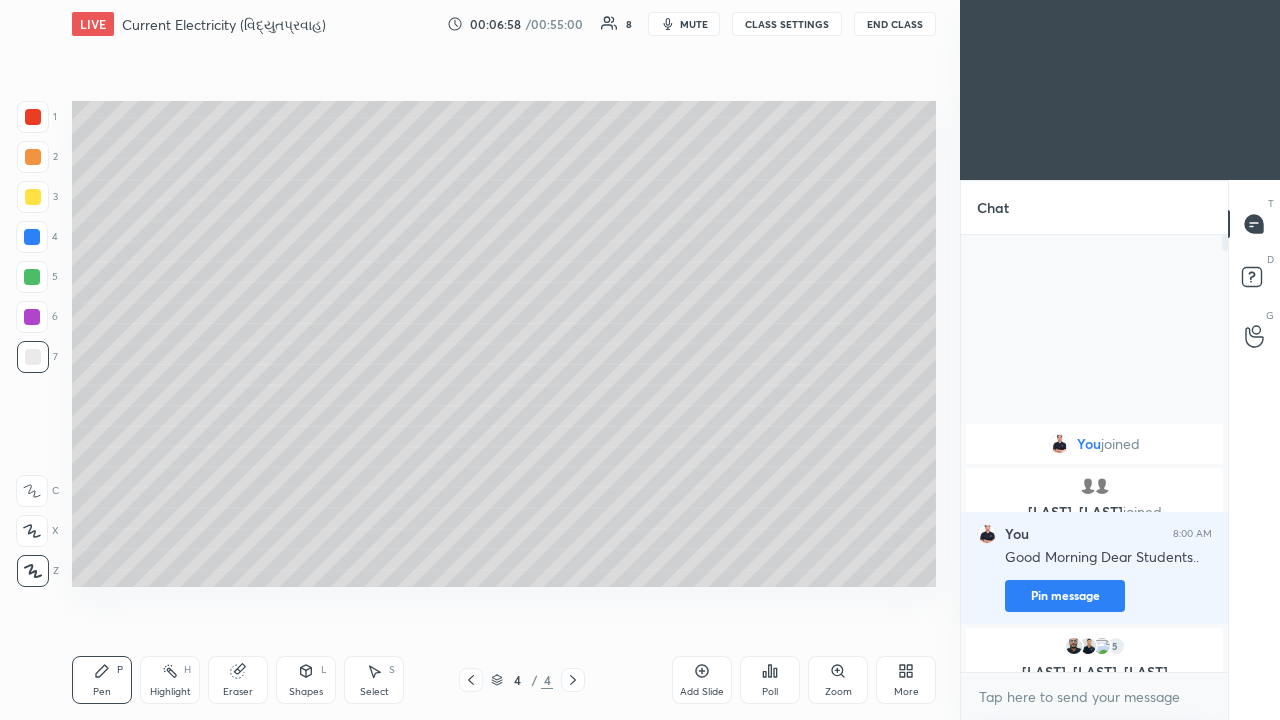 click at bounding box center [33, 157] 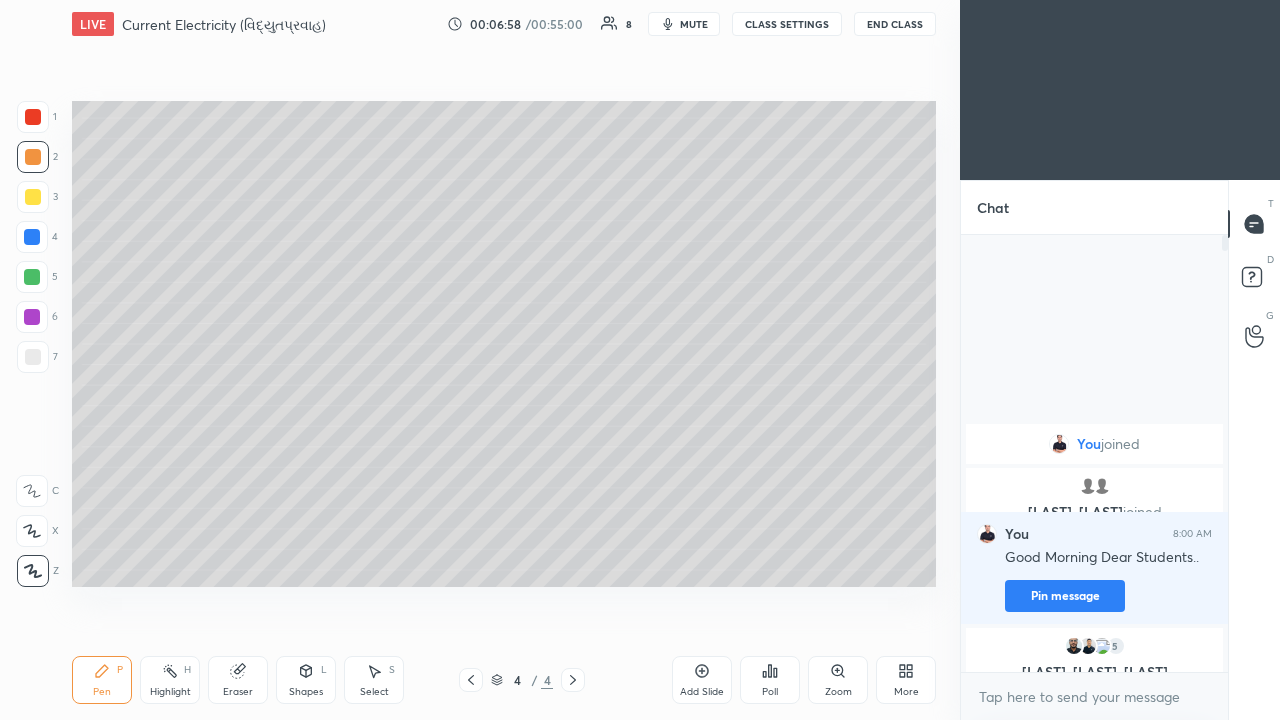 click at bounding box center [33, 357] 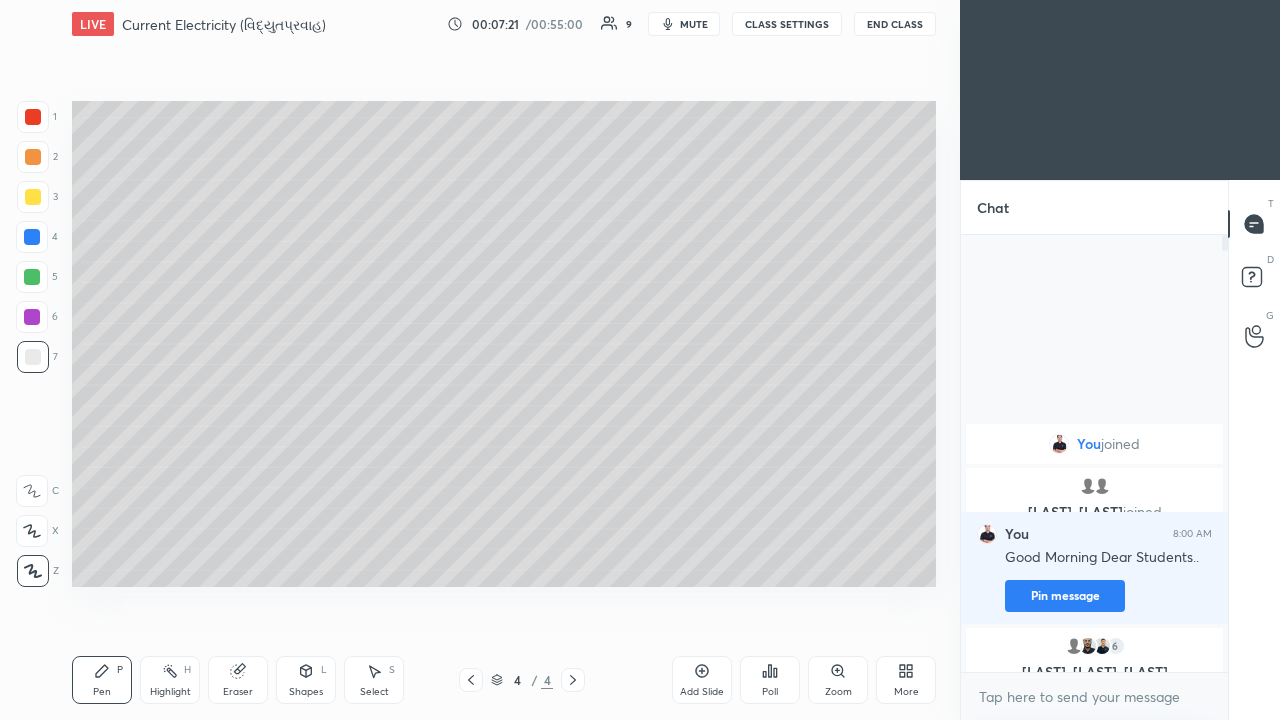 click at bounding box center (33, 157) 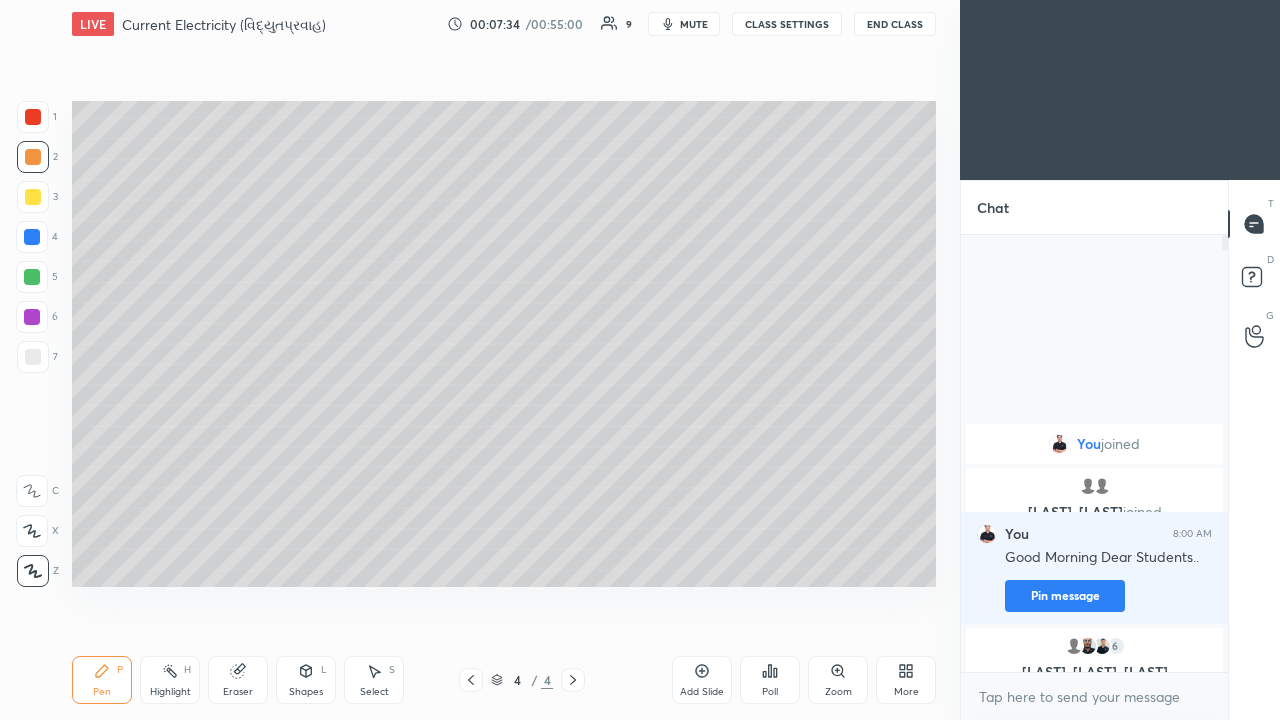 click on "Shapes" at bounding box center (306, 692) 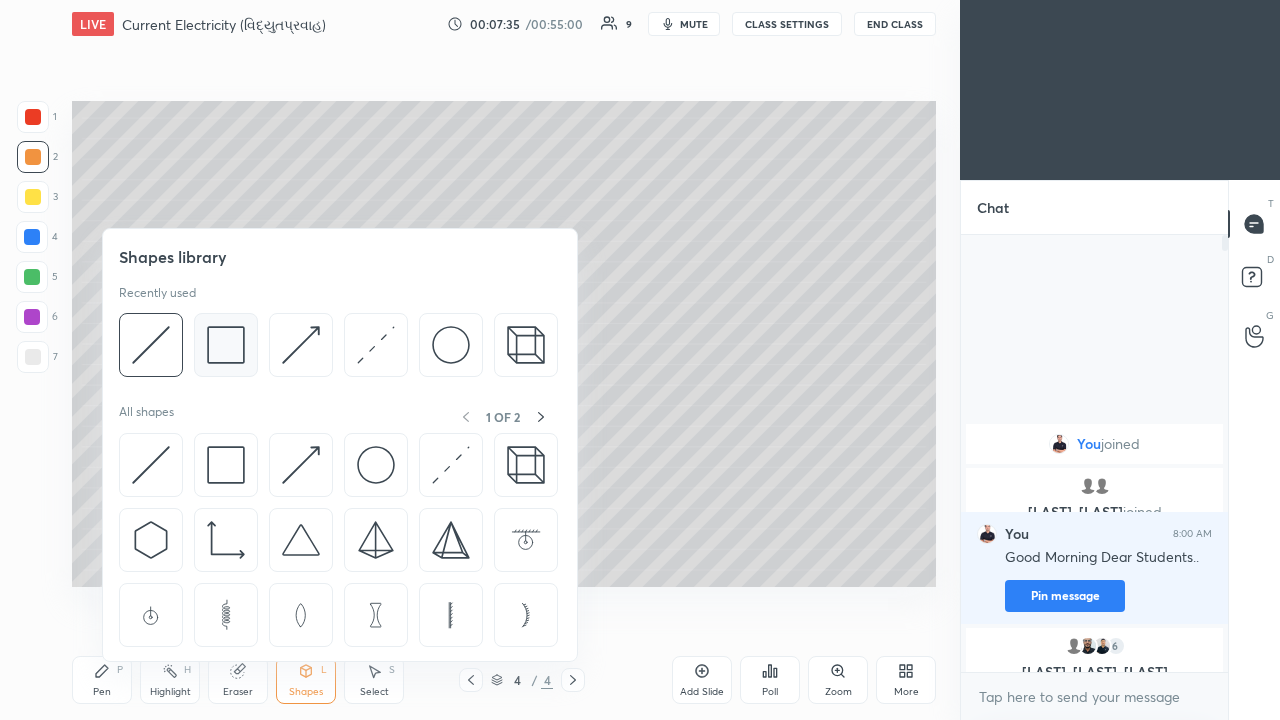 click at bounding box center [226, 345] 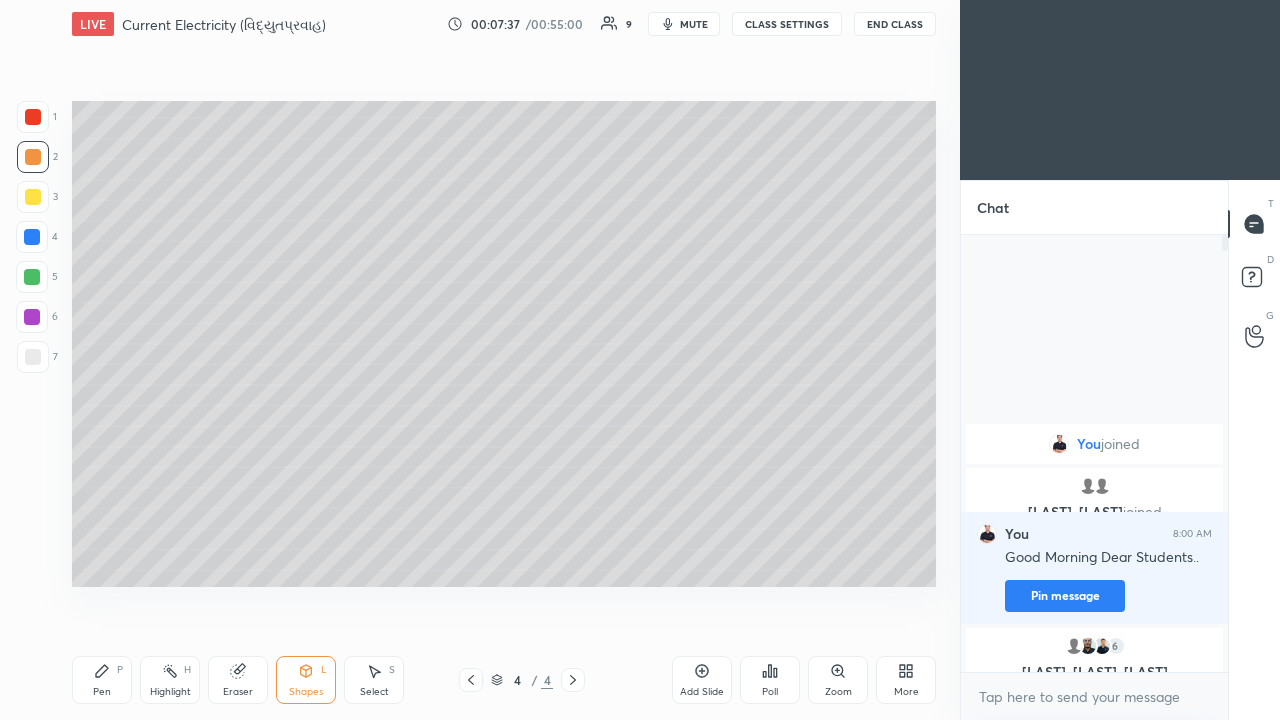 click on "Shapes L" at bounding box center [306, 680] 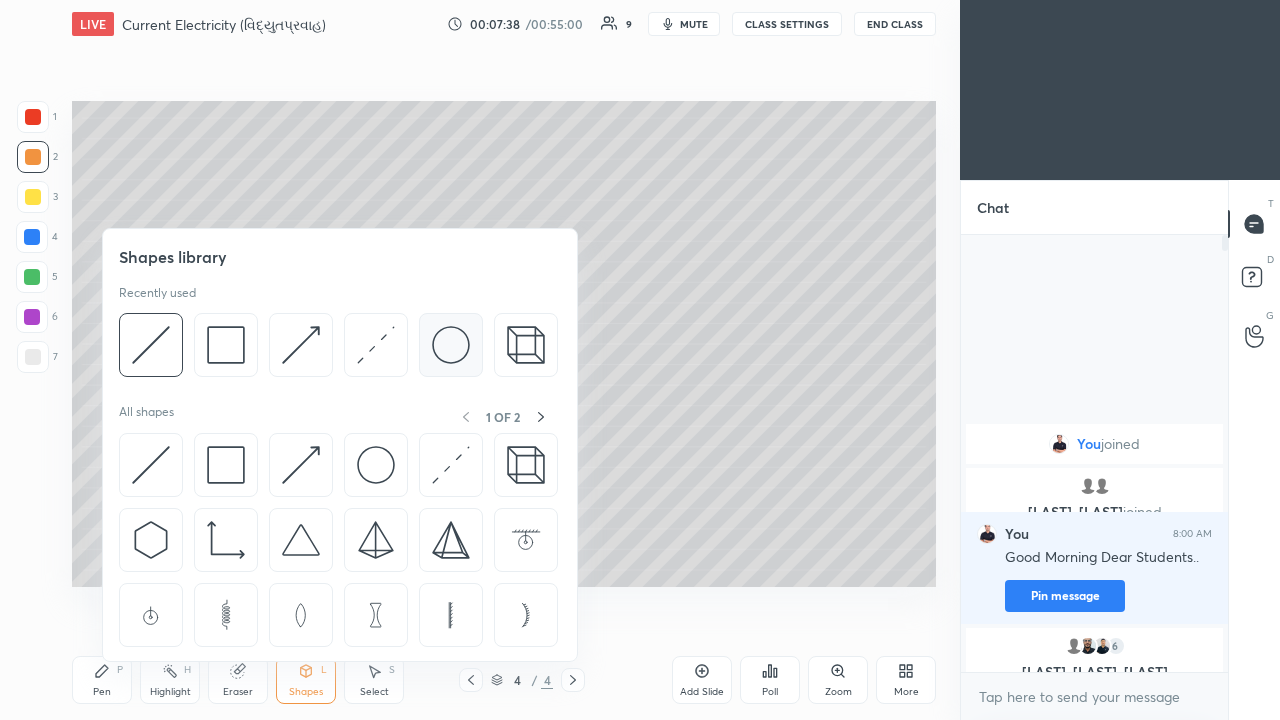 click at bounding box center [451, 345] 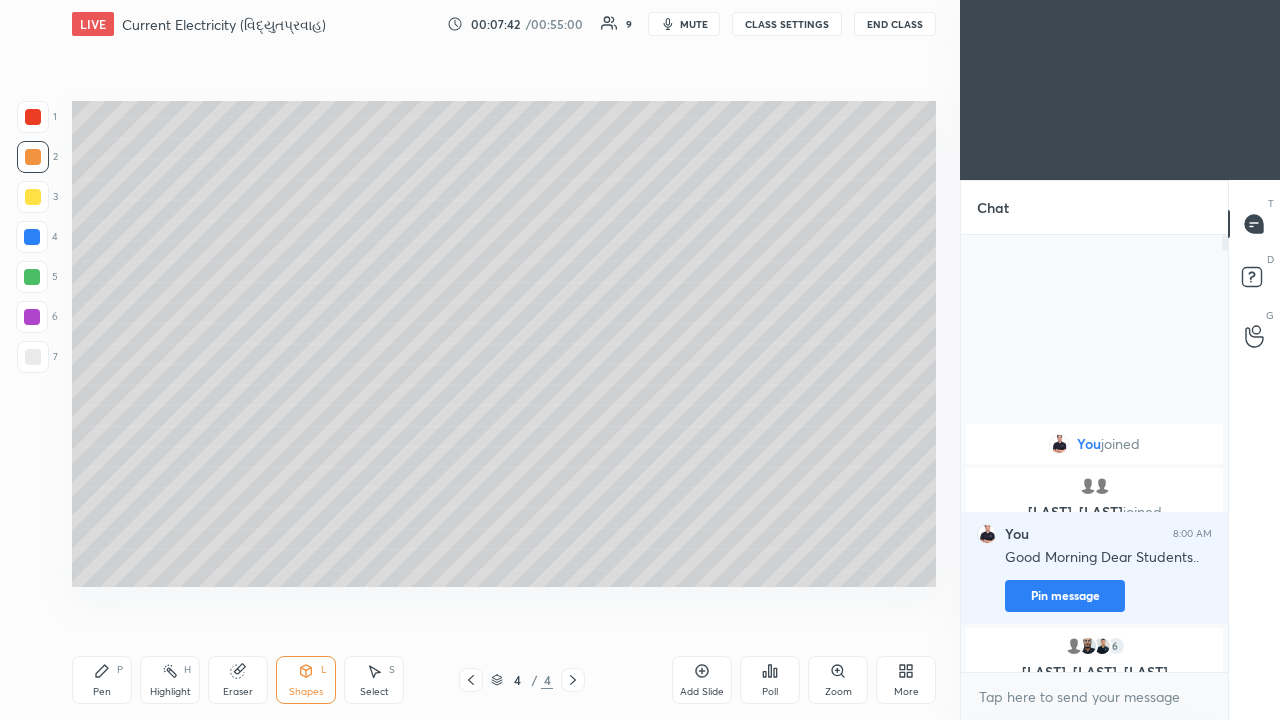 click on "Eraser" at bounding box center (238, 680) 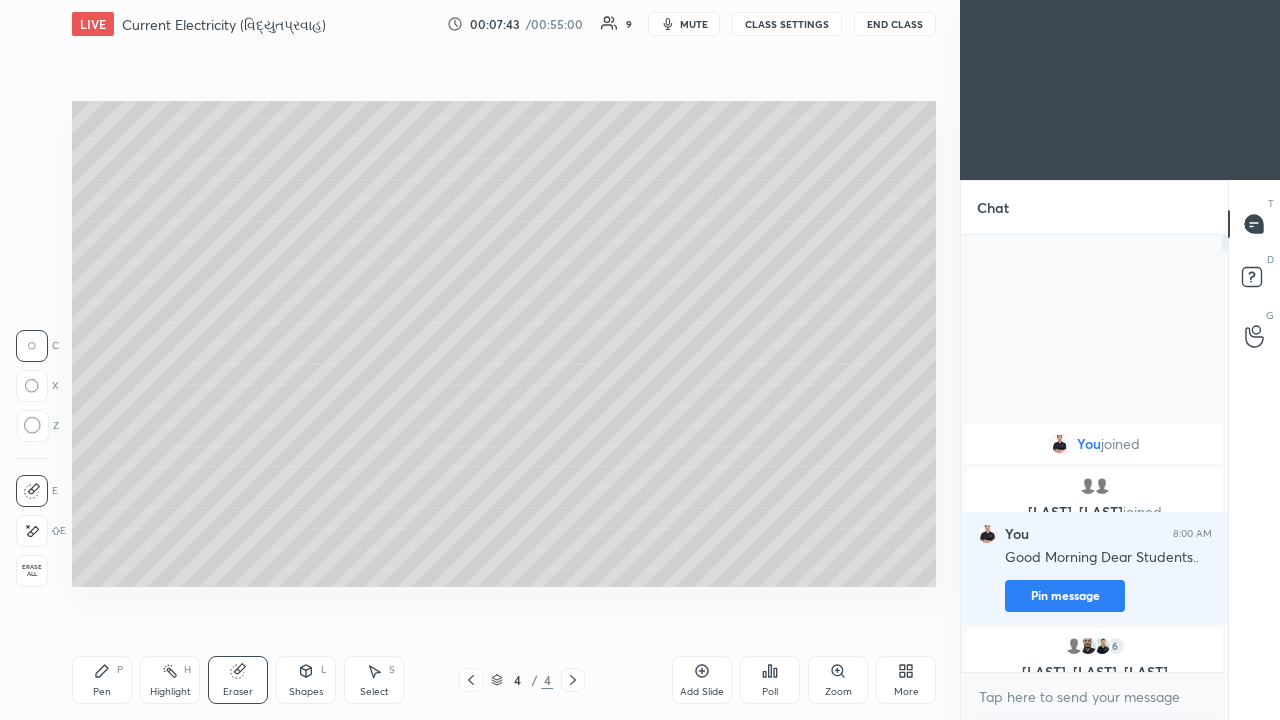 click 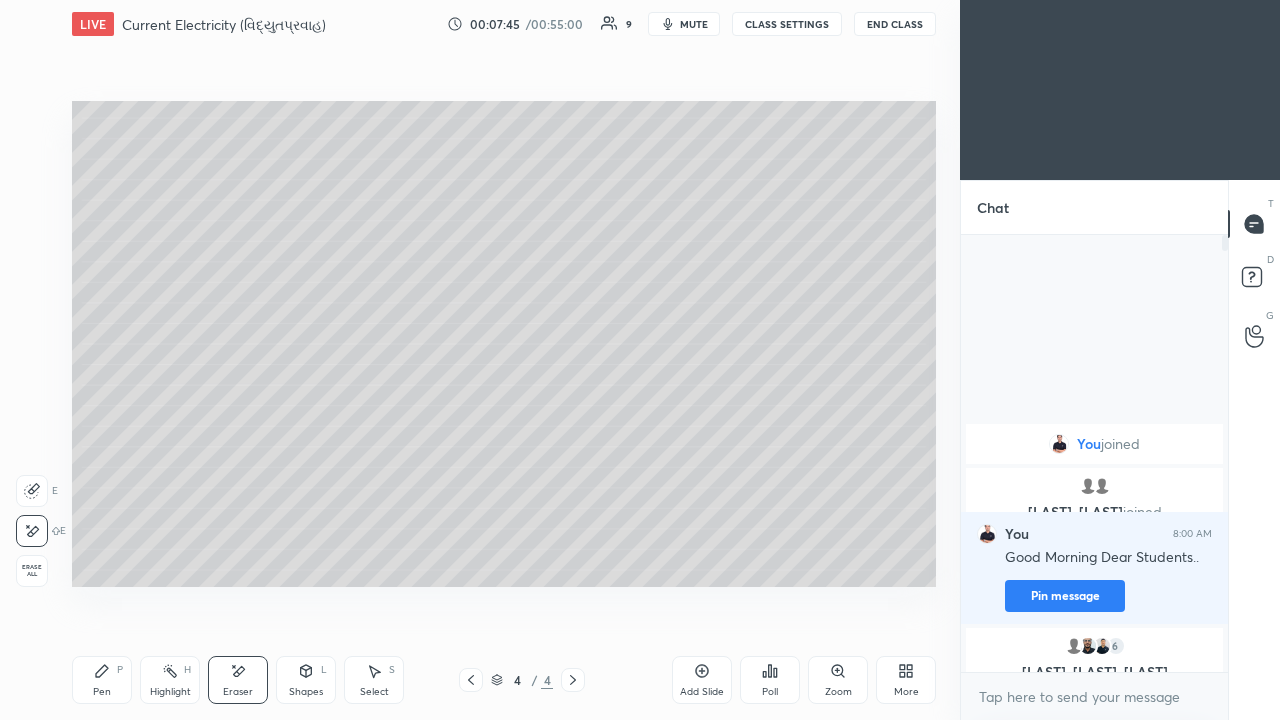 click on "Pen" at bounding box center [102, 692] 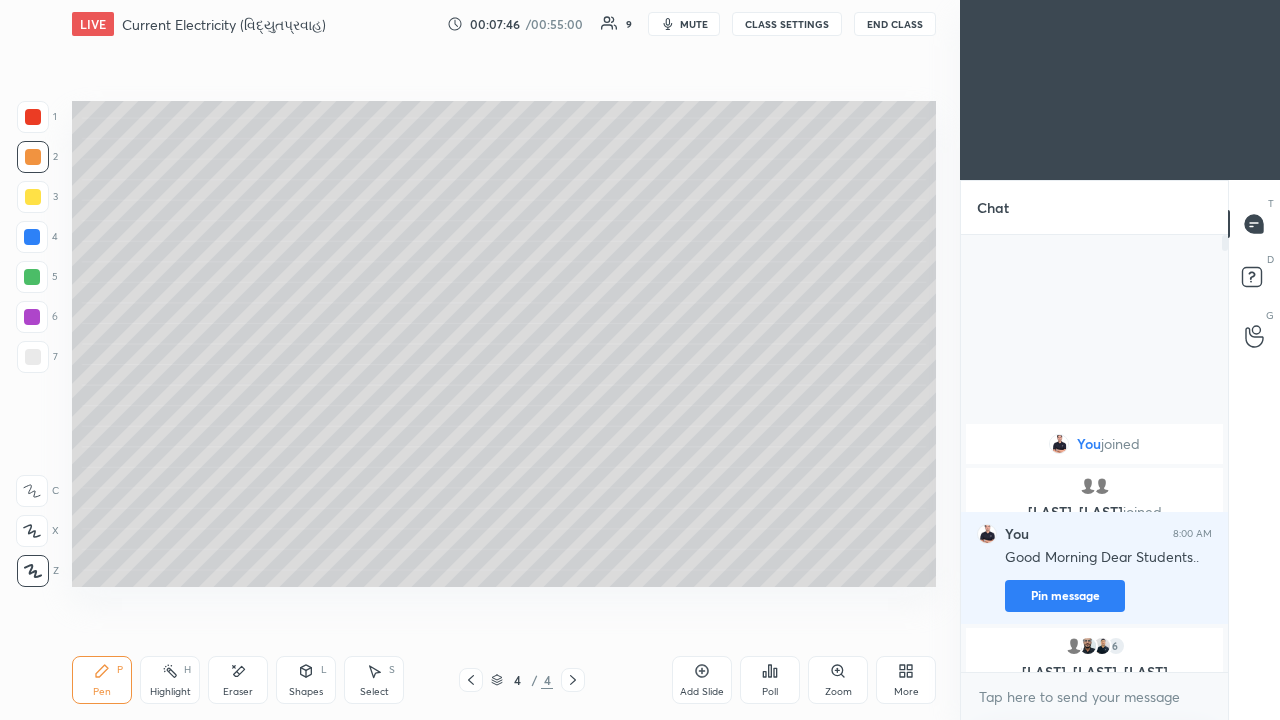 click at bounding box center [32, 237] 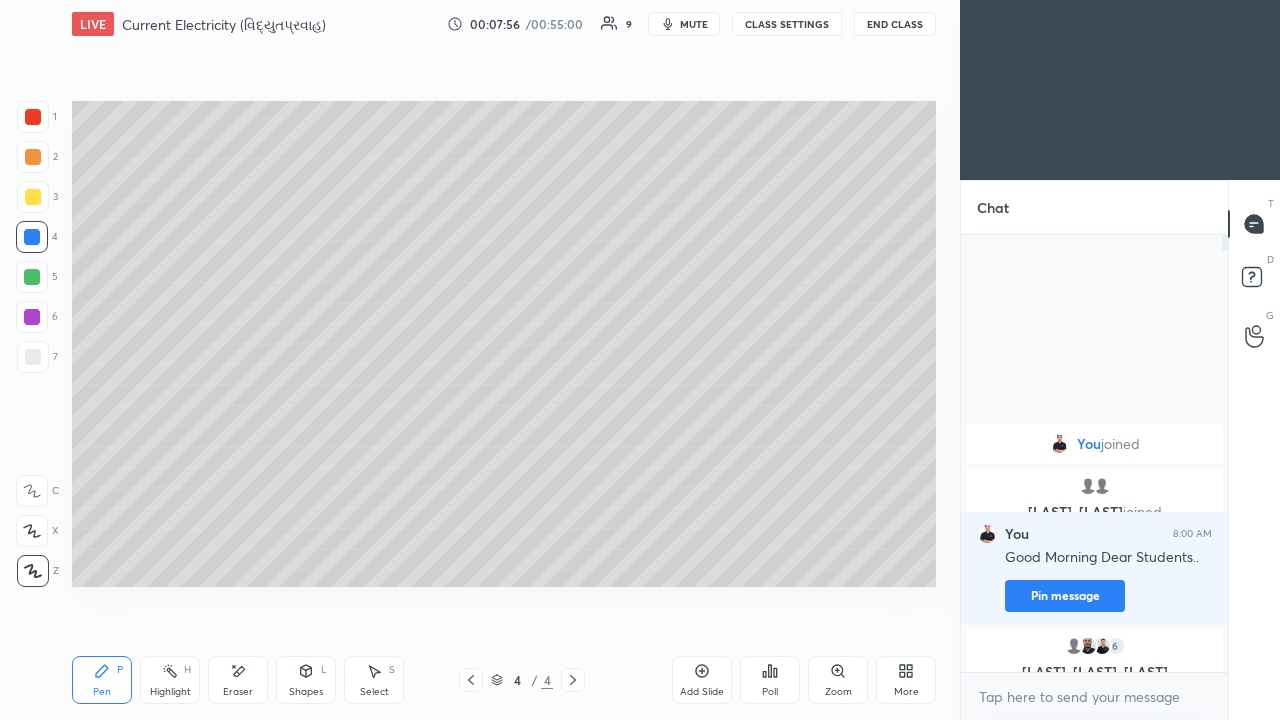 click at bounding box center (33, 157) 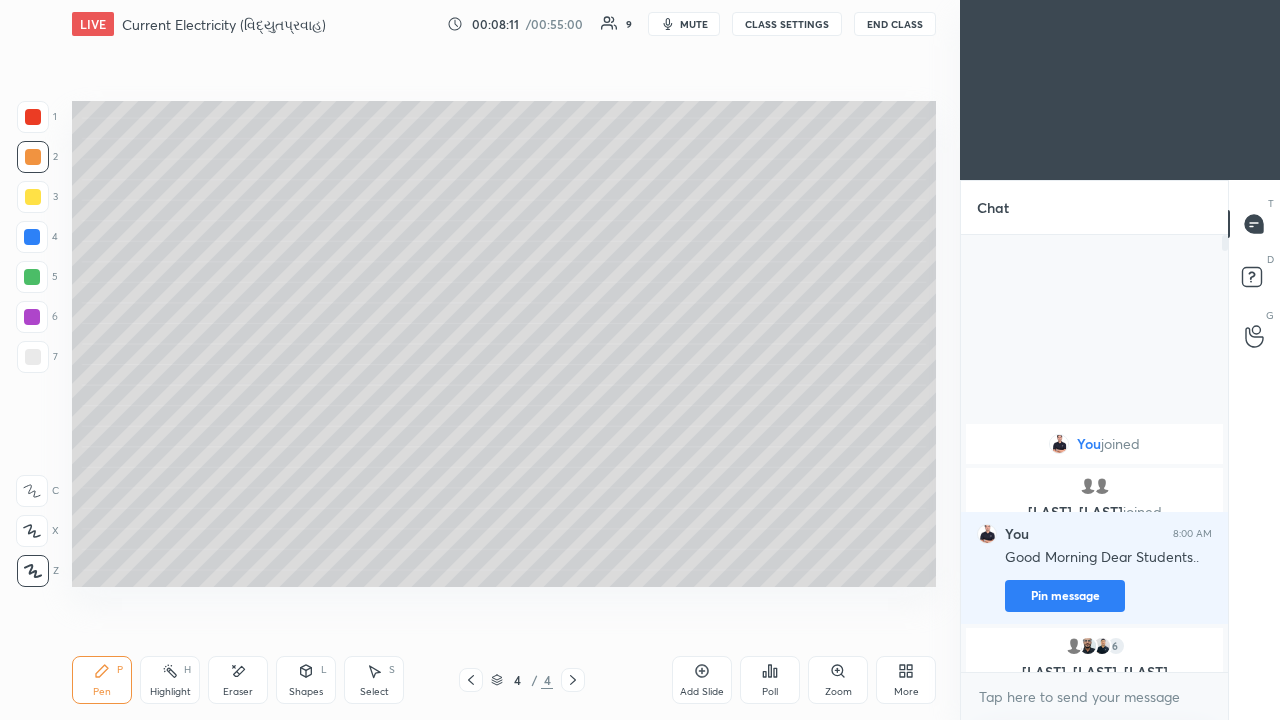 click at bounding box center (33, 357) 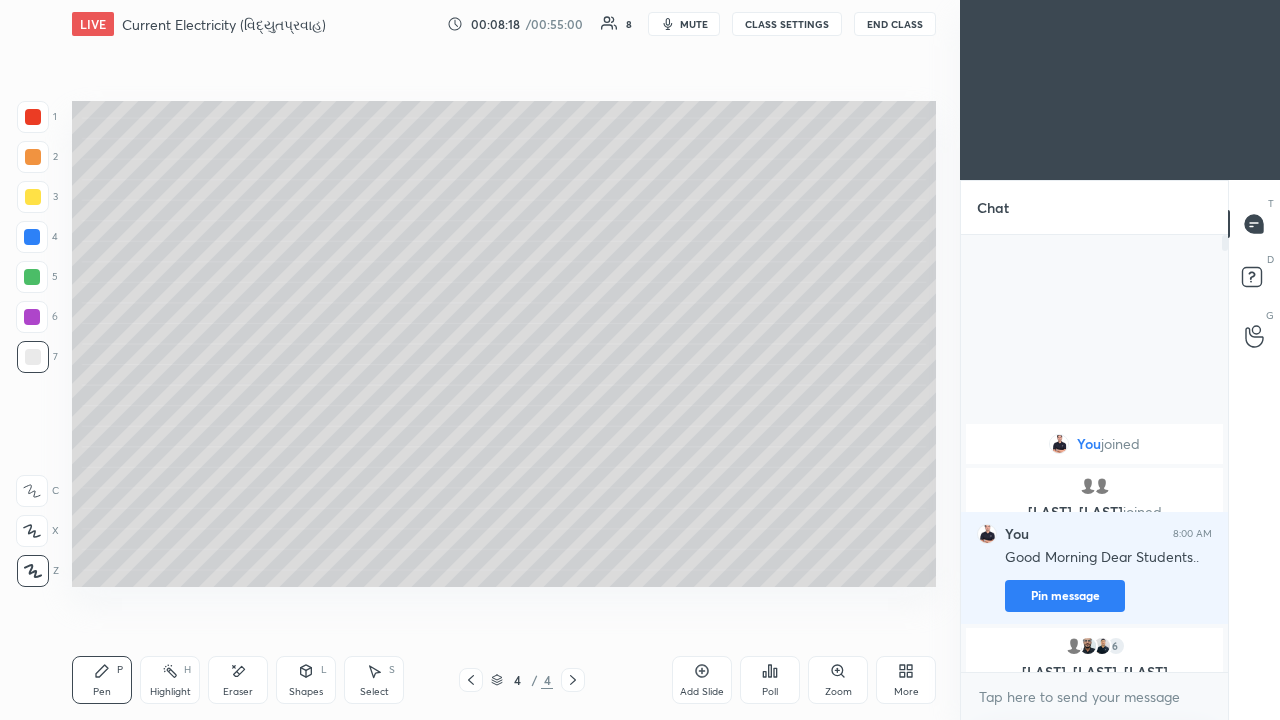 click at bounding box center [33, 197] 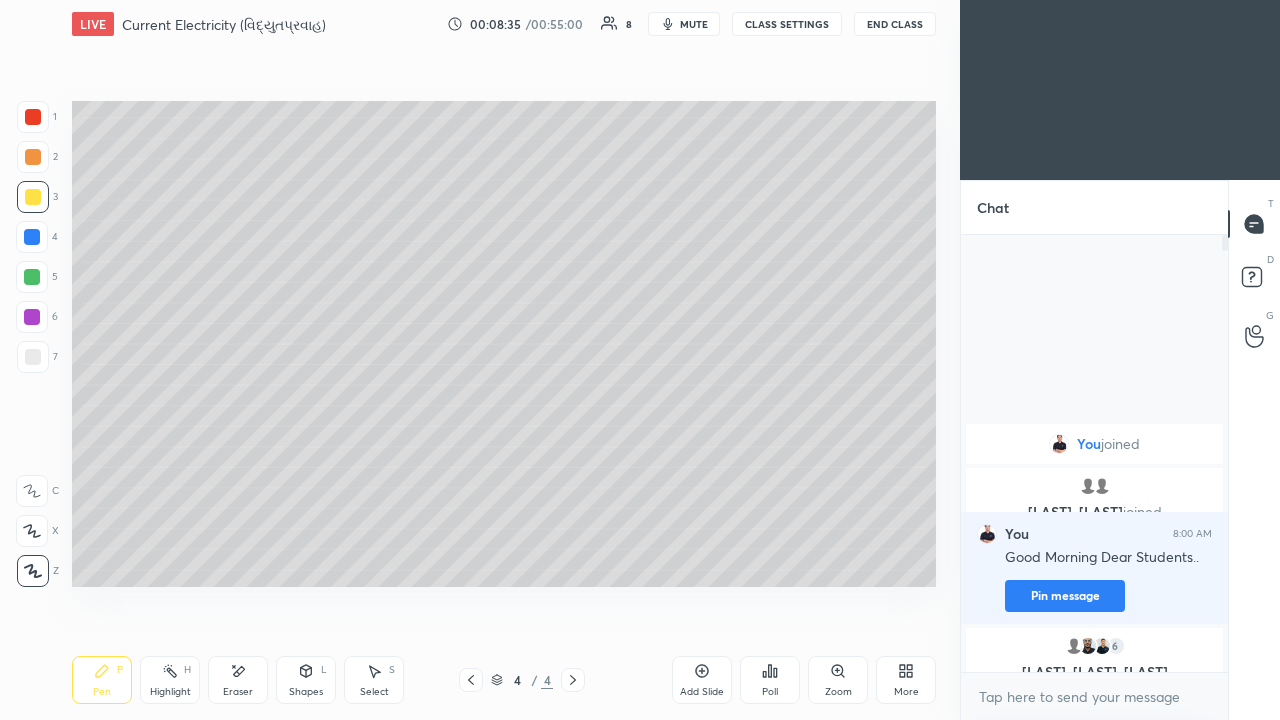 click at bounding box center (33, 157) 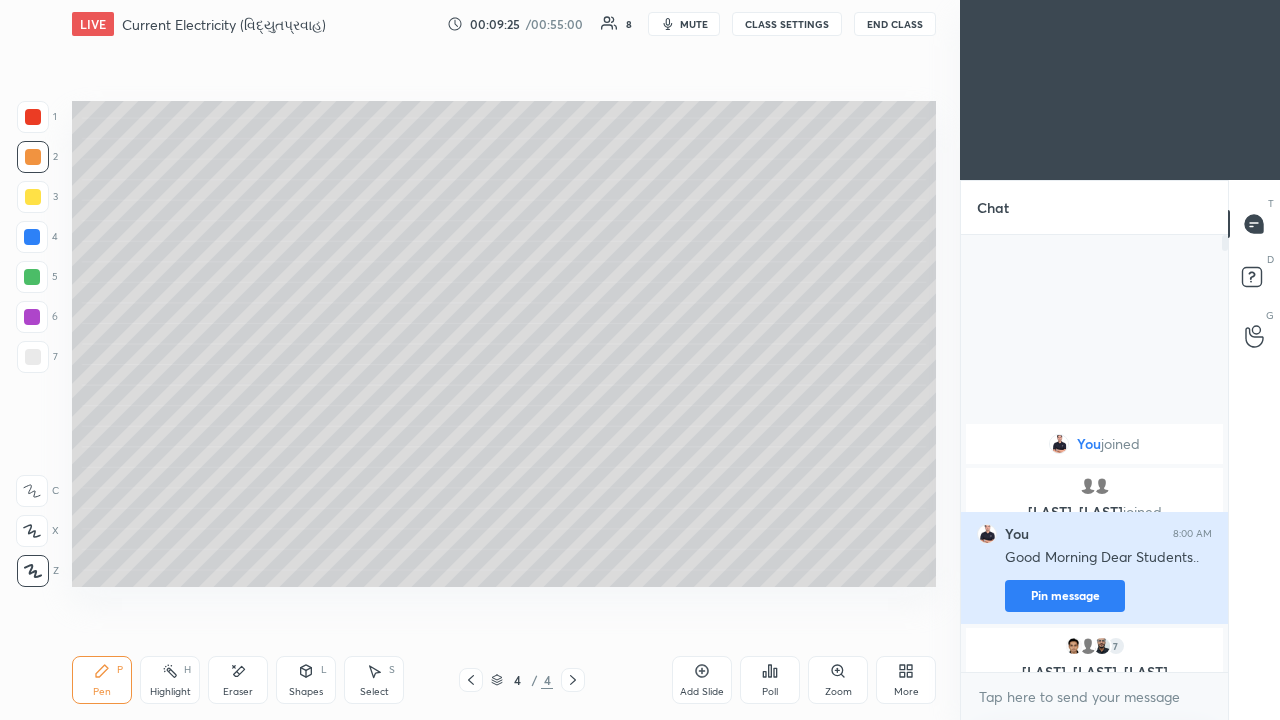 click on "Pin message" at bounding box center (1065, 596) 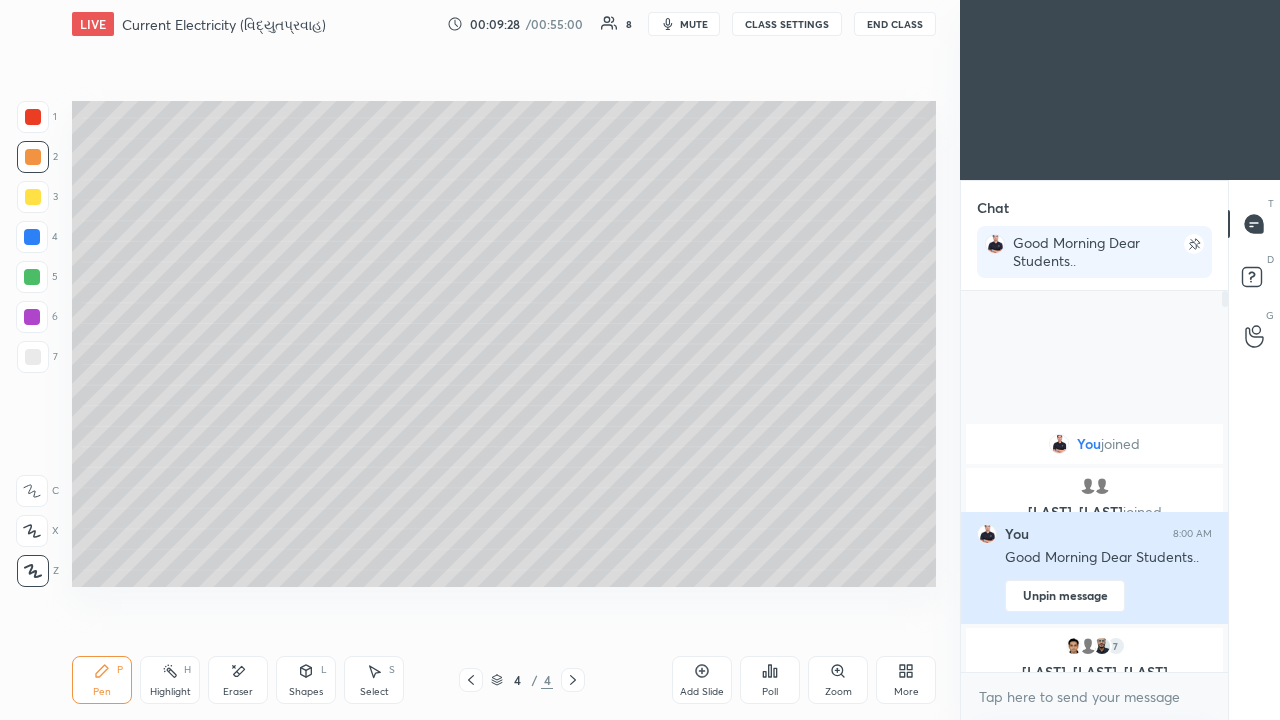 click on "Unpin message" at bounding box center (1065, 596) 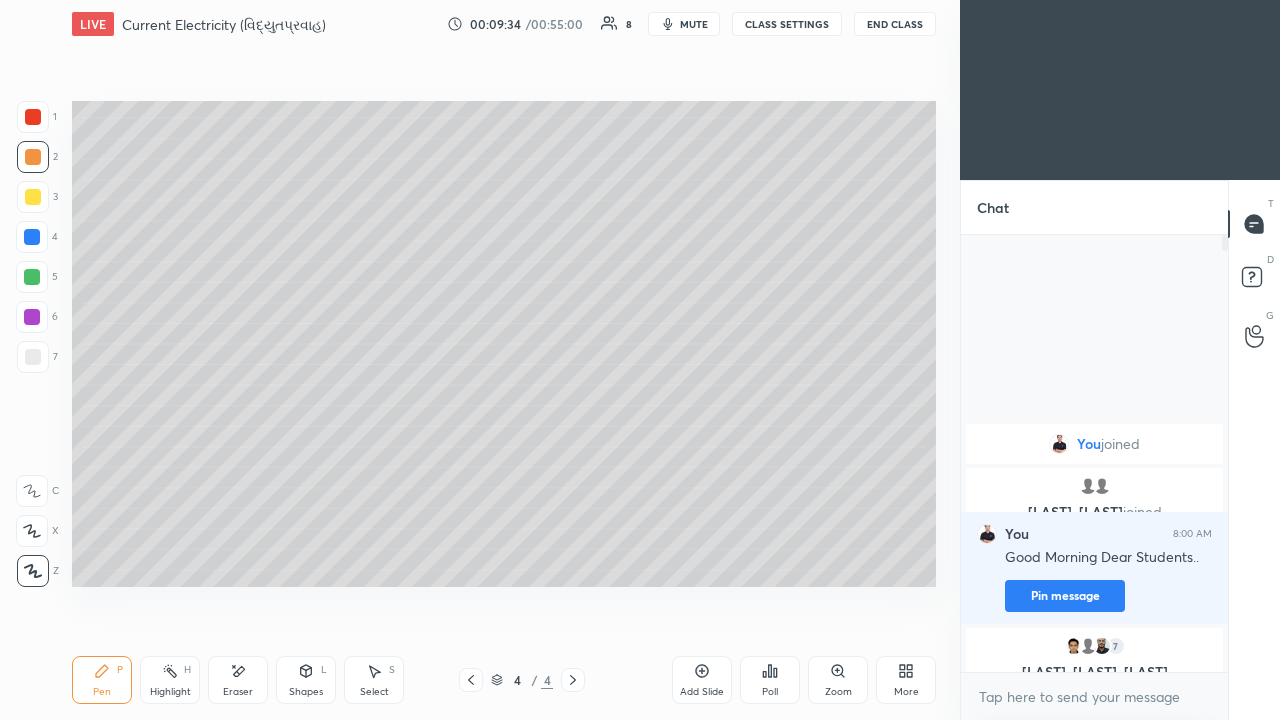 click at bounding box center [33, 197] 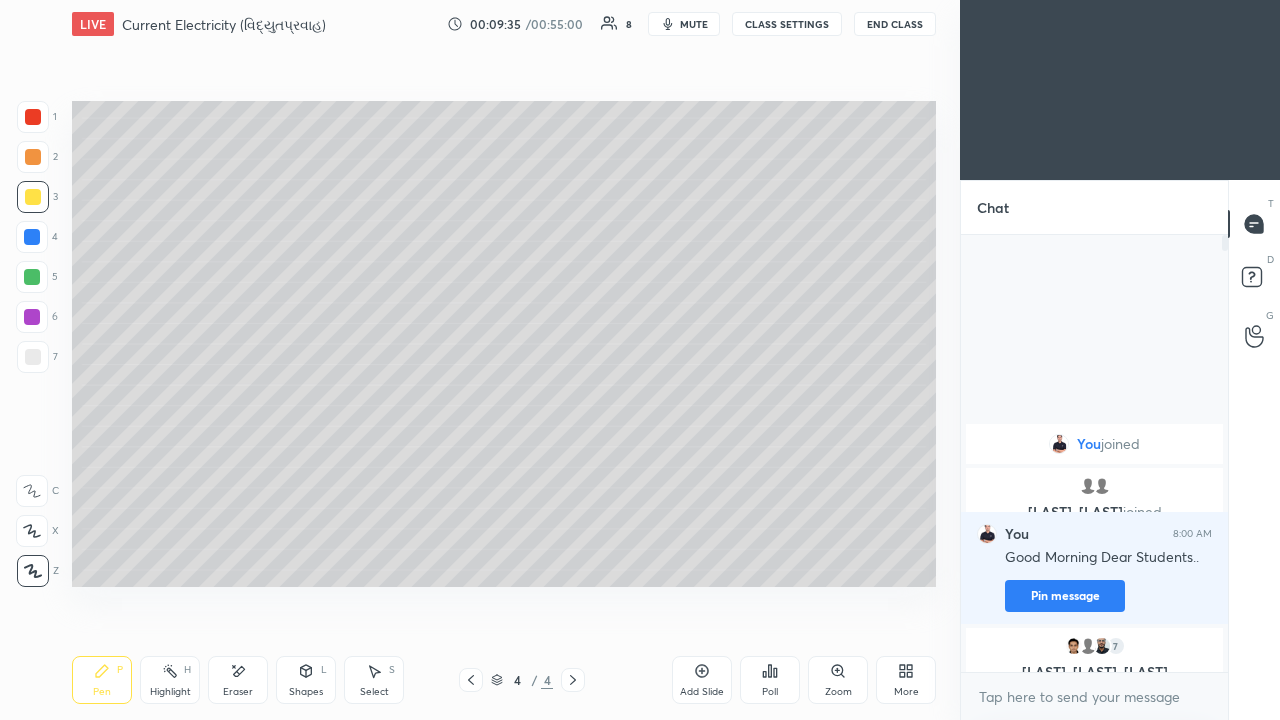 click 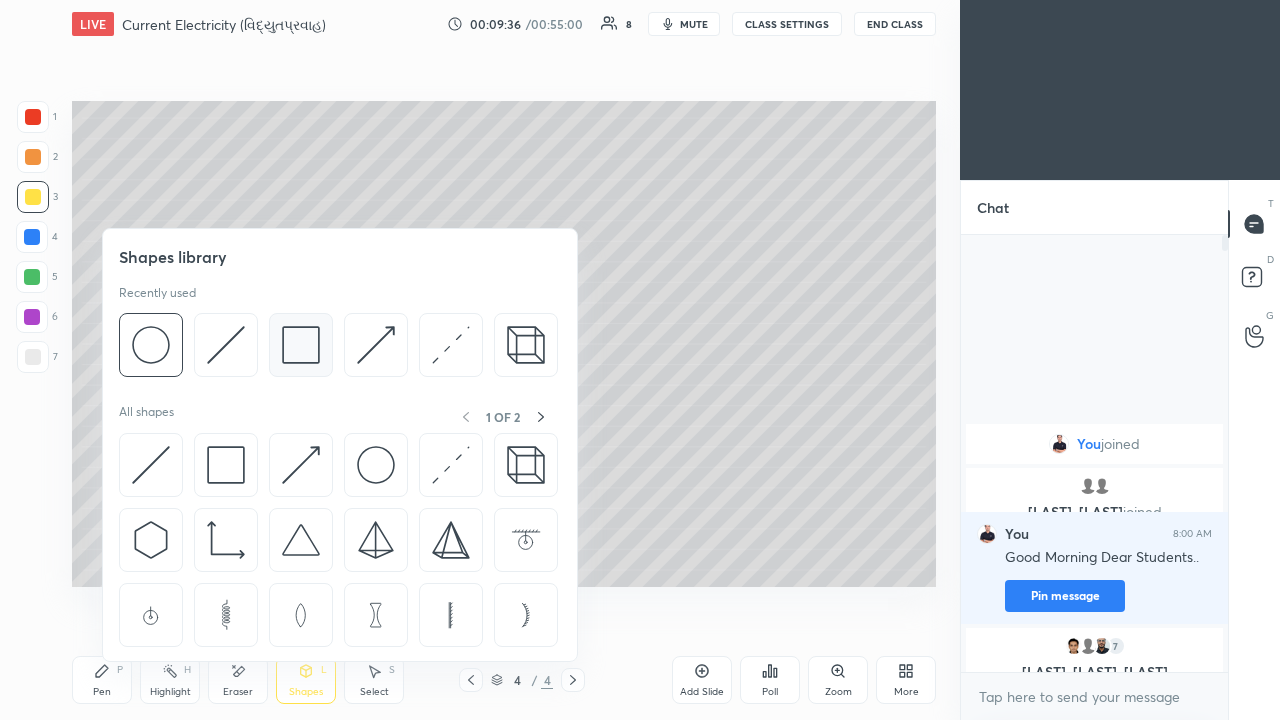 click at bounding box center [301, 345] 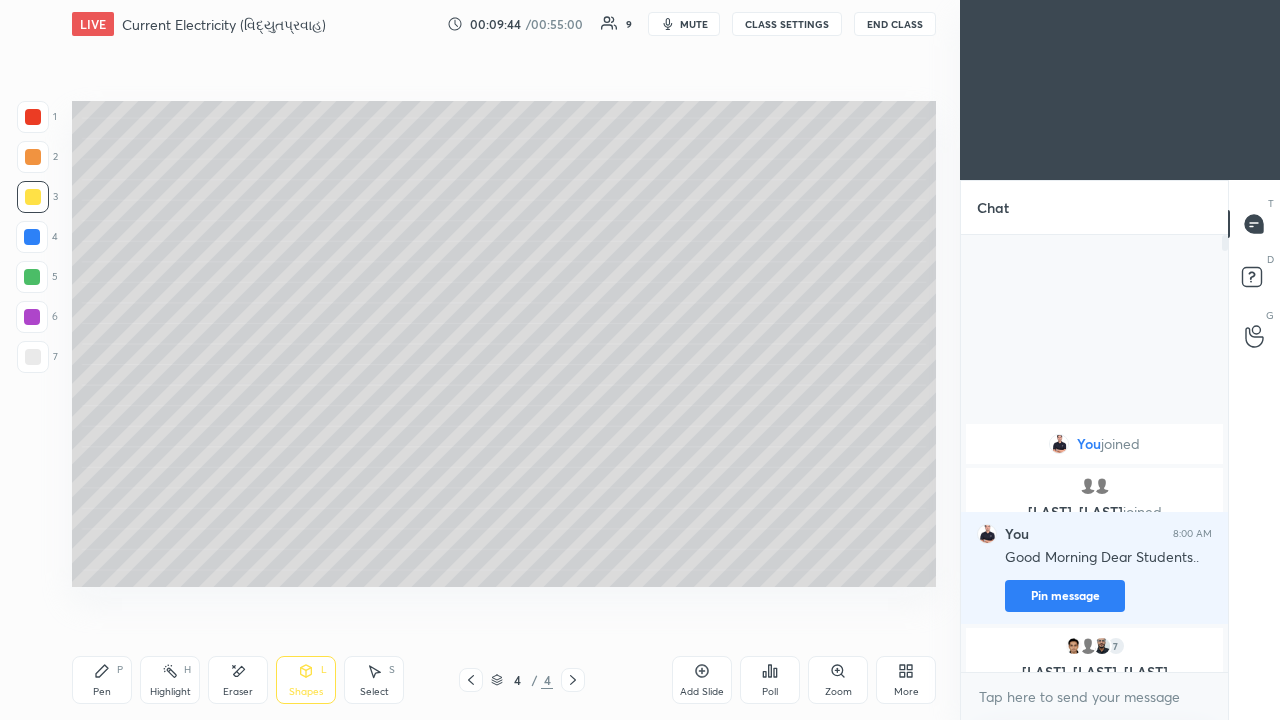 click on "Pen P" at bounding box center (102, 680) 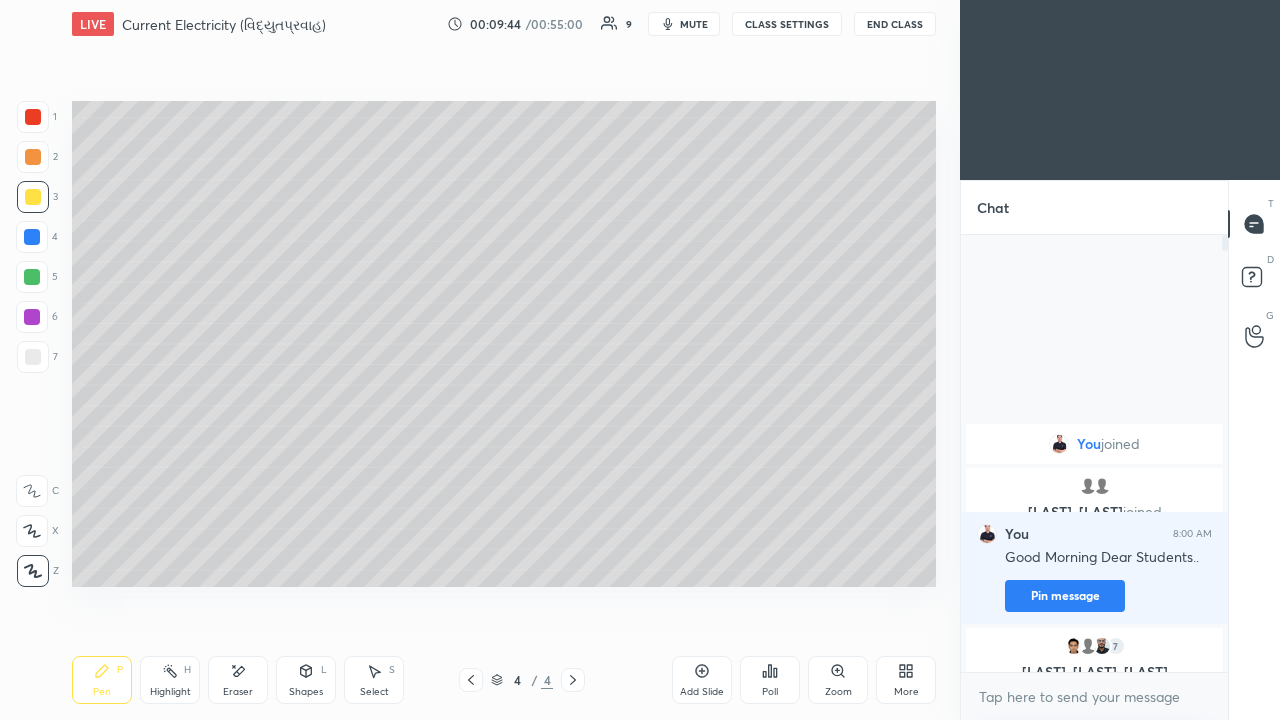 click at bounding box center [33, 357] 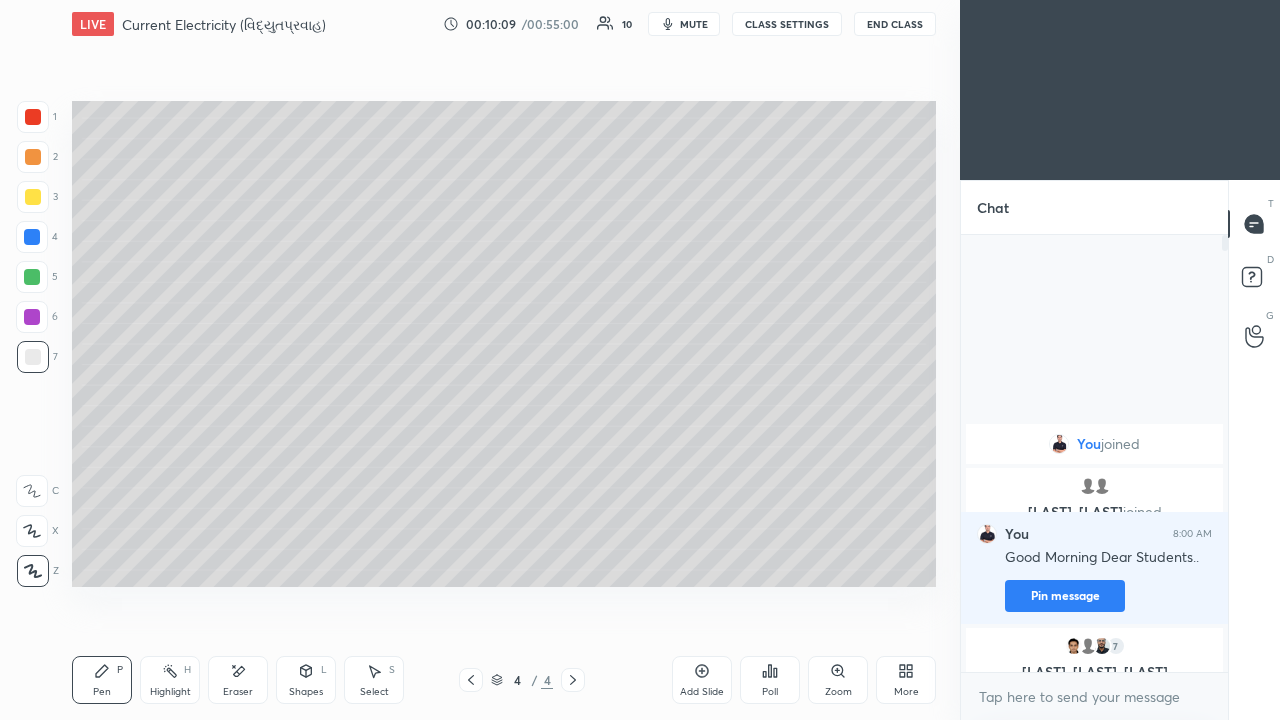 click at bounding box center (33, 197) 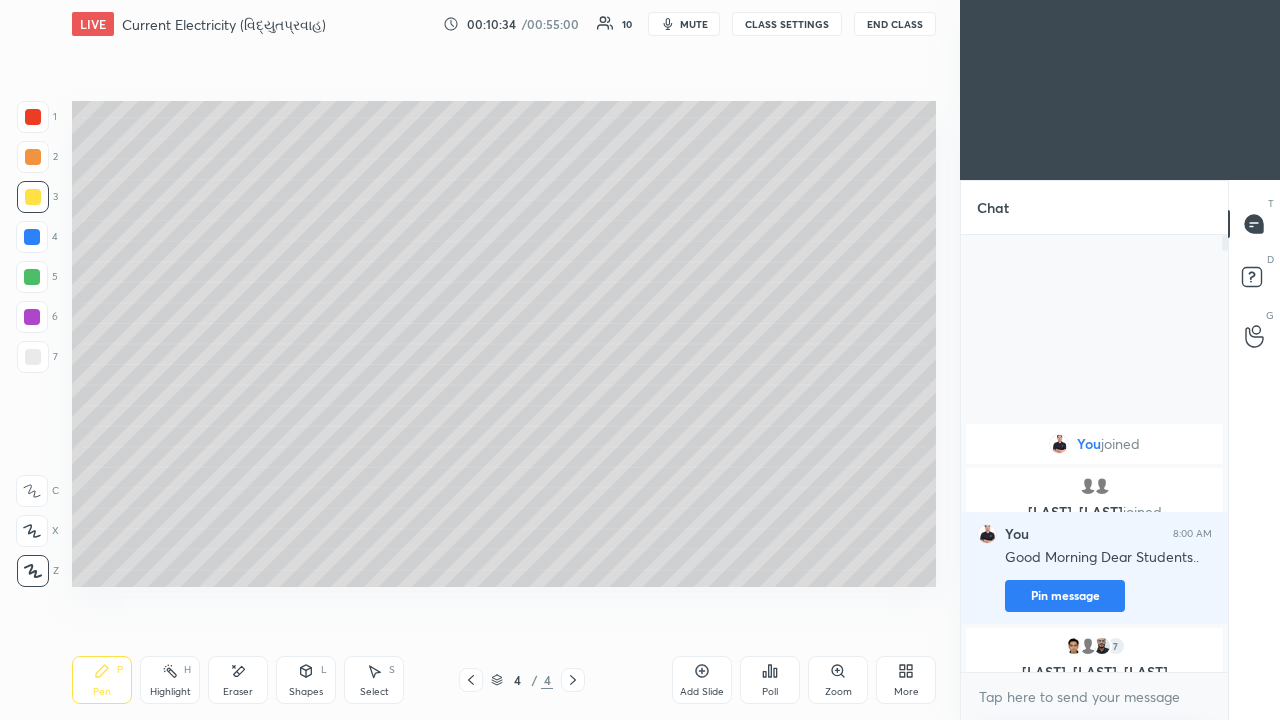 click at bounding box center [33, 357] 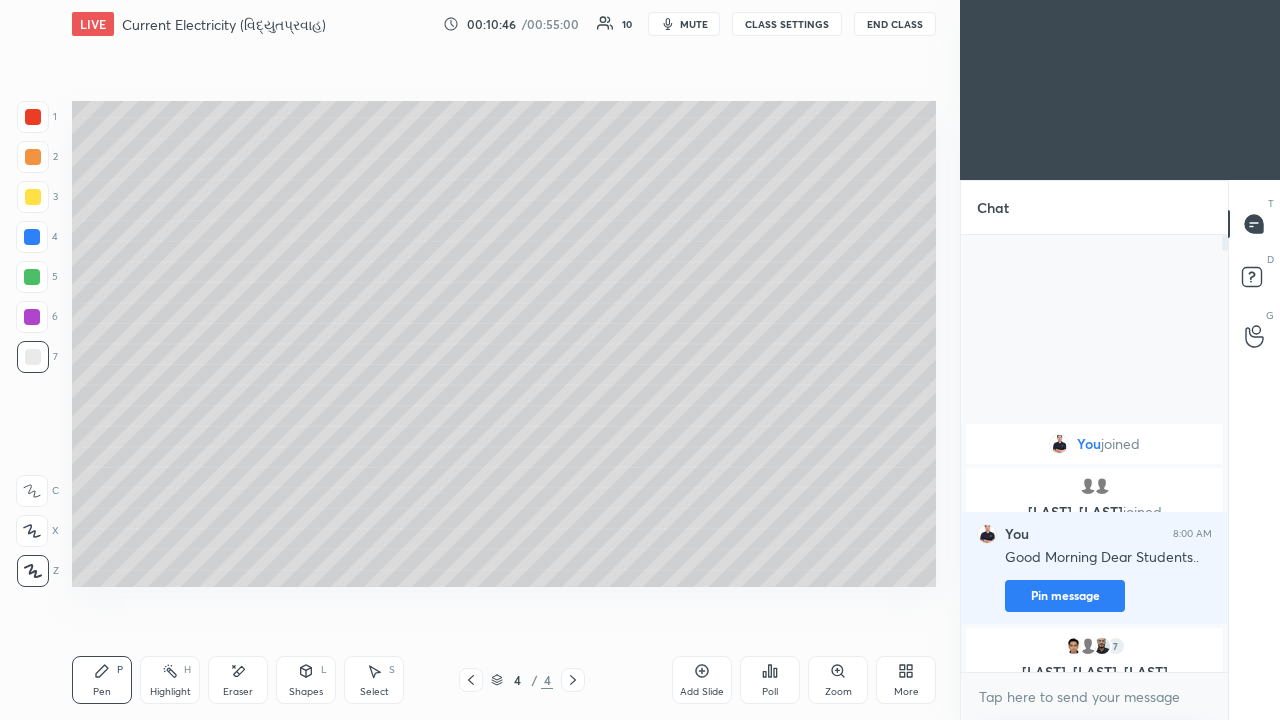 click at bounding box center [33, 157] 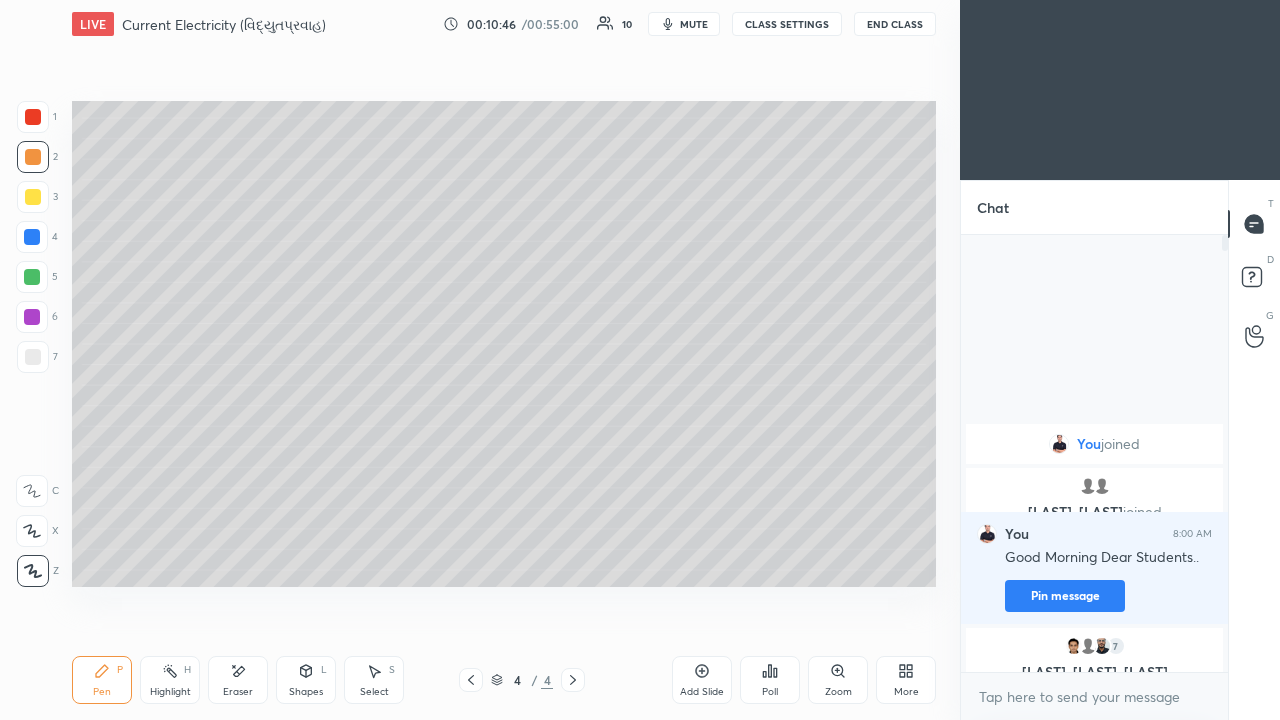 click at bounding box center (33, 197) 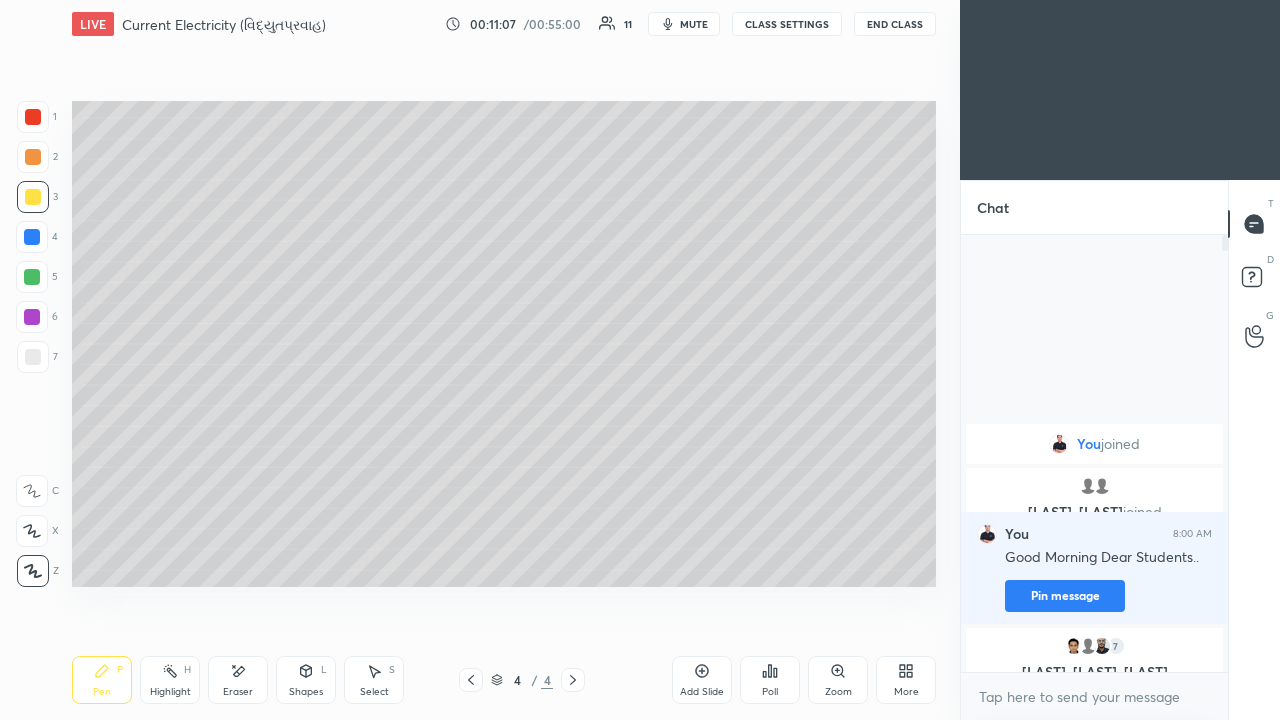 click on "Shapes" at bounding box center (306, 692) 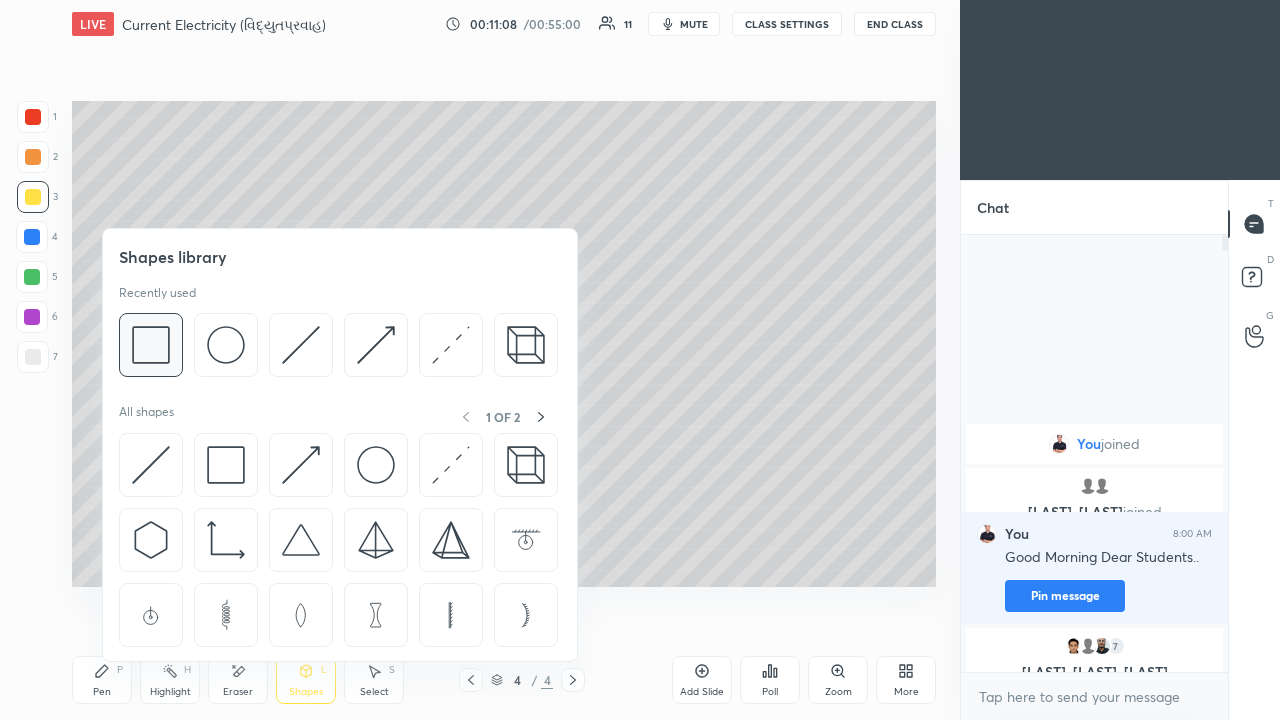 click at bounding box center [151, 345] 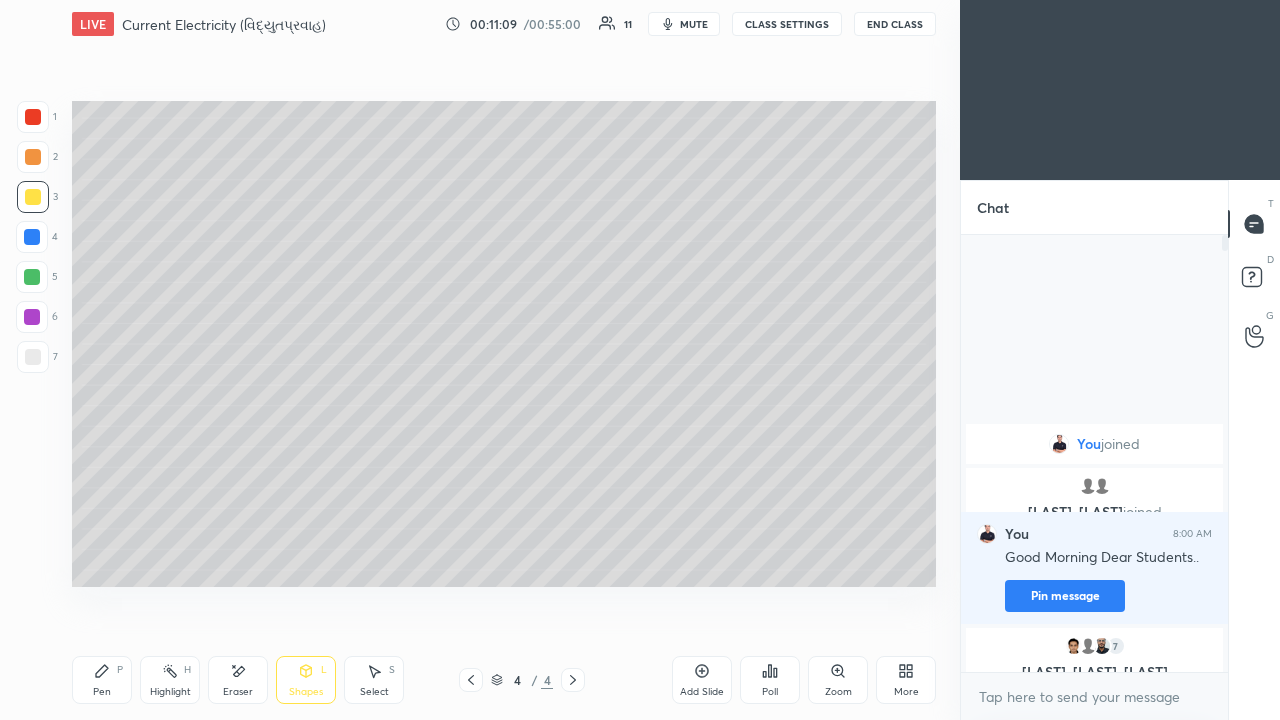 click at bounding box center (32, 317) 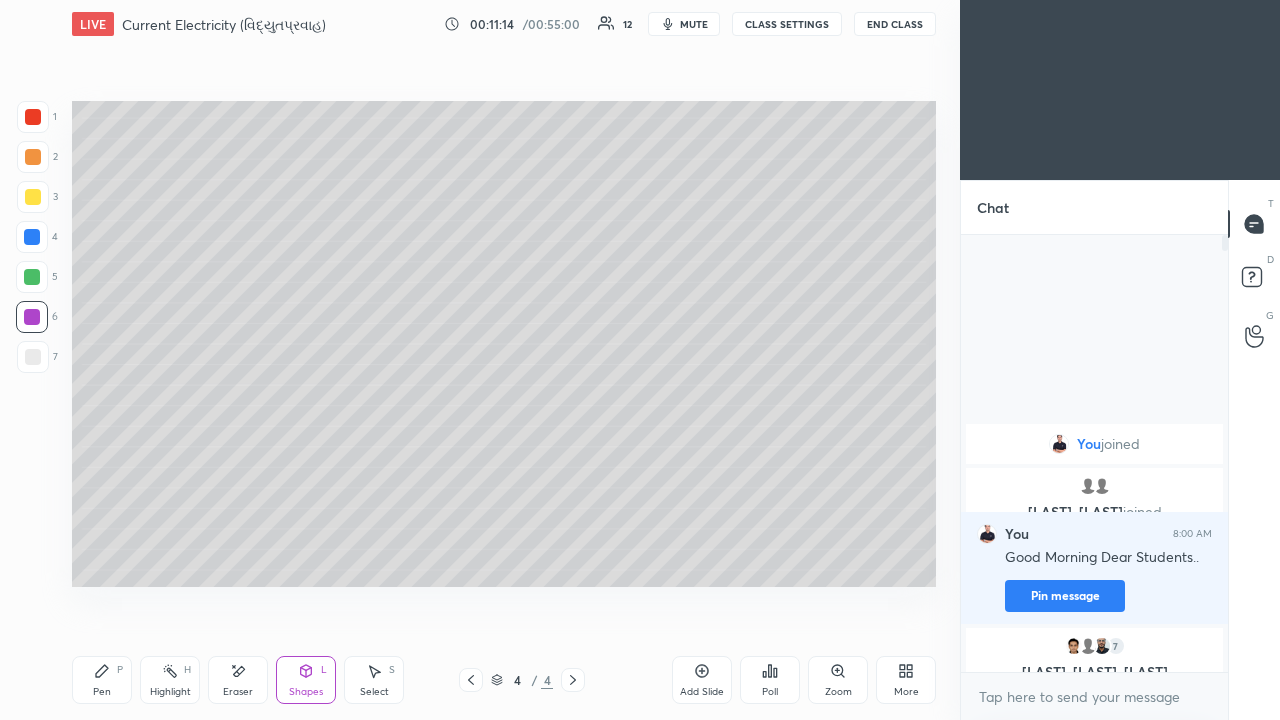 click on "Pen" at bounding box center [102, 692] 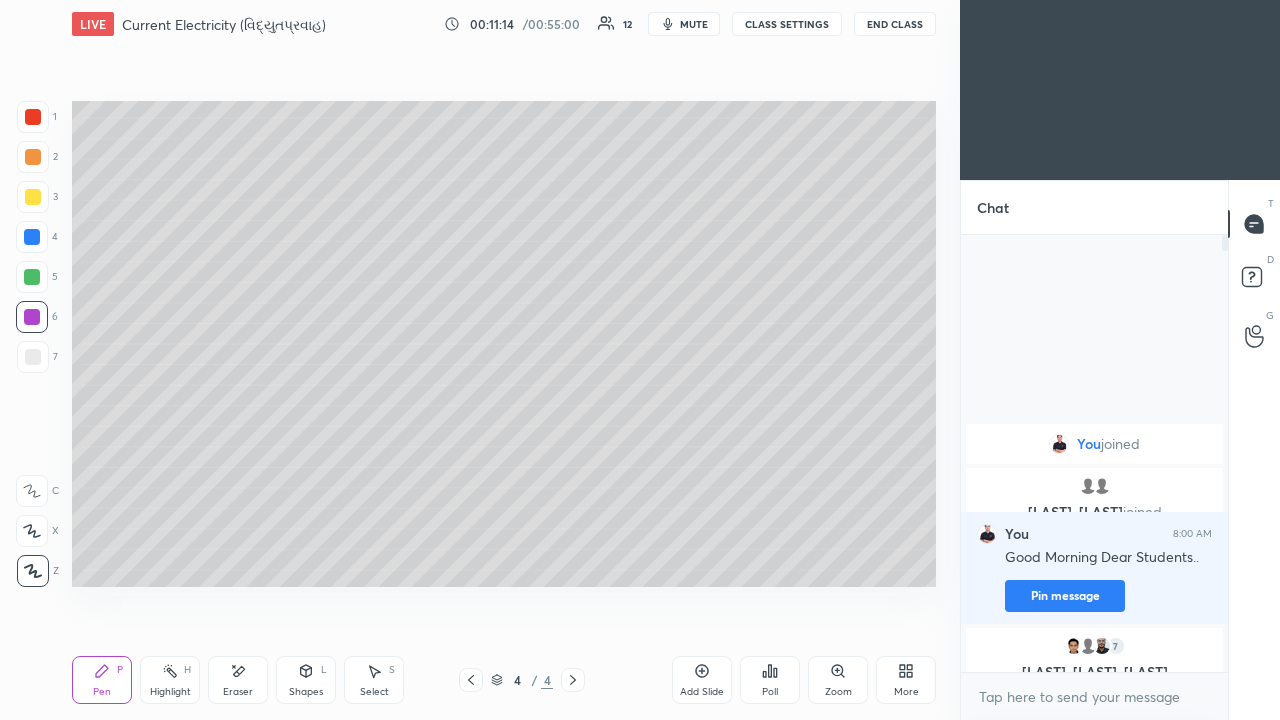 click at bounding box center (33, 357) 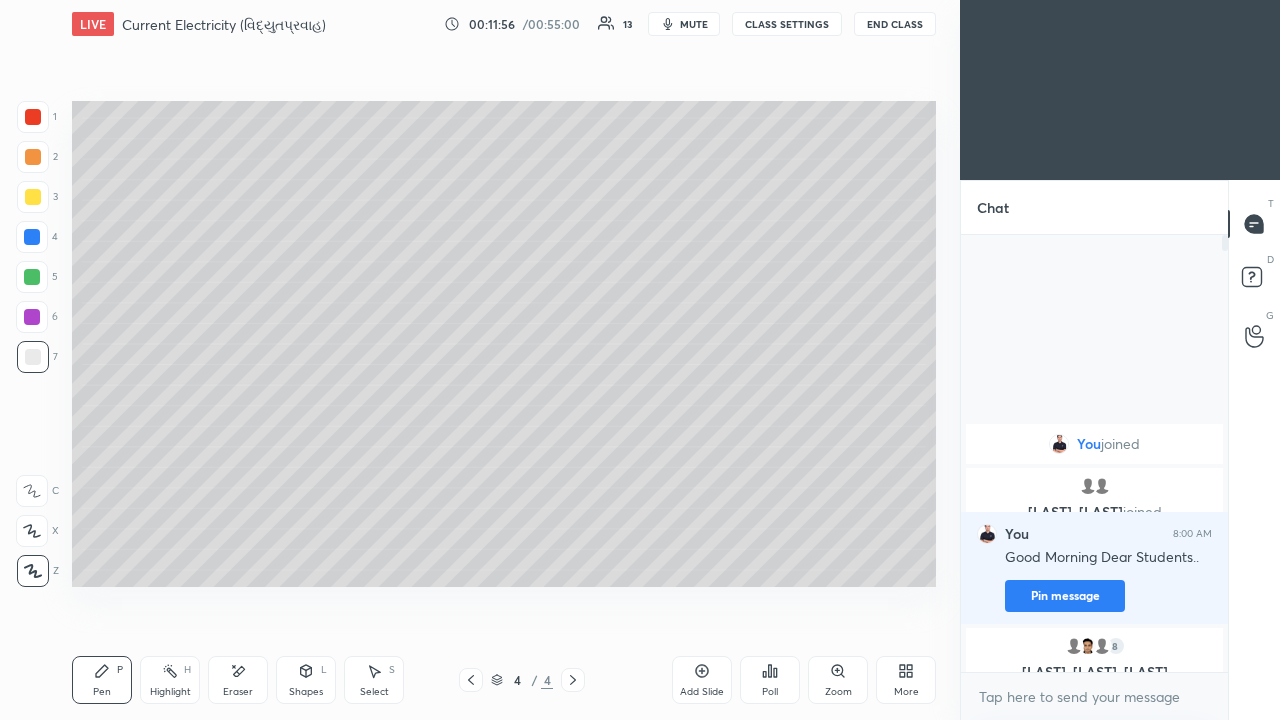 click at bounding box center (33, 197) 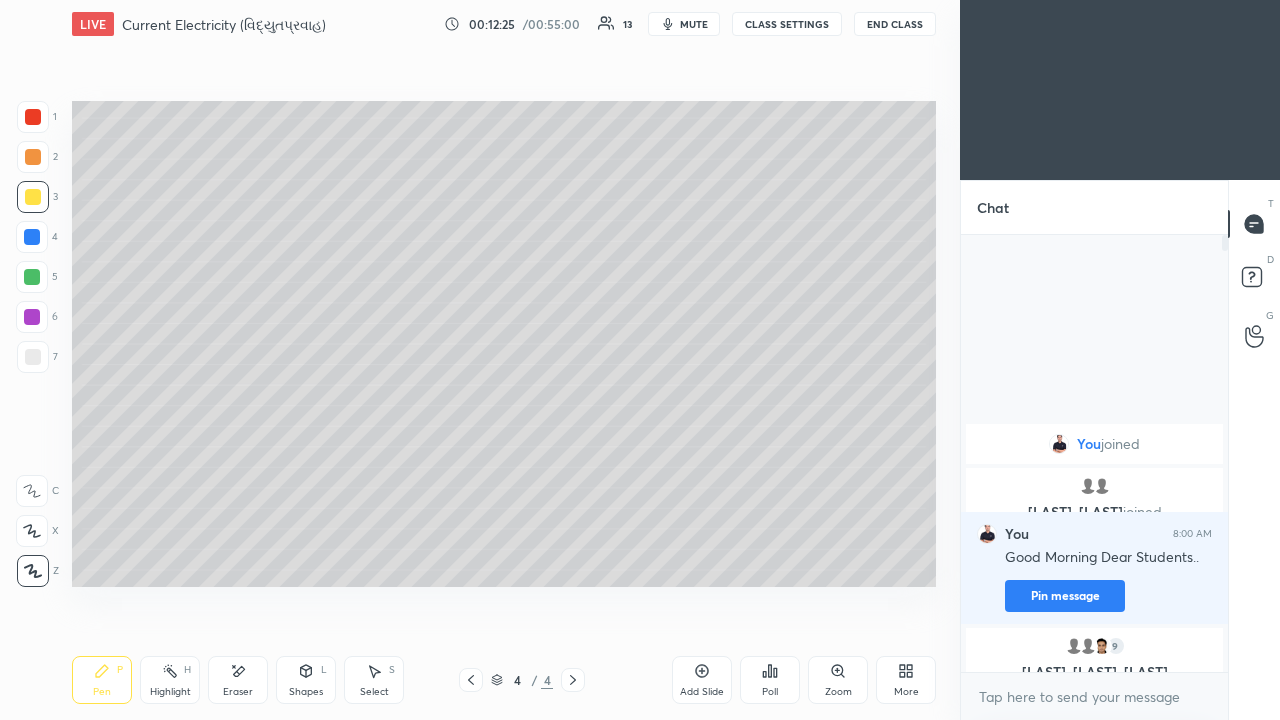 click at bounding box center (33, 357) 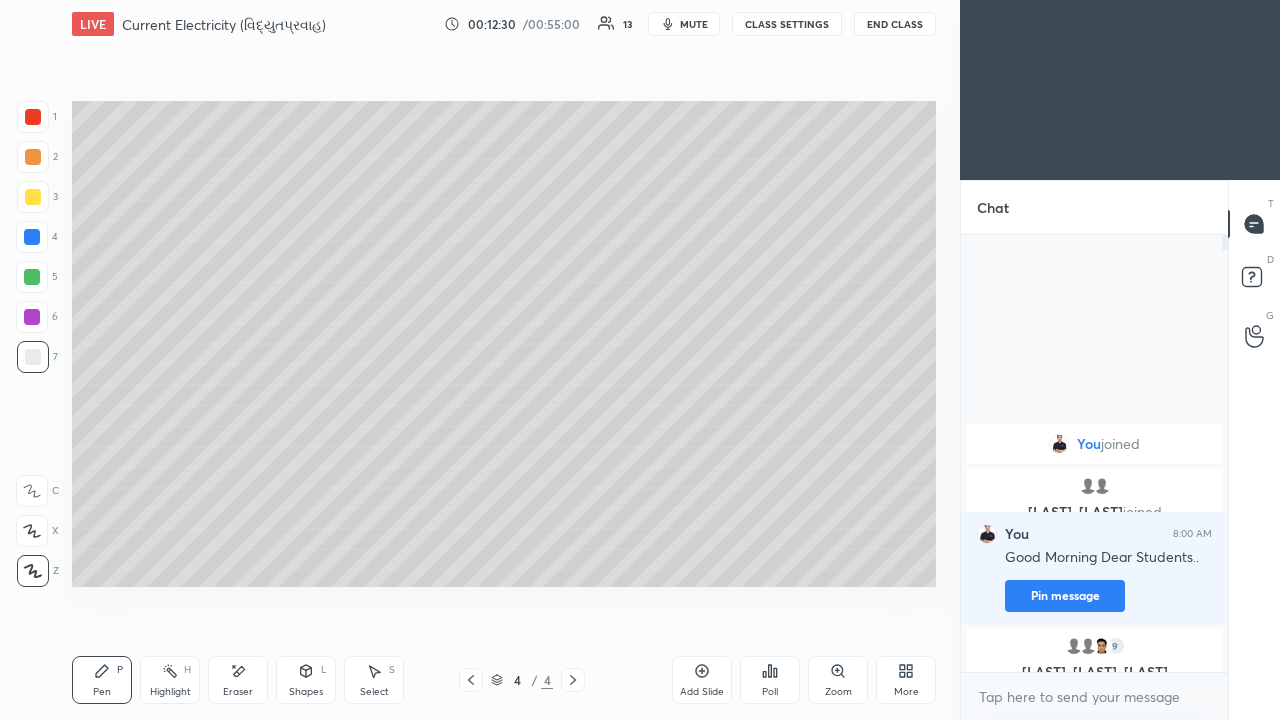 click at bounding box center [33, 157] 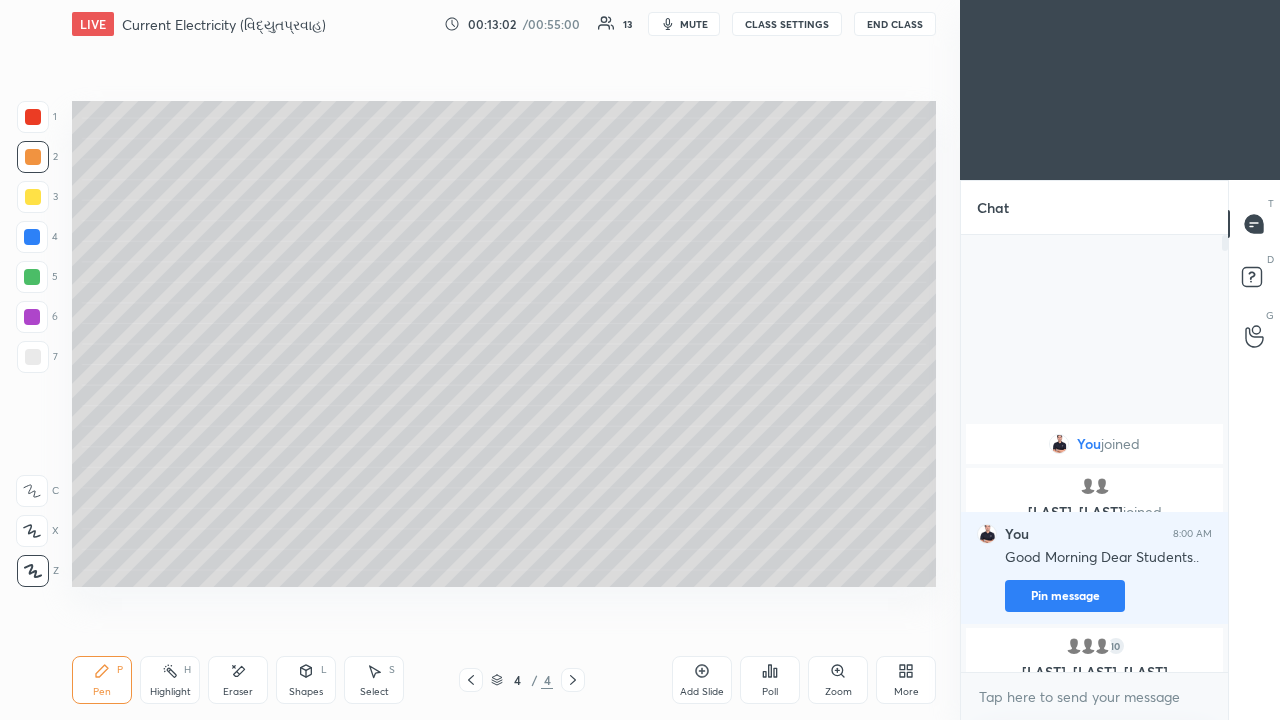 click on "Add Slide" at bounding box center (702, 680) 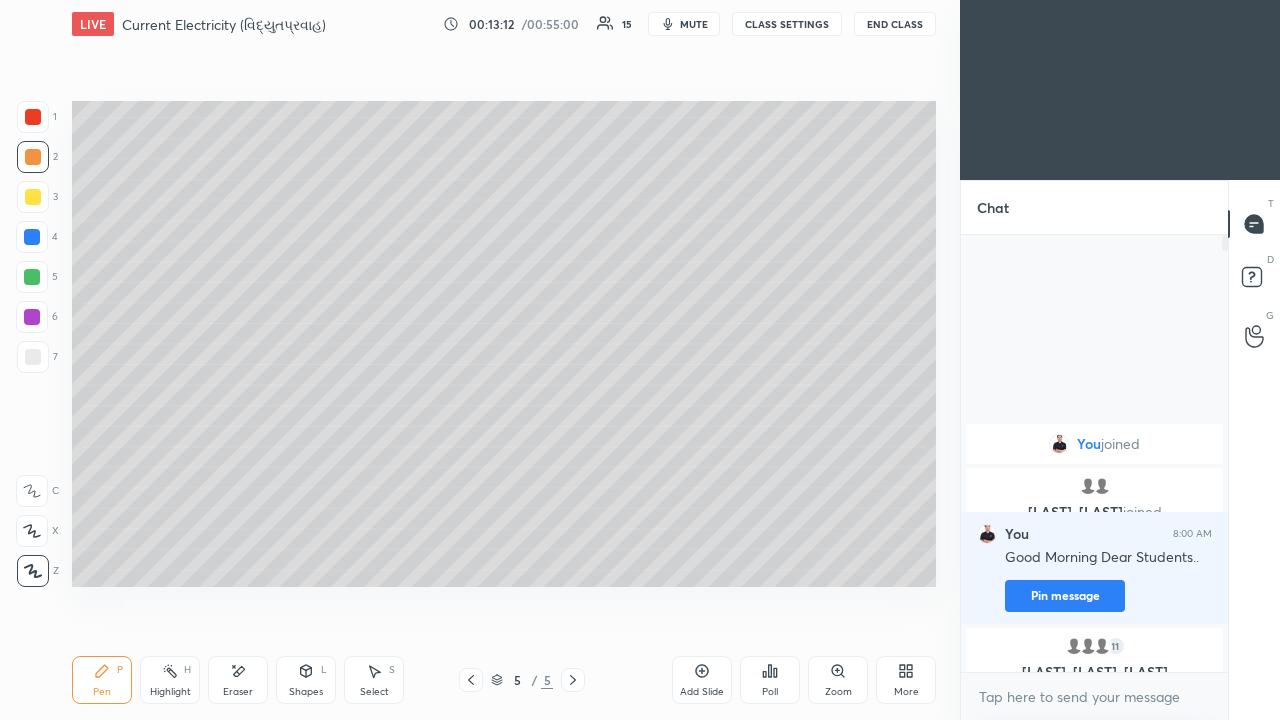 click at bounding box center [33, 197] 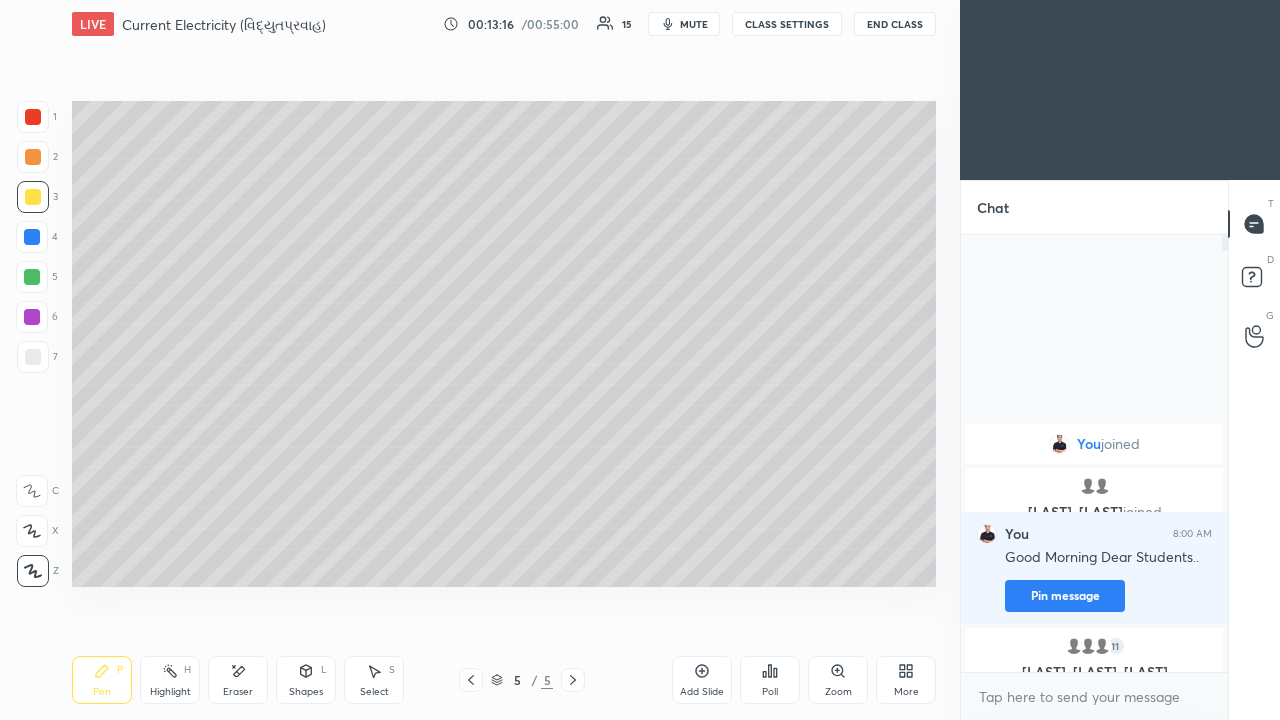 click at bounding box center (33, 357) 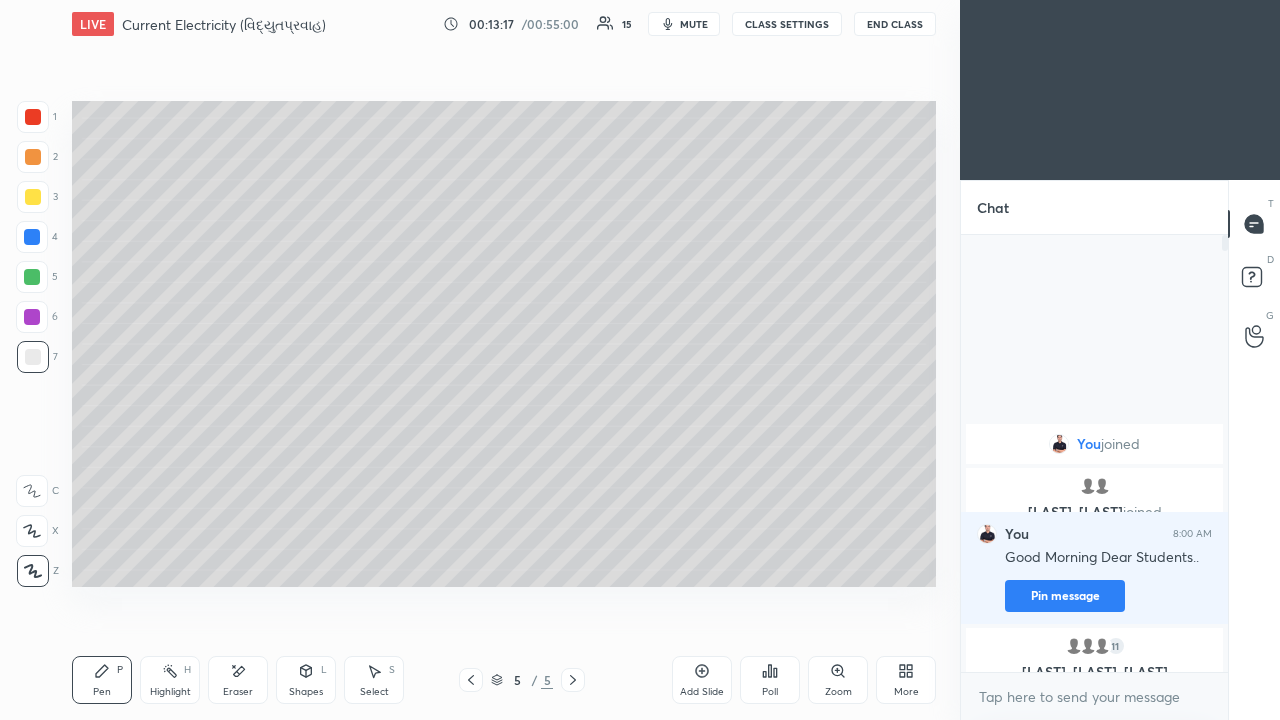 click on "Shapes" at bounding box center [306, 692] 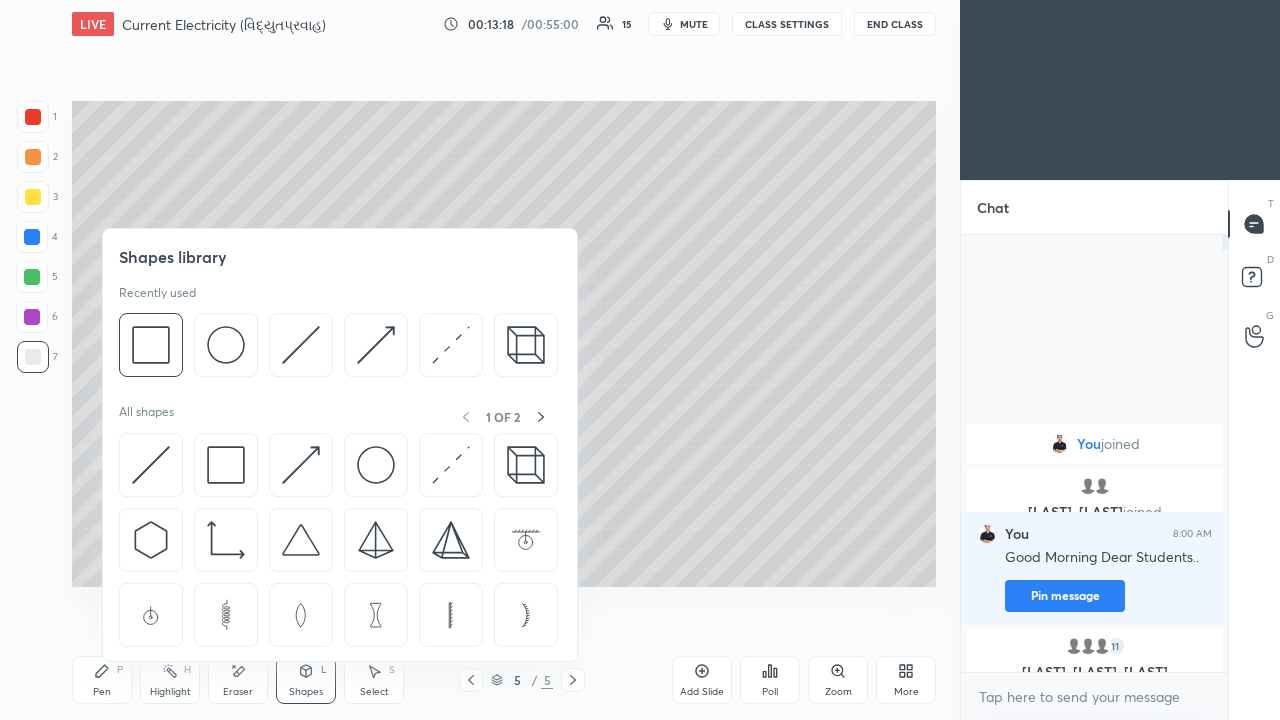 click at bounding box center [301, 345] 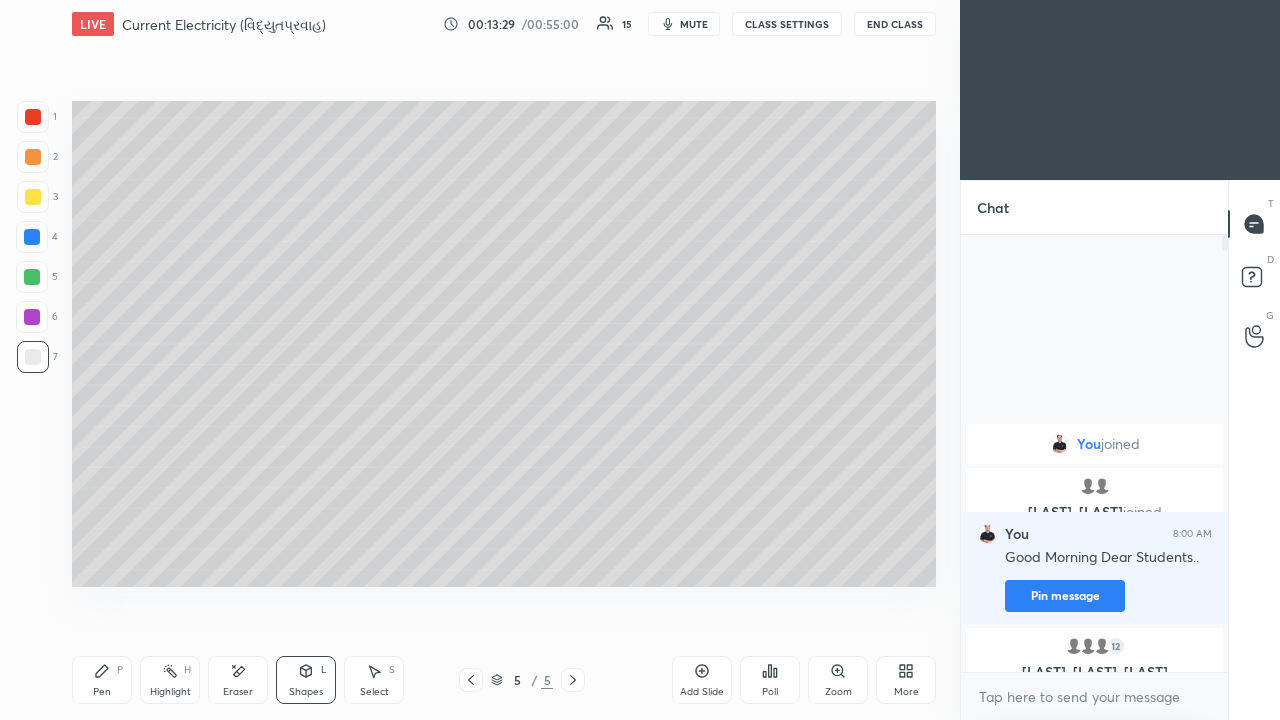 click 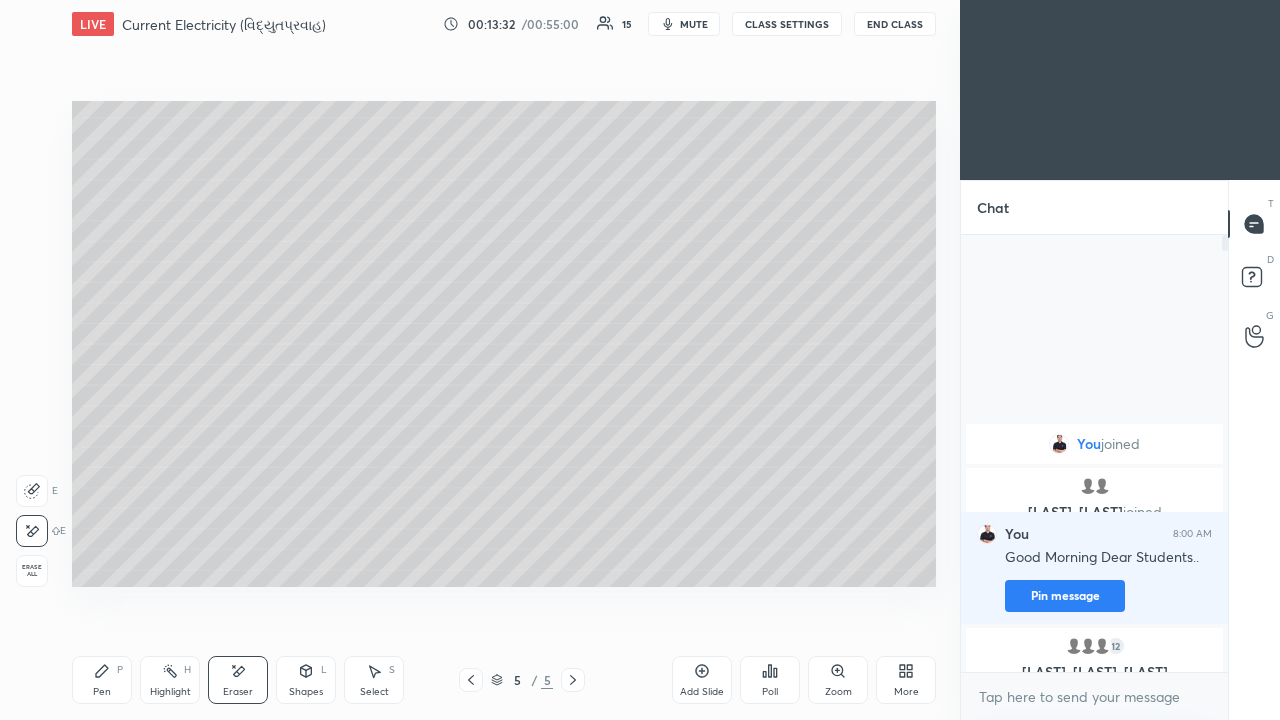 click on "Pen P" at bounding box center [102, 680] 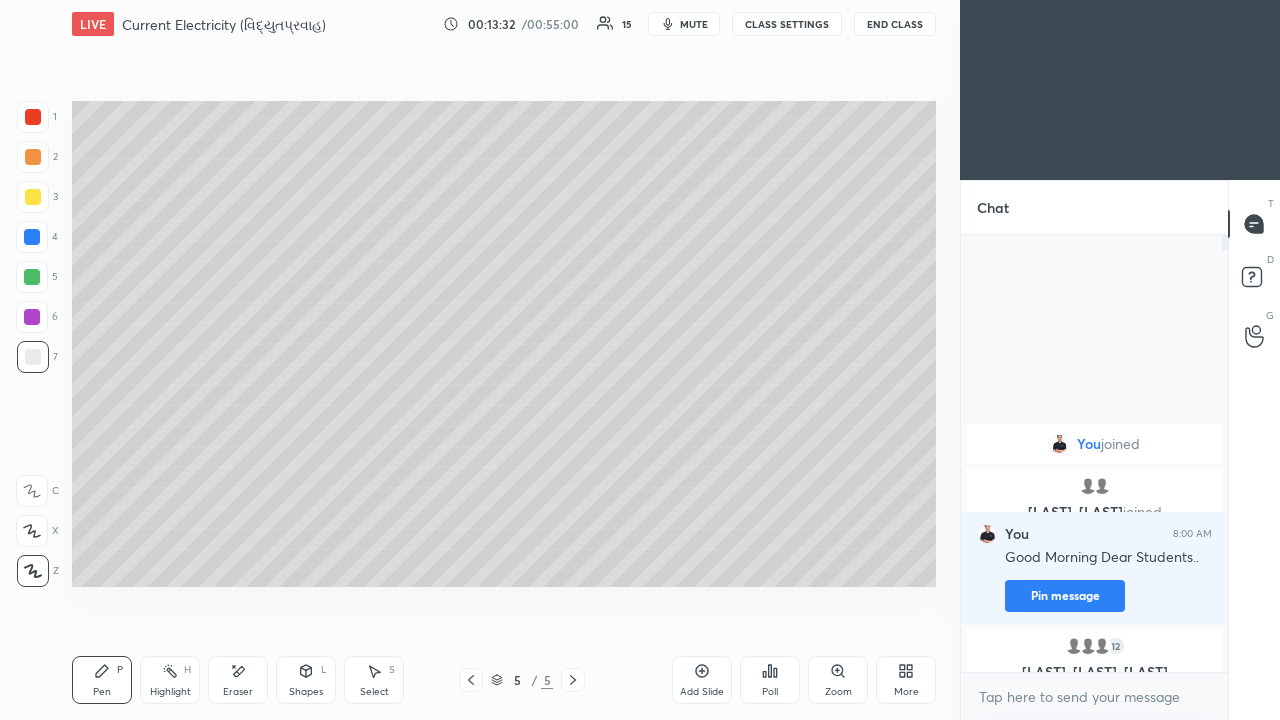 click on "Shapes" at bounding box center [306, 692] 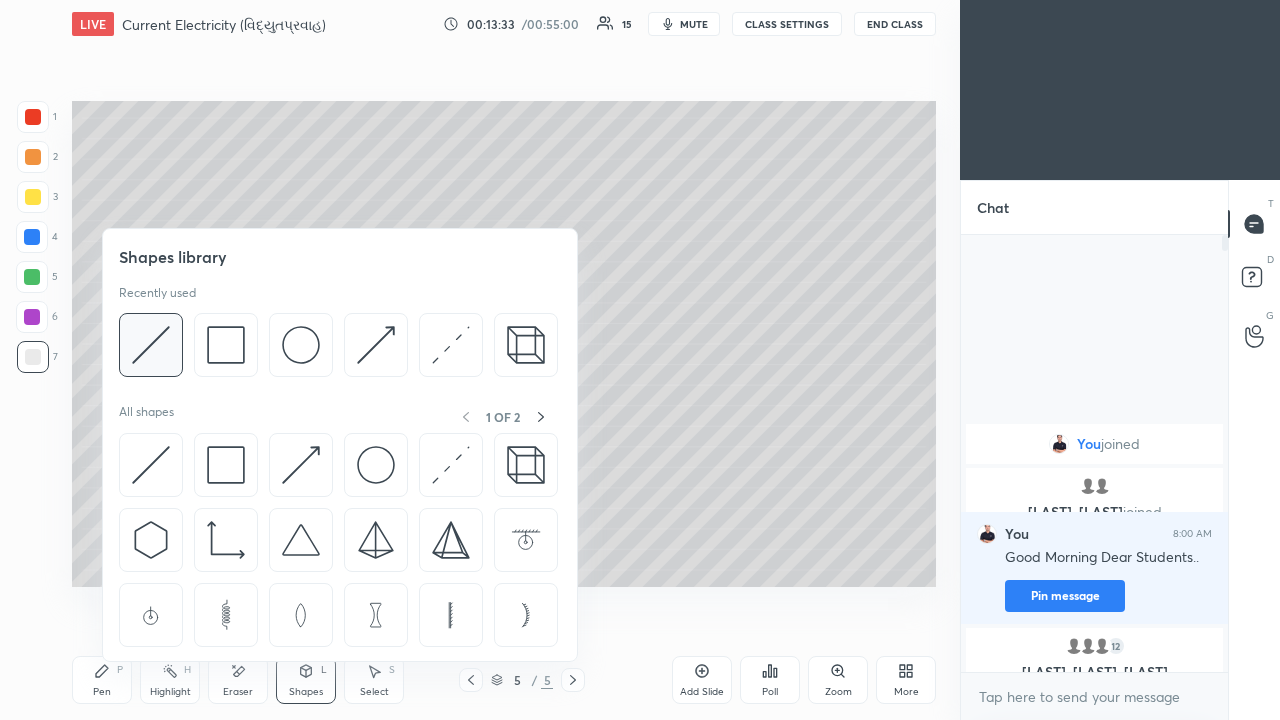 click at bounding box center (151, 345) 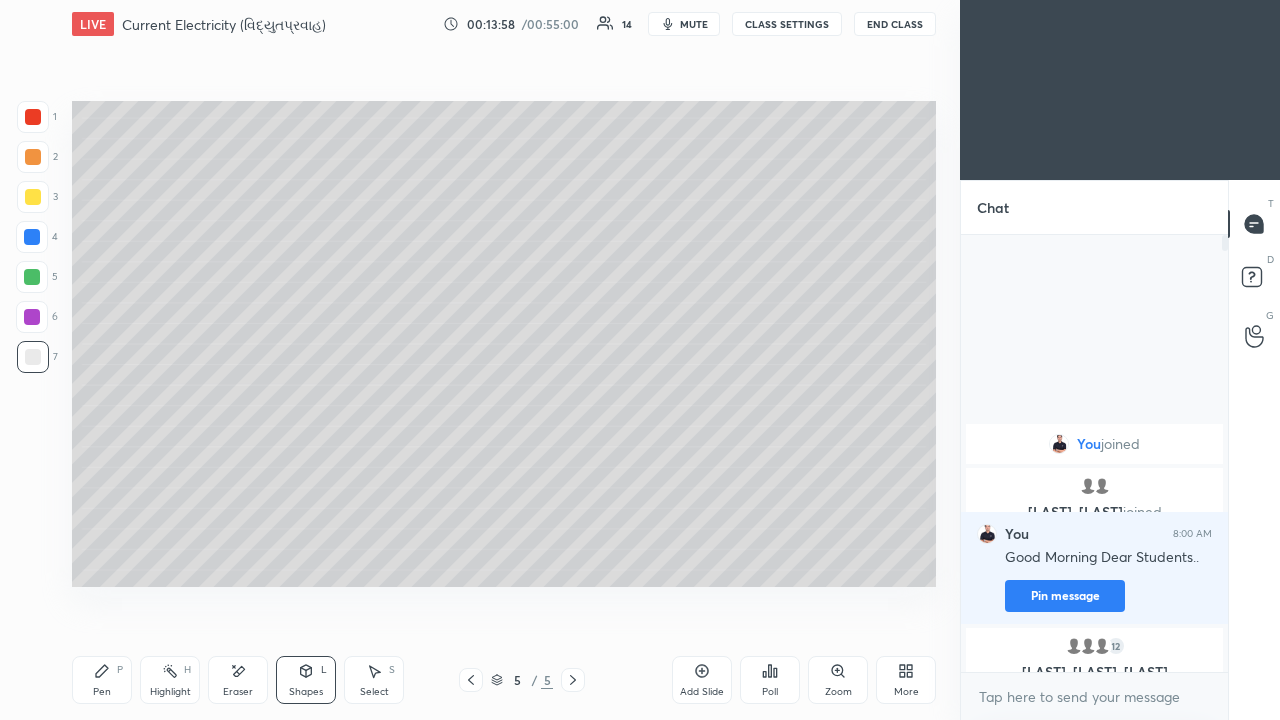 click 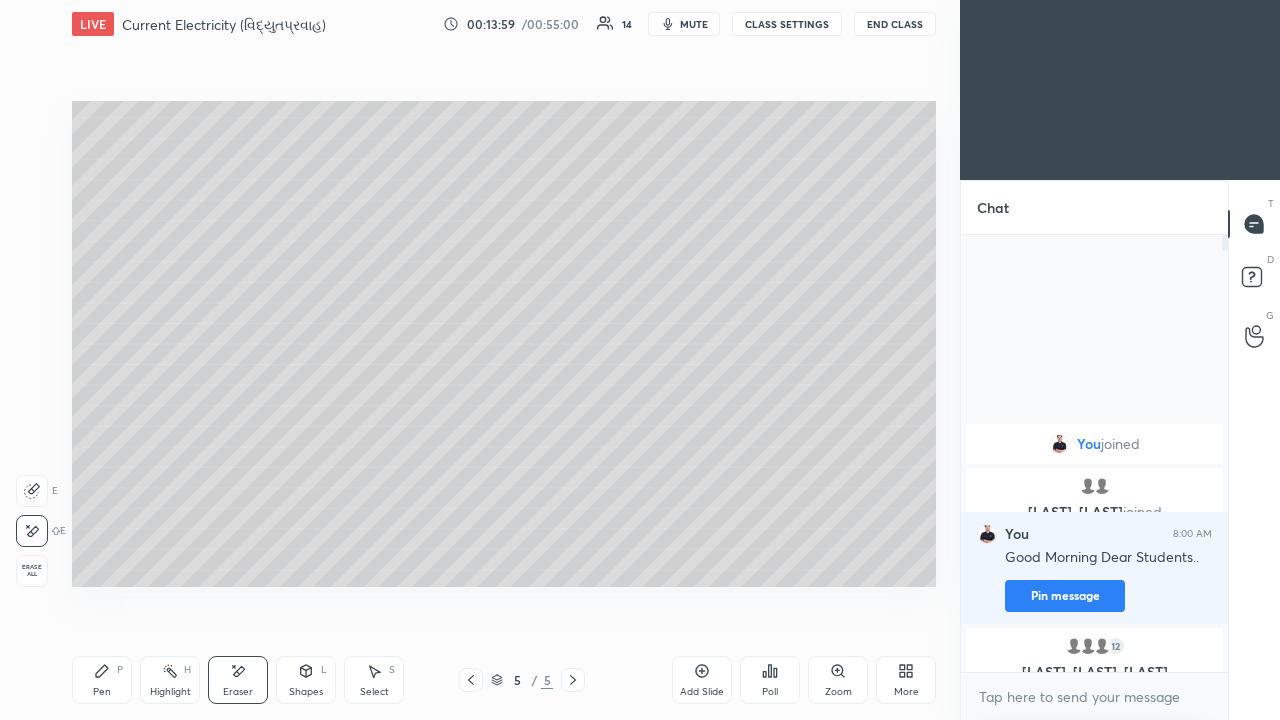 click 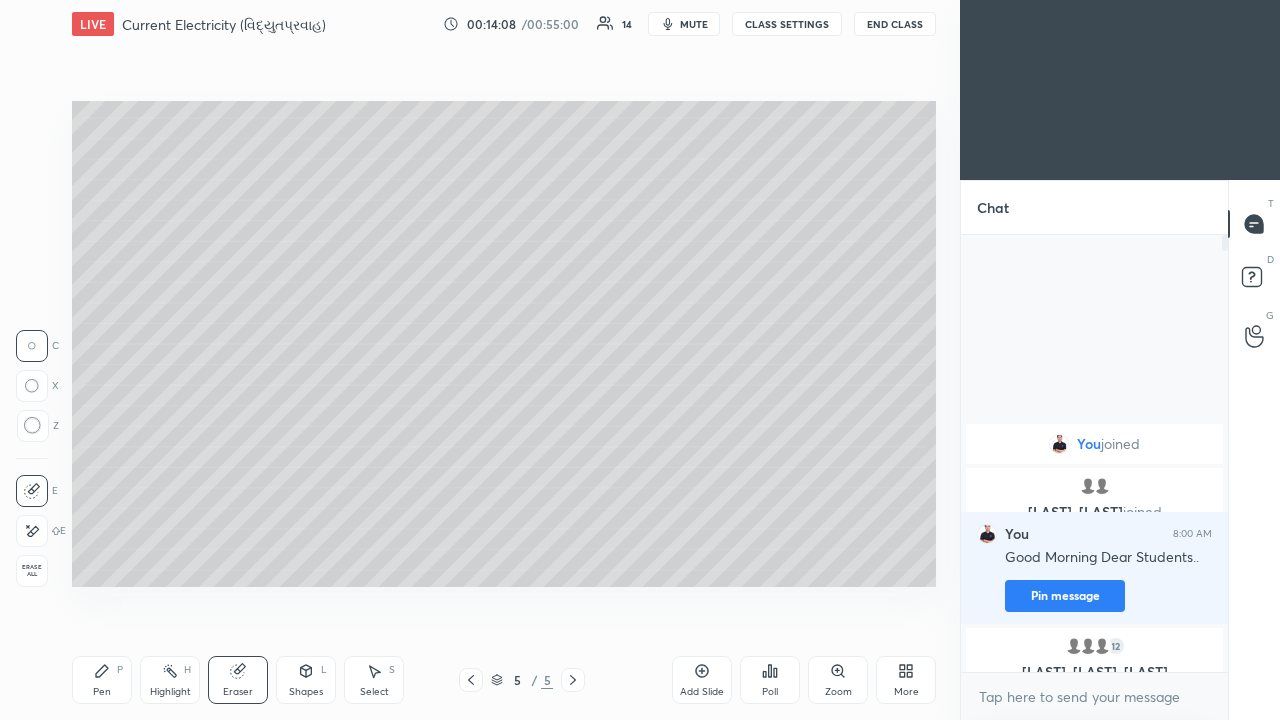 click on "Shapes" at bounding box center (306, 692) 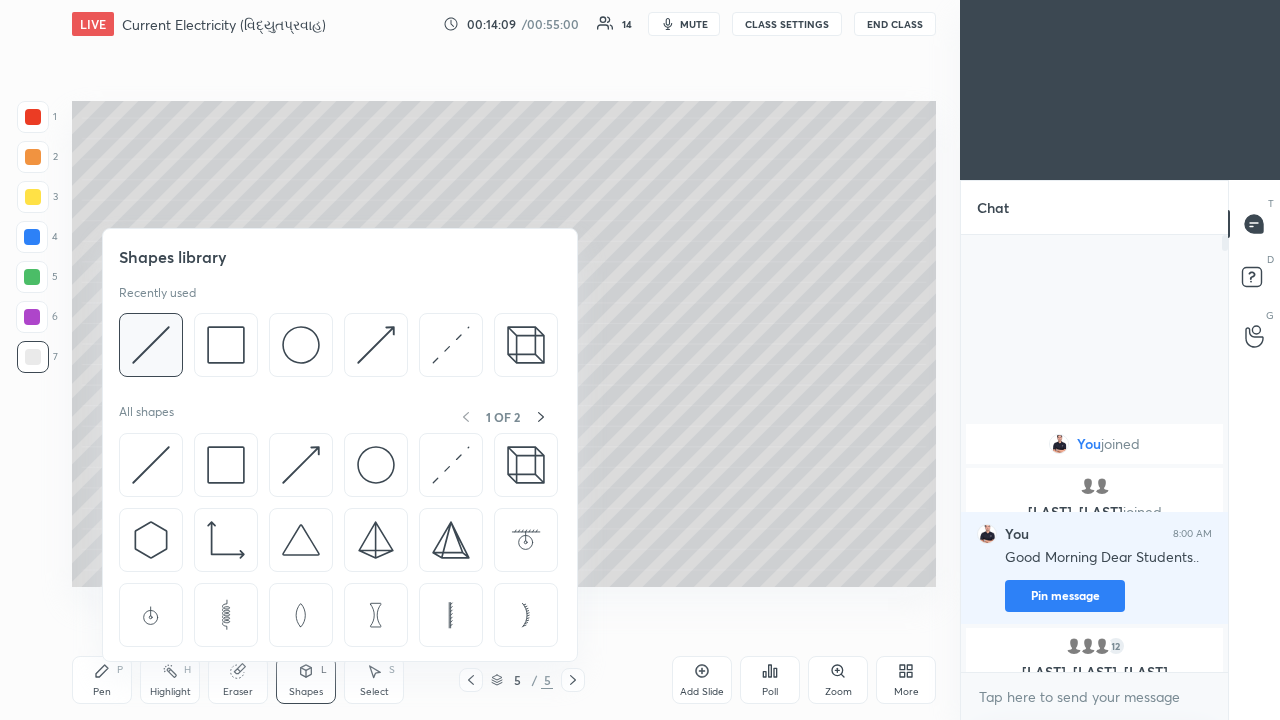 click at bounding box center (151, 345) 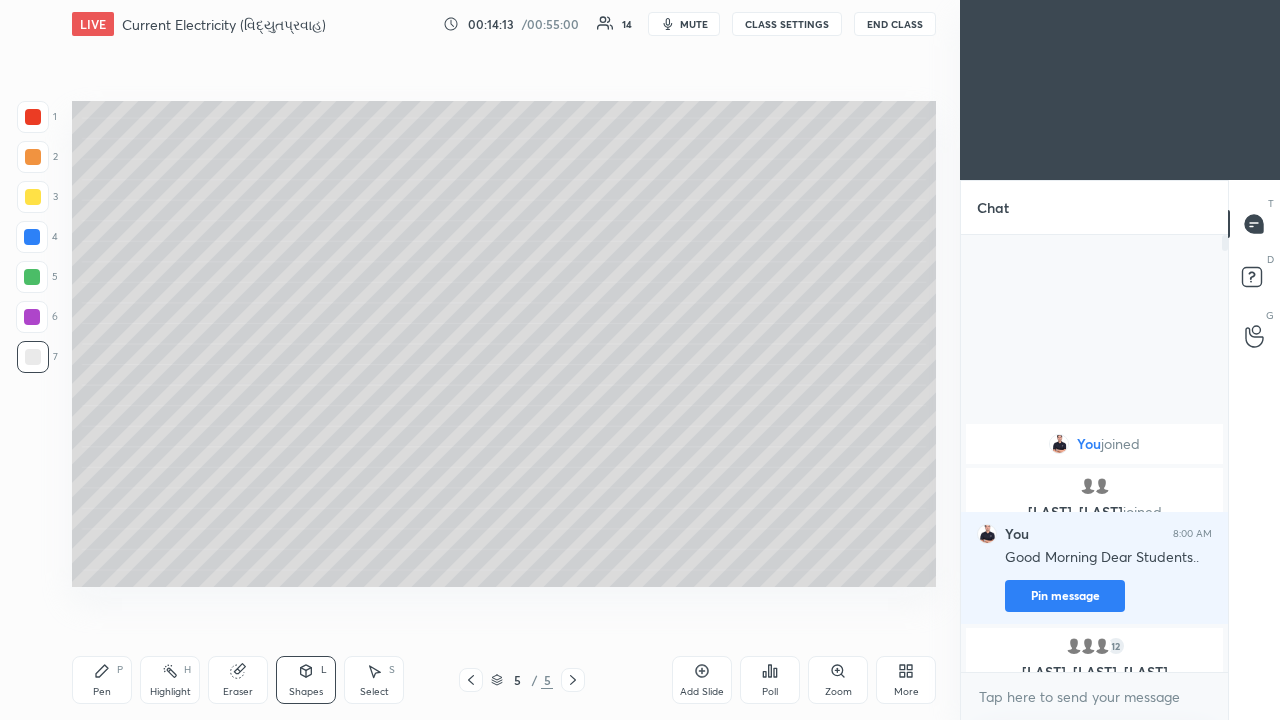 click on "Eraser" at bounding box center [238, 680] 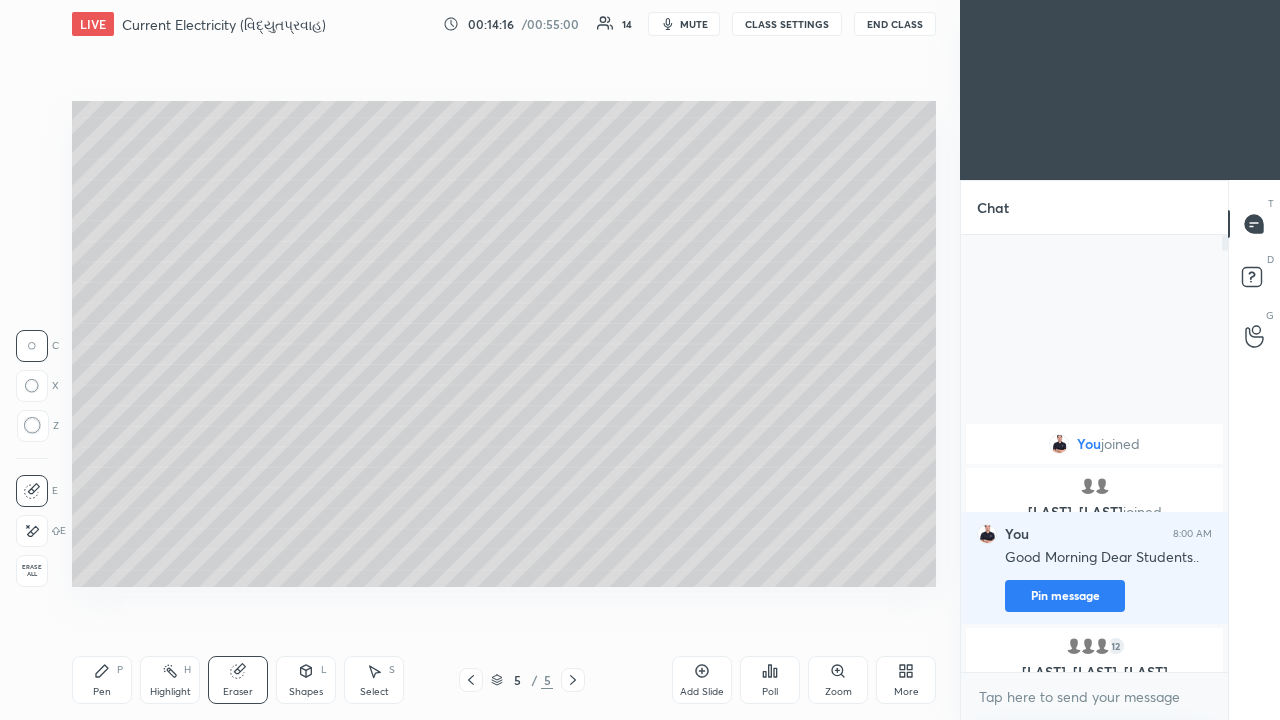 click on "Pen" at bounding box center (102, 692) 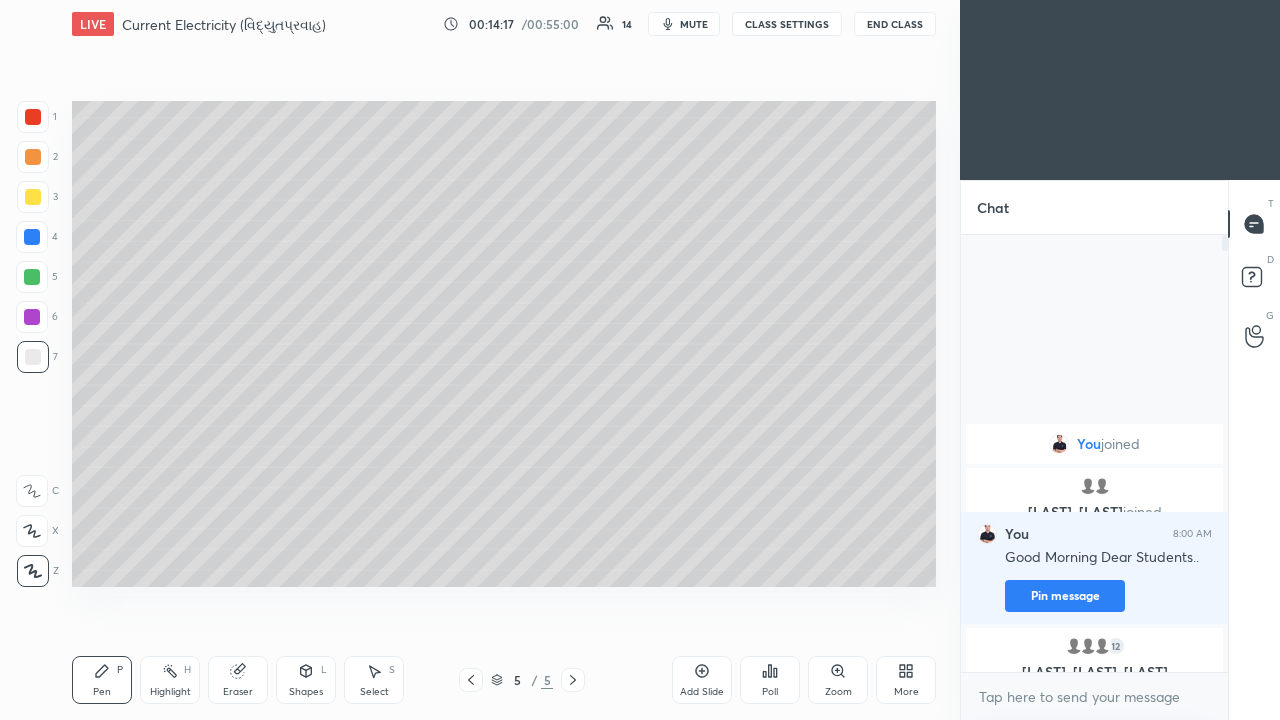click at bounding box center (33, 197) 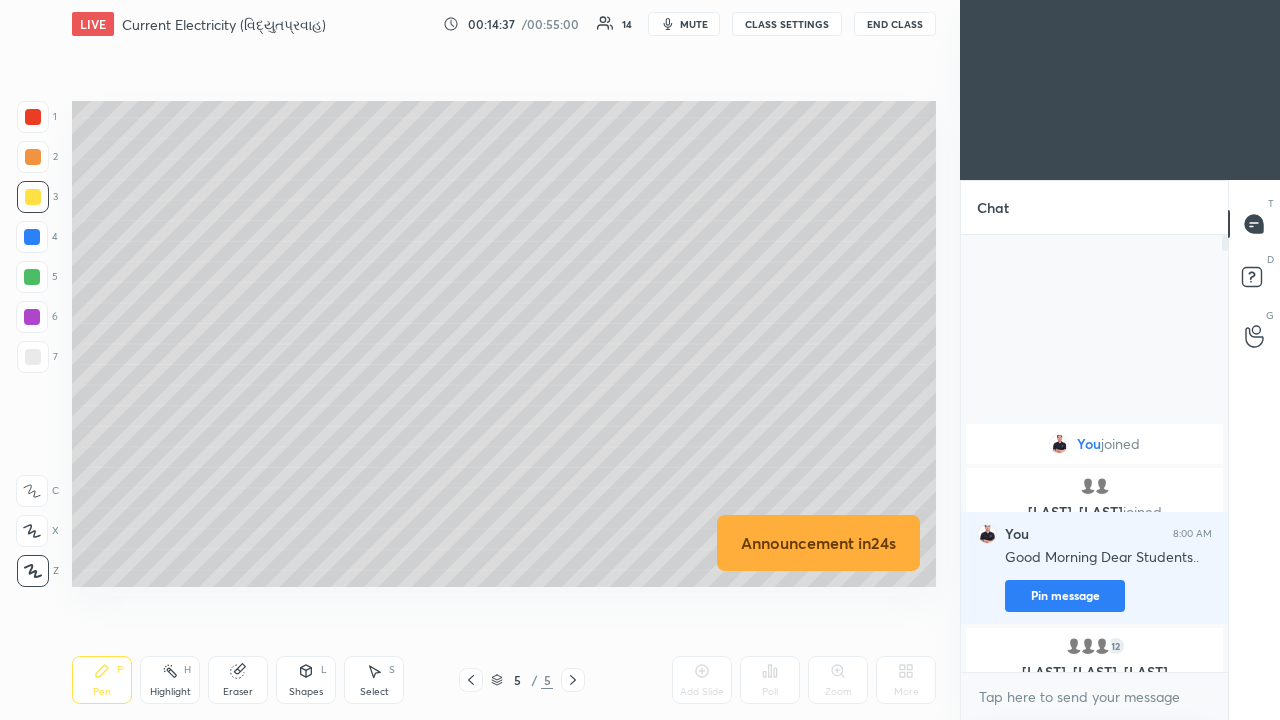 click at bounding box center [33, 157] 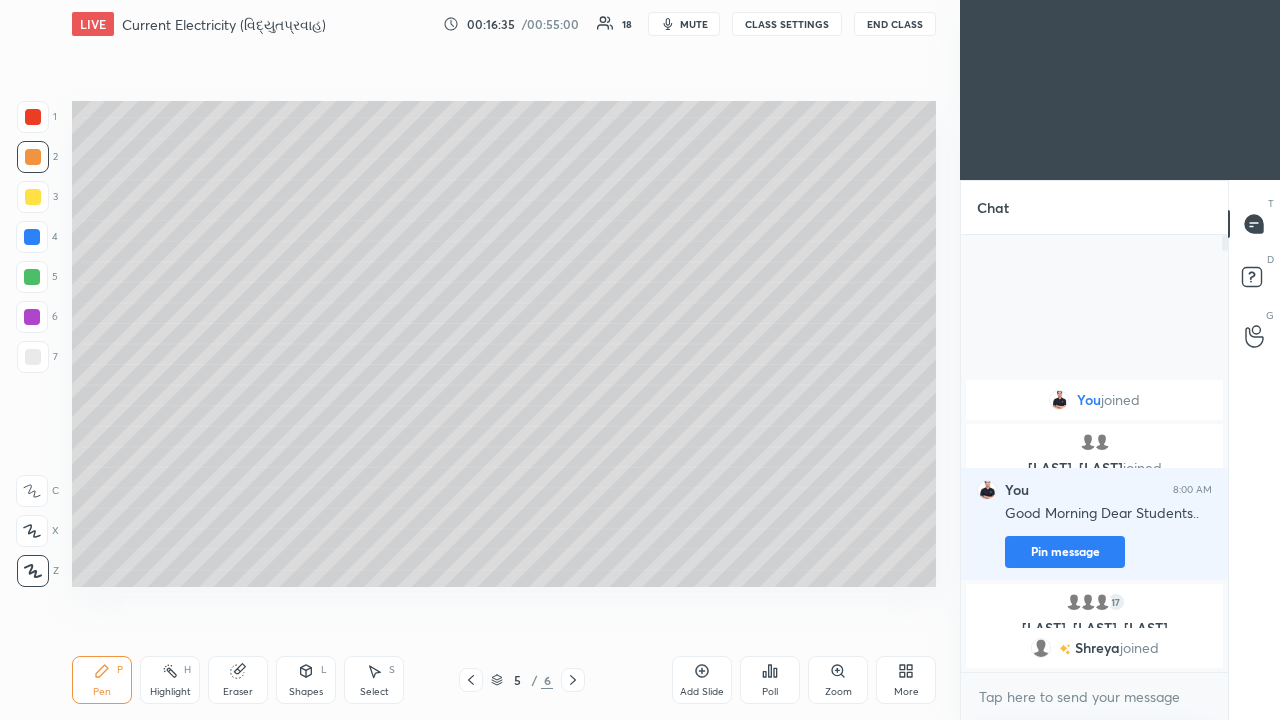 click at bounding box center [33, 117] 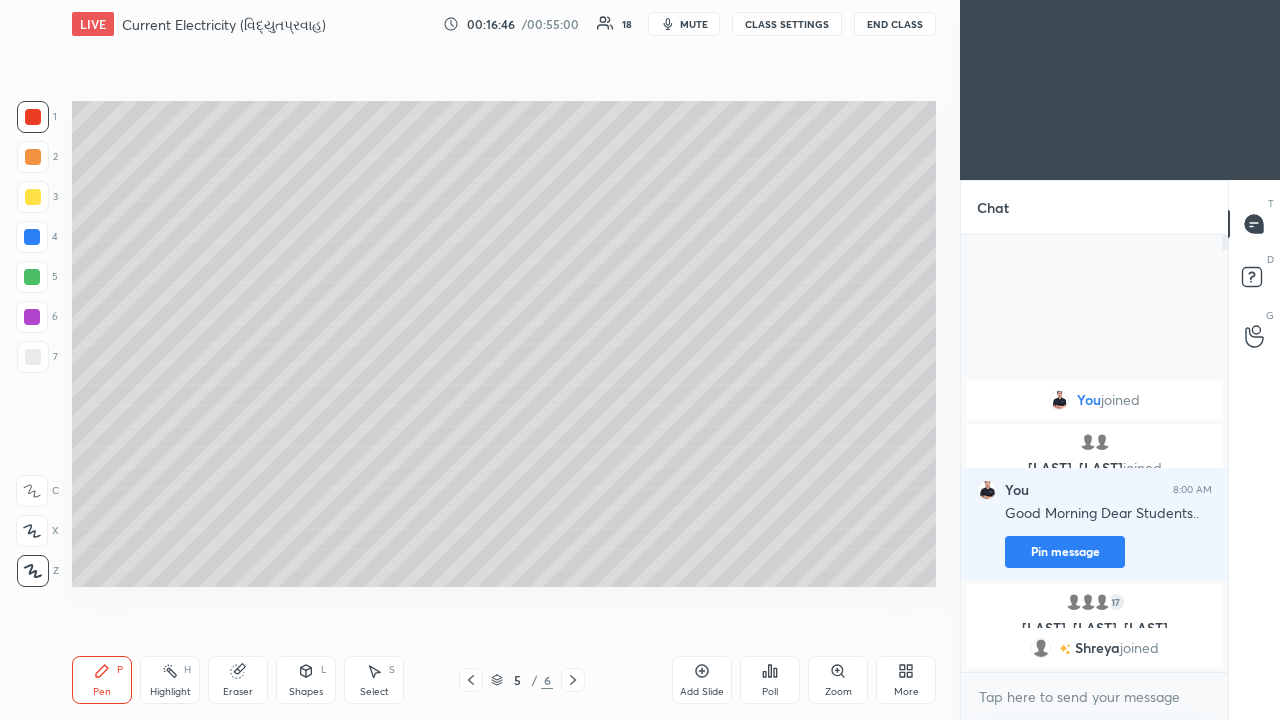 click at bounding box center [33, 357] 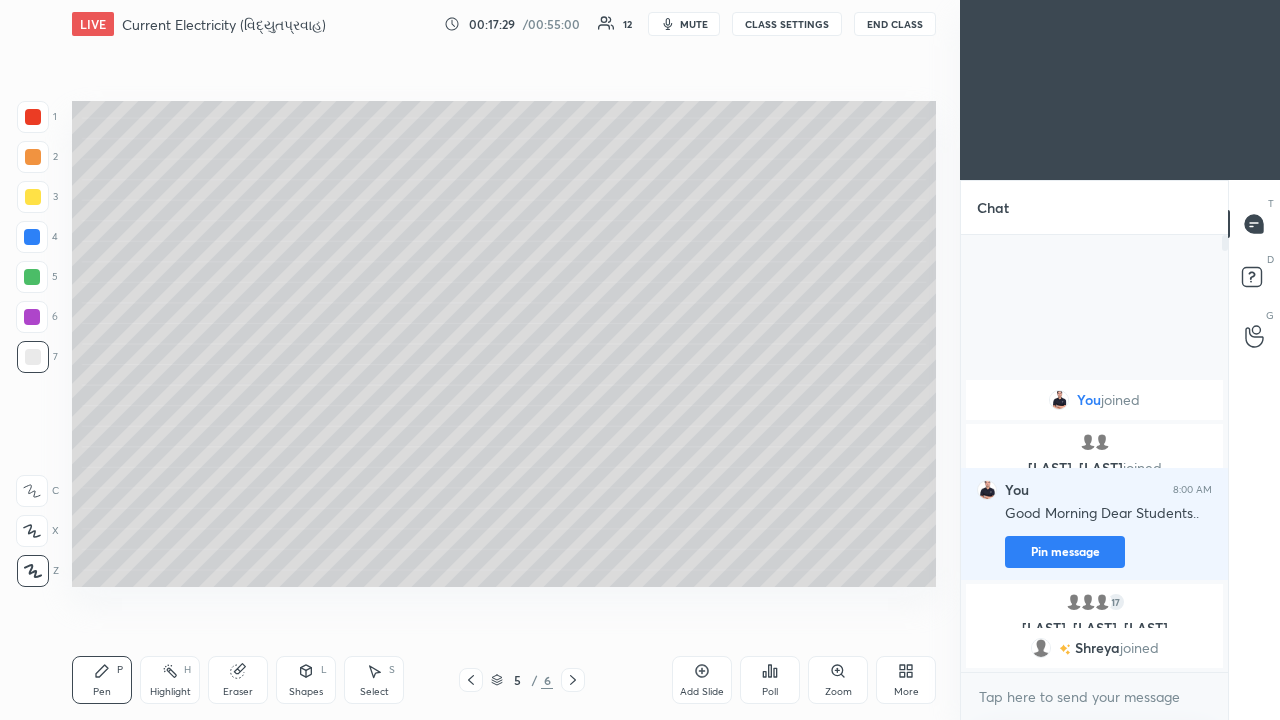 click at bounding box center [33, 157] 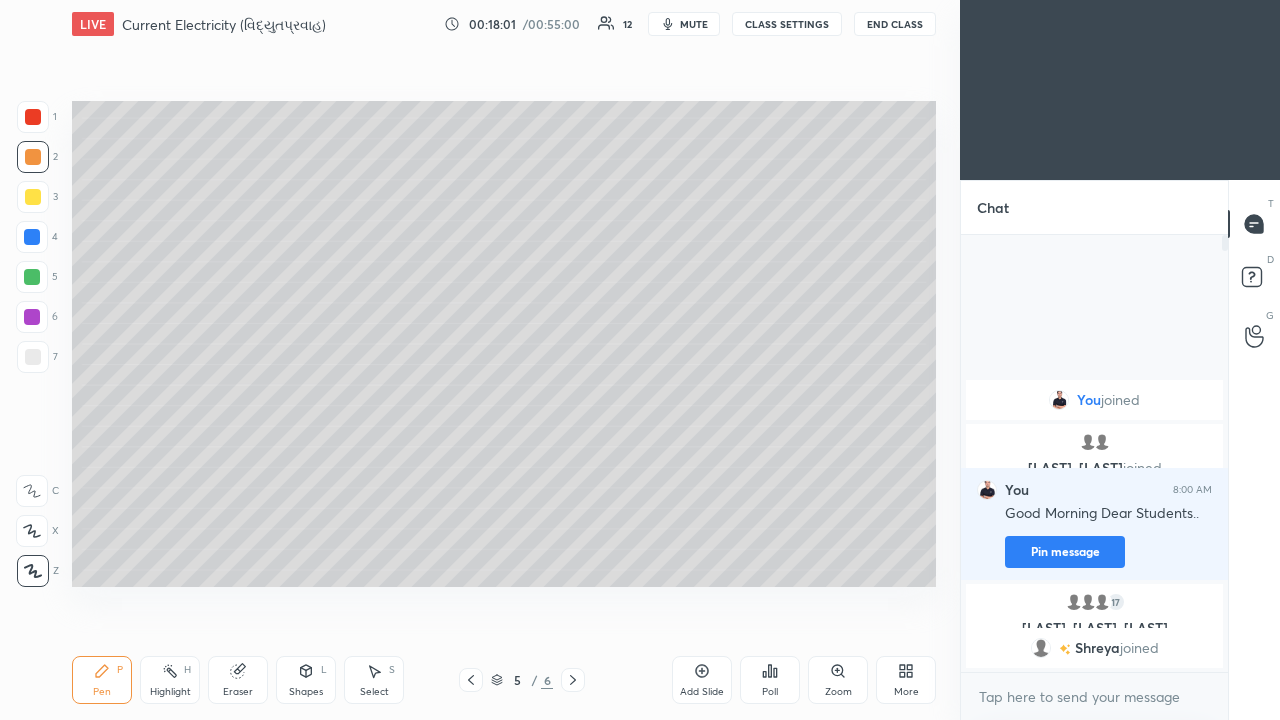 click 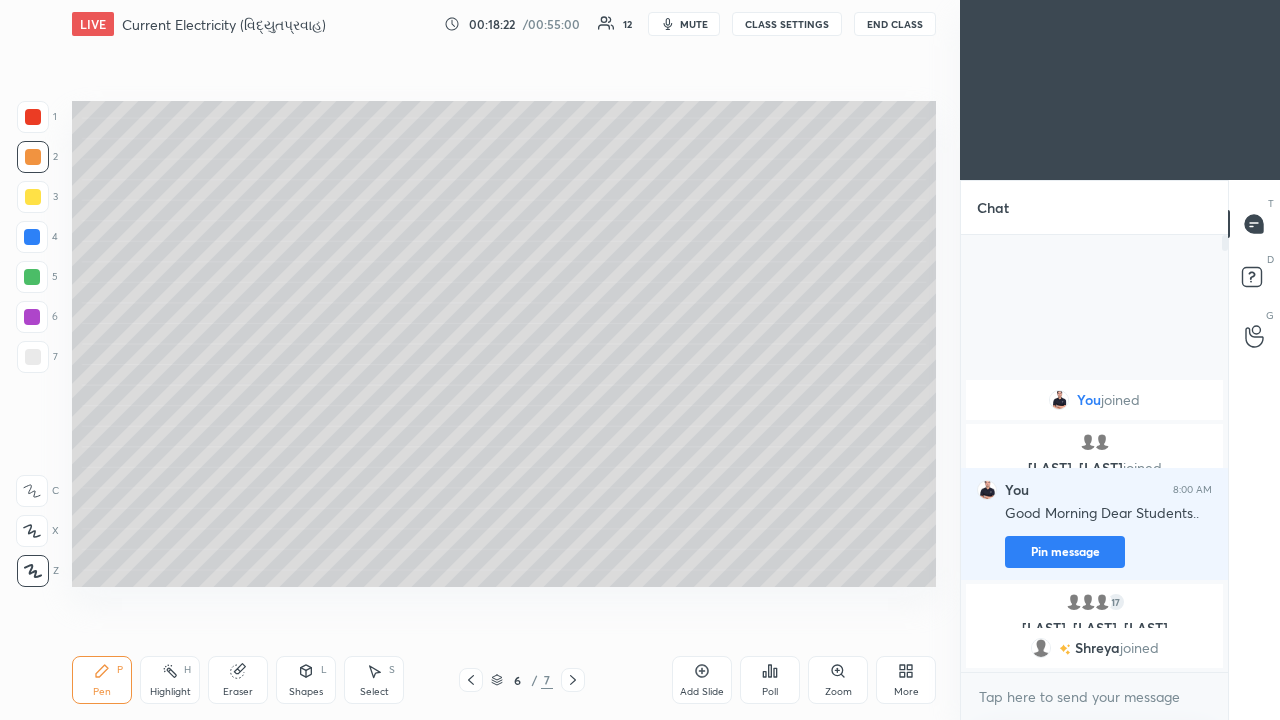 click at bounding box center (33, 197) 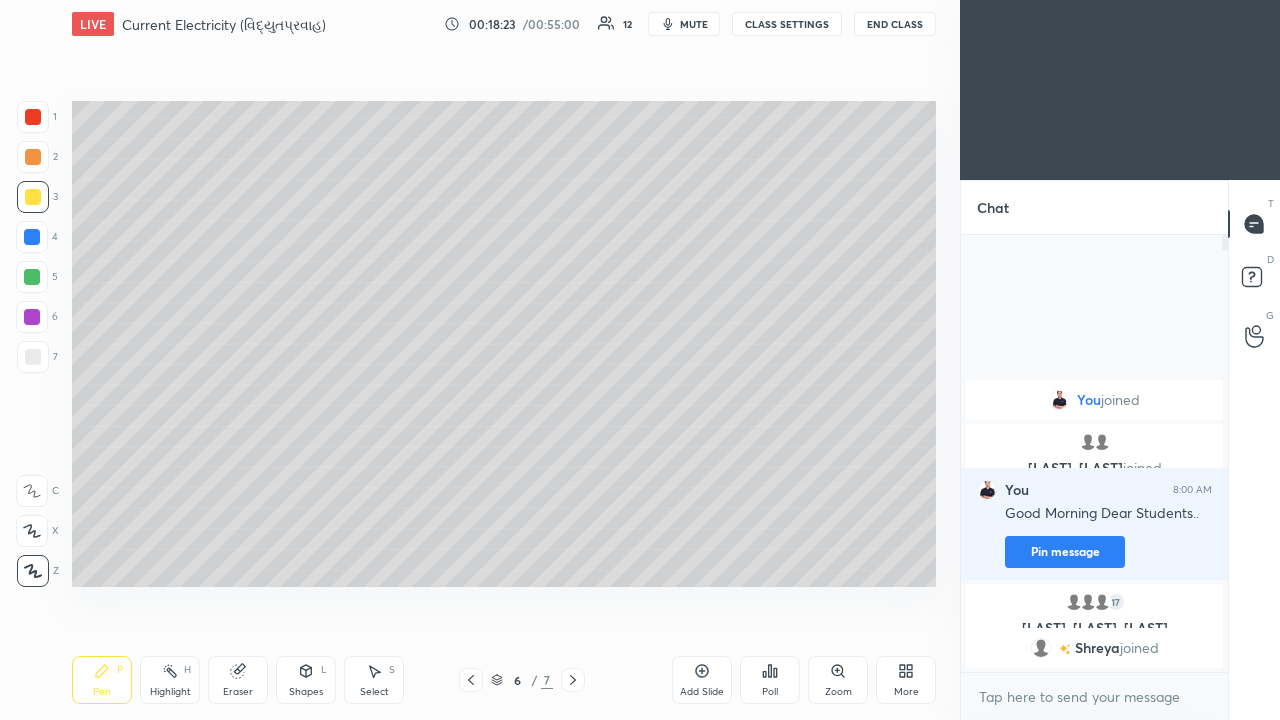 click on "Shapes L" at bounding box center (306, 680) 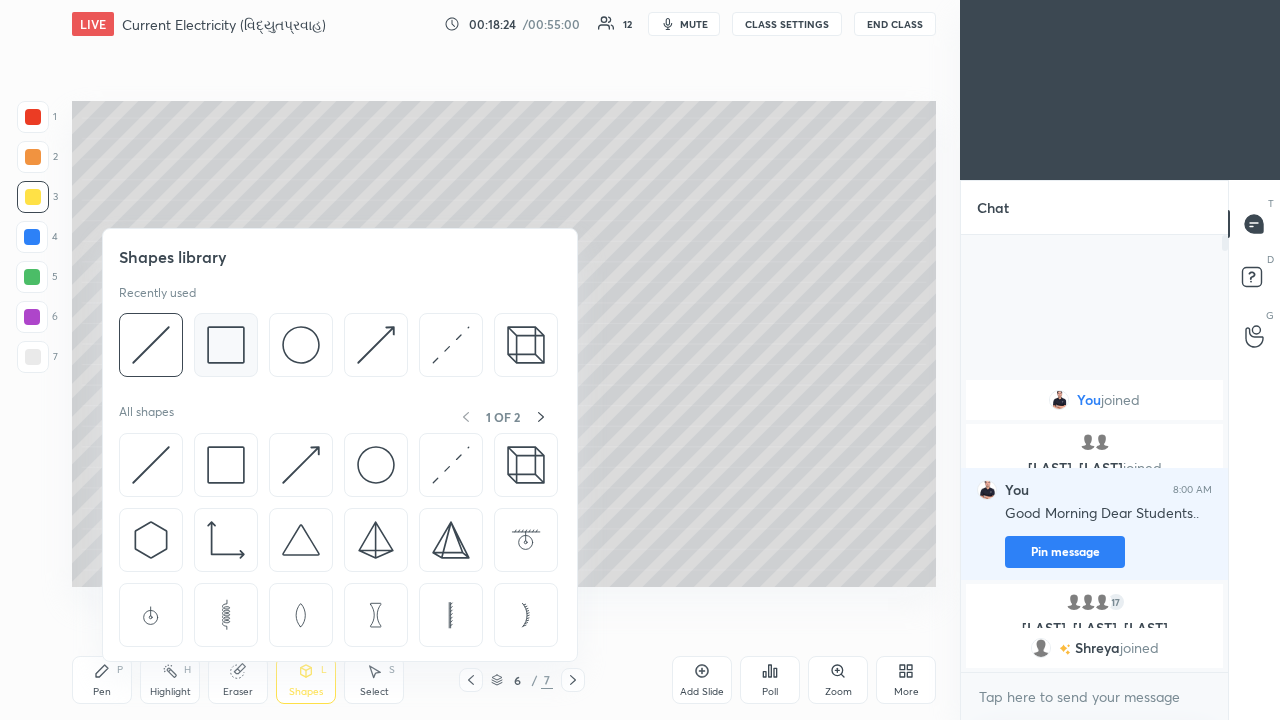 click at bounding box center [226, 345] 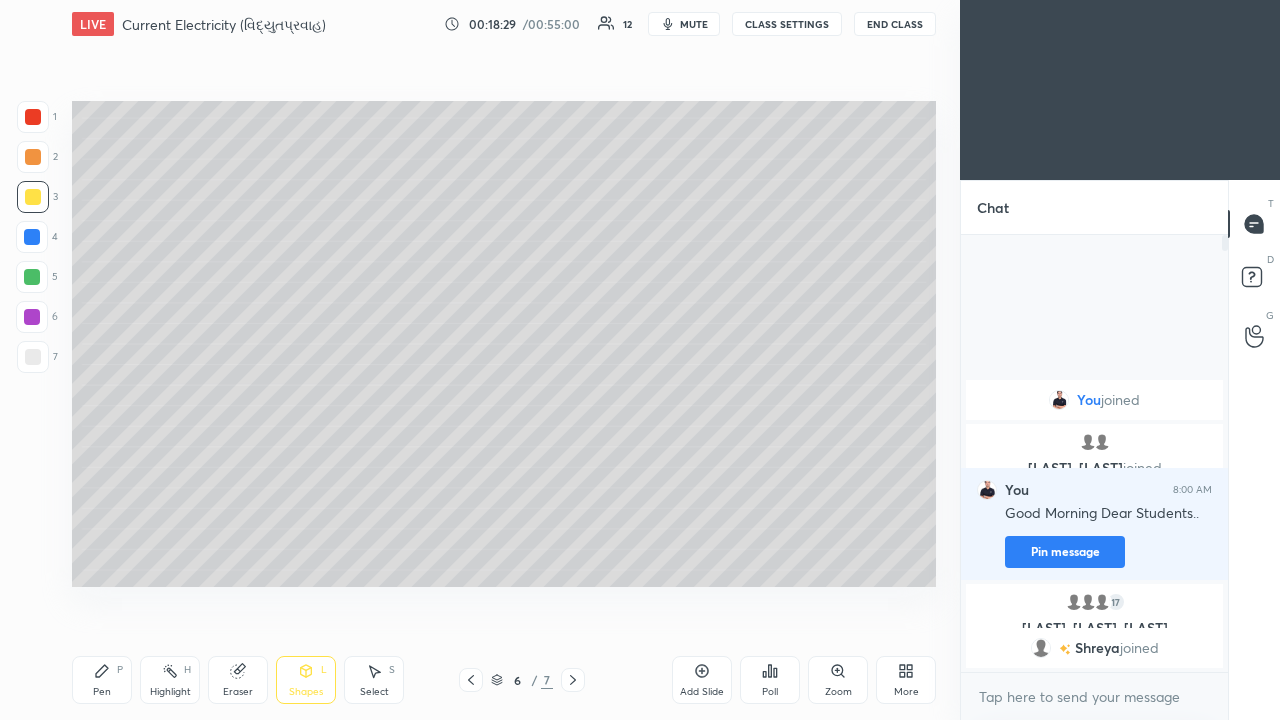 click 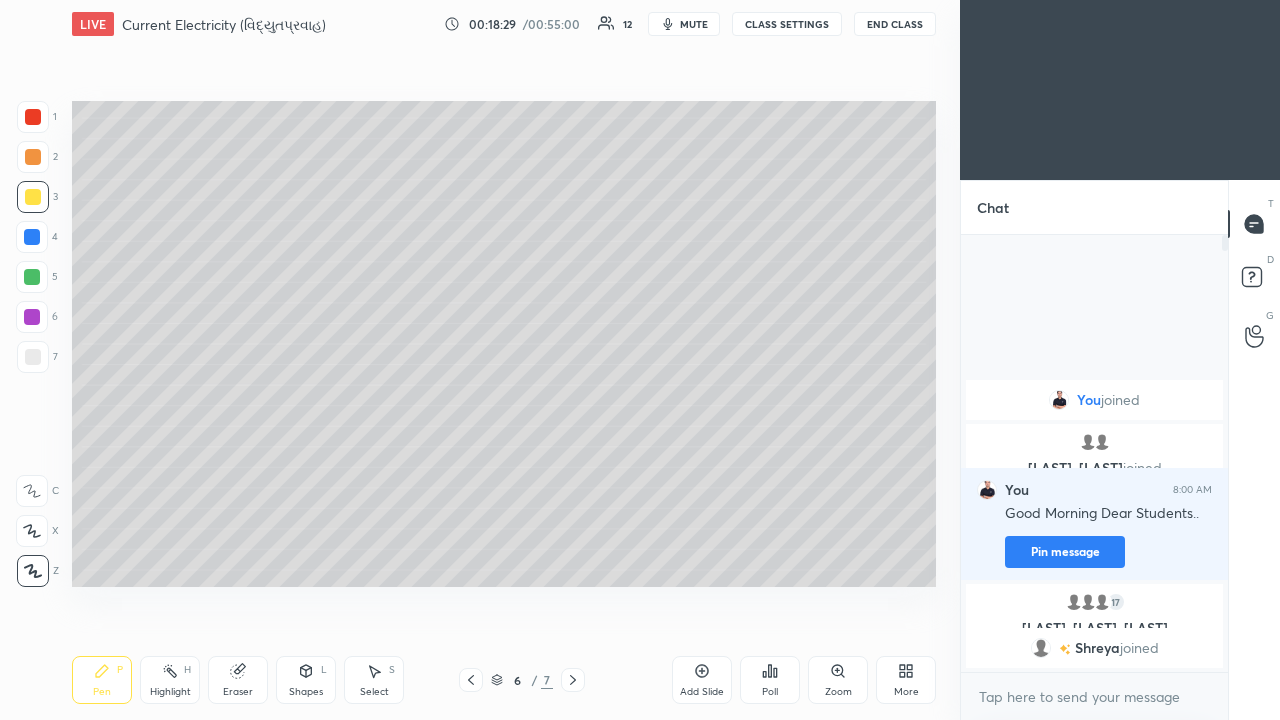 click at bounding box center (33, 357) 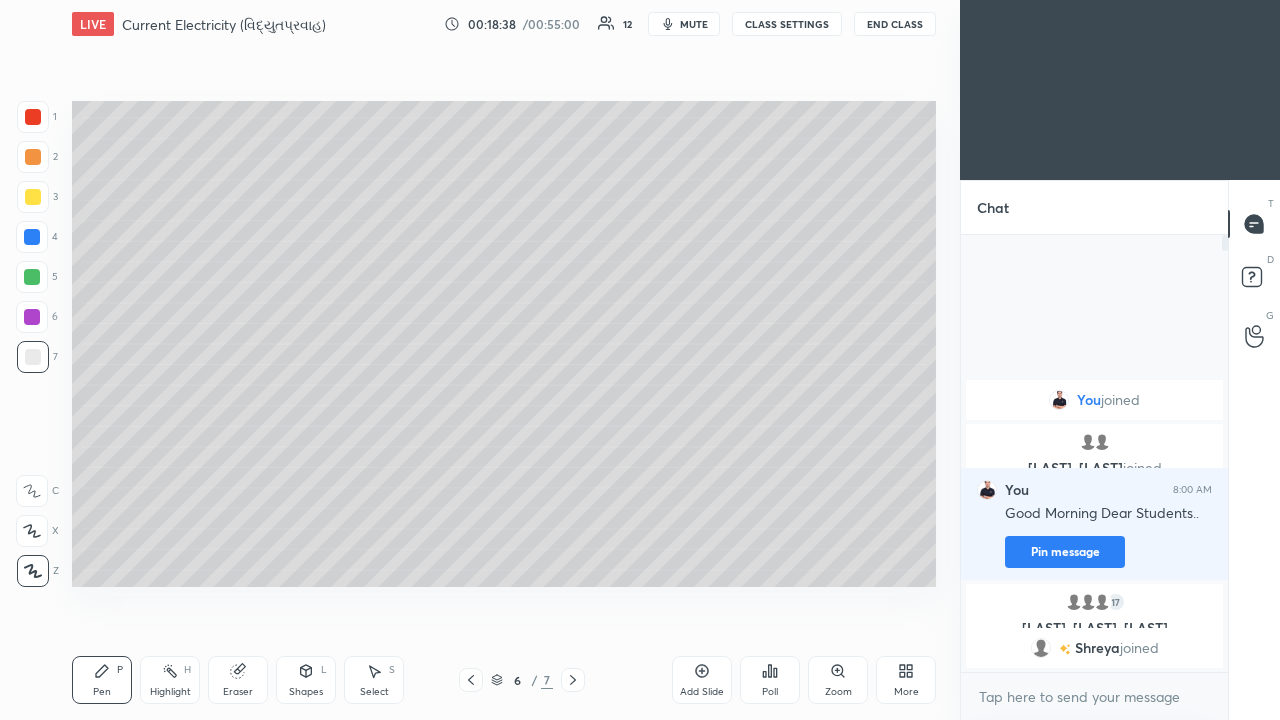click at bounding box center (33, 157) 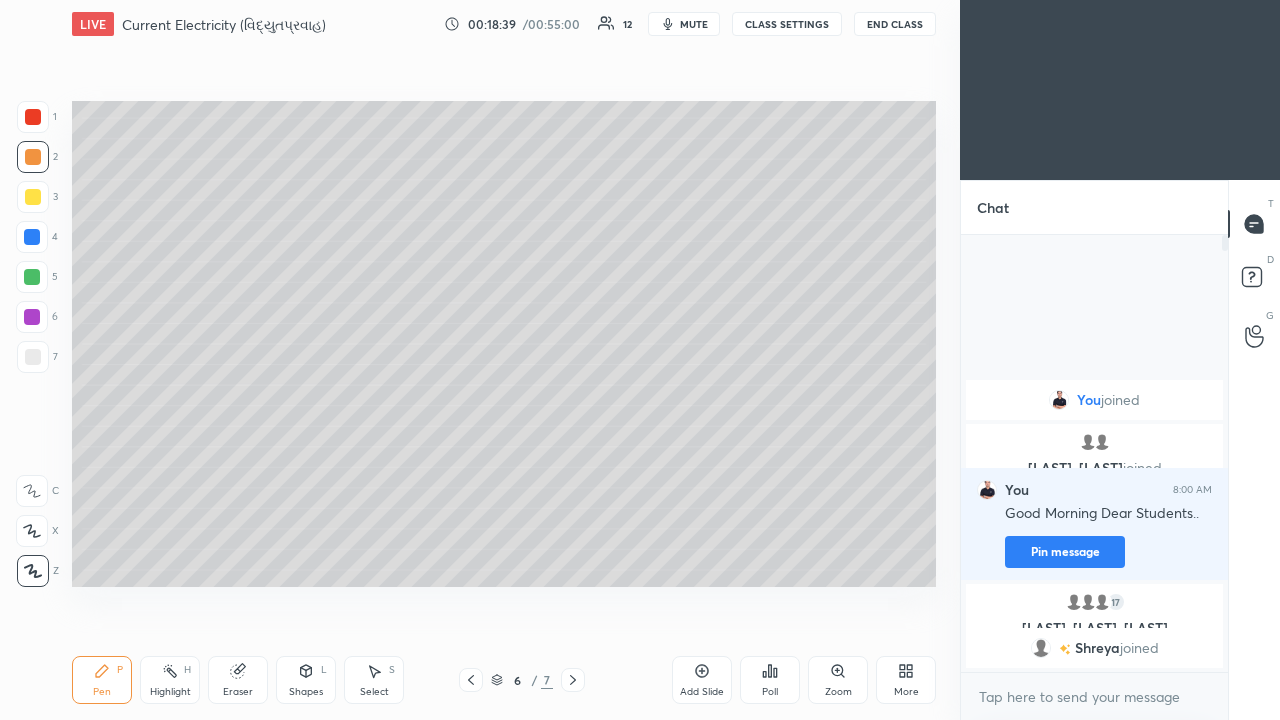 click at bounding box center [33, 357] 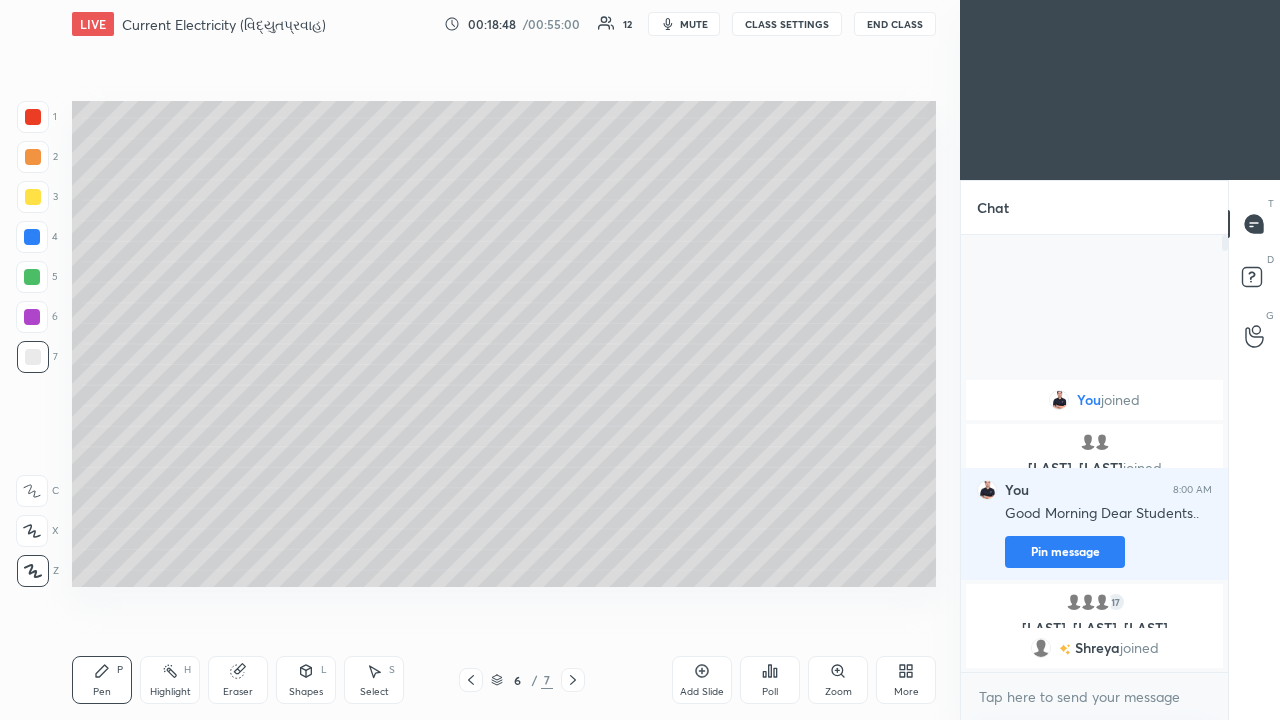 click 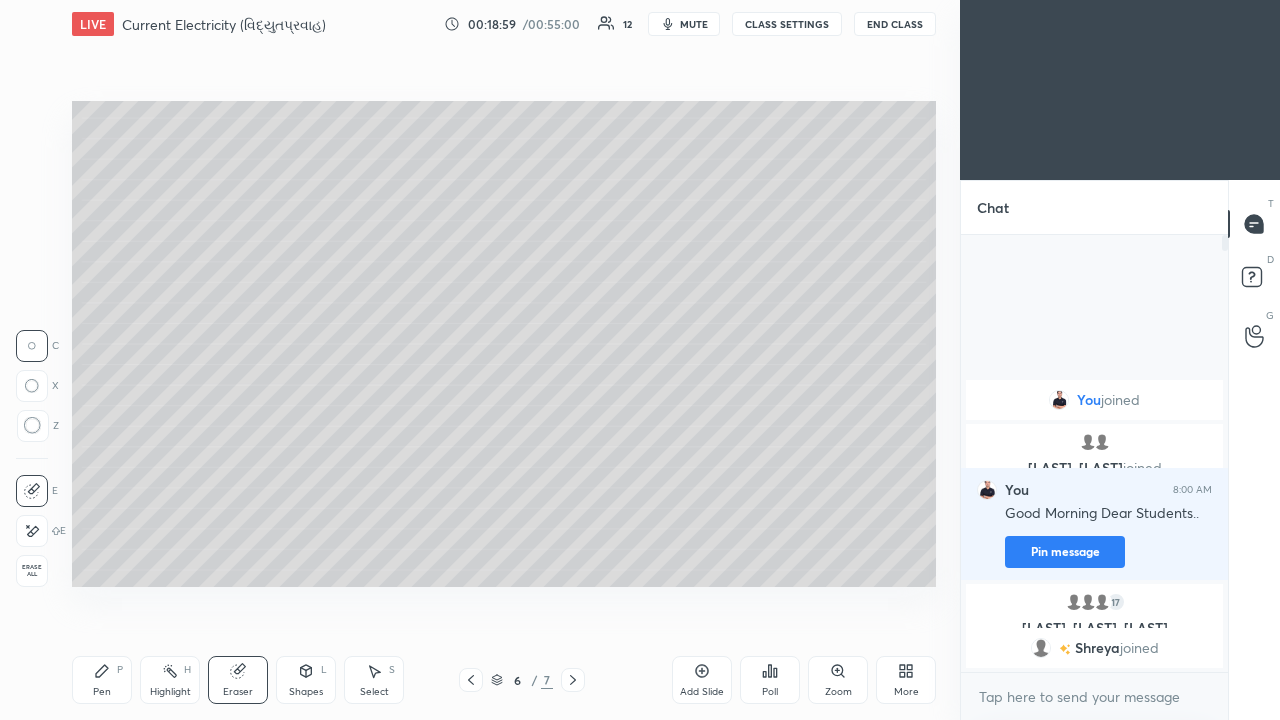 click on "Pen" at bounding box center (102, 692) 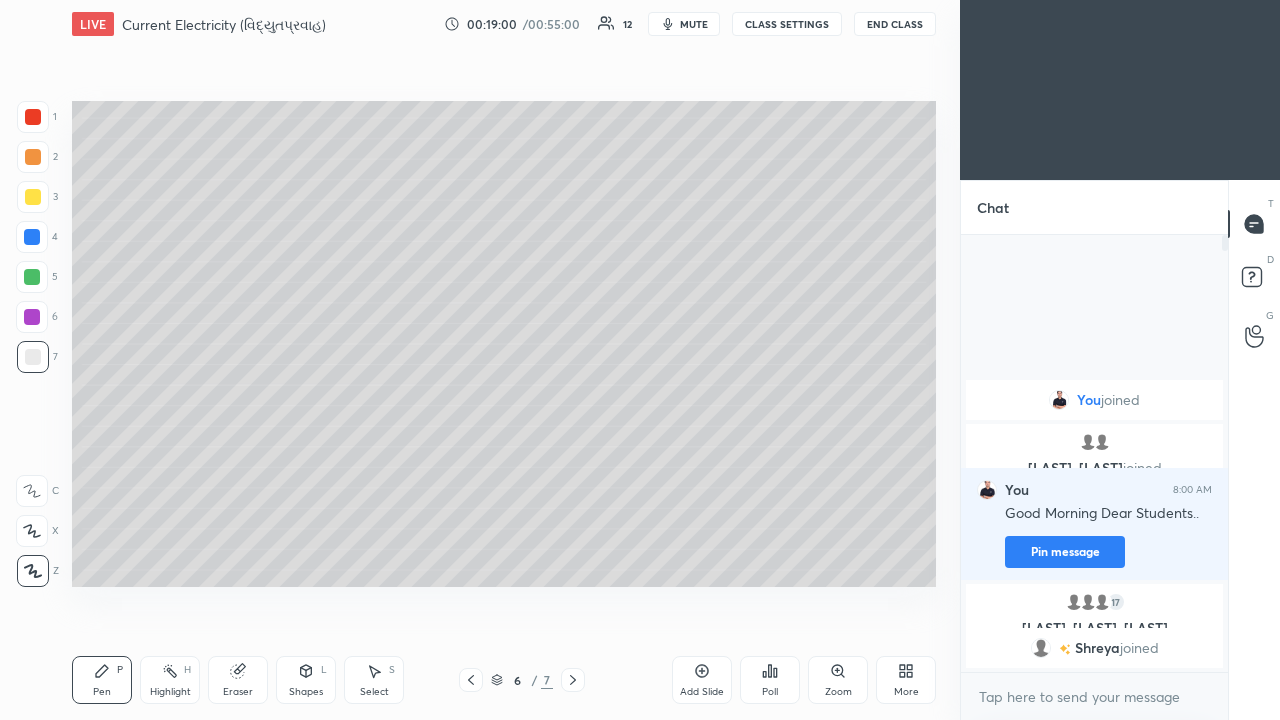 click at bounding box center (33, 157) 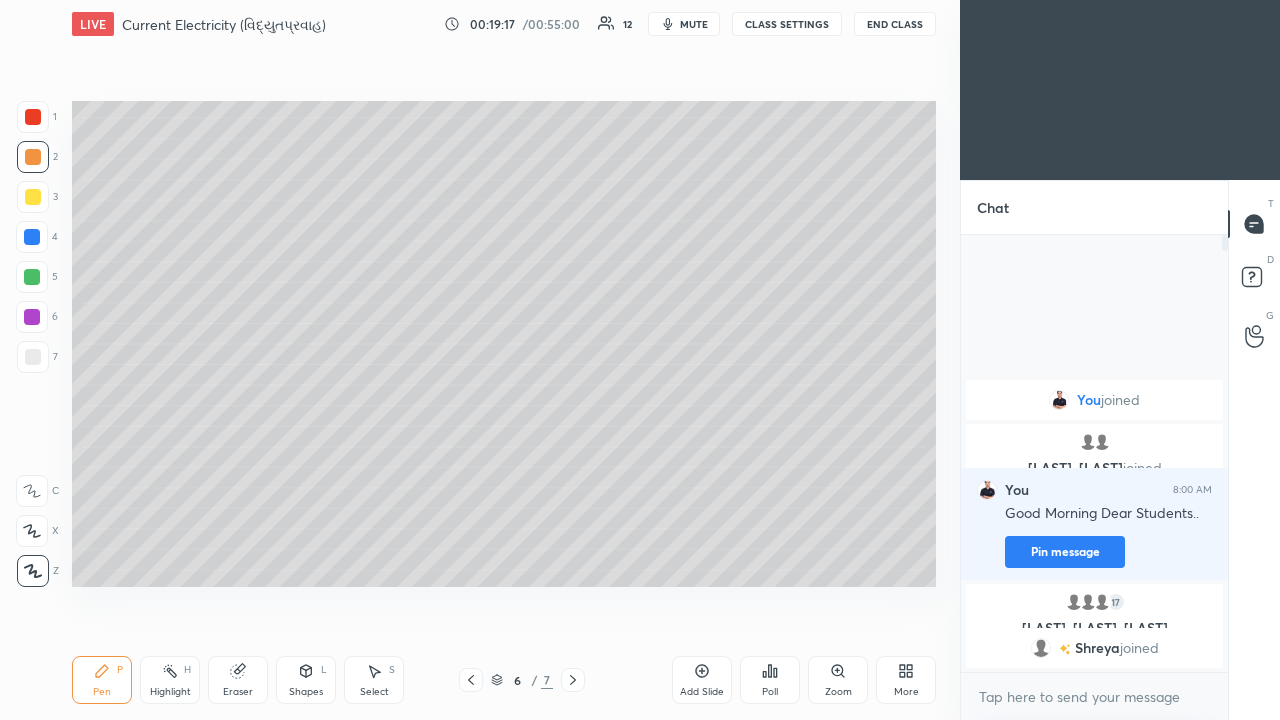 click at bounding box center [32, 237] 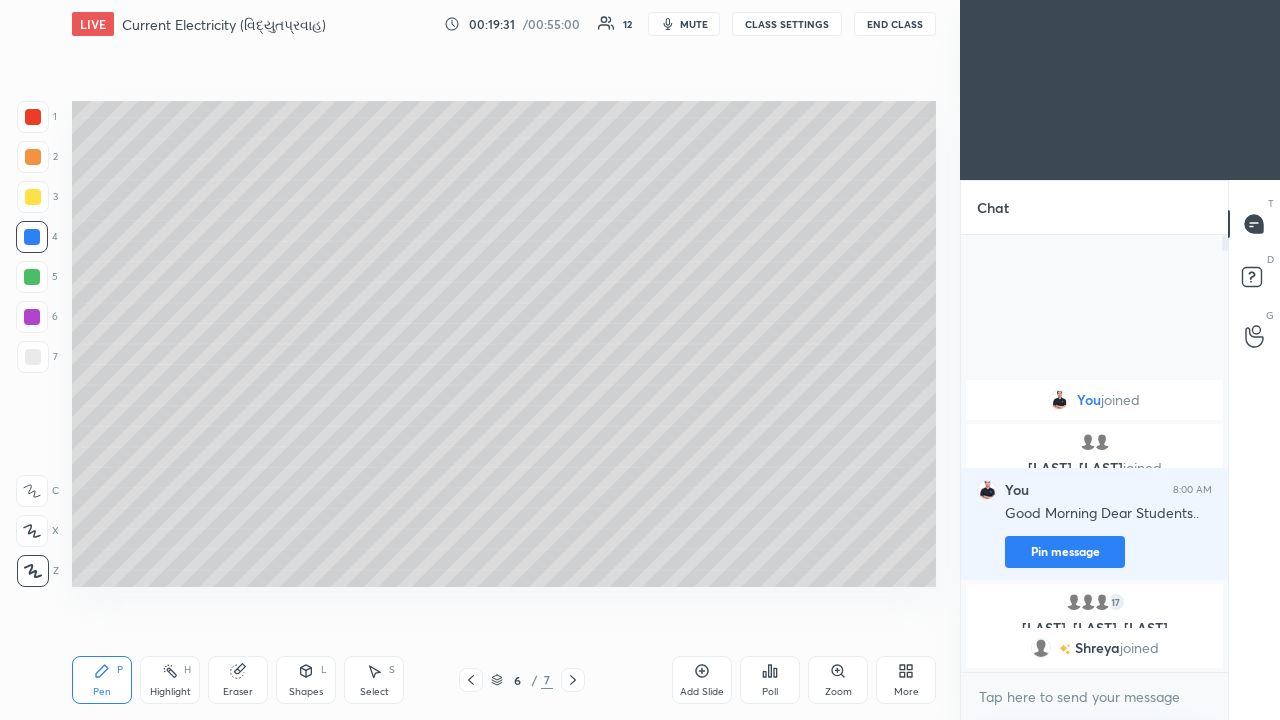 click at bounding box center [33, 357] 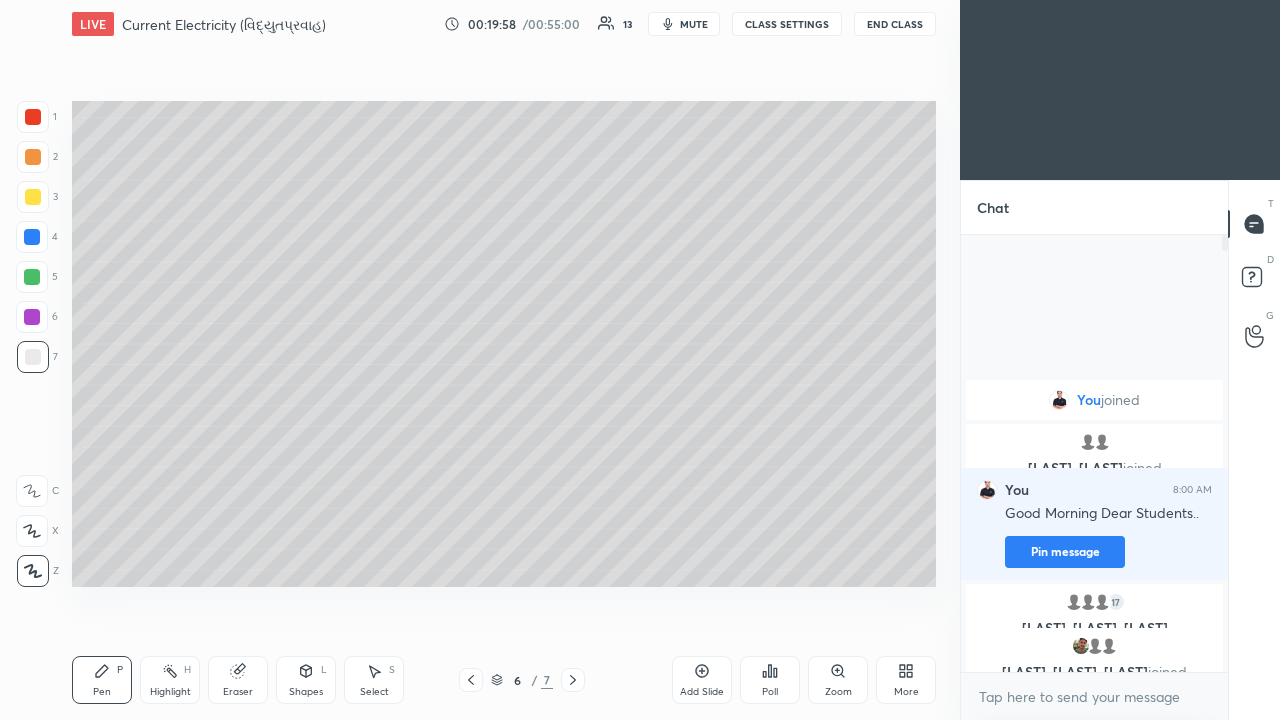 click at bounding box center (33, 197) 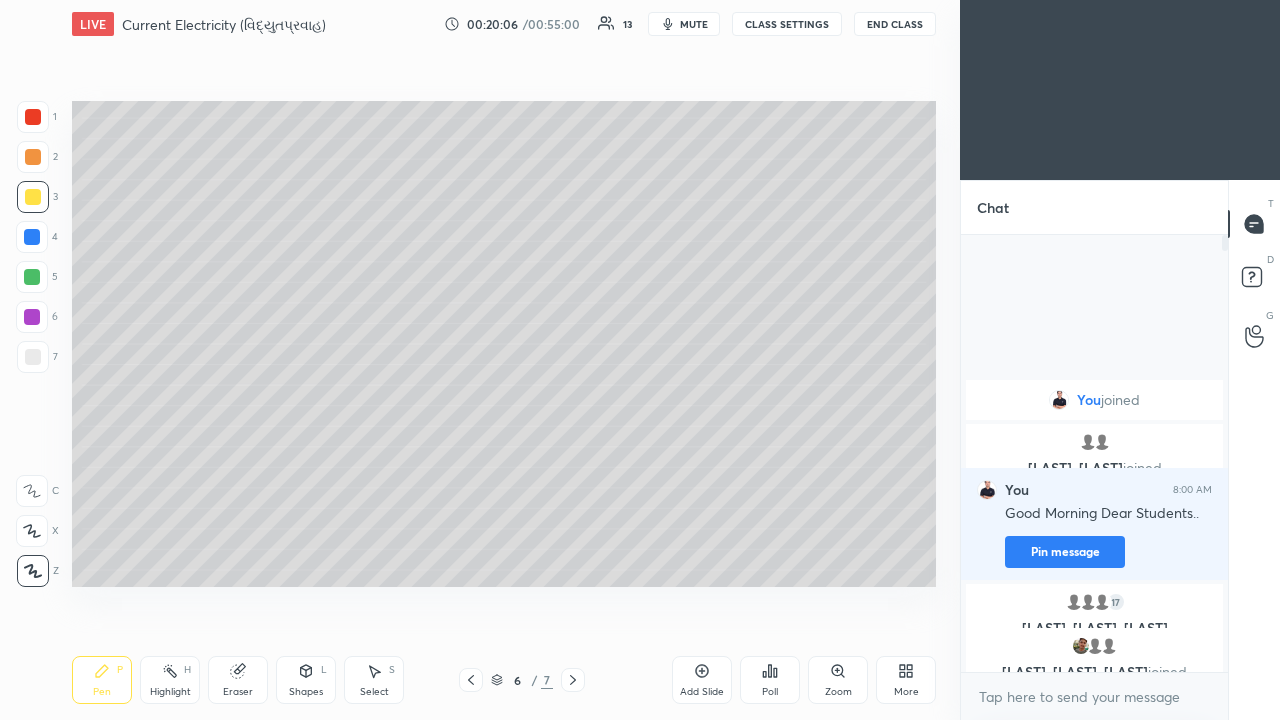 click at bounding box center [33, 157] 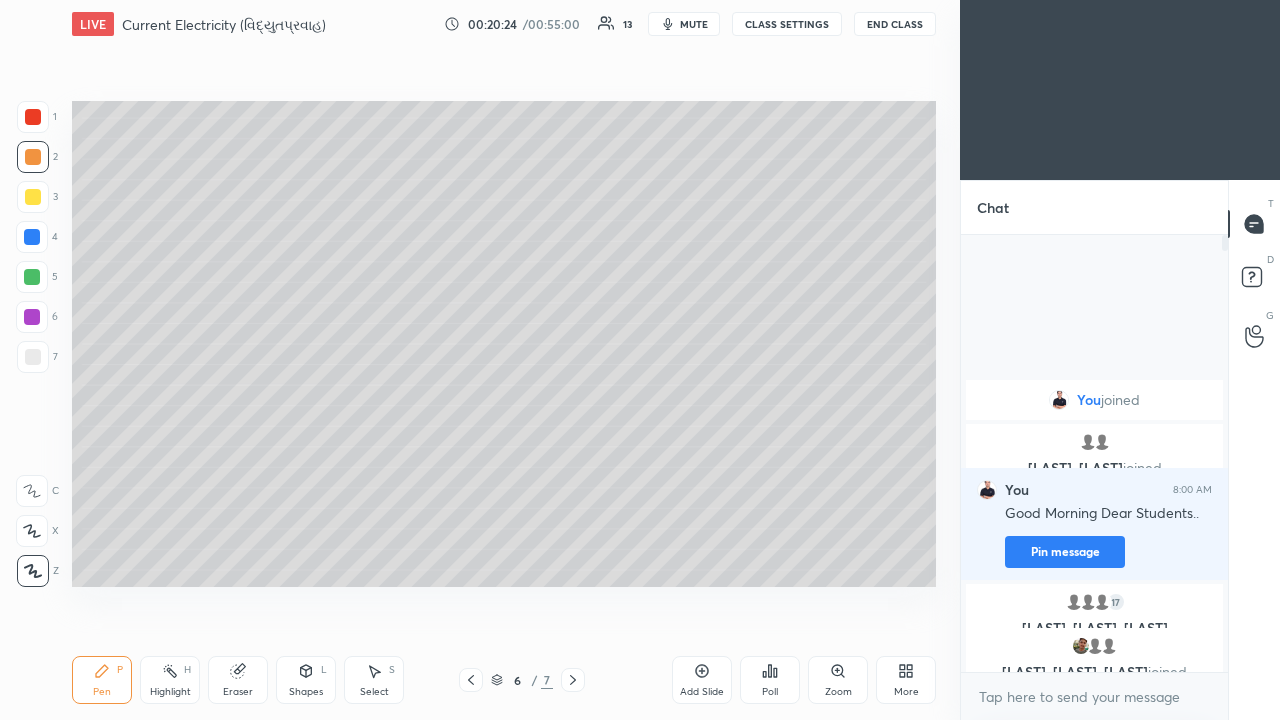 click at bounding box center [33, 357] 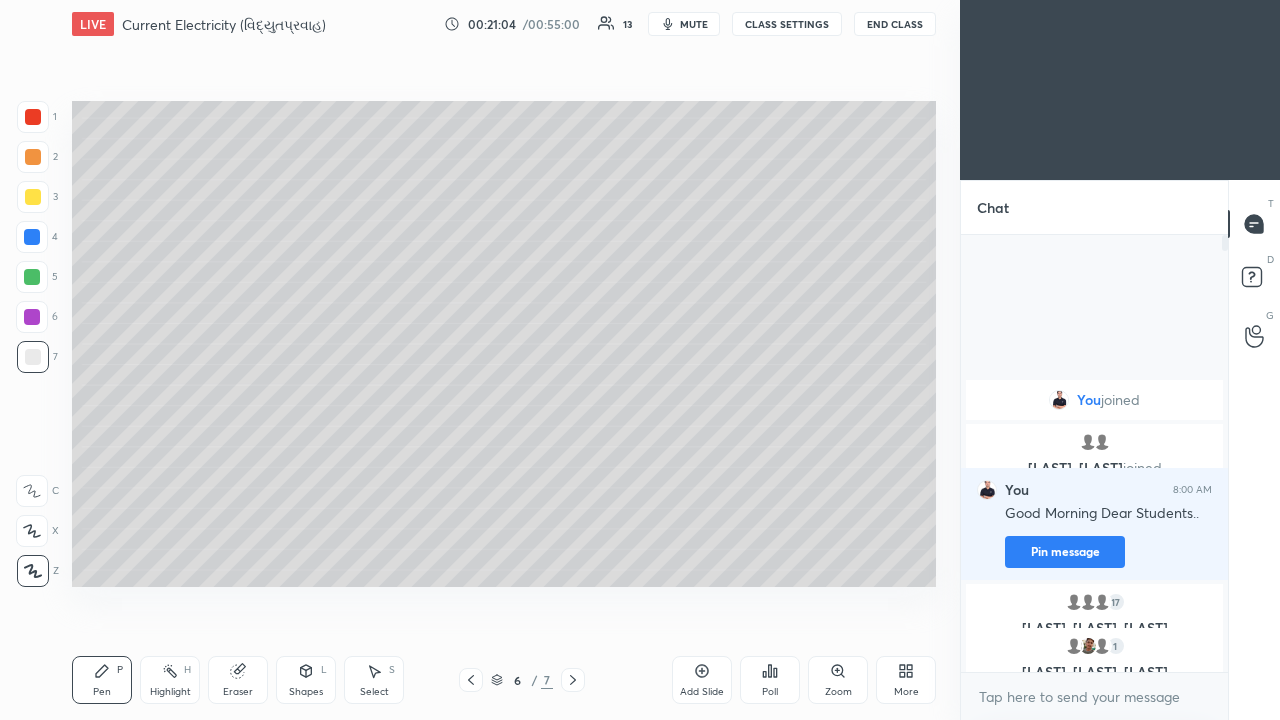 click at bounding box center (33, 197) 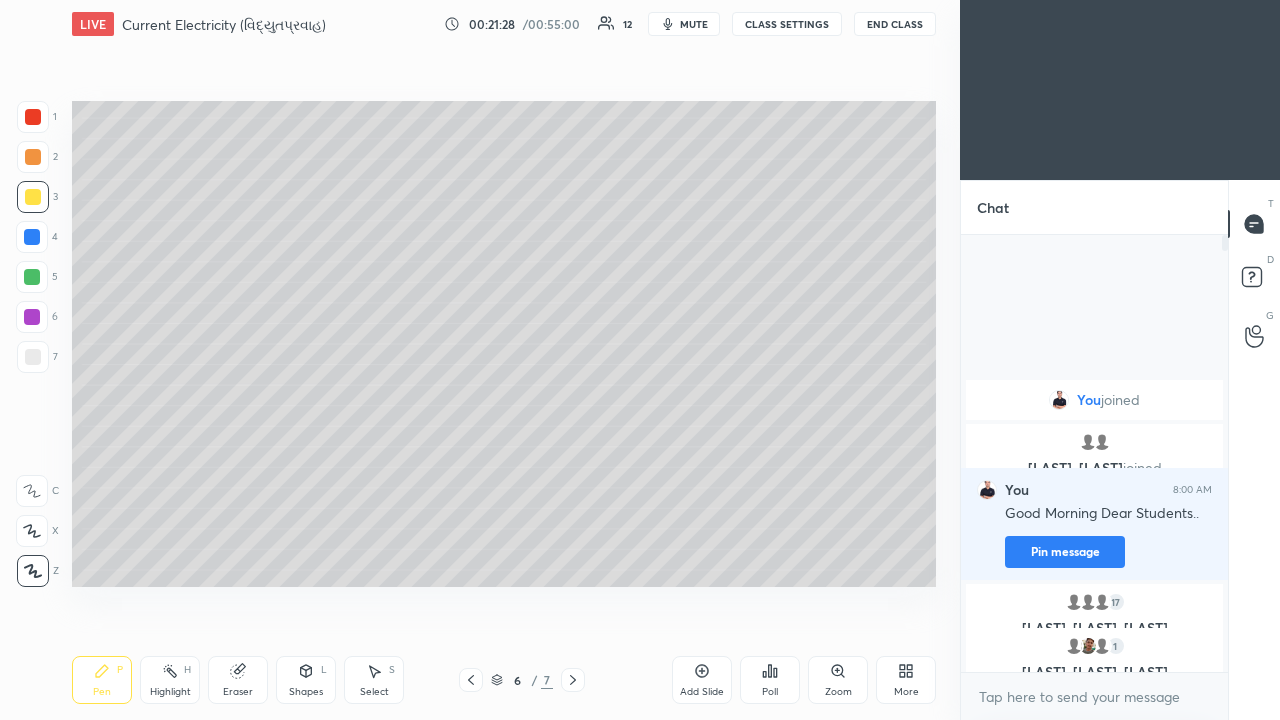 click at bounding box center (33, 357) 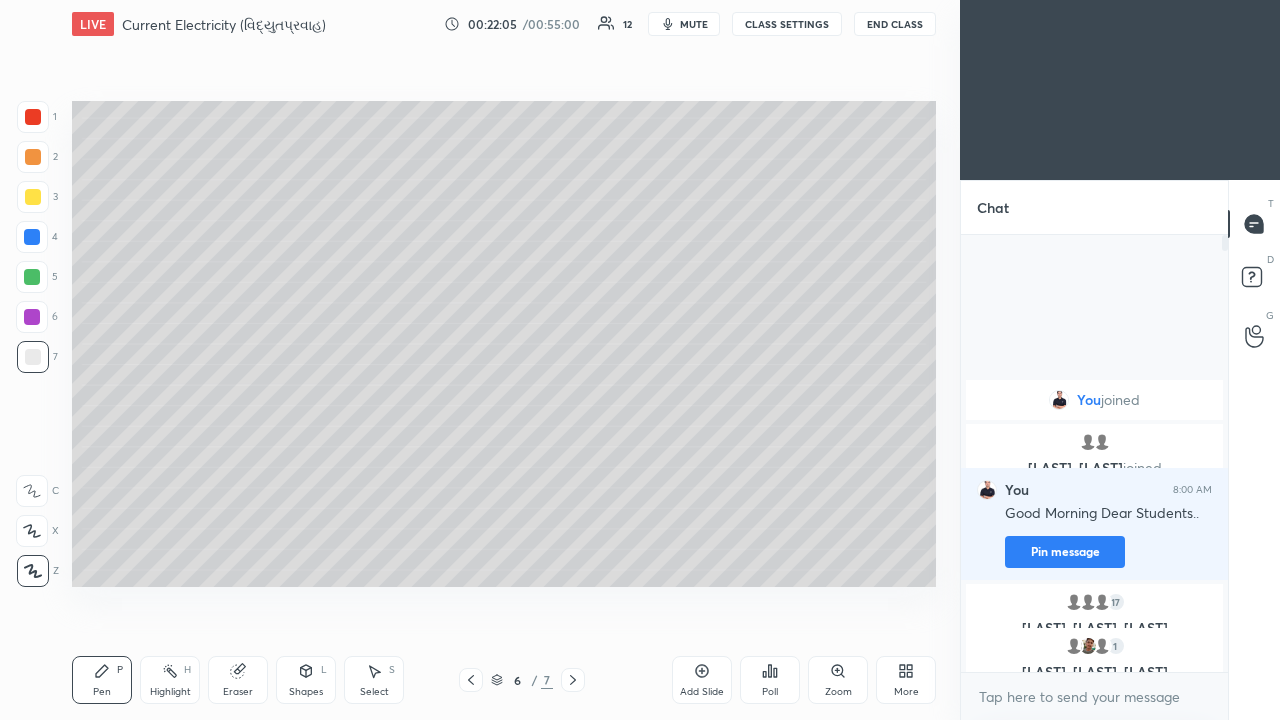 click at bounding box center [33, 197] 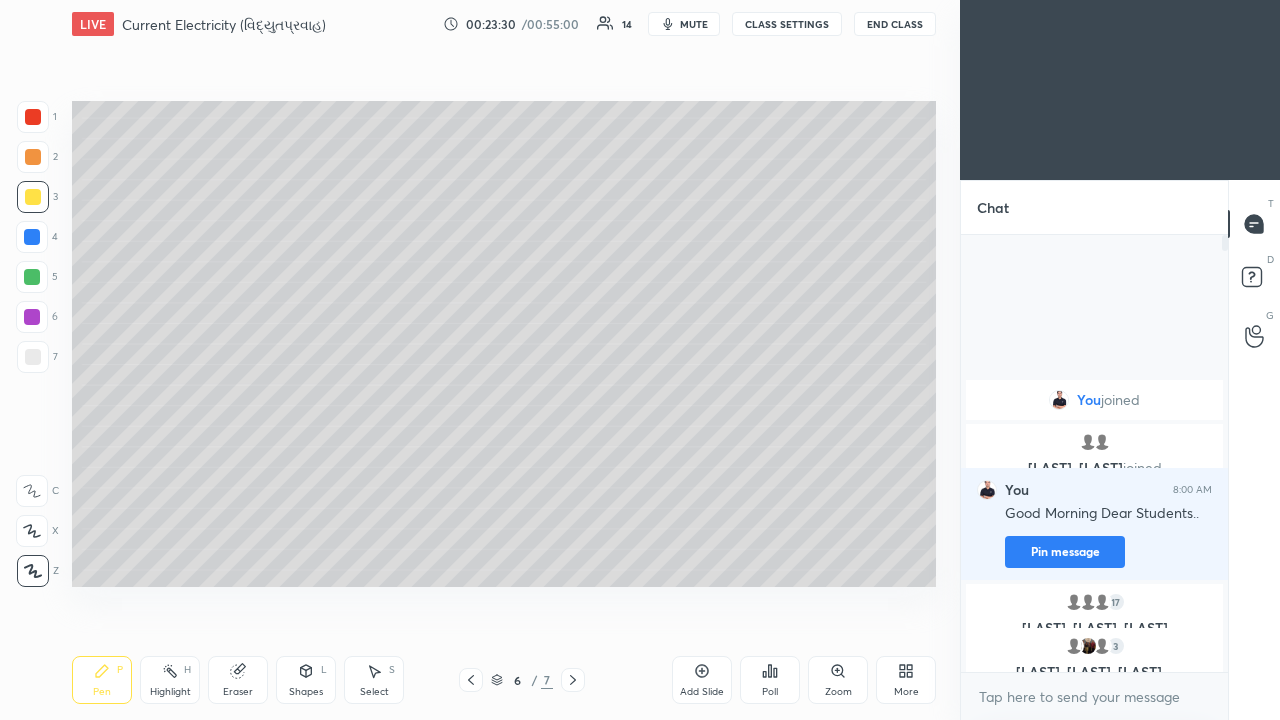 click at bounding box center [33, 357] 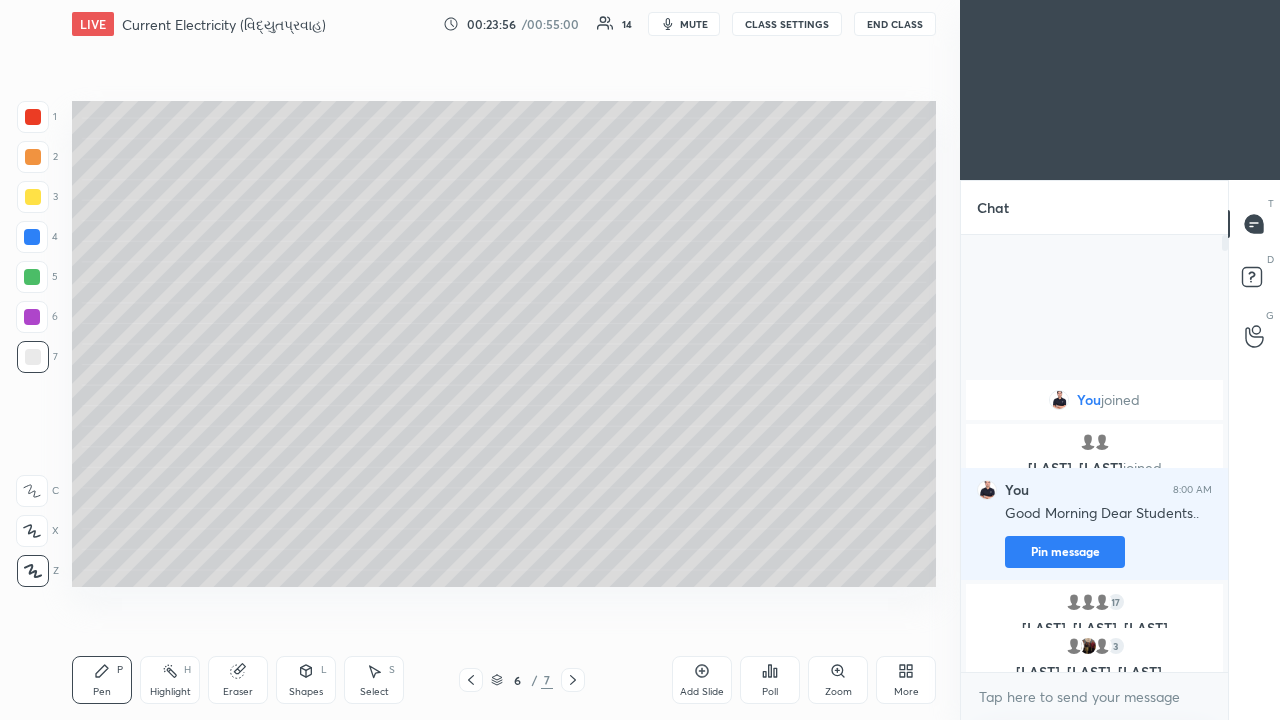 click at bounding box center (32, 237) 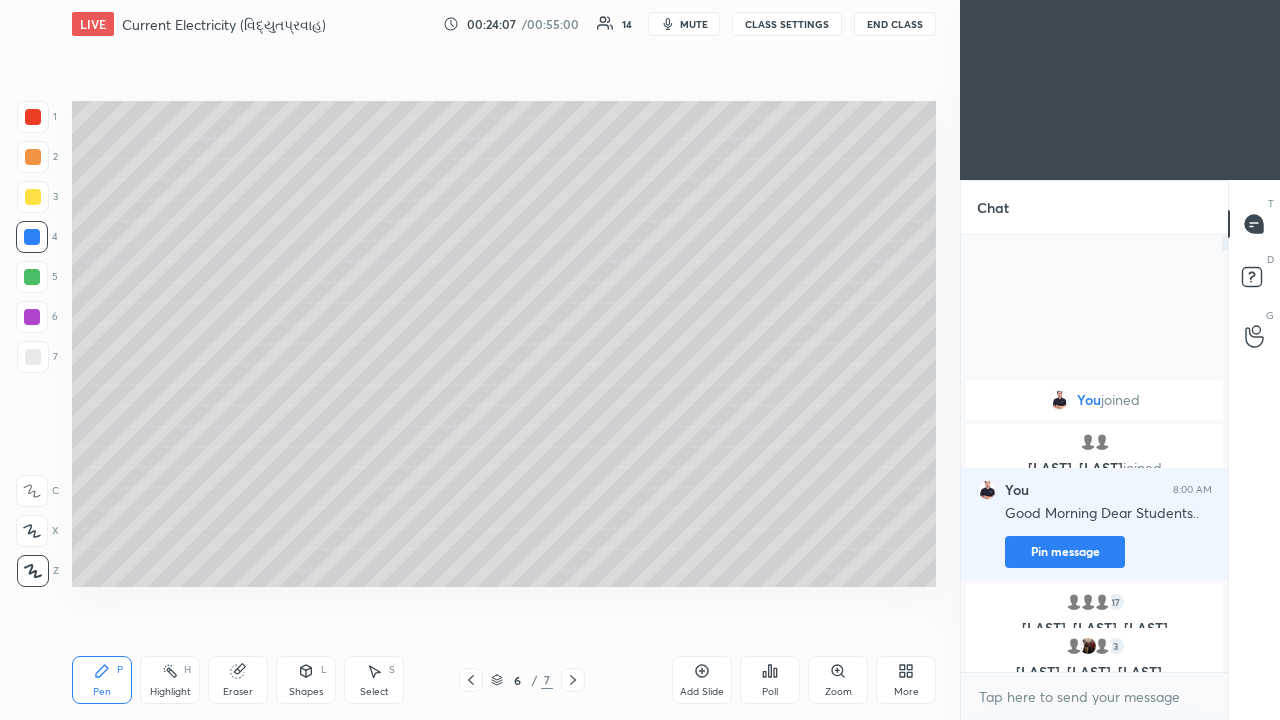 click 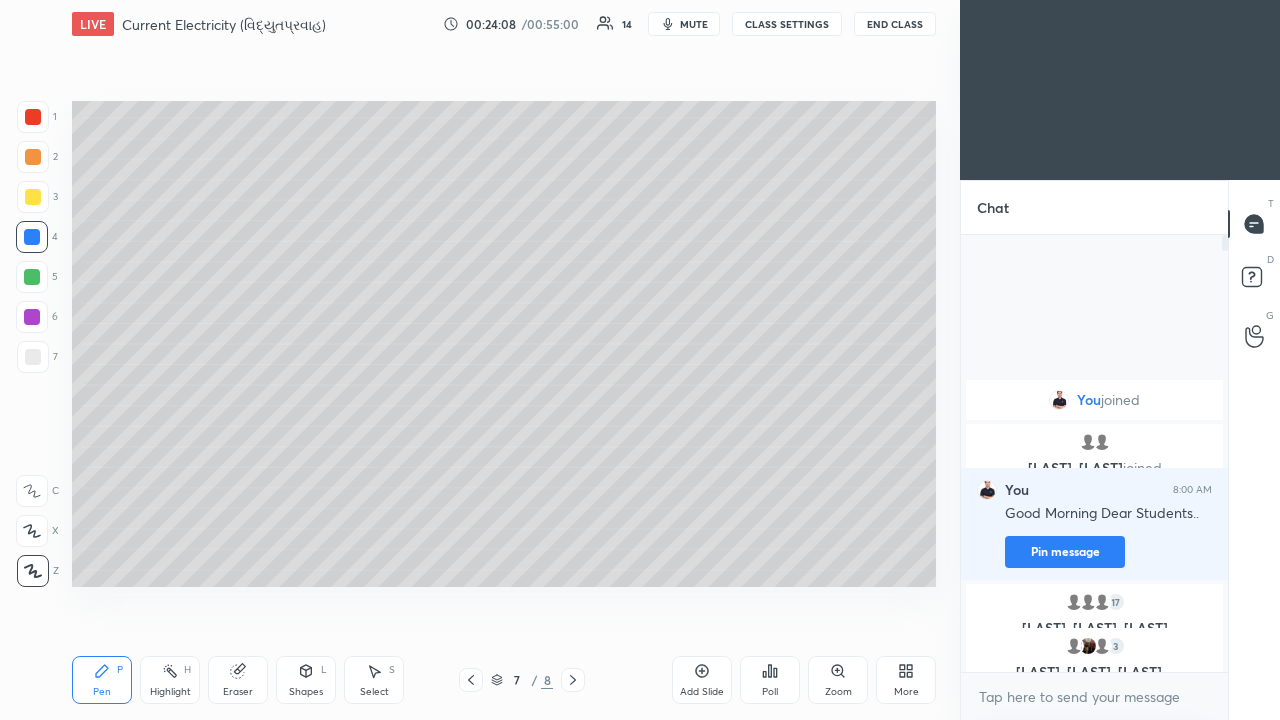 click at bounding box center (33, 197) 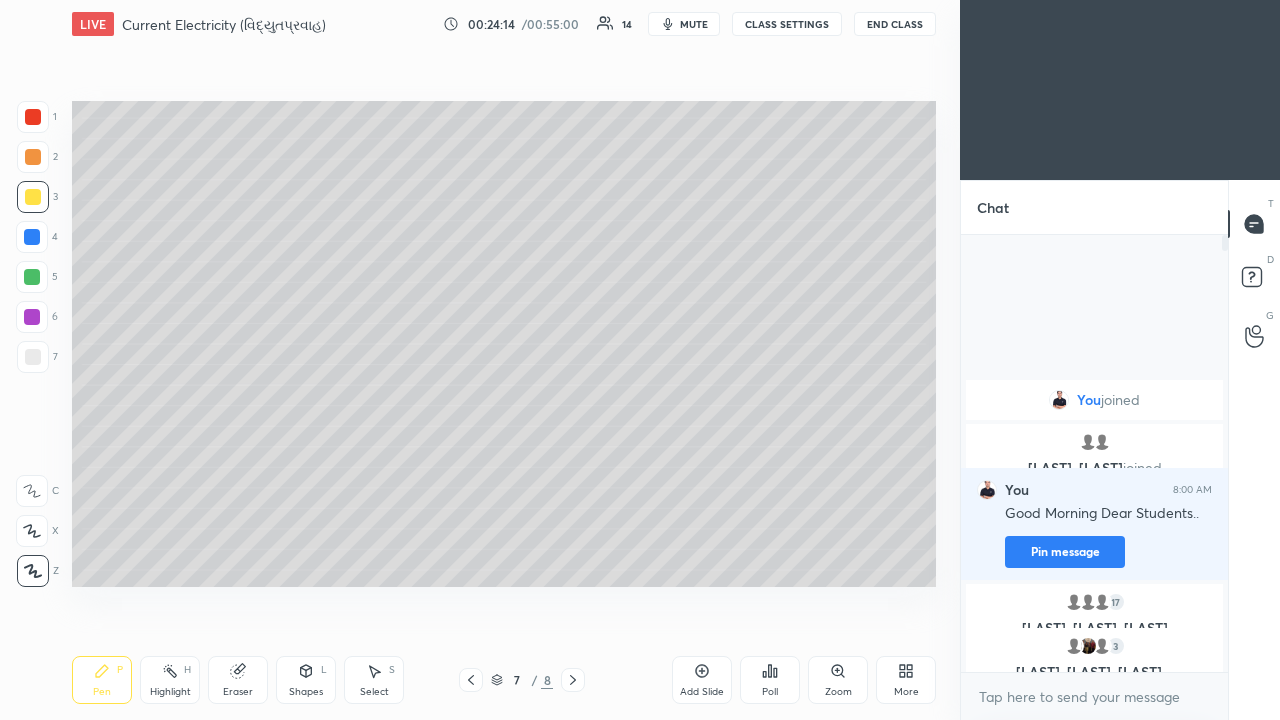 click at bounding box center (33, 157) 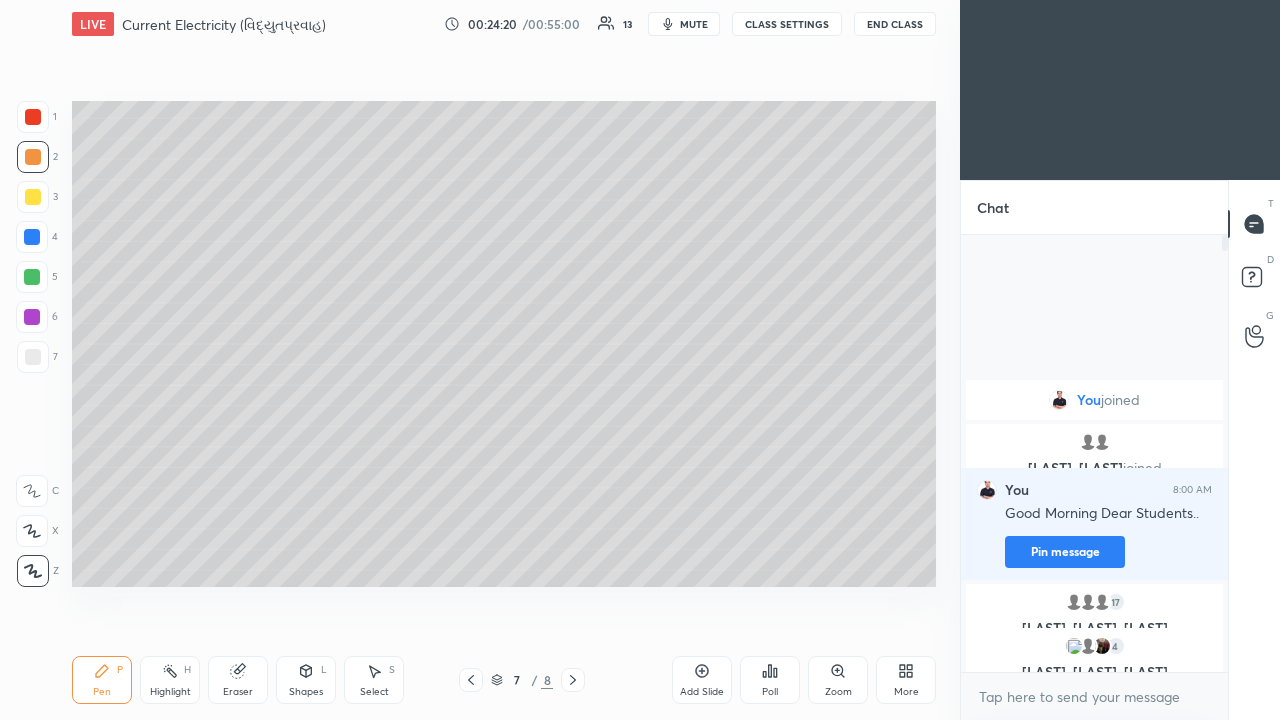 click at bounding box center [33, 357] 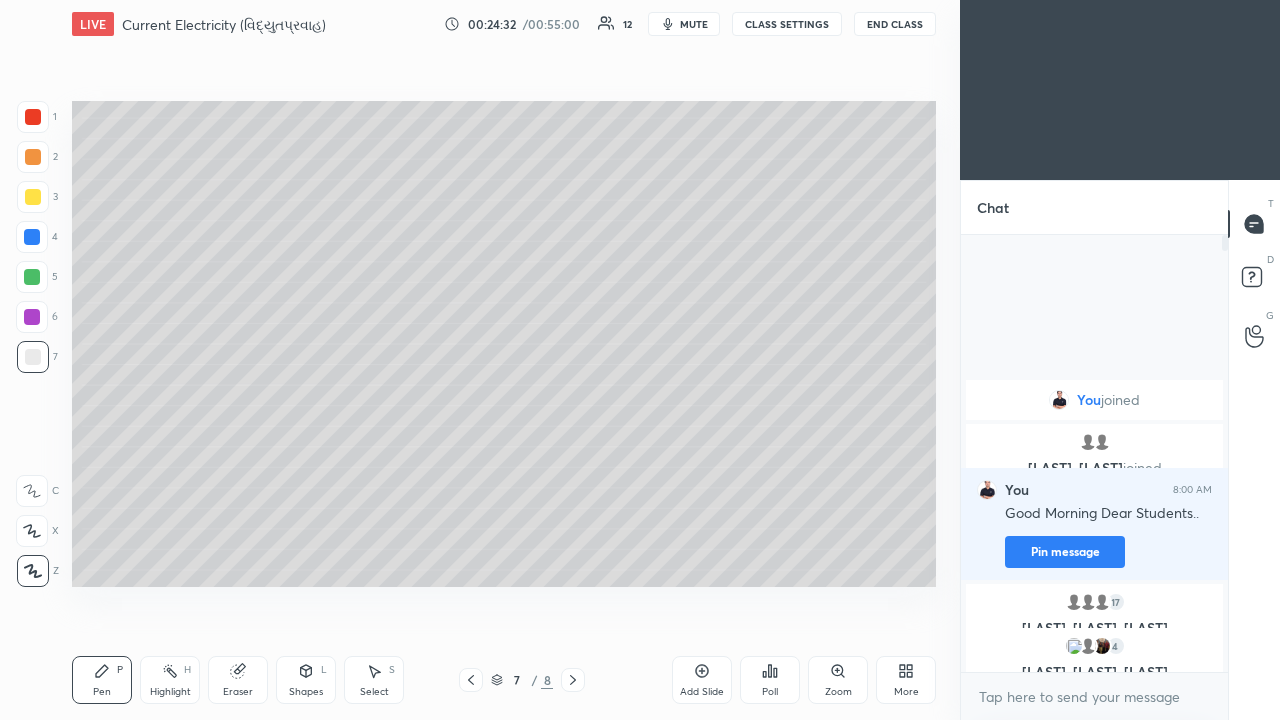 click at bounding box center (32, 277) 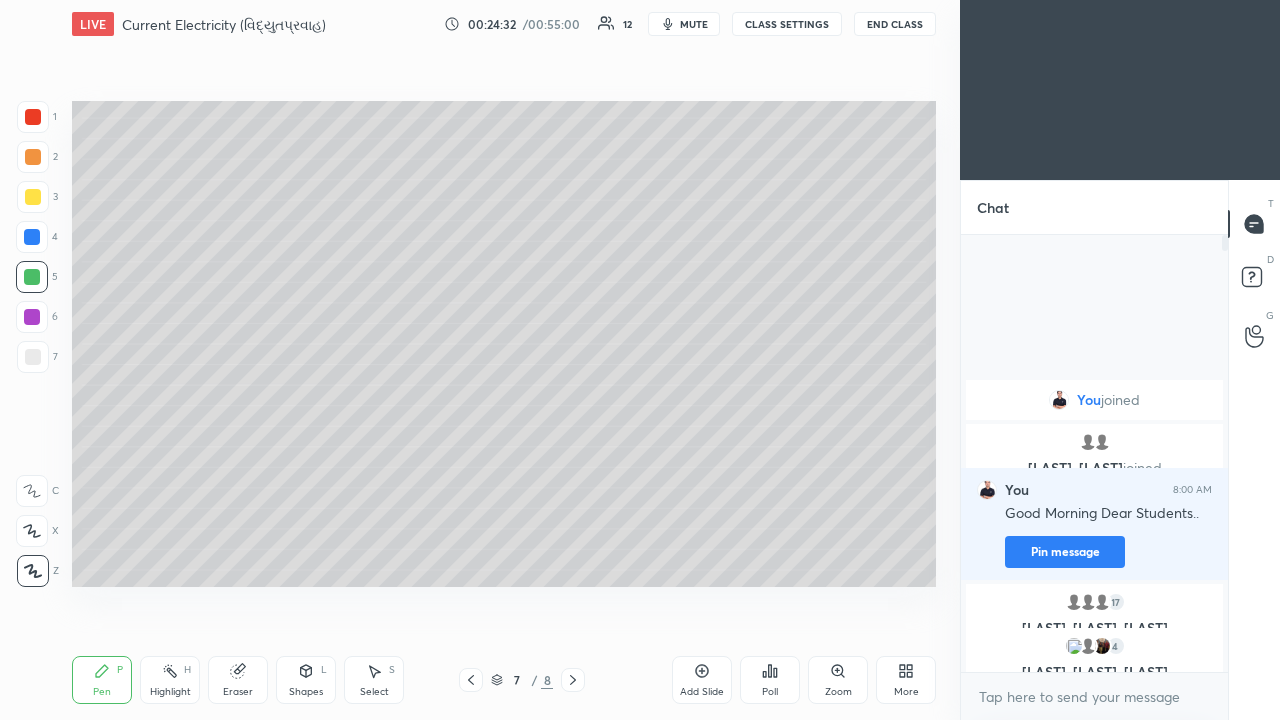 click at bounding box center [32, 237] 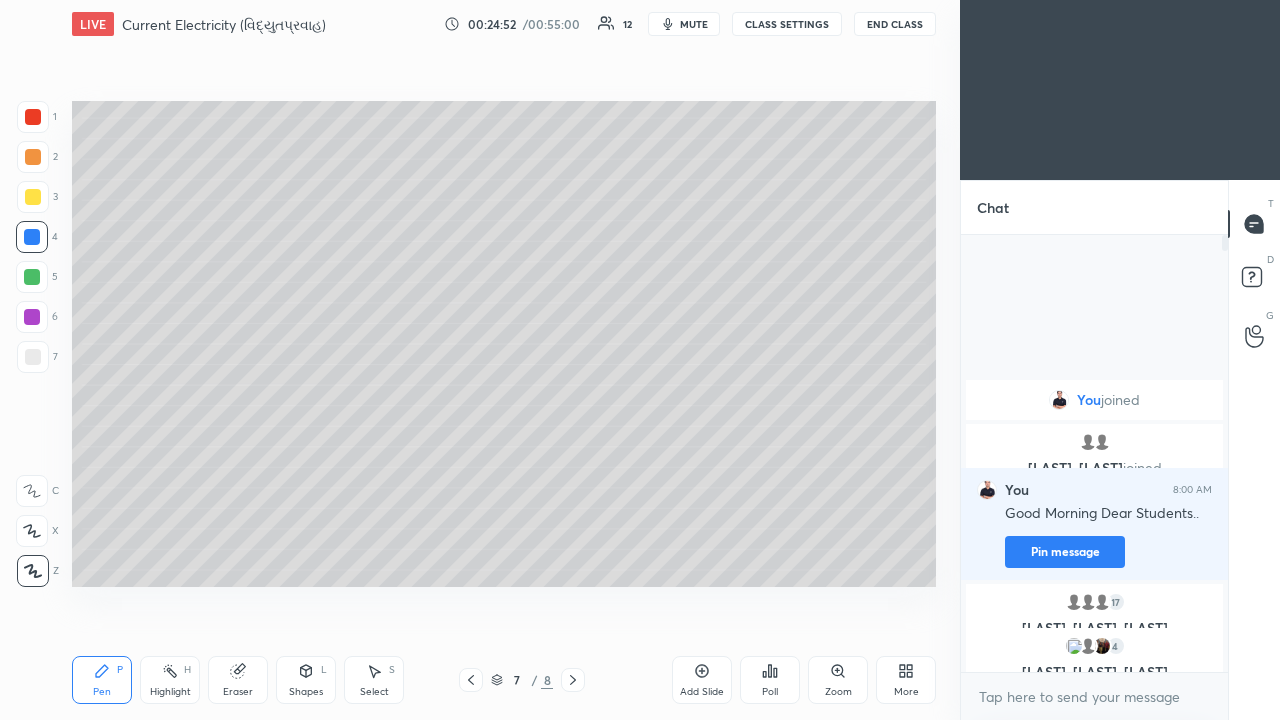 click at bounding box center (33, 197) 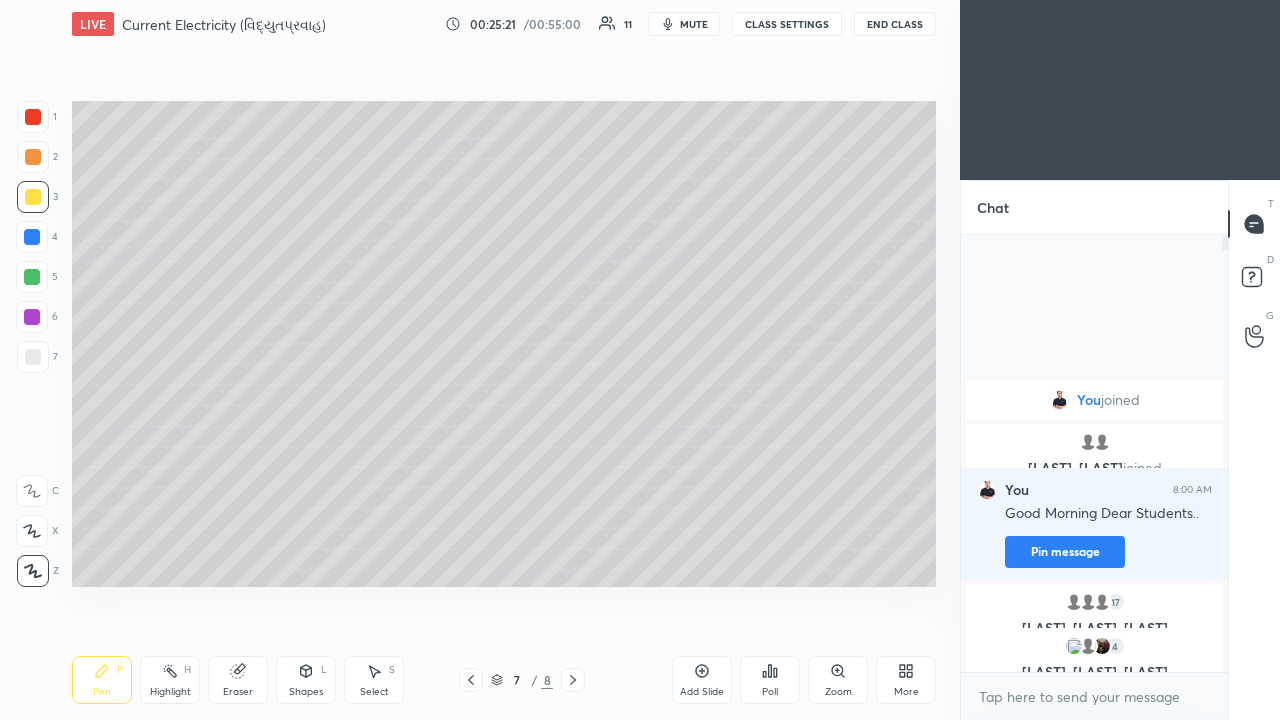 click at bounding box center (33, 357) 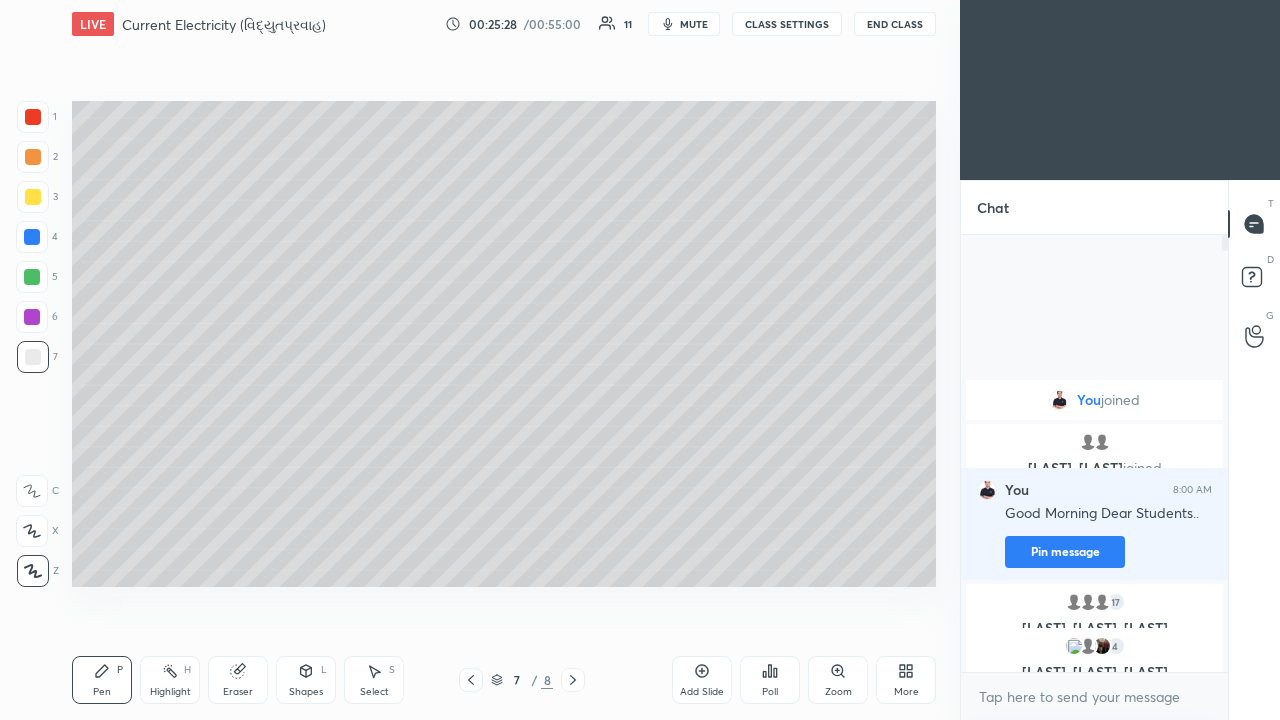 click at bounding box center [33, 197] 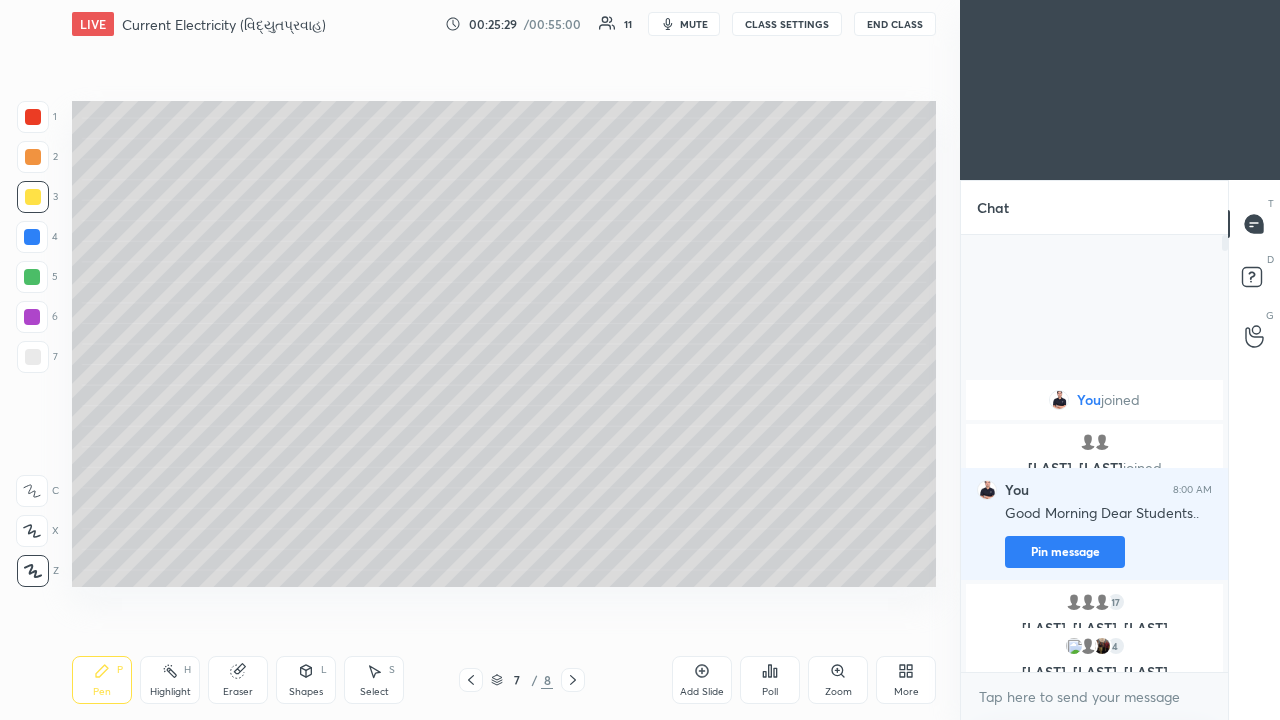 click at bounding box center (33, 157) 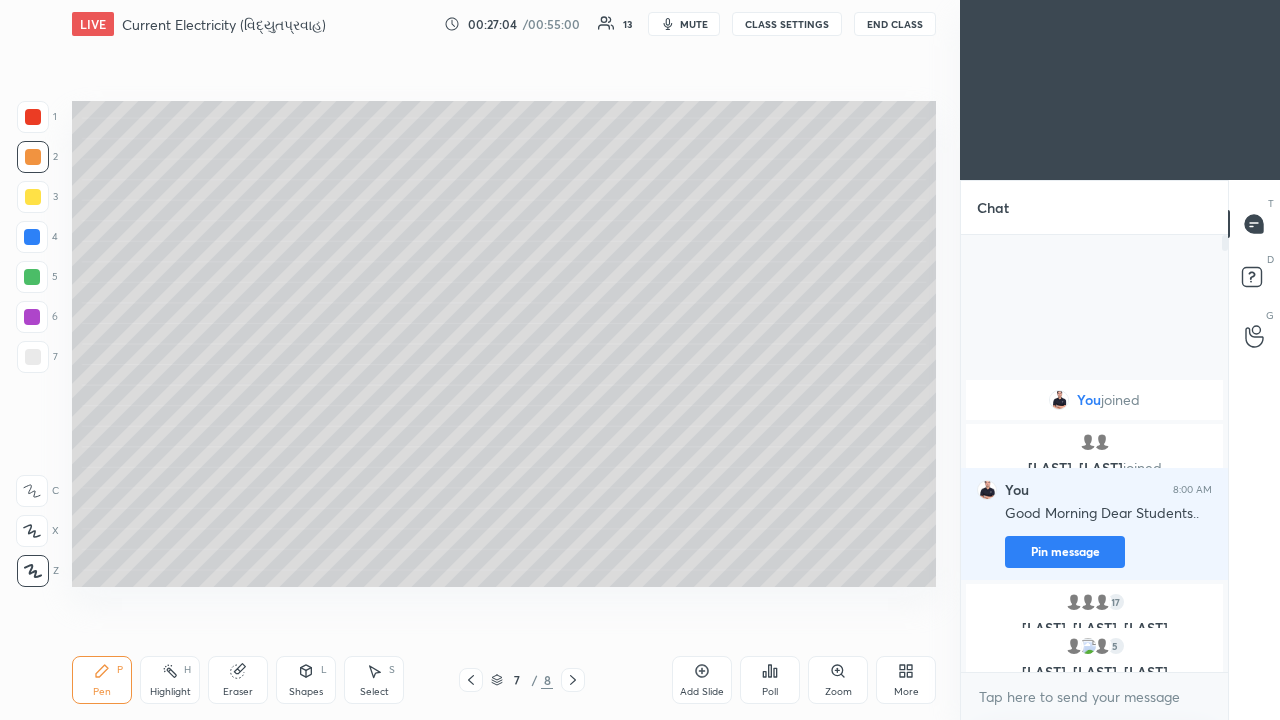 click 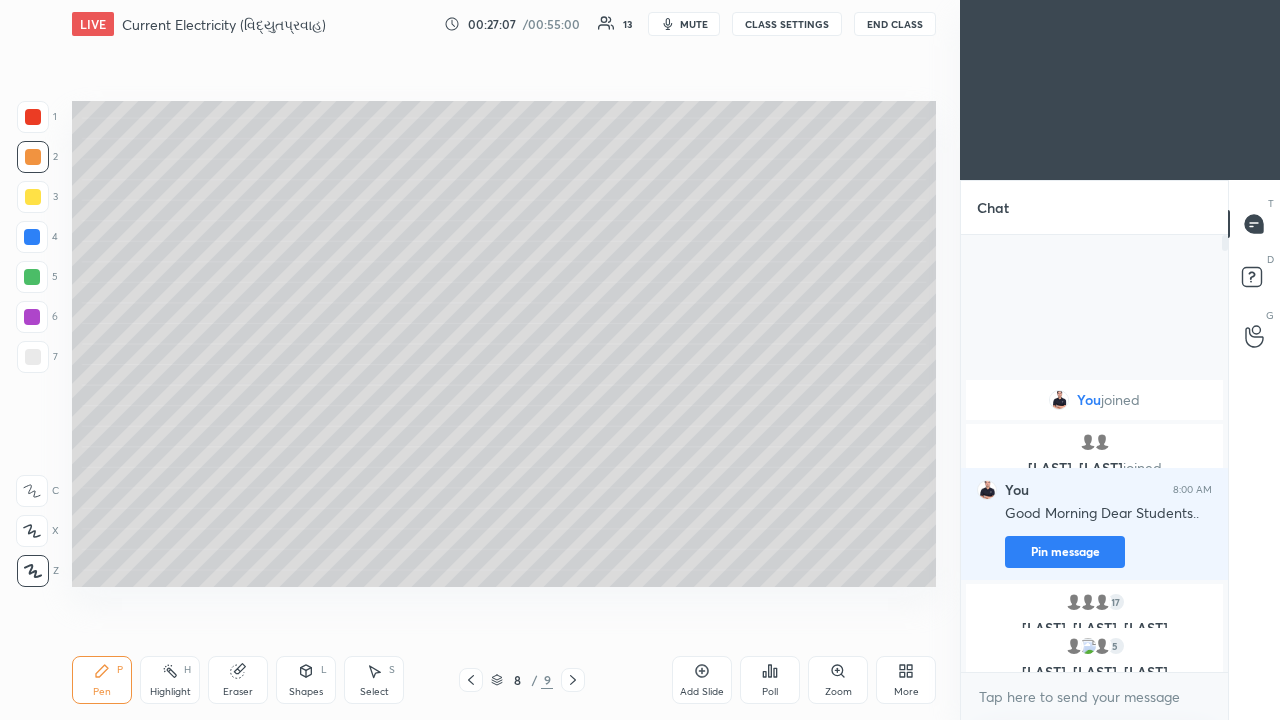 click at bounding box center (33, 197) 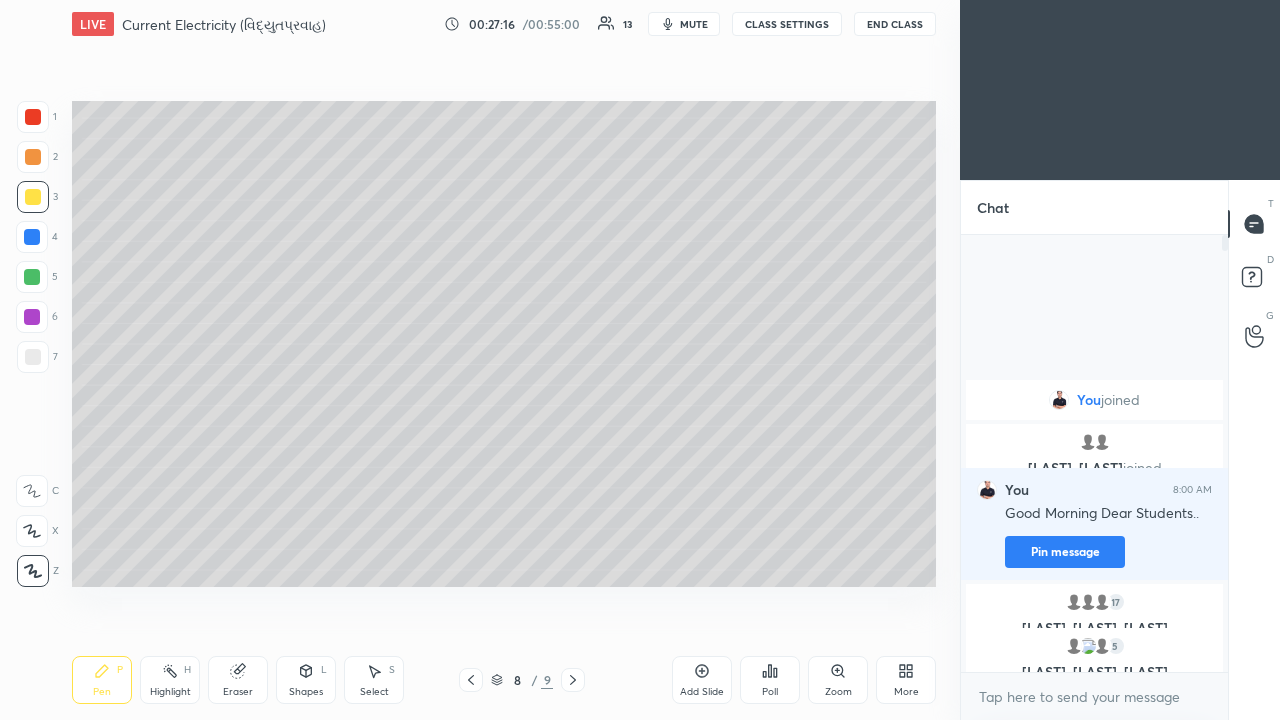 click at bounding box center (33, 357) 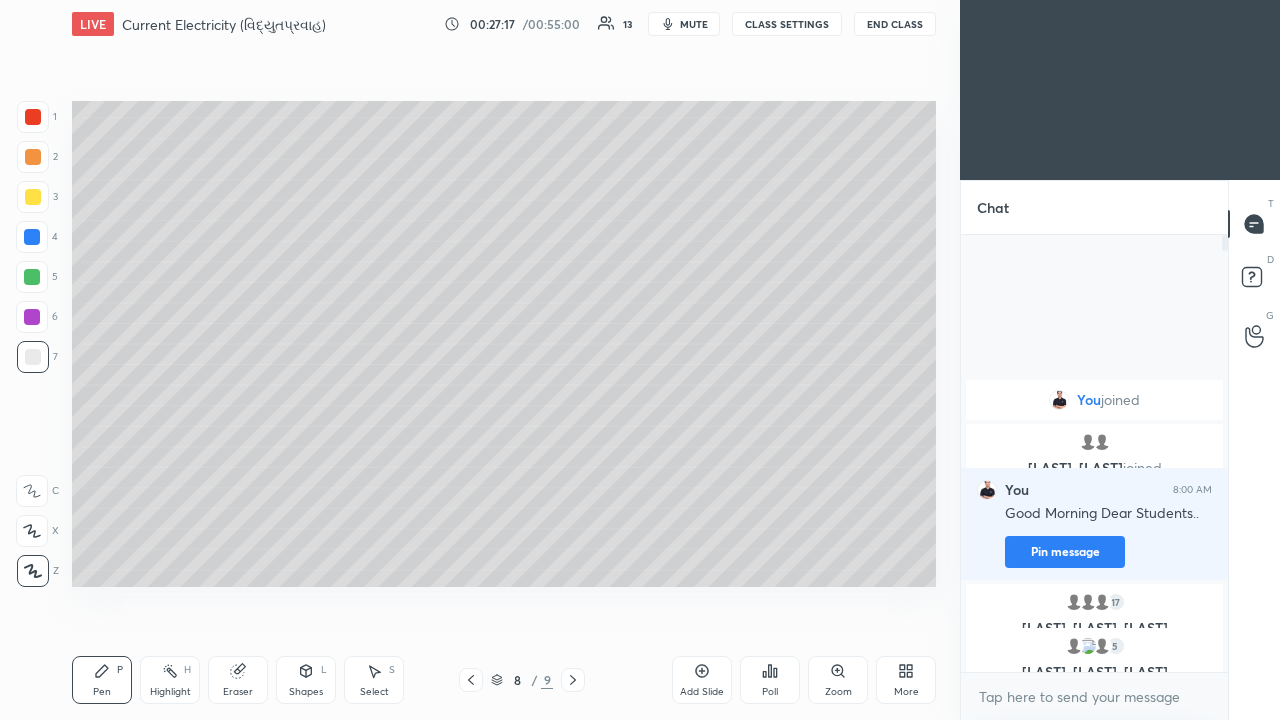 click on "Shapes" at bounding box center (306, 692) 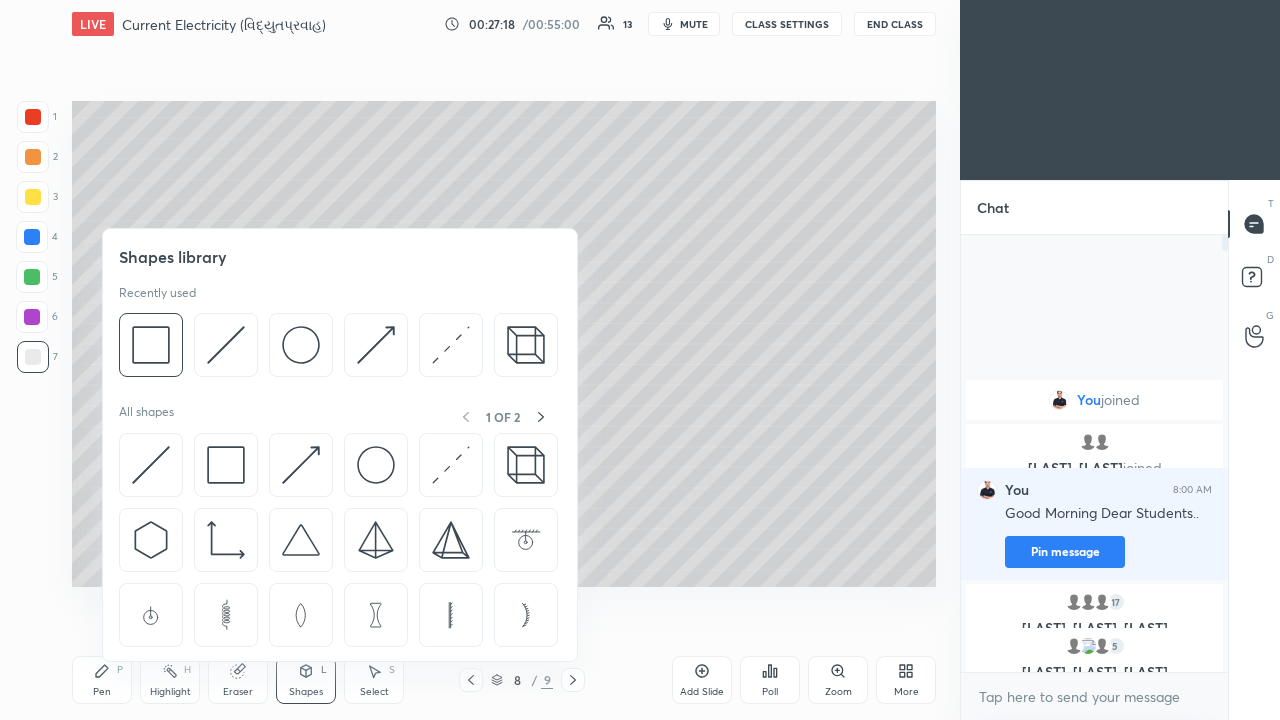 click at bounding box center [151, 345] 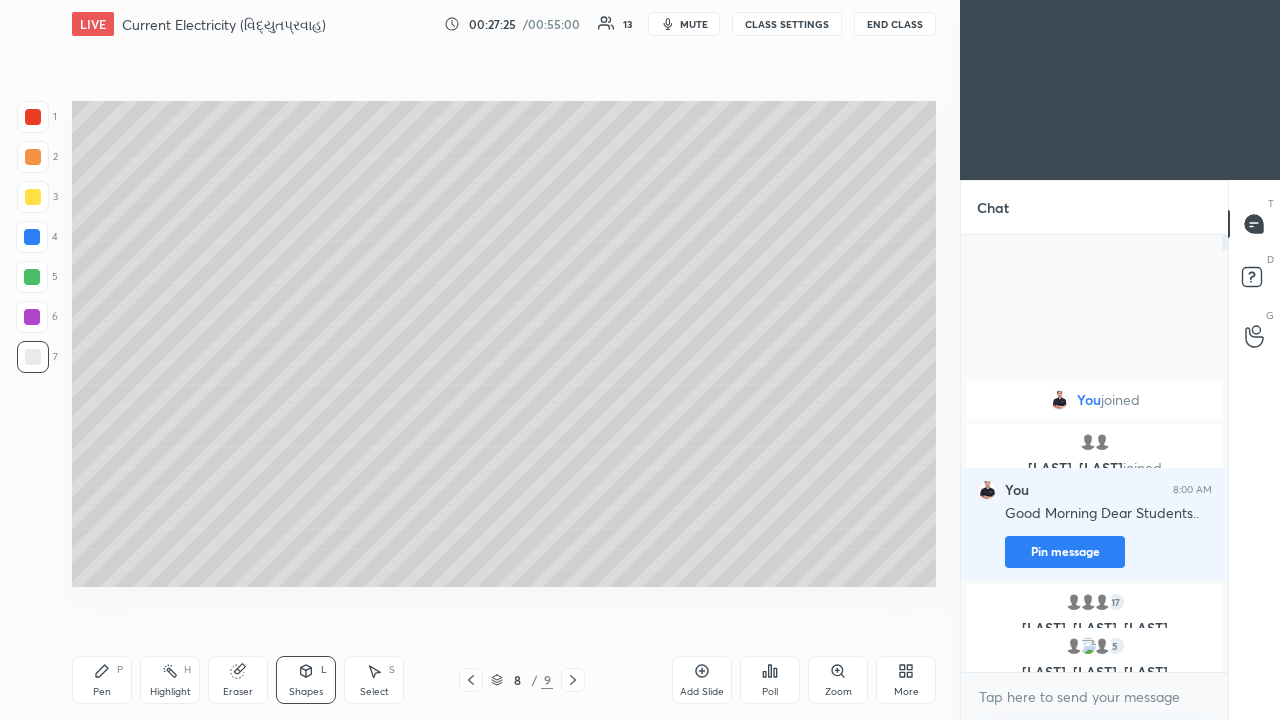 click 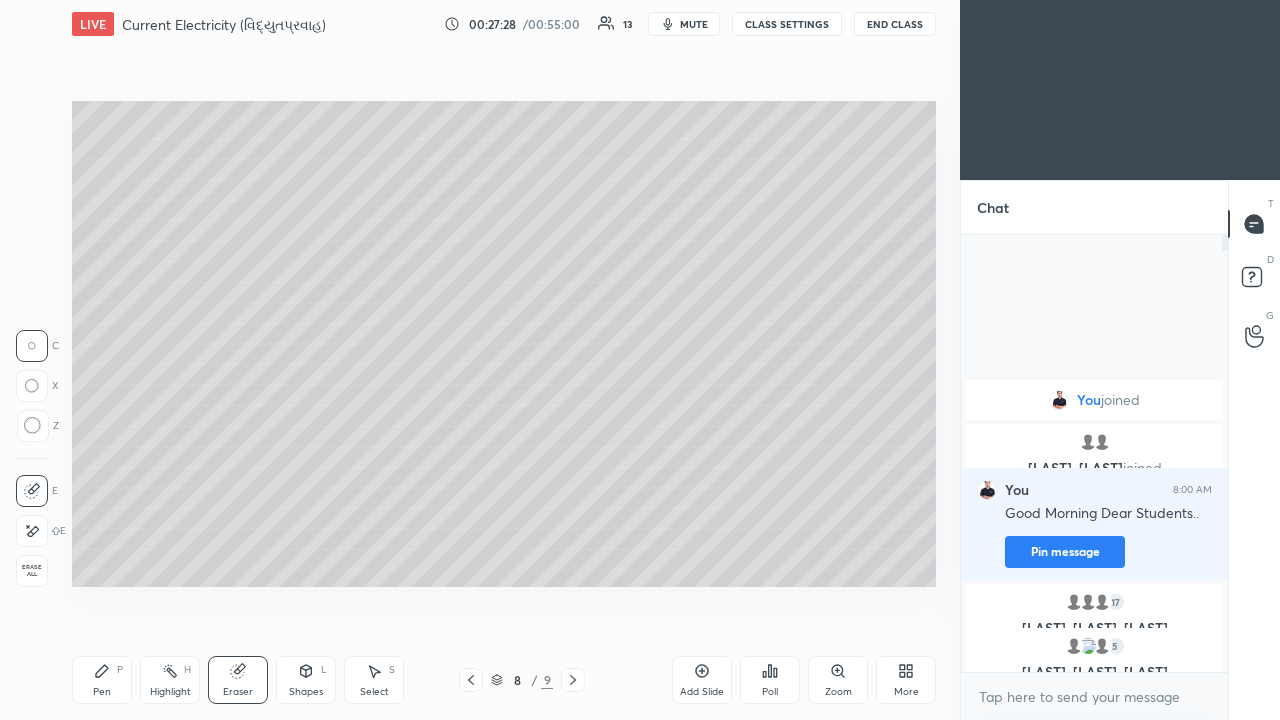 click on "Shapes" at bounding box center [306, 692] 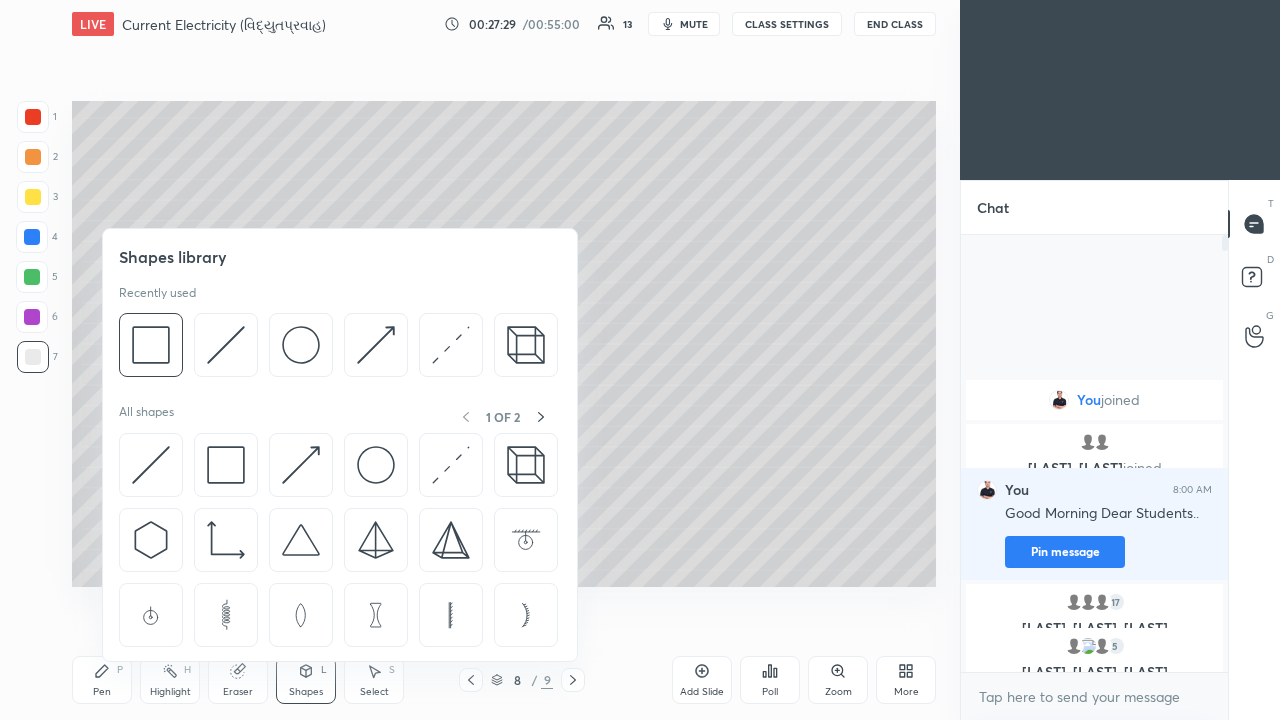 click at bounding box center (151, 345) 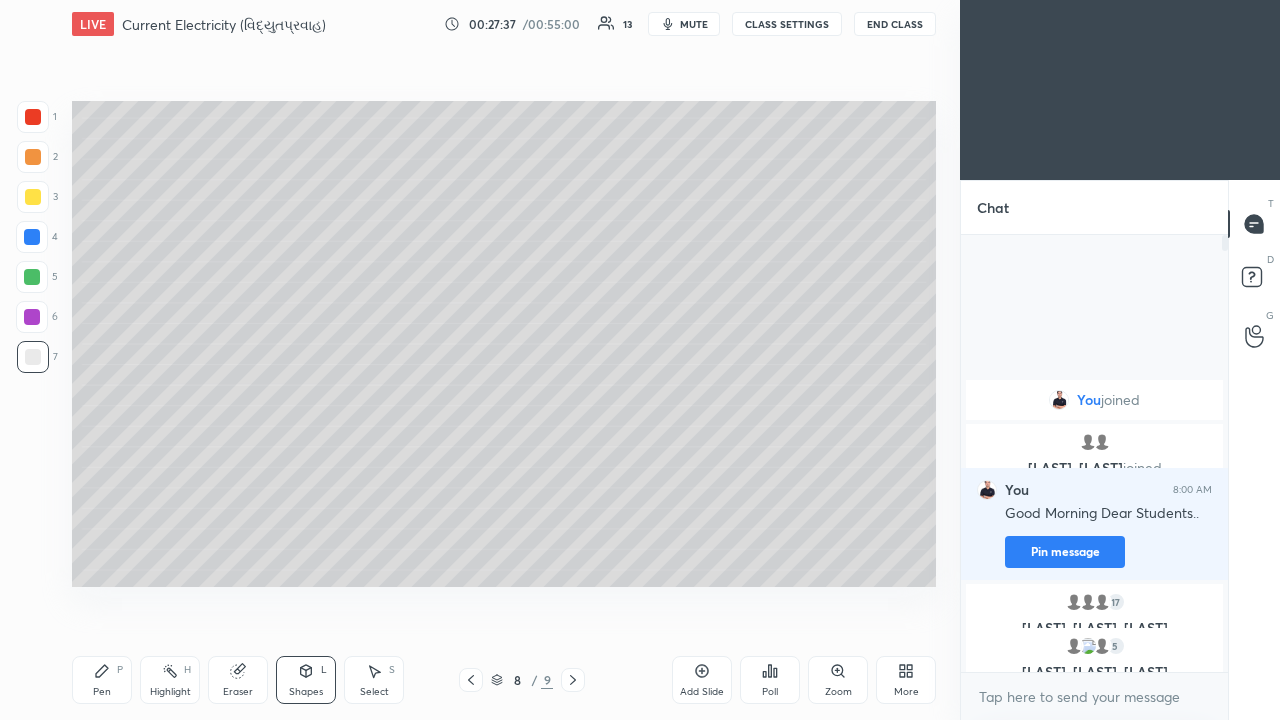 click 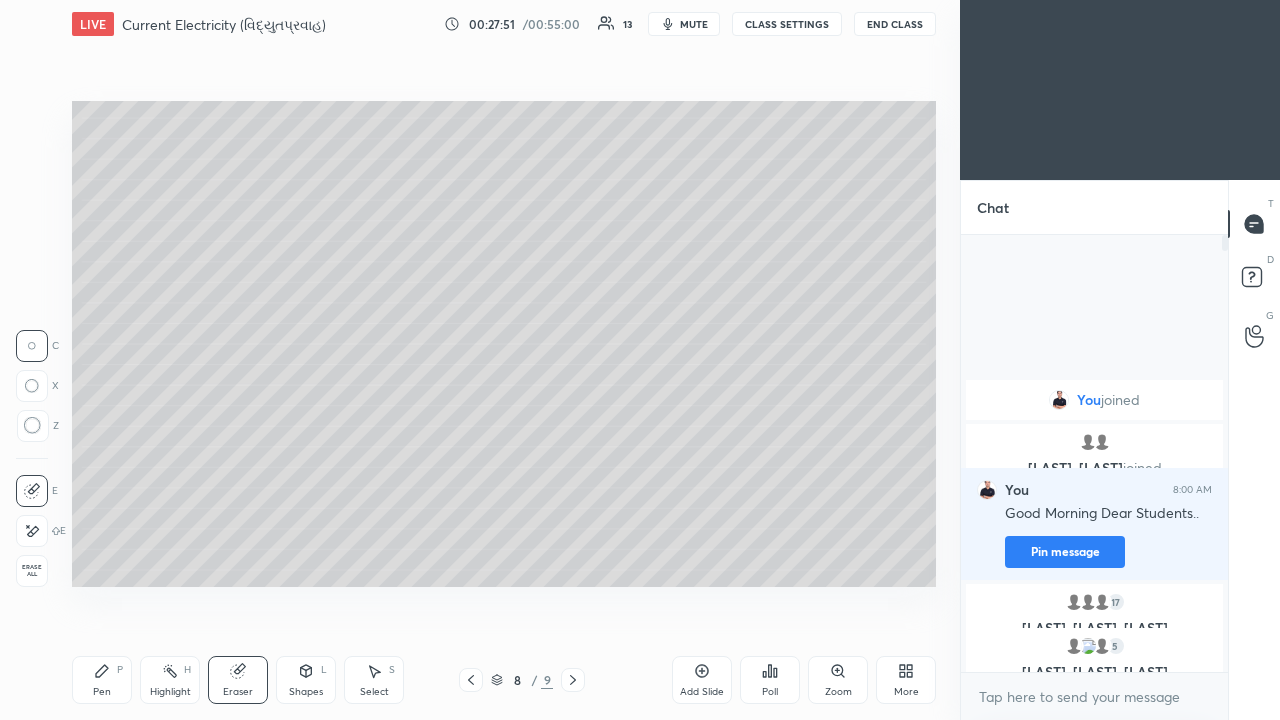 click 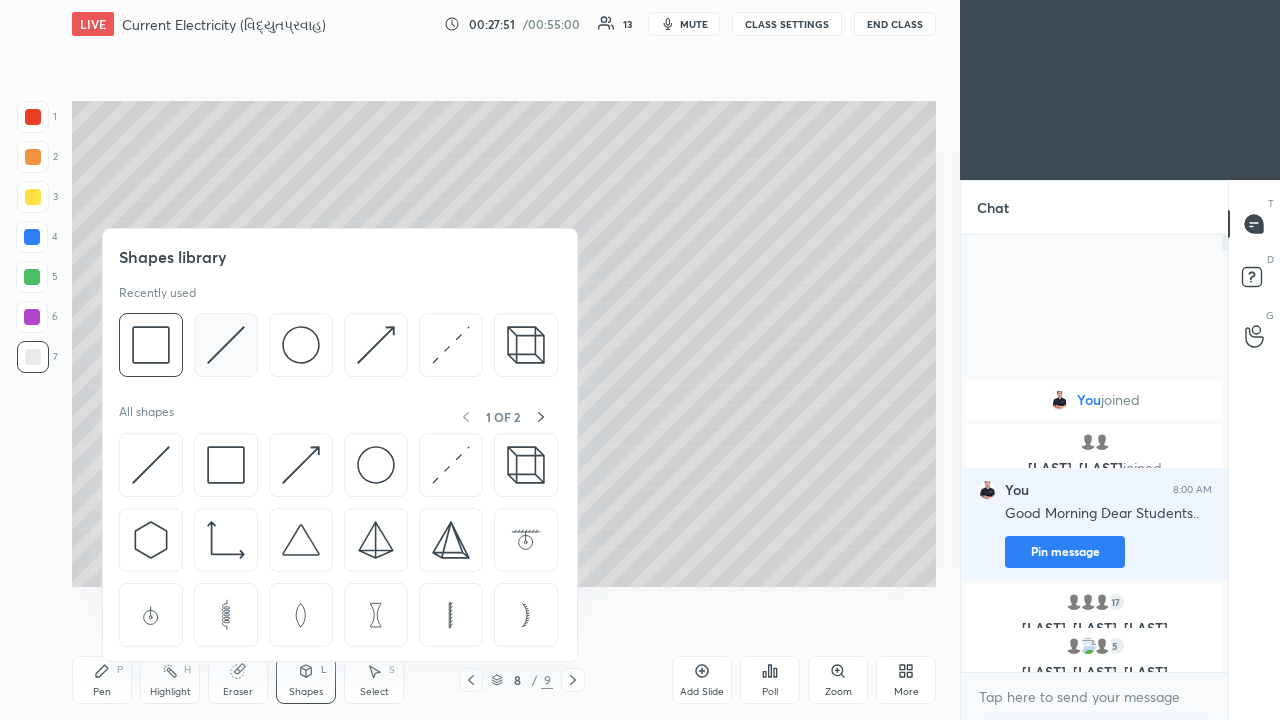 click at bounding box center [226, 345] 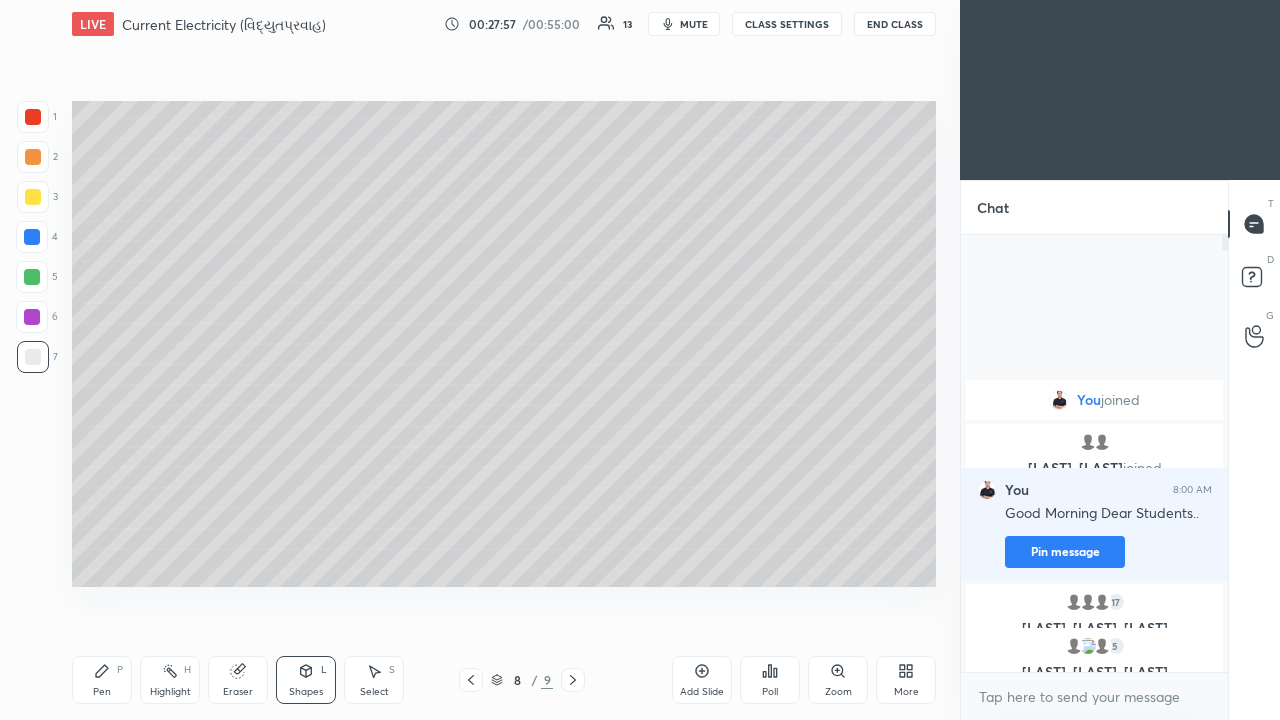 click 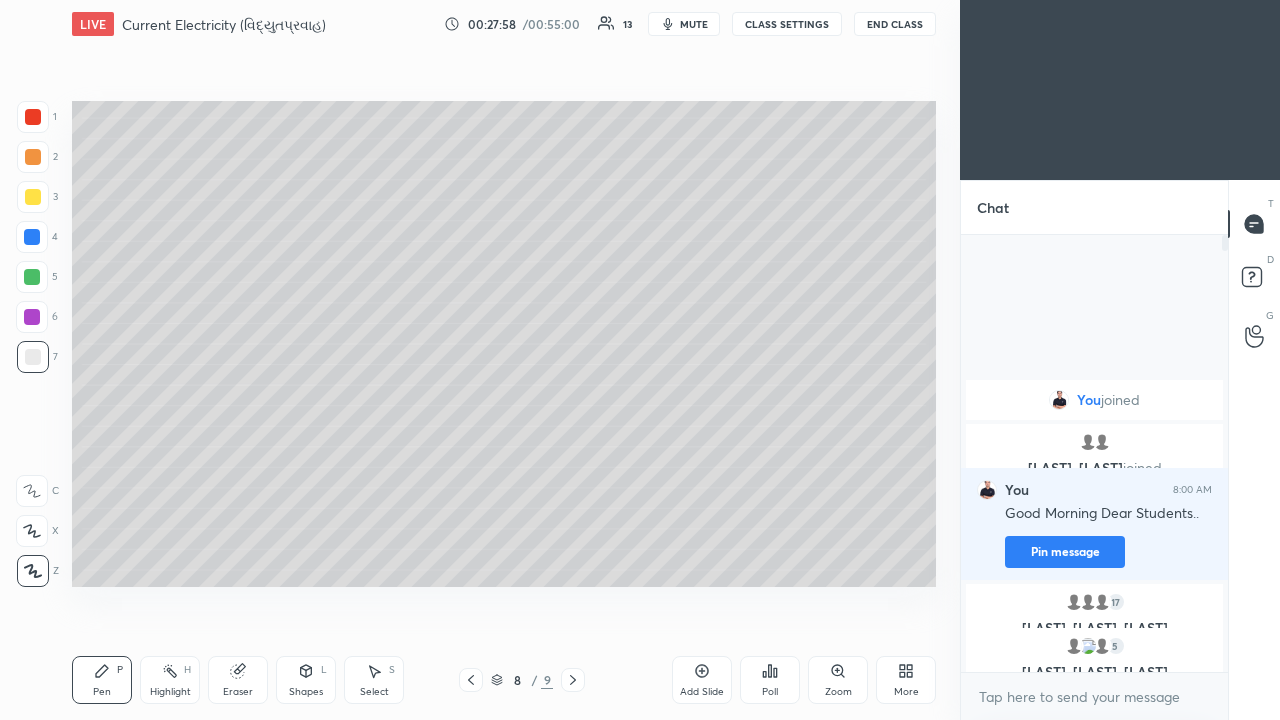 click at bounding box center [33, 197] 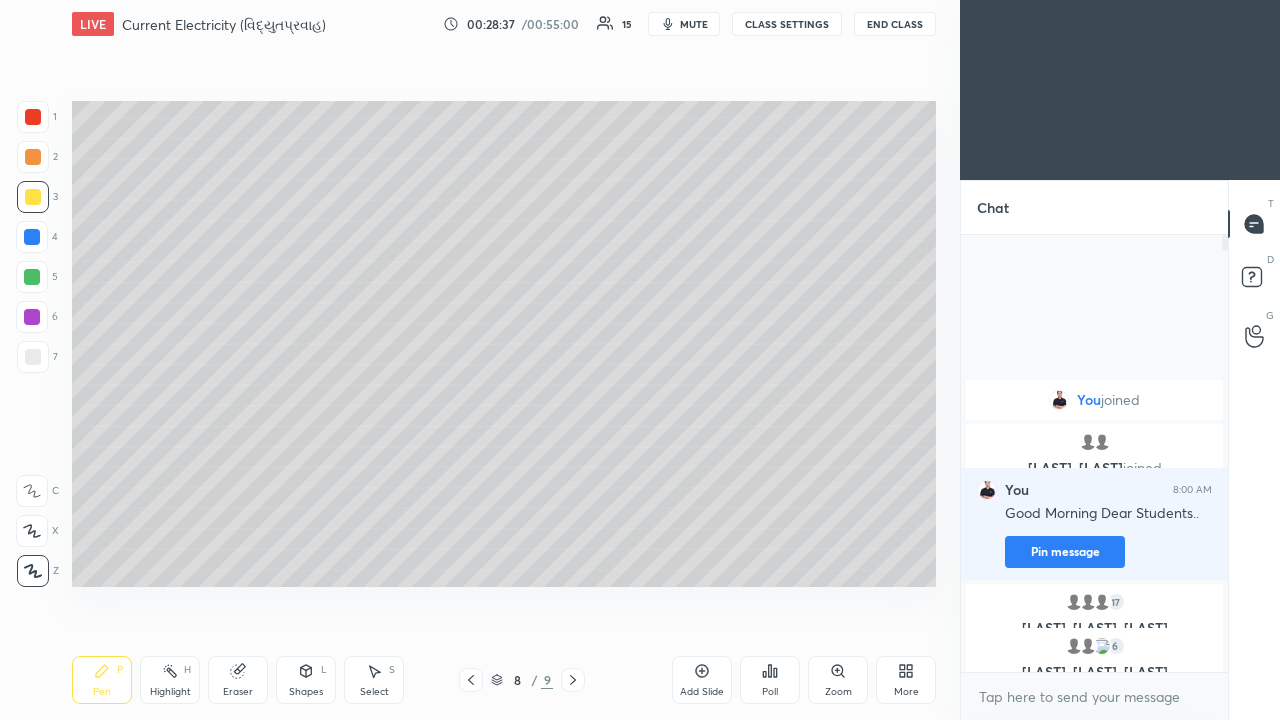 click at bounding box center [32, 317] 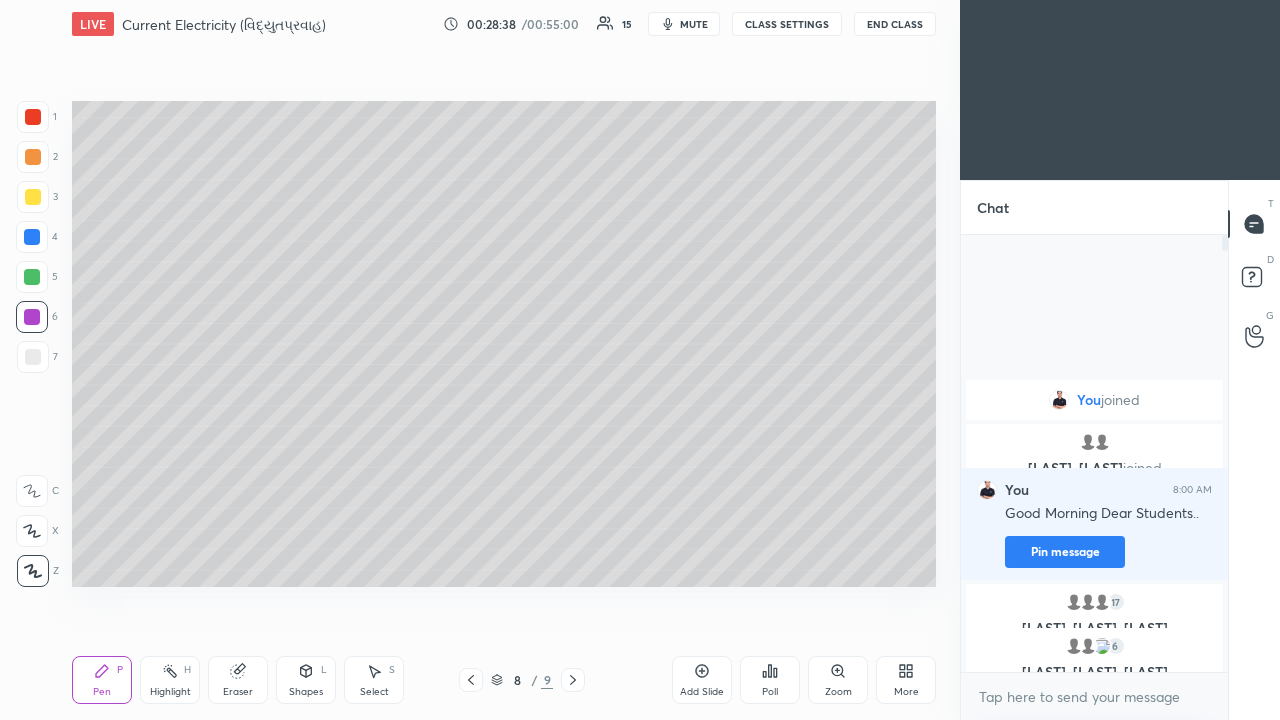 click 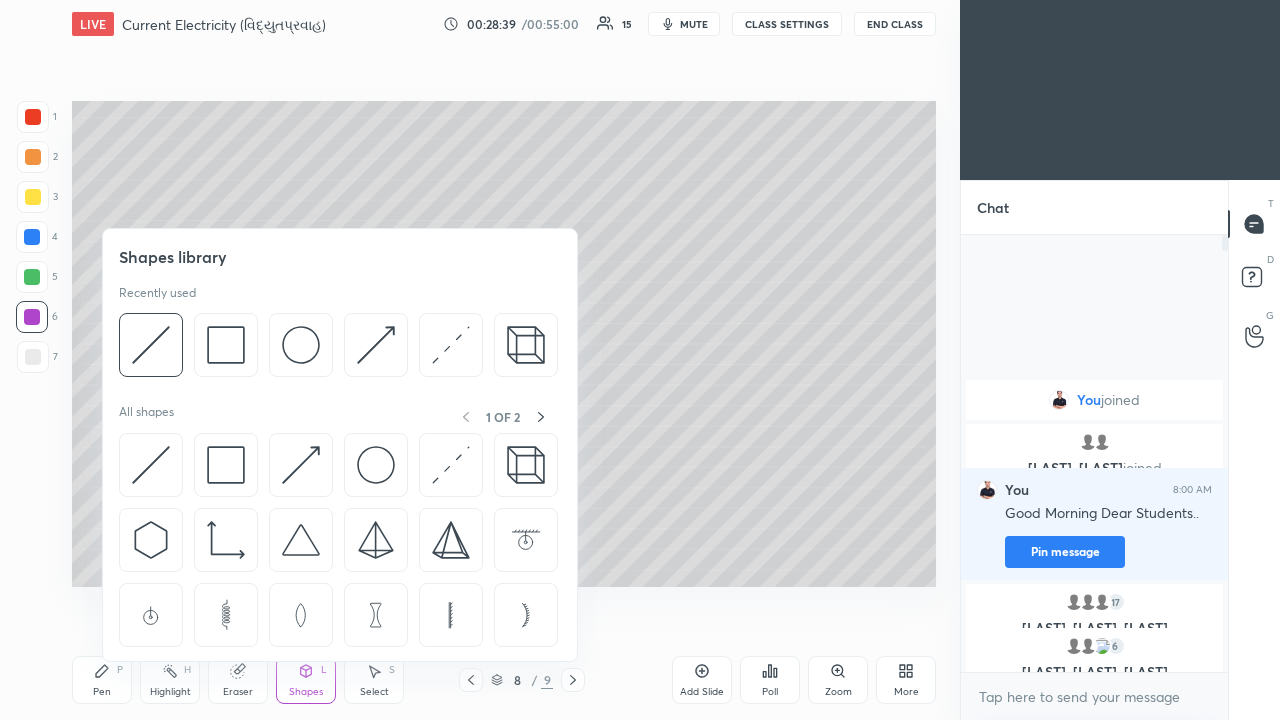 click at bounding box center [226, 345] 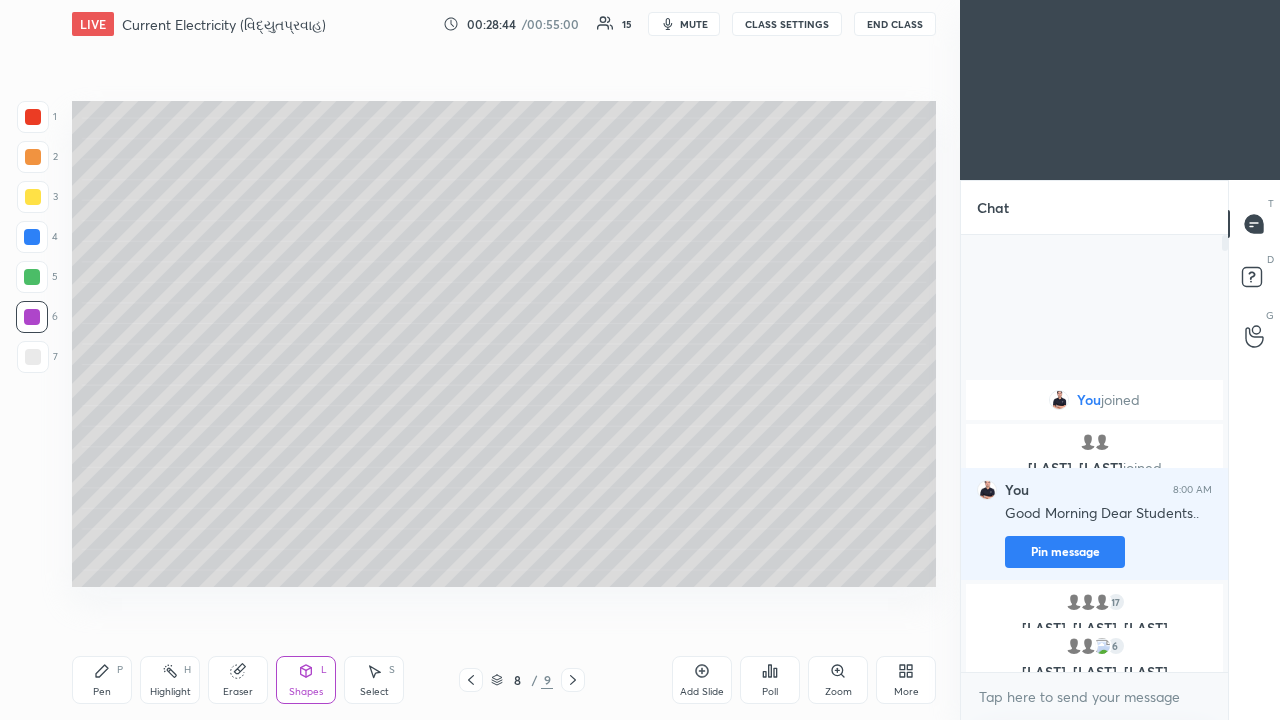click on "Pen P" at bounding box center (102, 680) 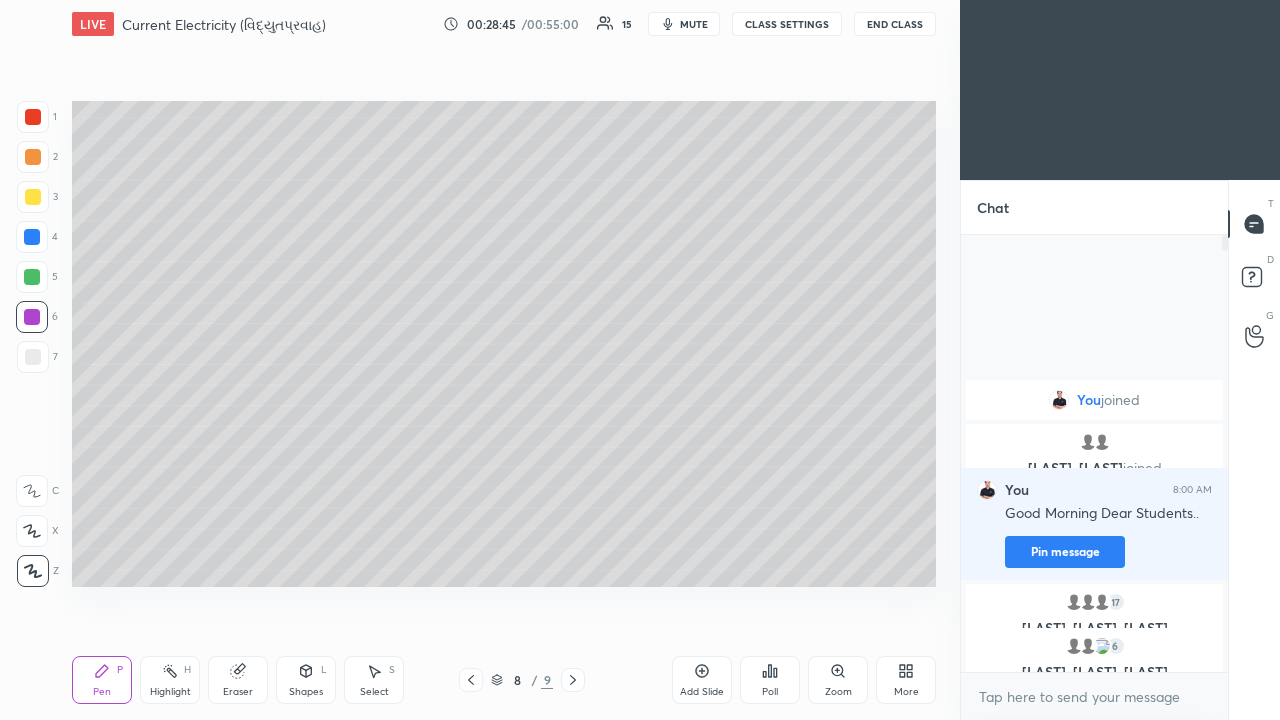 click at bounding box center [33, 157] 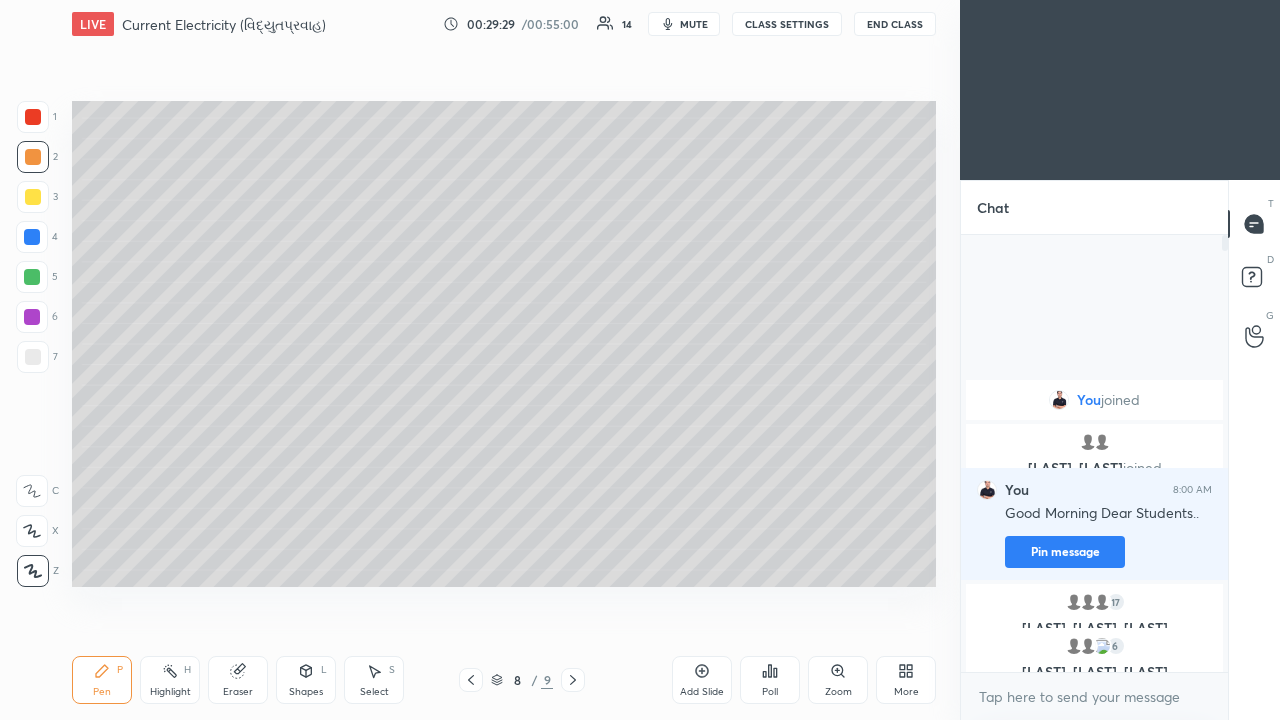 click on "Shapes L" at bounding box center (306, 680) 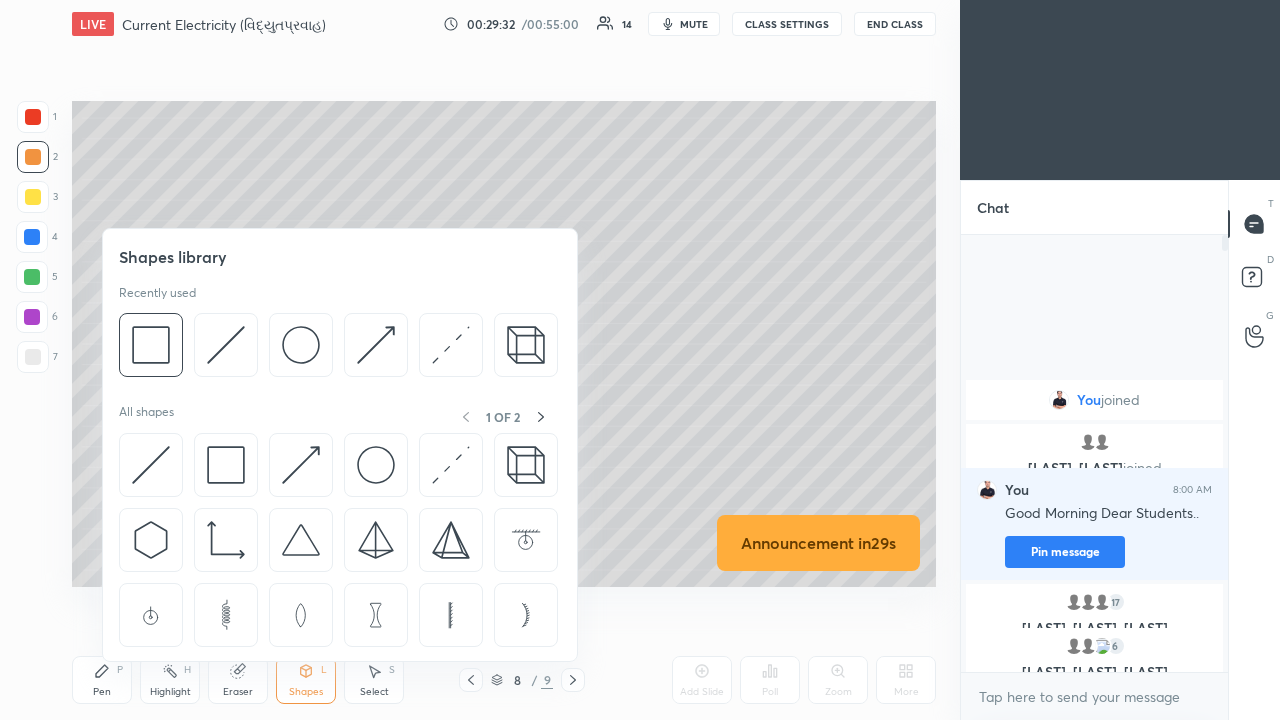 click at bounding box center [226, 465] 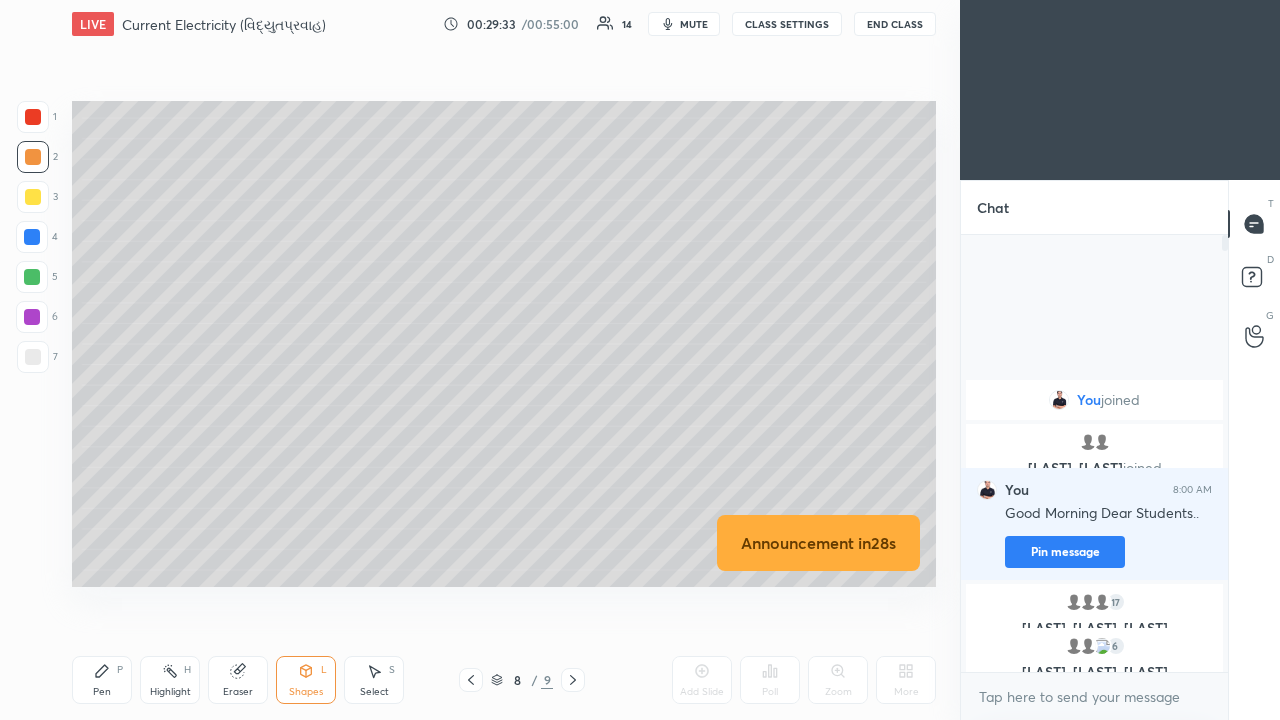 click at bounding box center [33, 357] 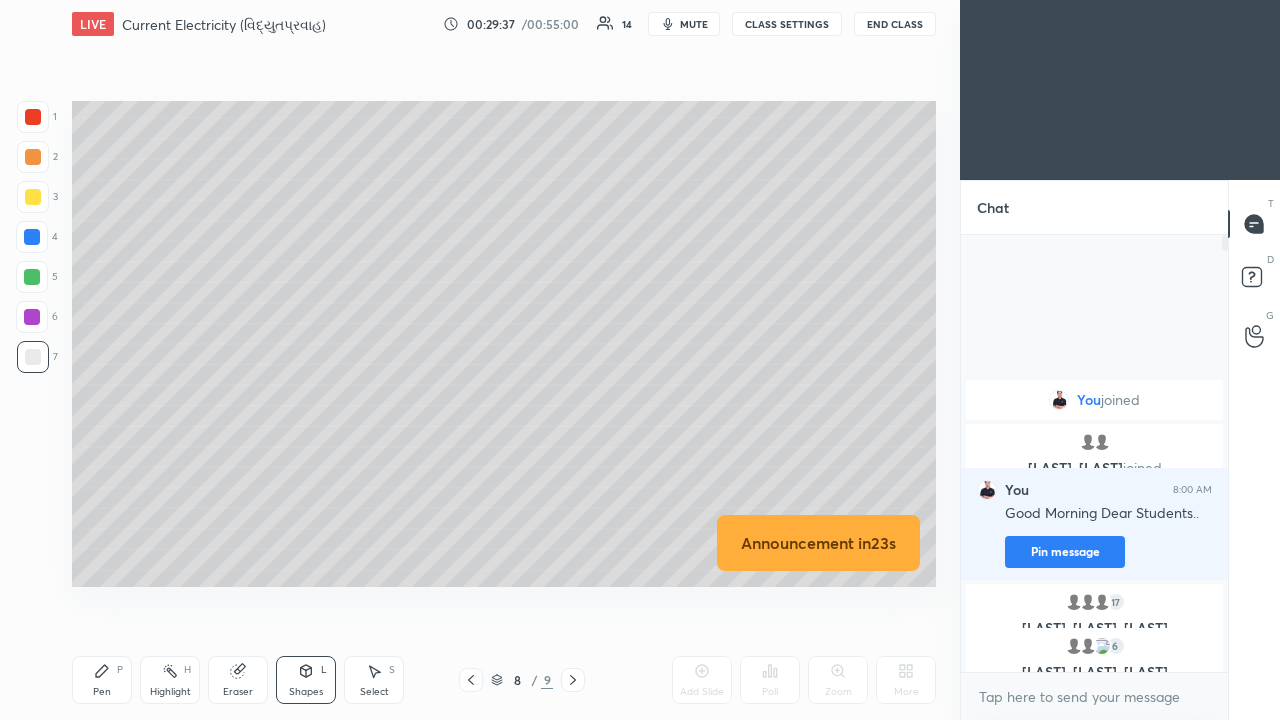 click on "Pen" at bounding box center [102, 692] 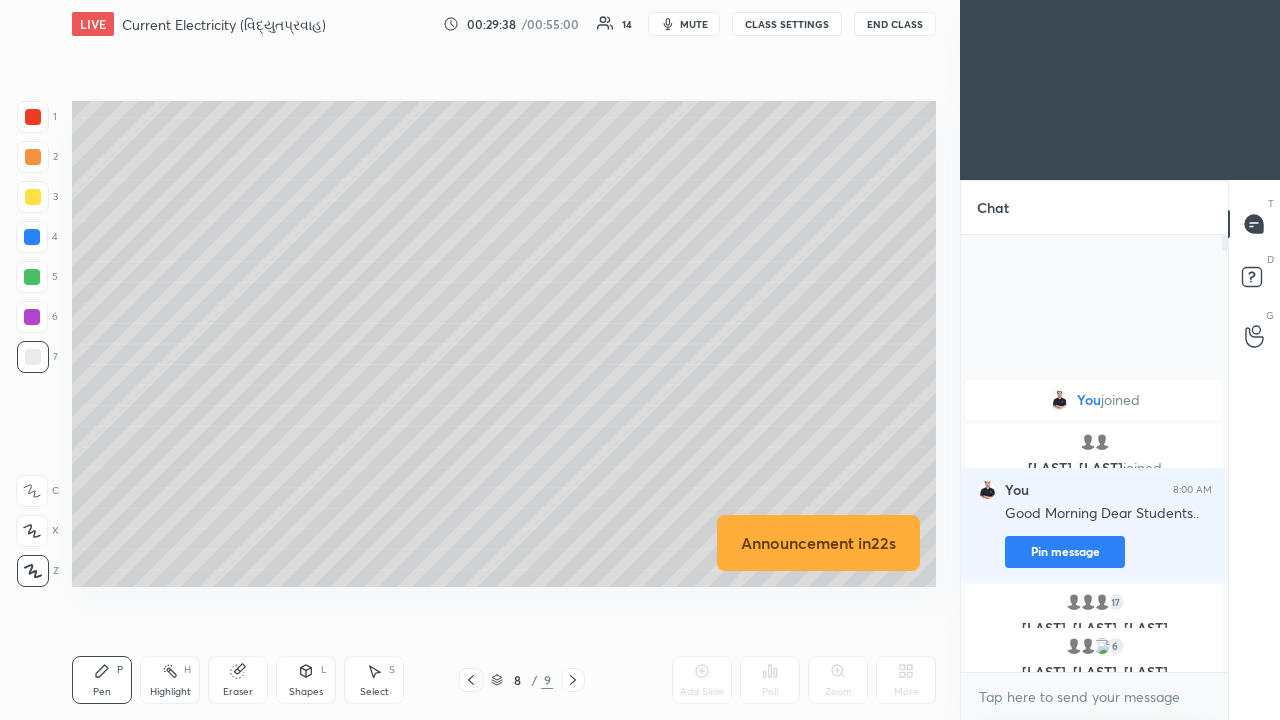 click at bounding box center [33, 197] 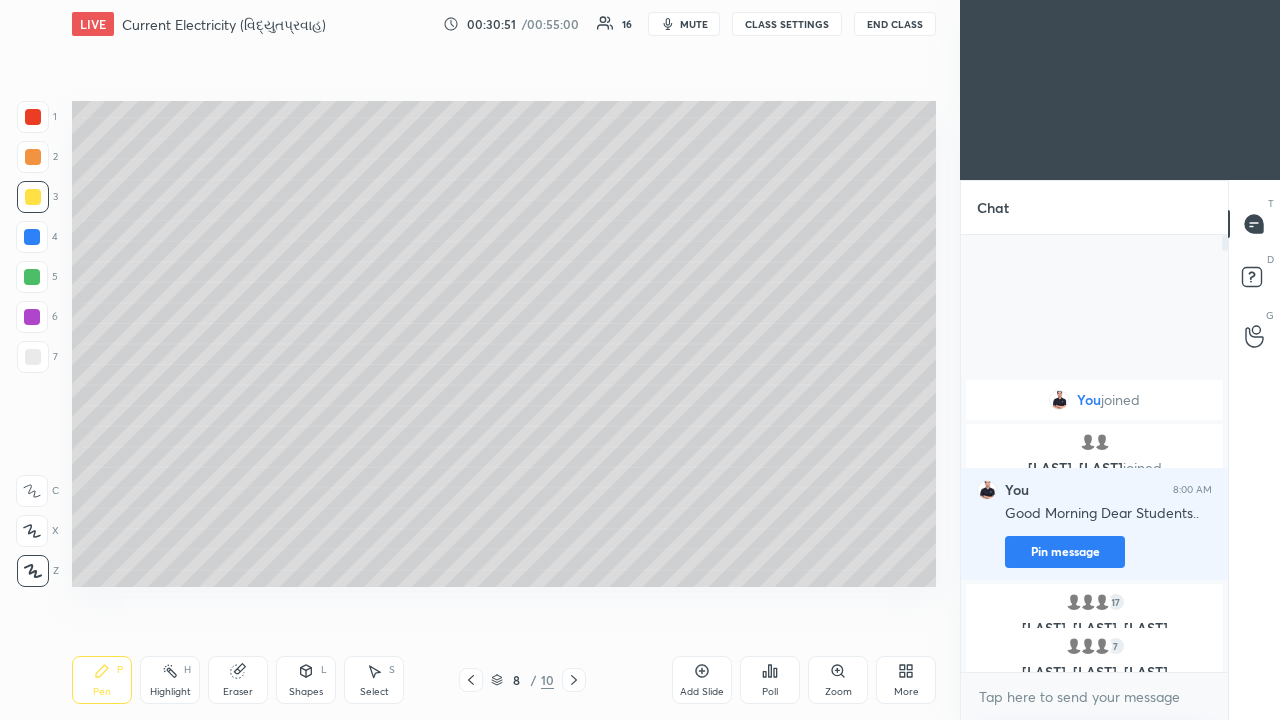 click 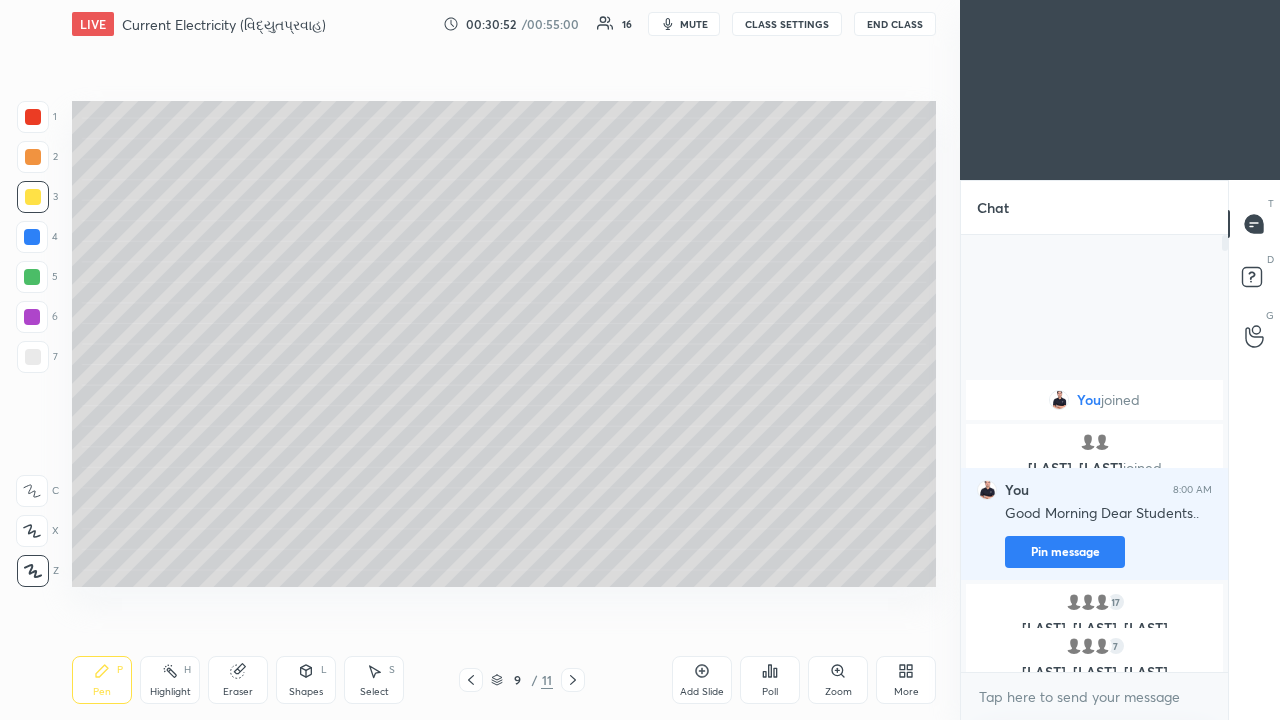 click at bounding box center (33, 157) 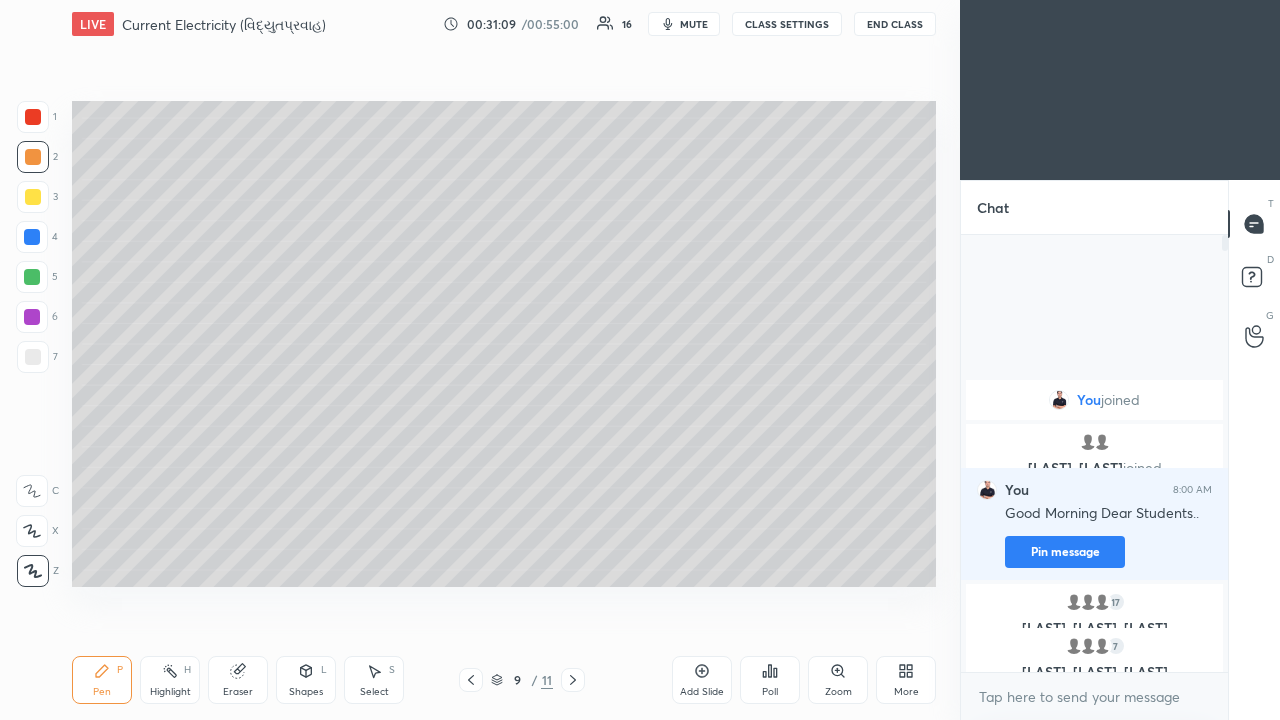click at bounding box center (33, 357) 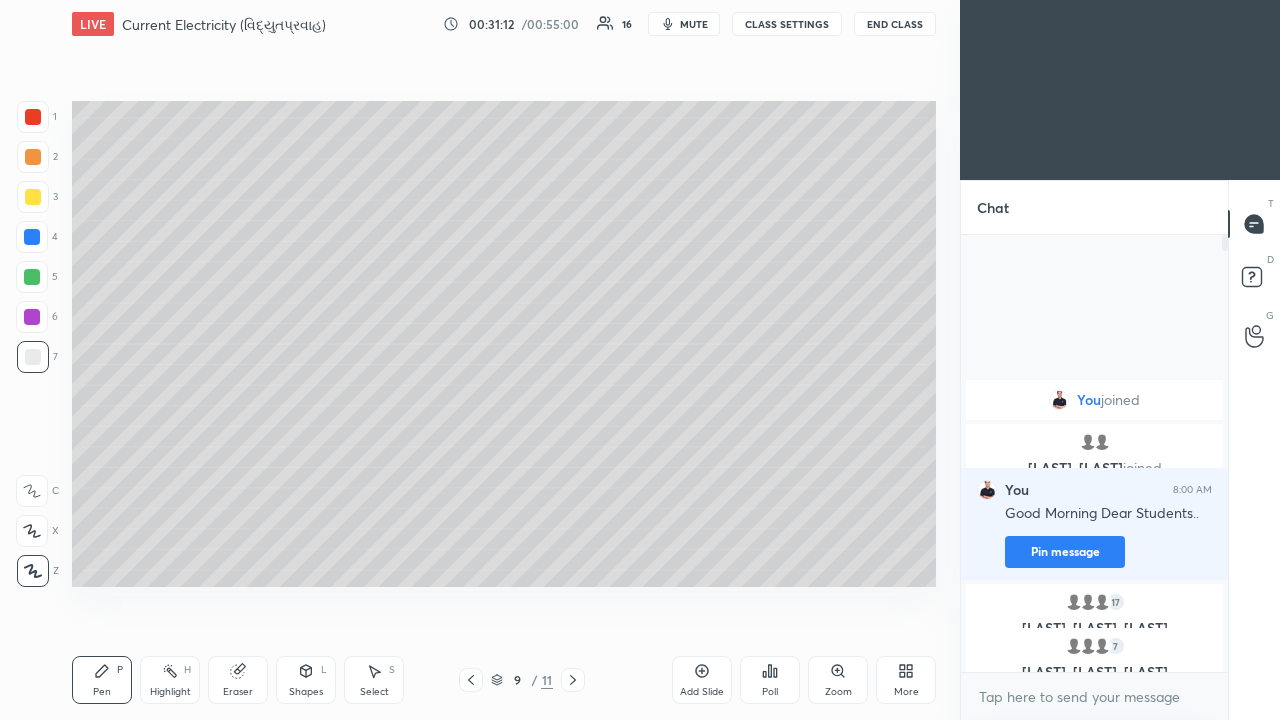 click at bounding box center (33, 197) 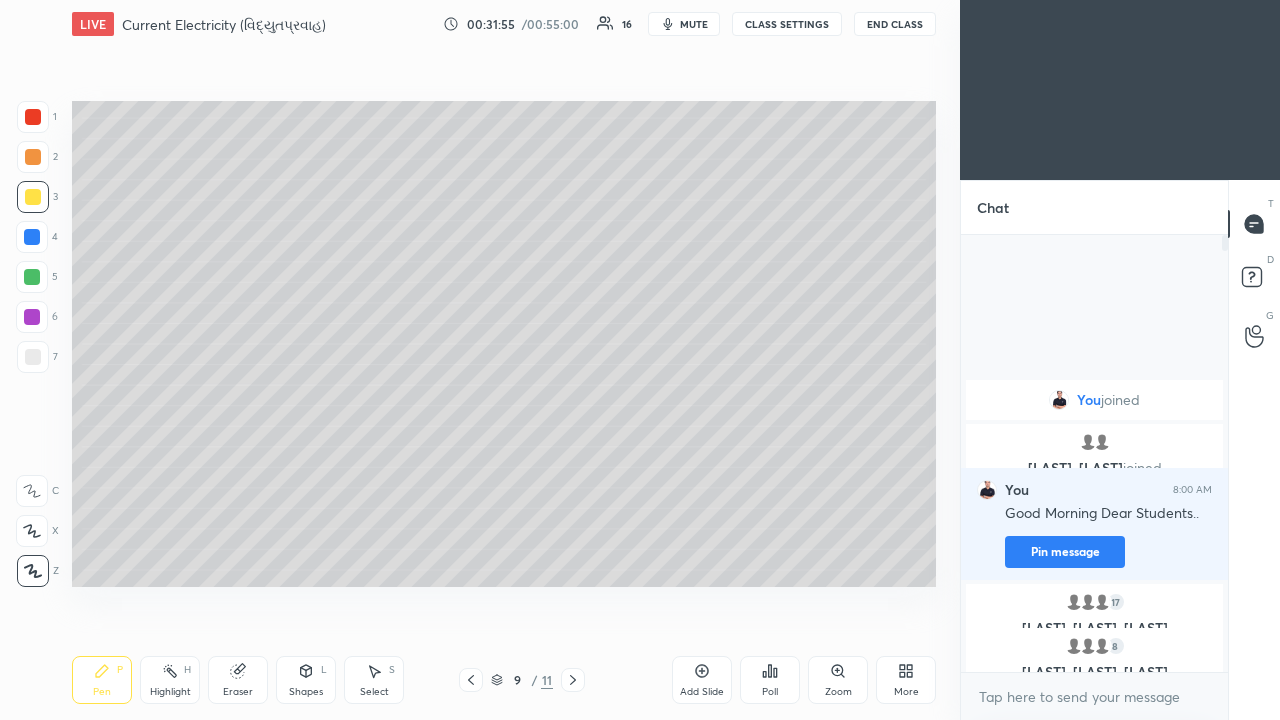 click on "Add Slide" at bounding box center [702, 680] 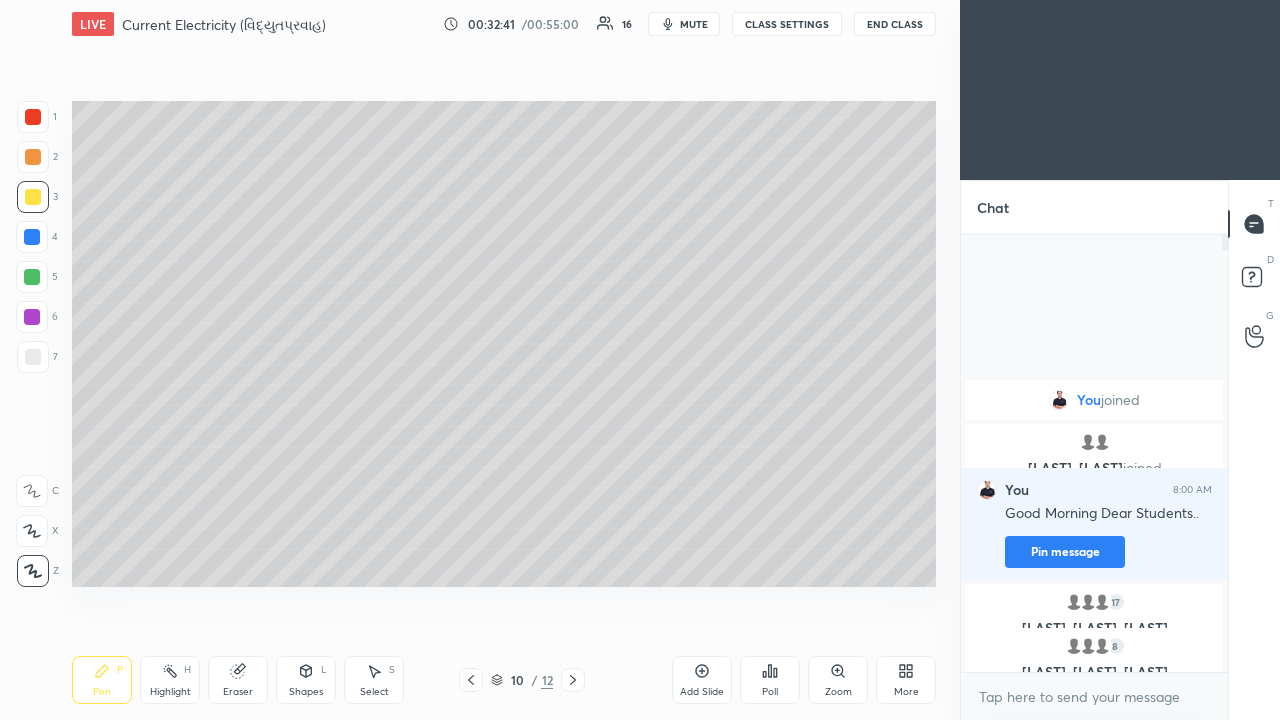 click on "Eraser" at bounding box center (238, 692) 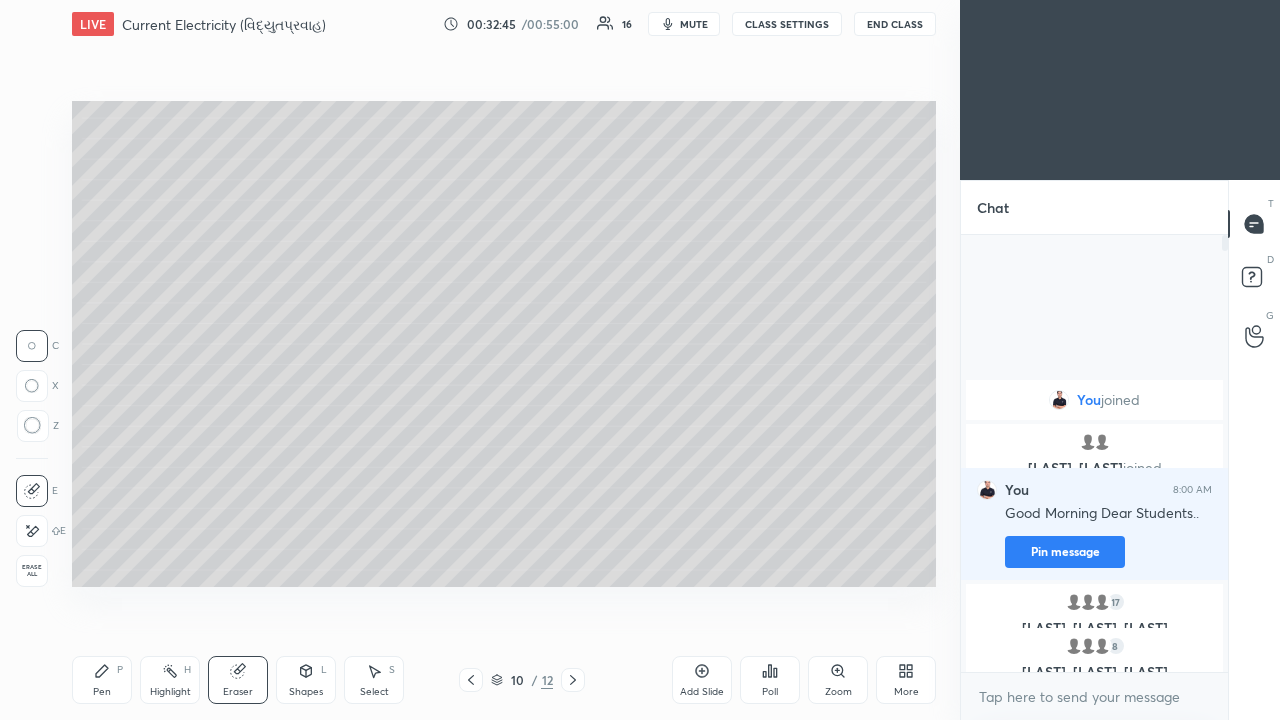 click on "Pen P" at bounding box center [102, 680] 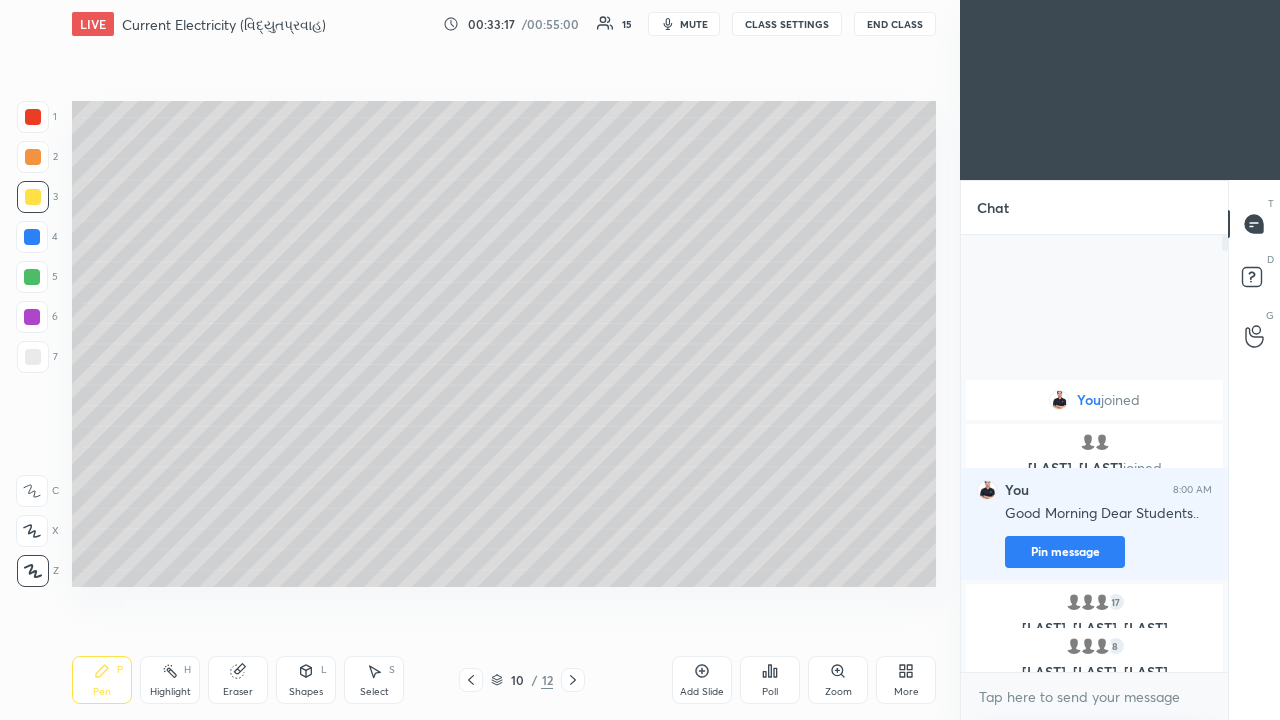 click at bounding box center (33, 357) 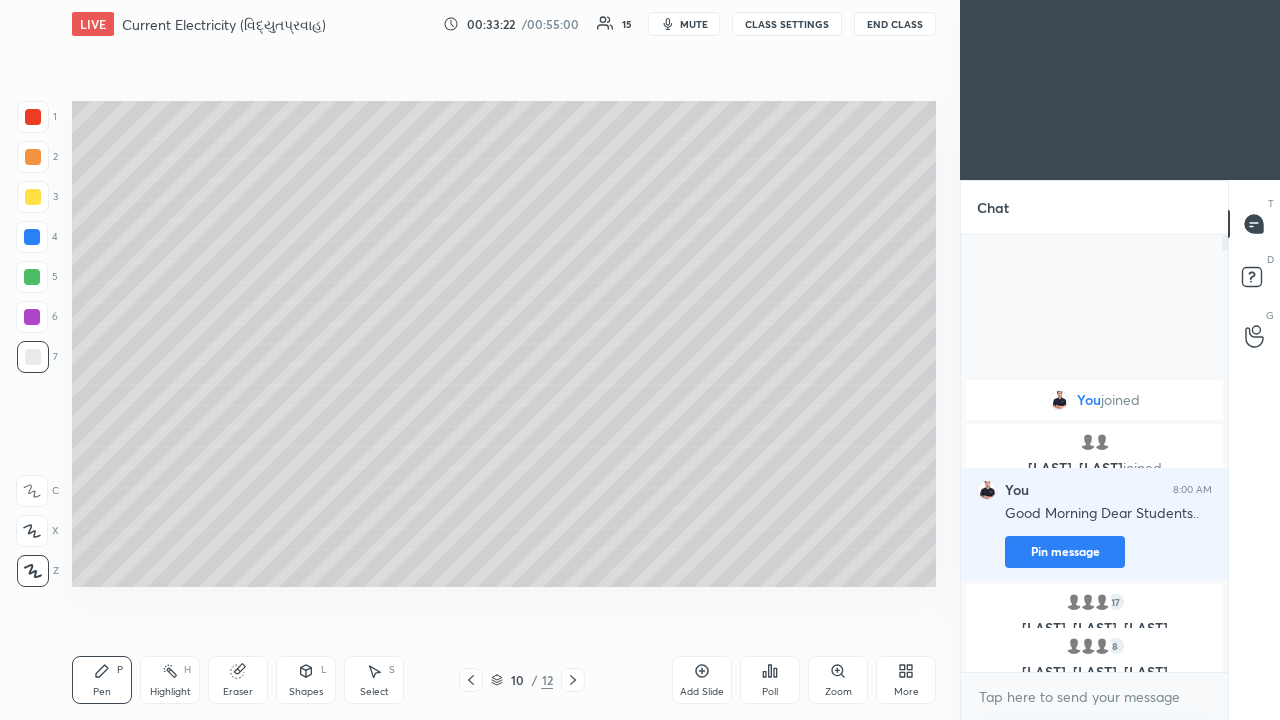 click at bounding box center [33, 157] 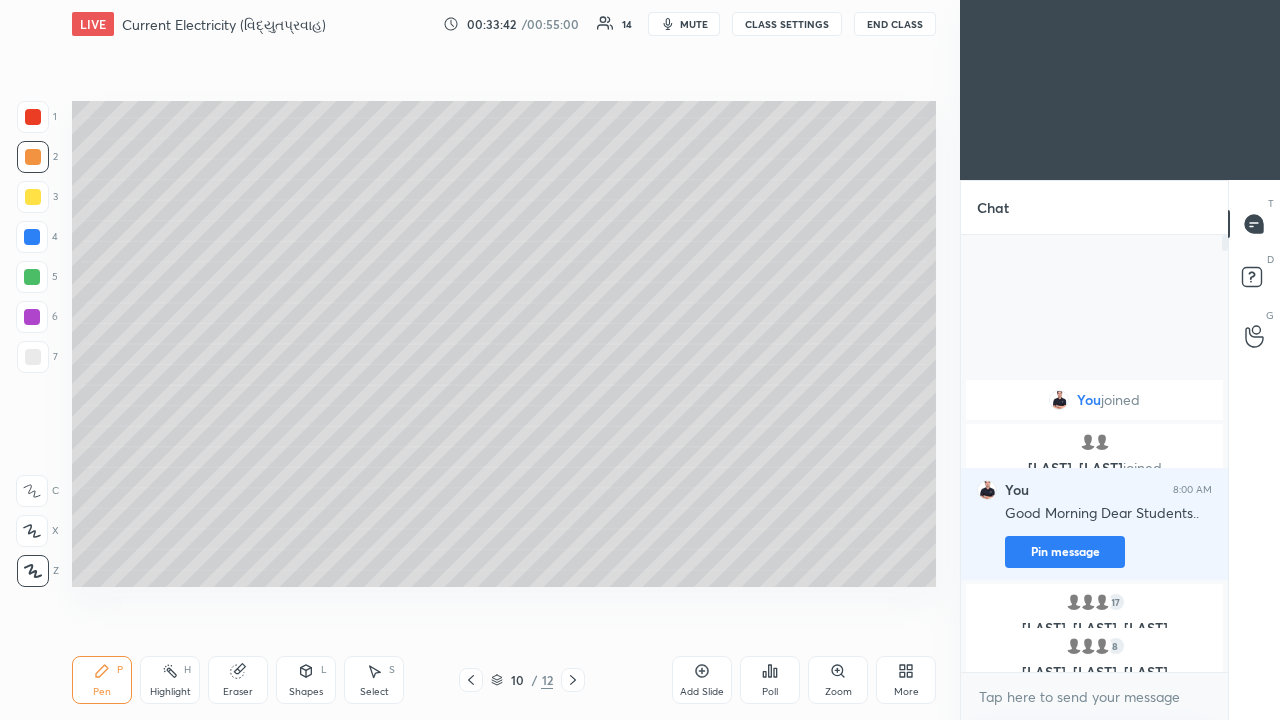 click at bounding box center (33, 357) 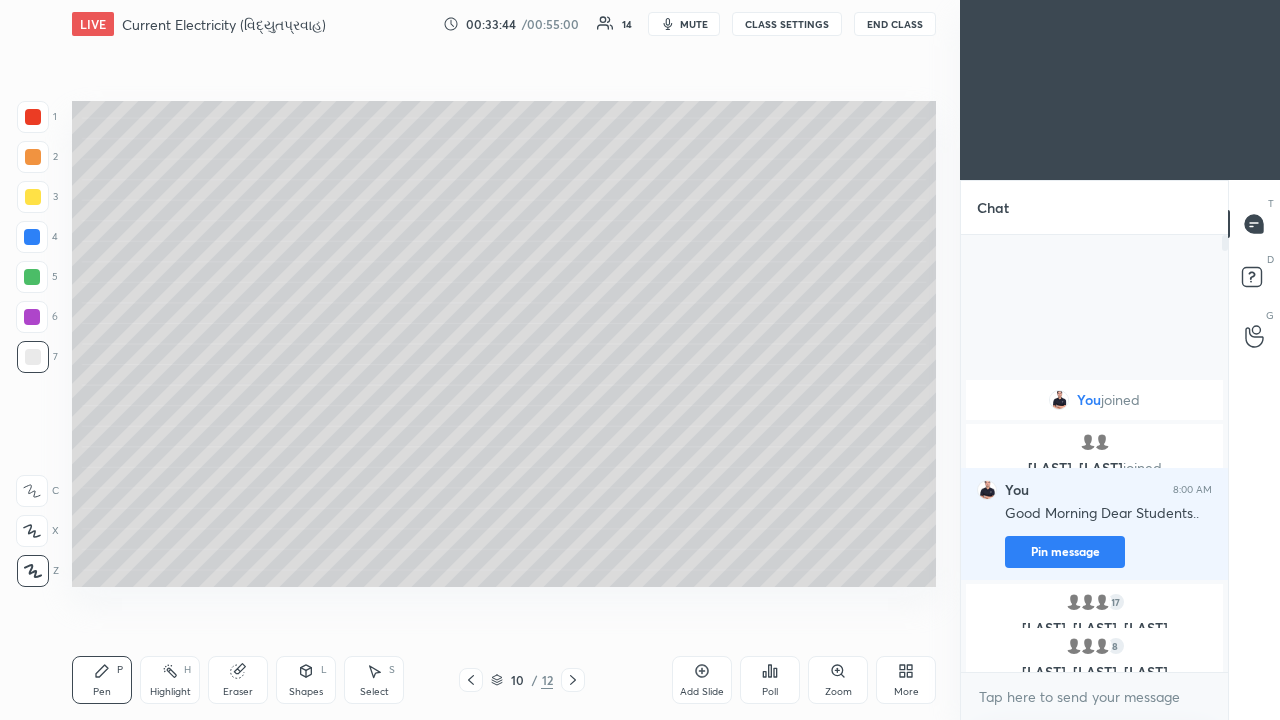 click on "Shapes L" at bounding box center [306, 680] 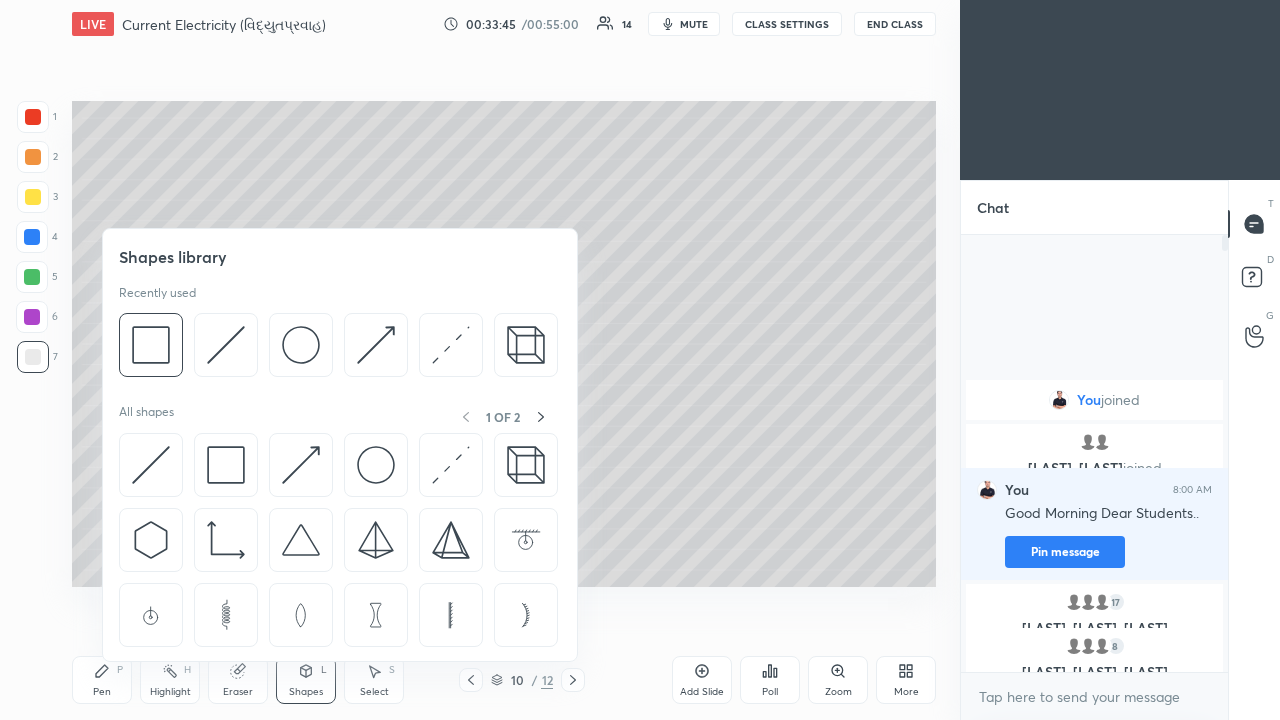 click at bounding box center (451, 345) 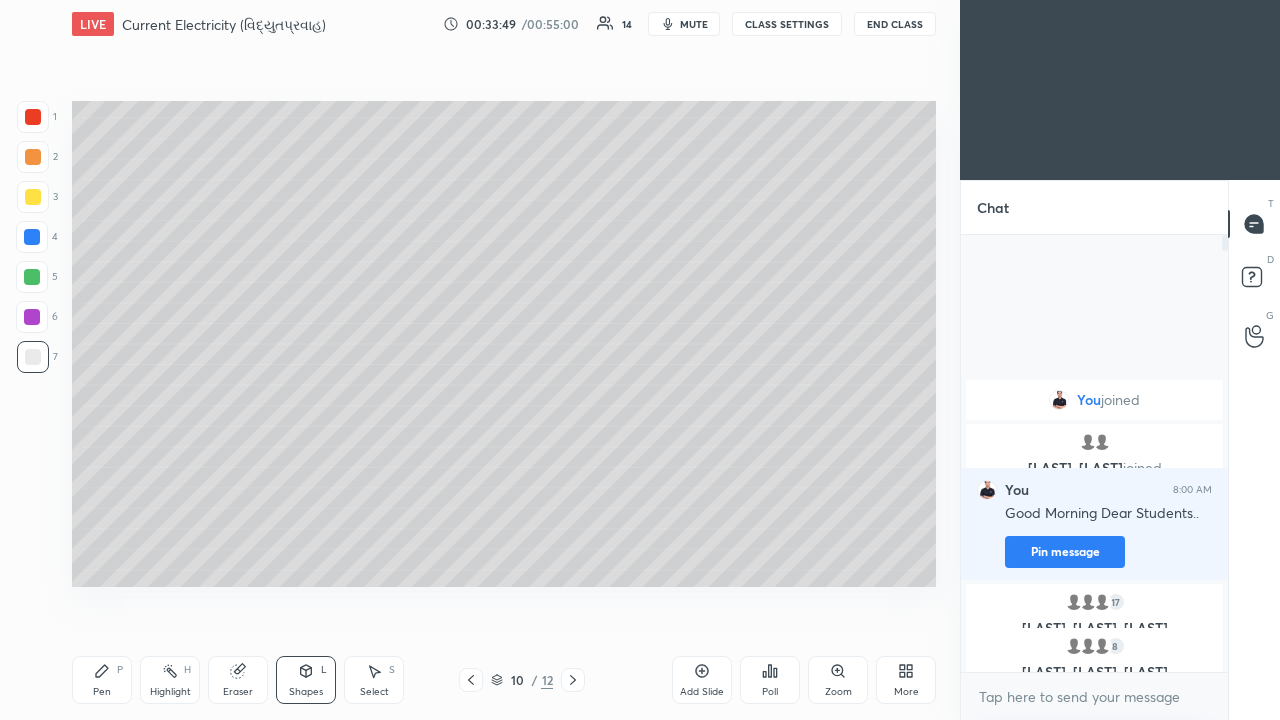 click 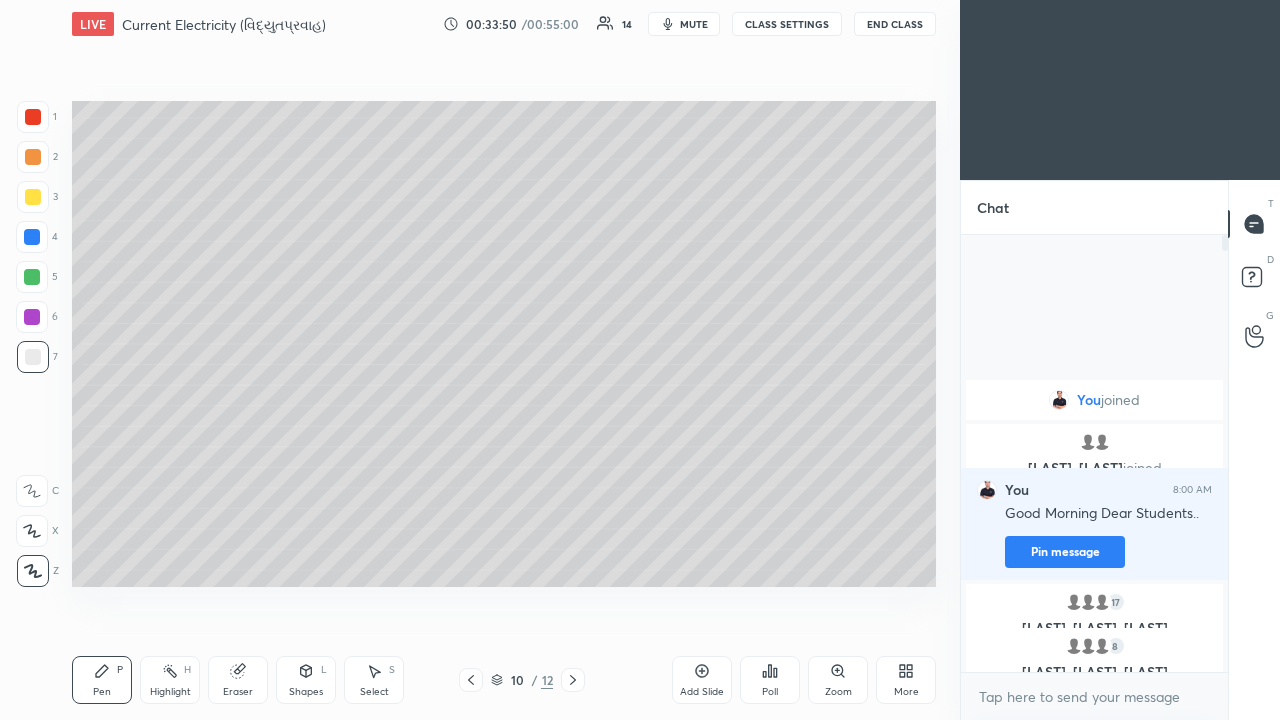 click at bounding box center (33, 157) 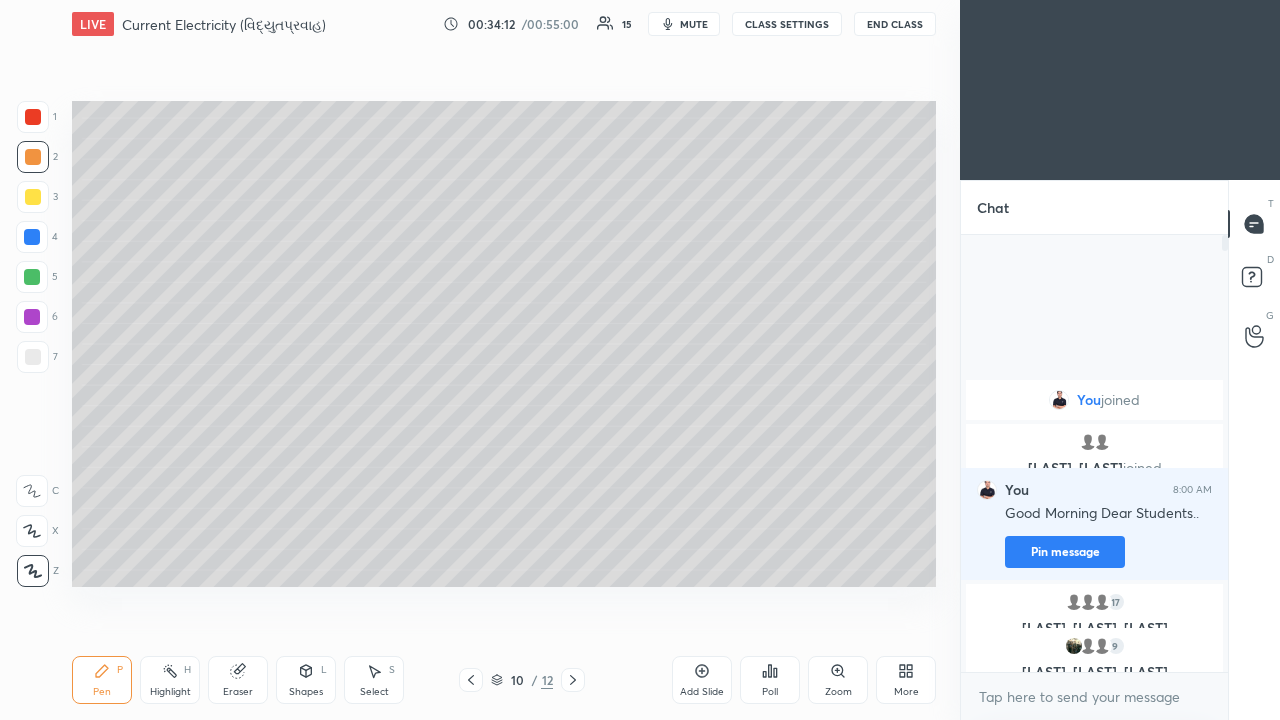 click at bounding box center (33, 357) 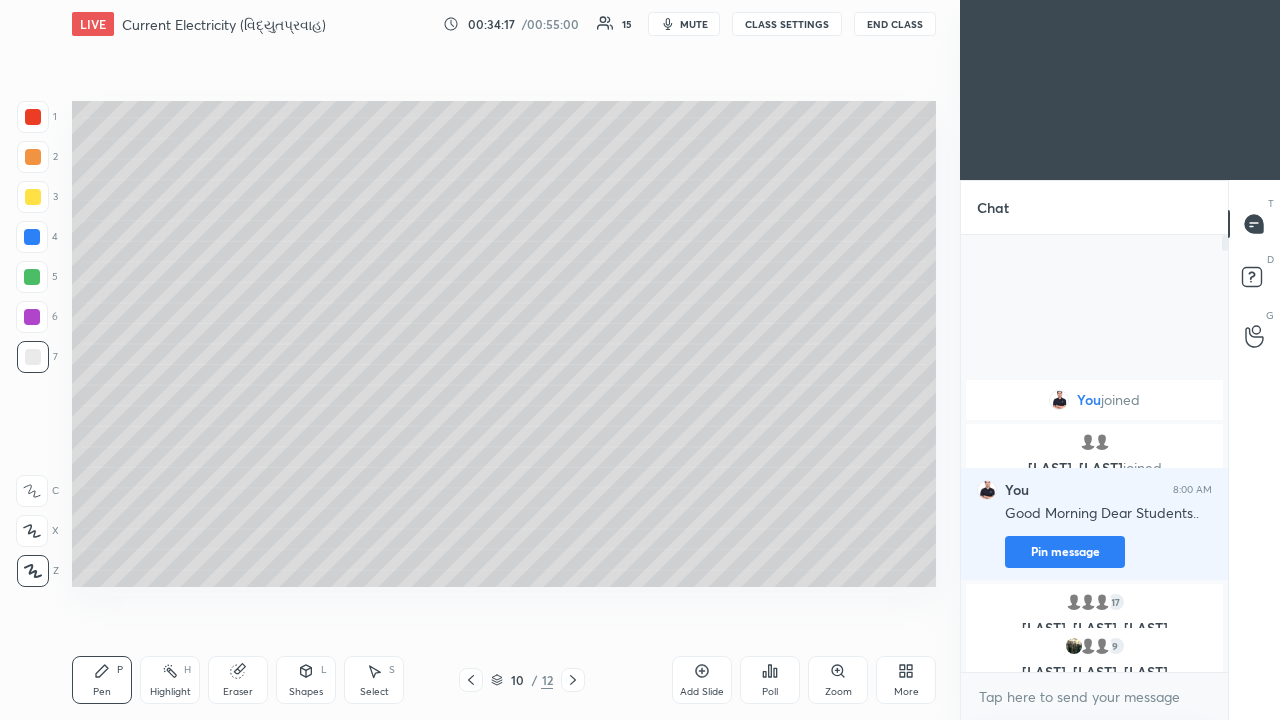 click at bounding box center (33, 197) 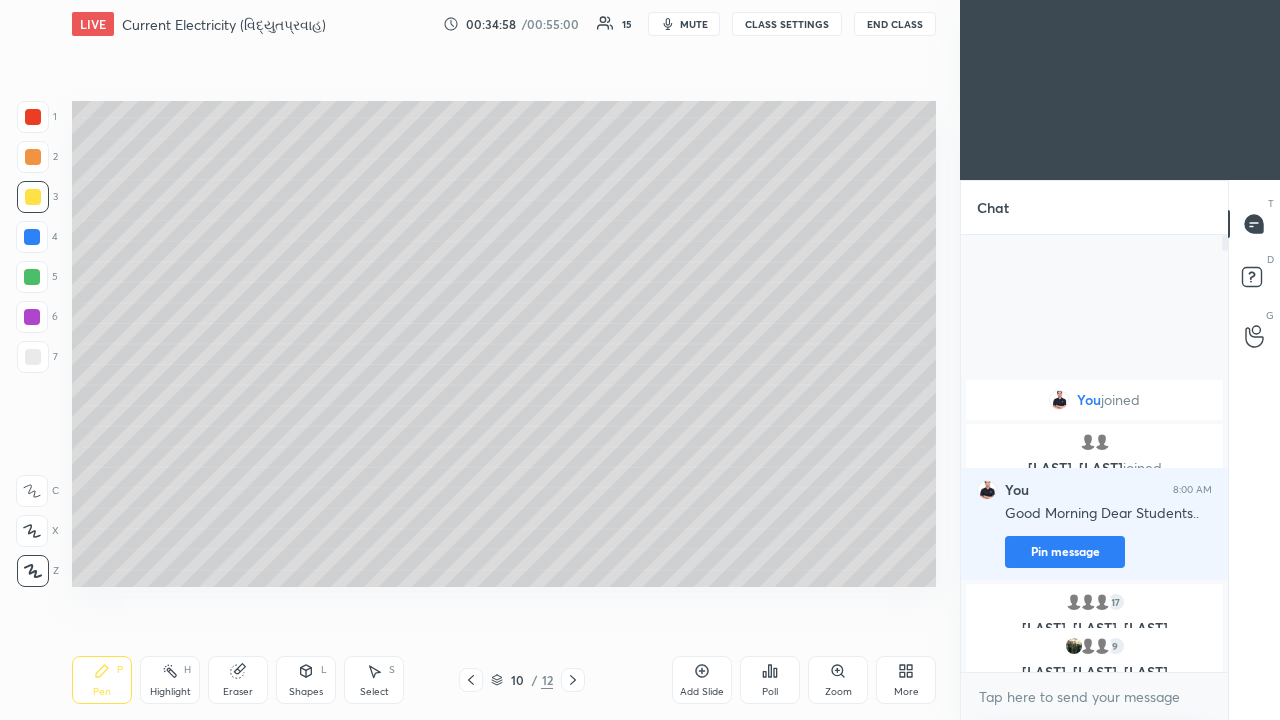 click at bounding box center [33, 357] 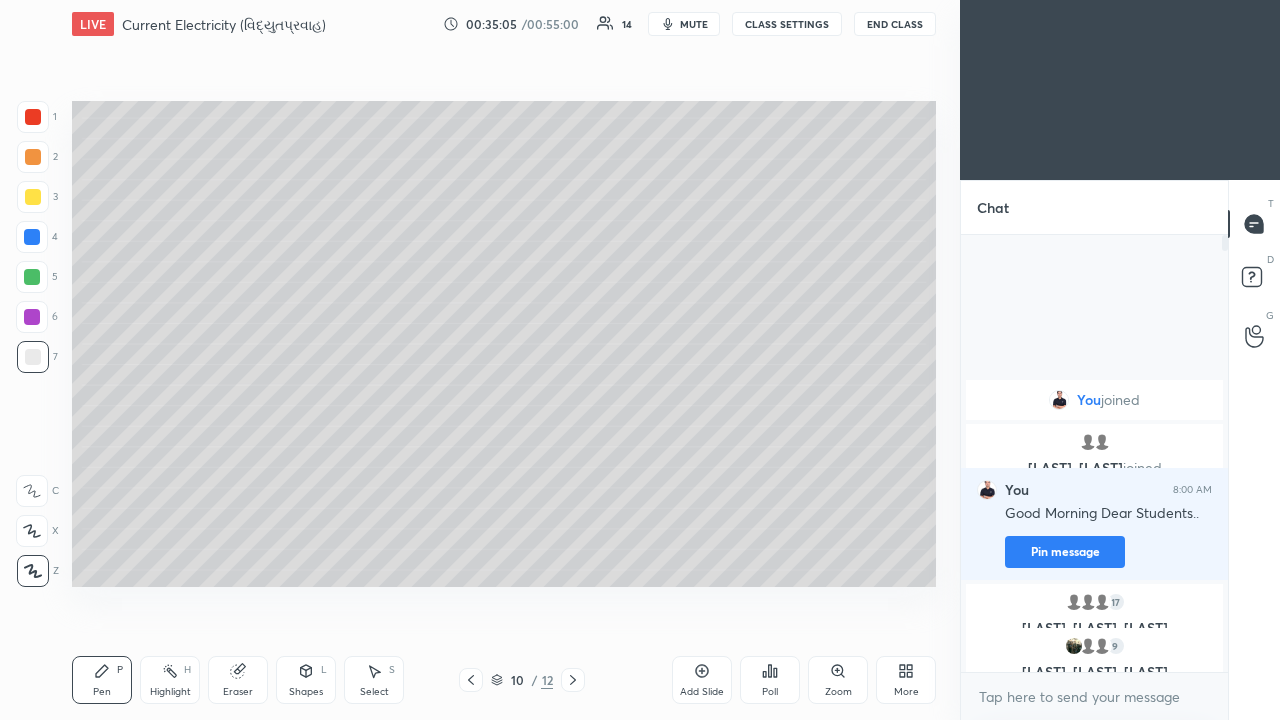 click at bounding box center (33, 157) 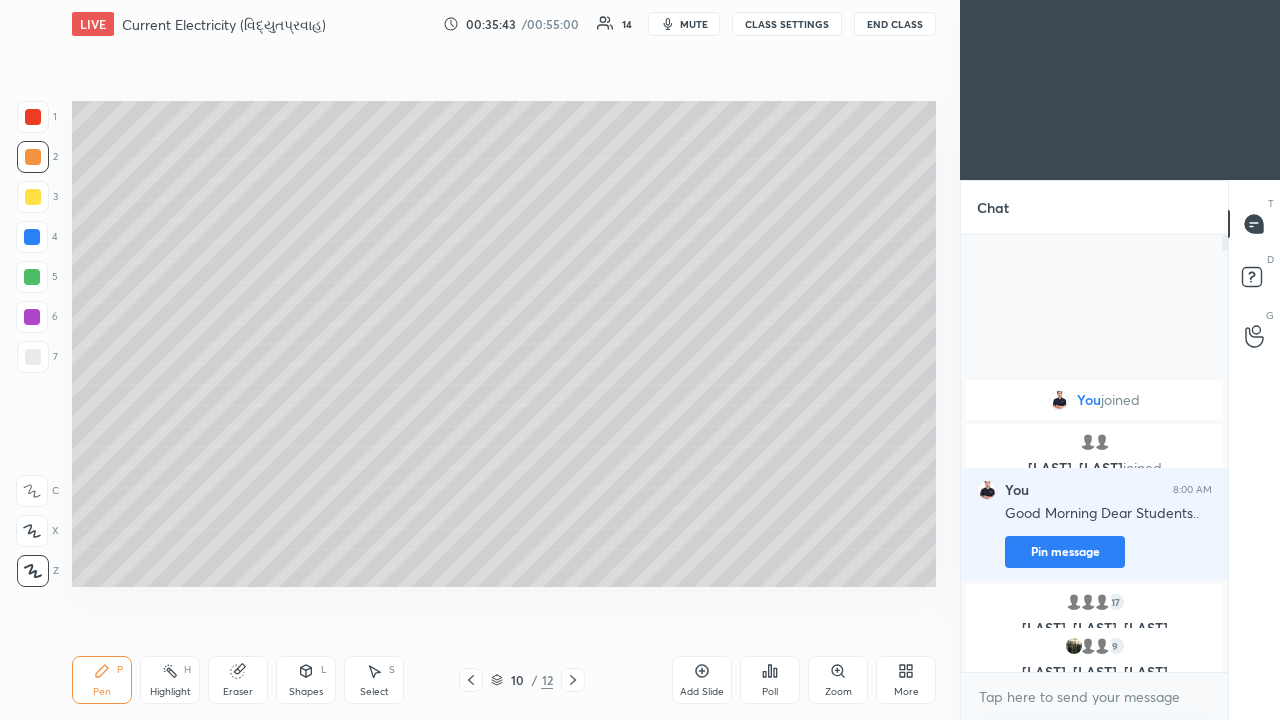 click at bounding box center [33, 357] 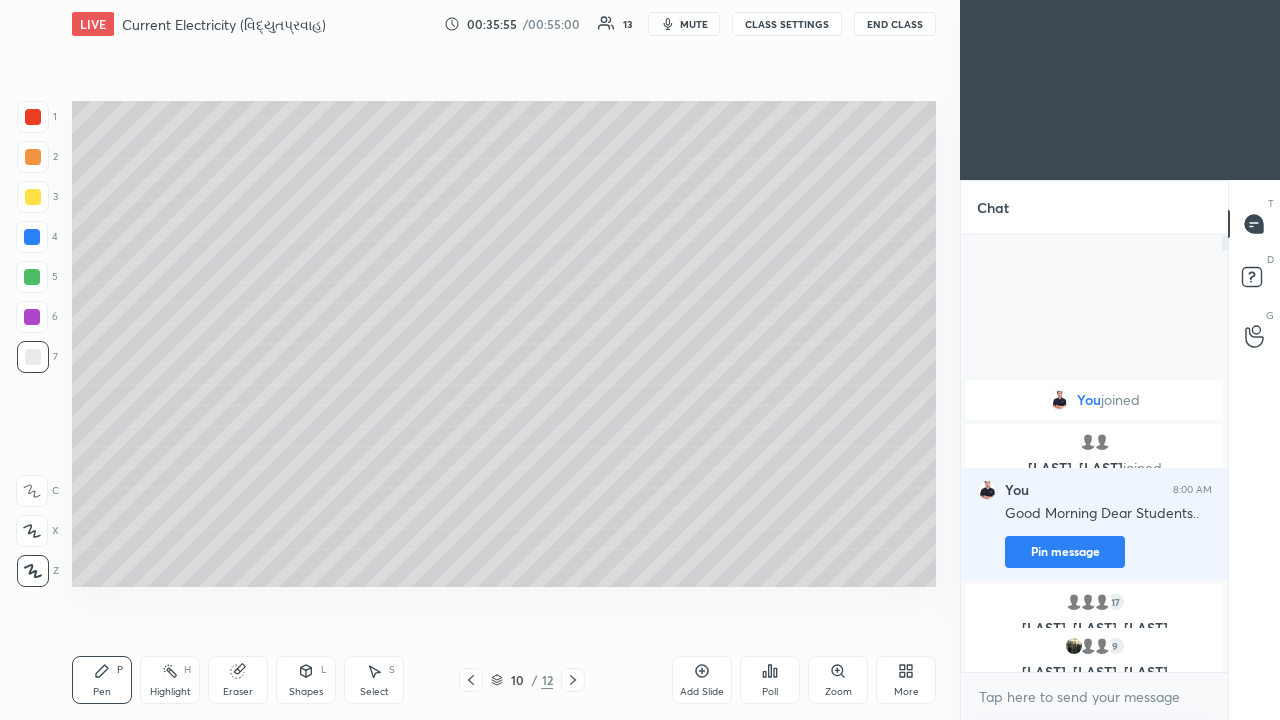 click at bounding box center [33, 157] 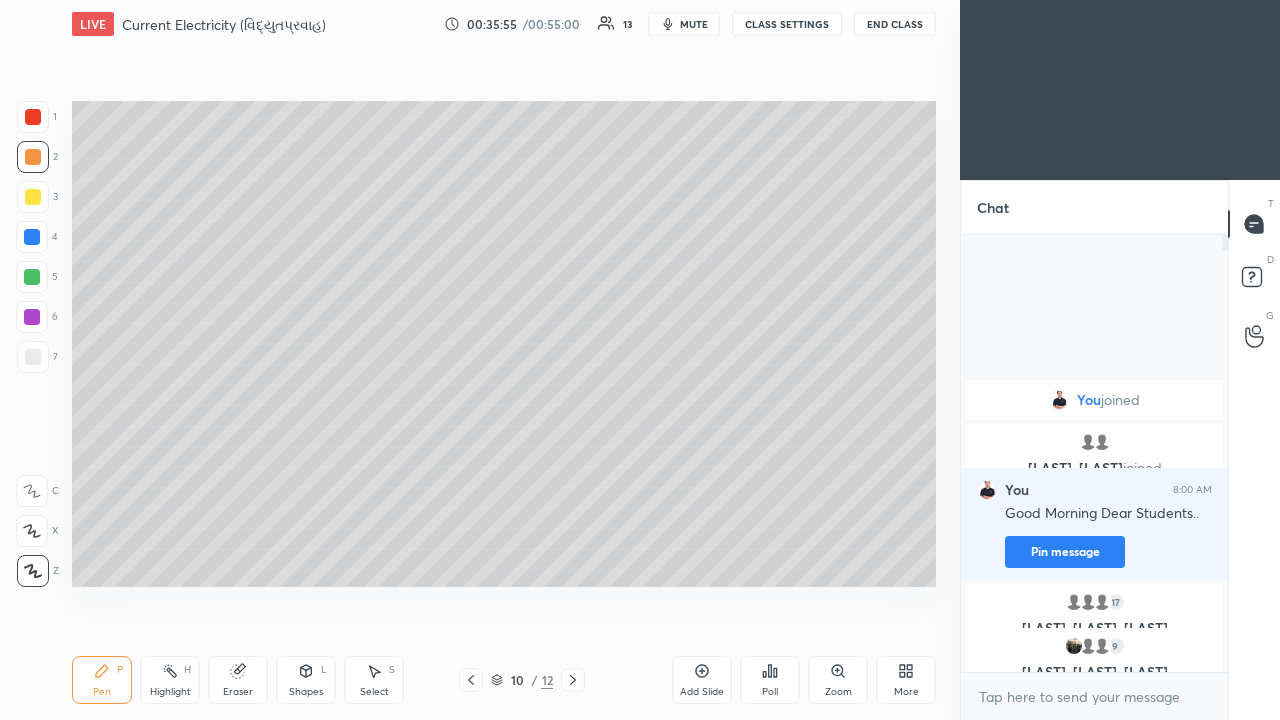 click at bounding box center (33, 197) 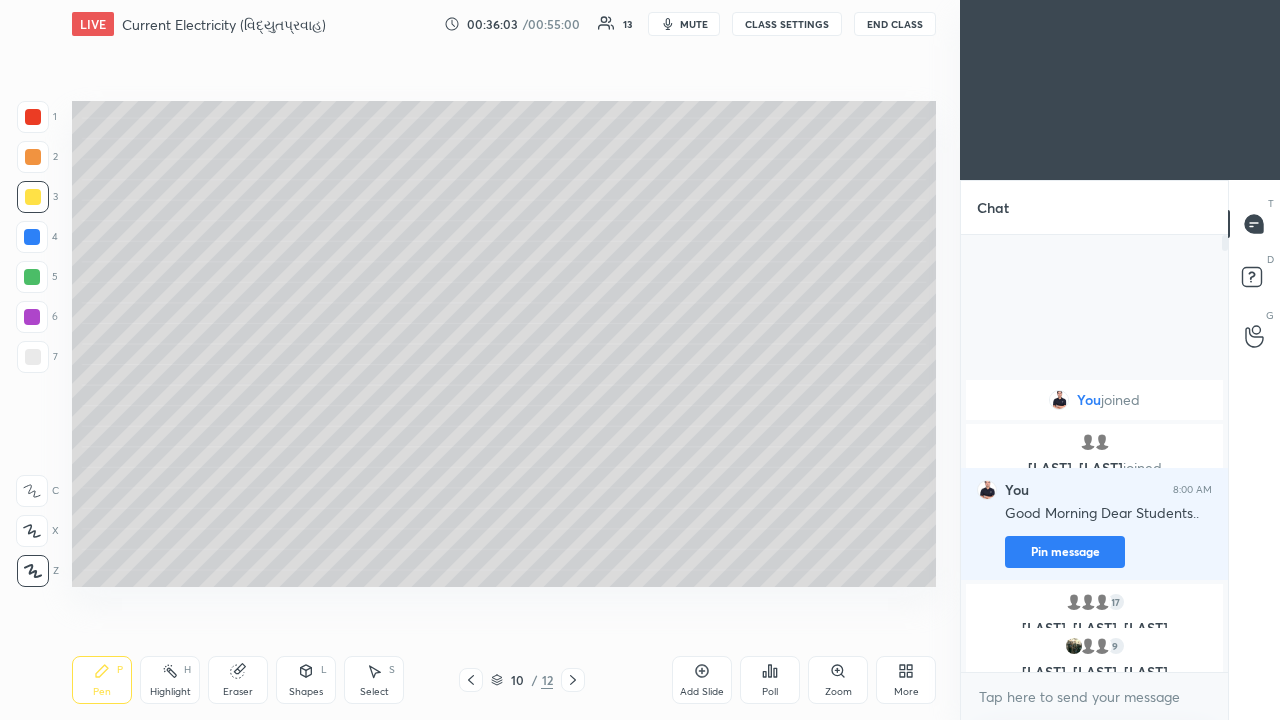 click at bounding box center [32, 237] 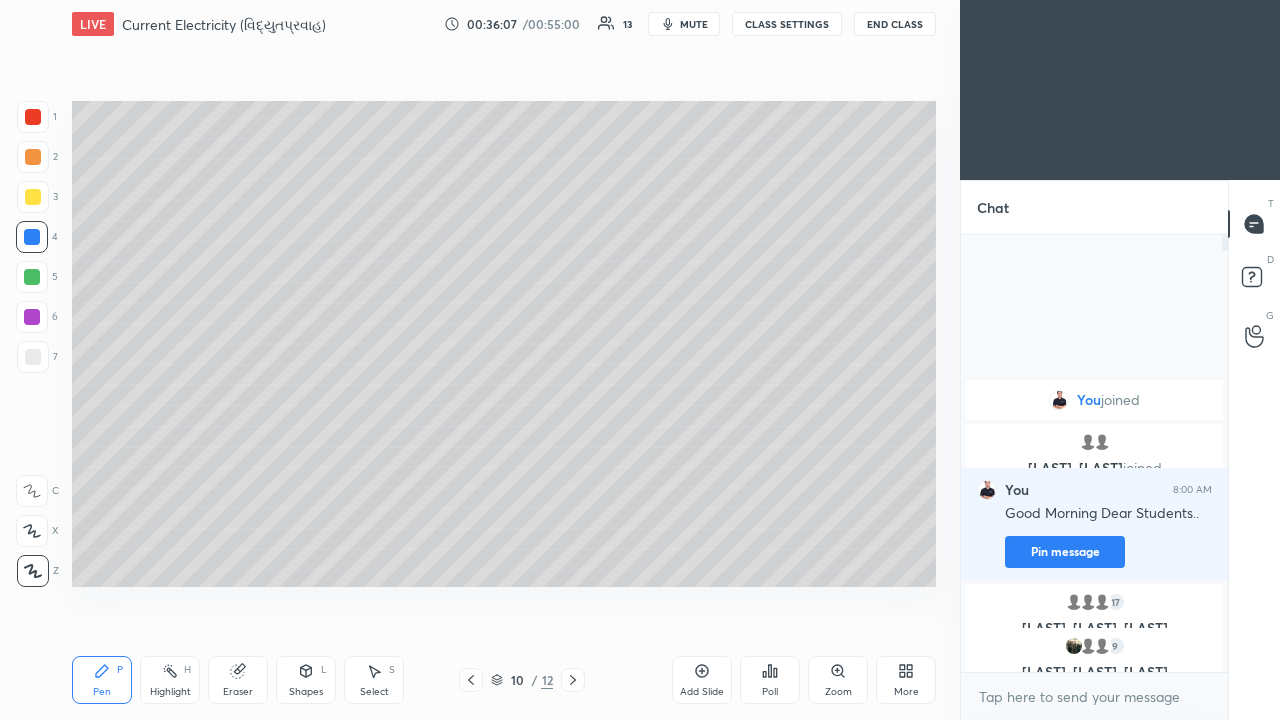 click at bounding box center [32, 317] 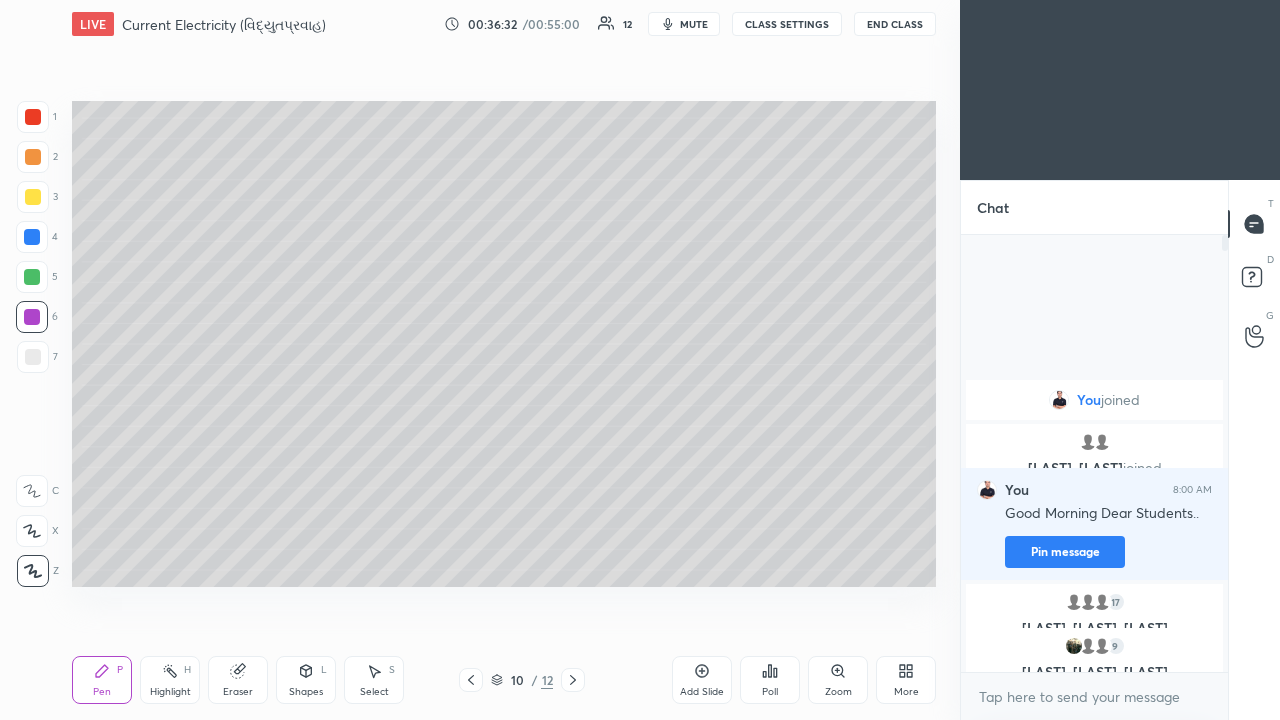 click 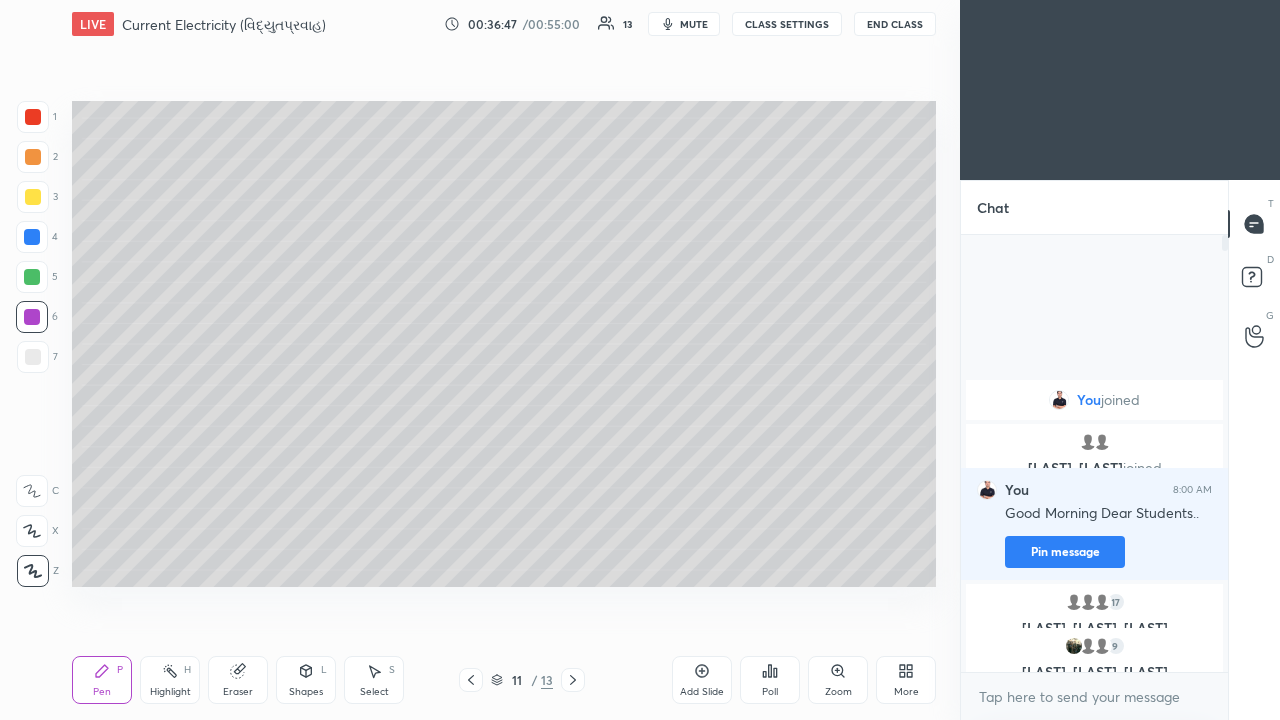 click at bounding box center (33, 357) 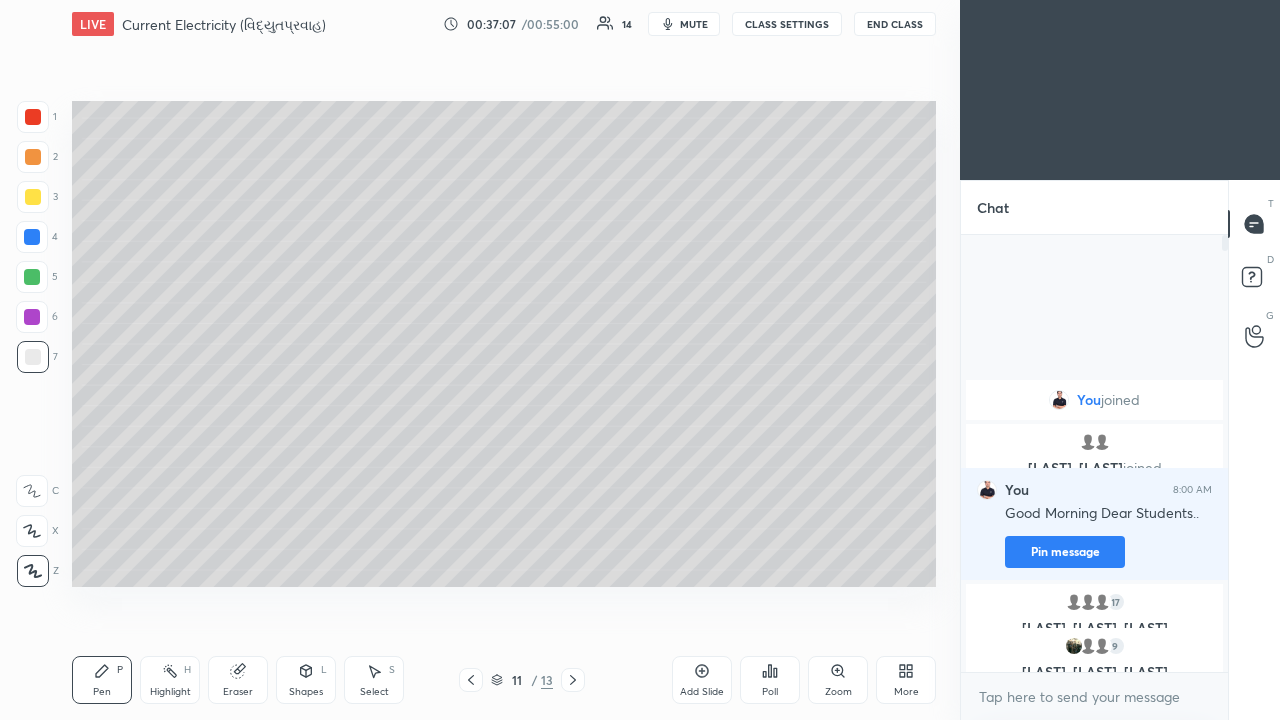 click at bounding box center (33, 197) 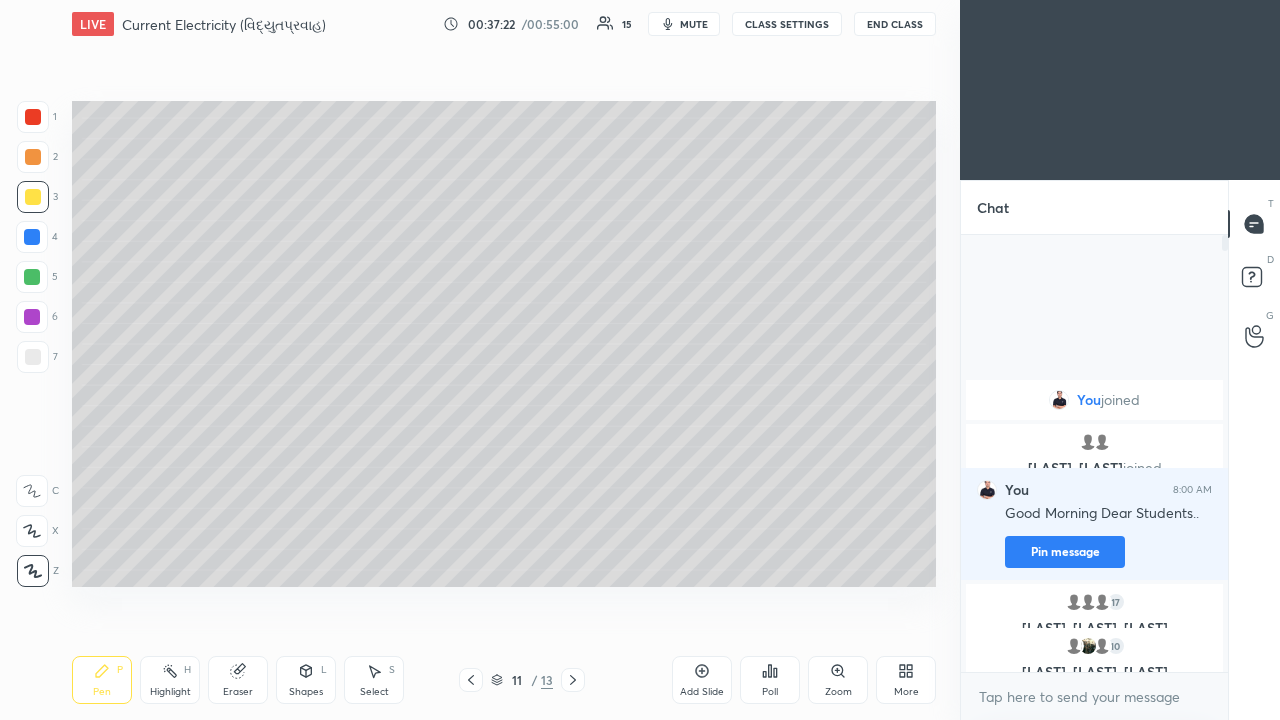 click at bounding box center (33, 357) 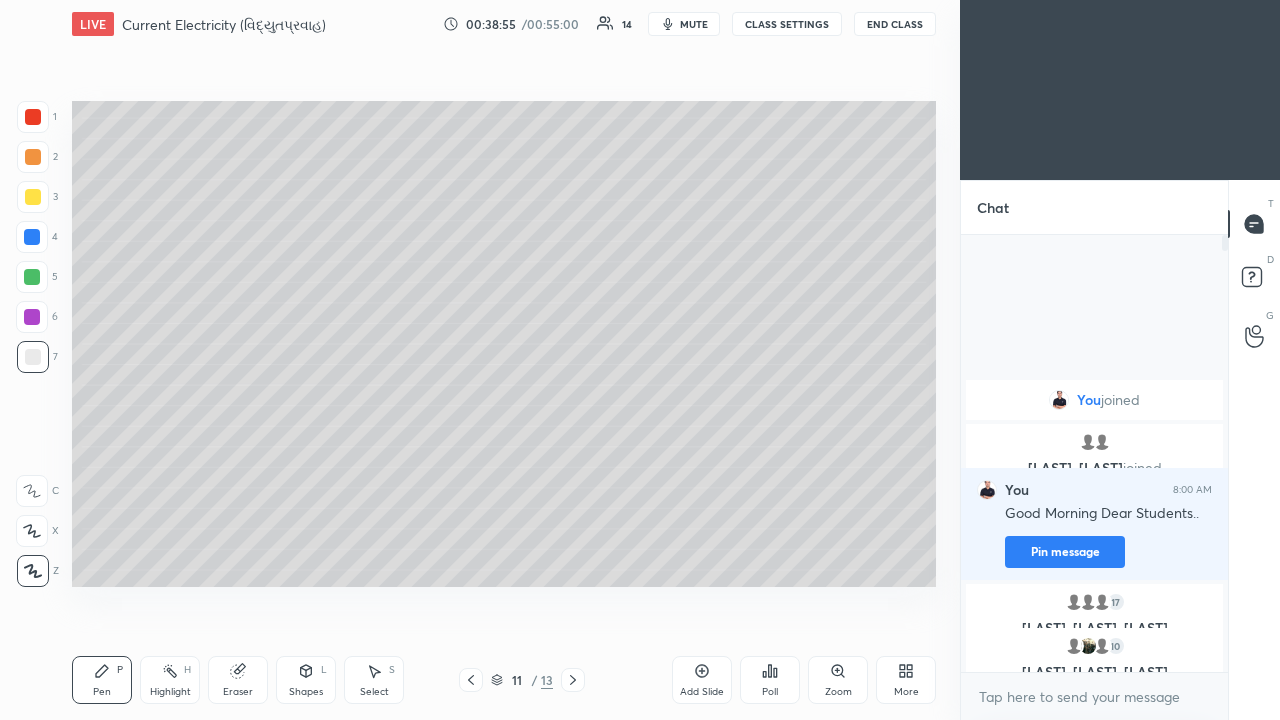 click on "Select S" at bounding box center (374, 680) 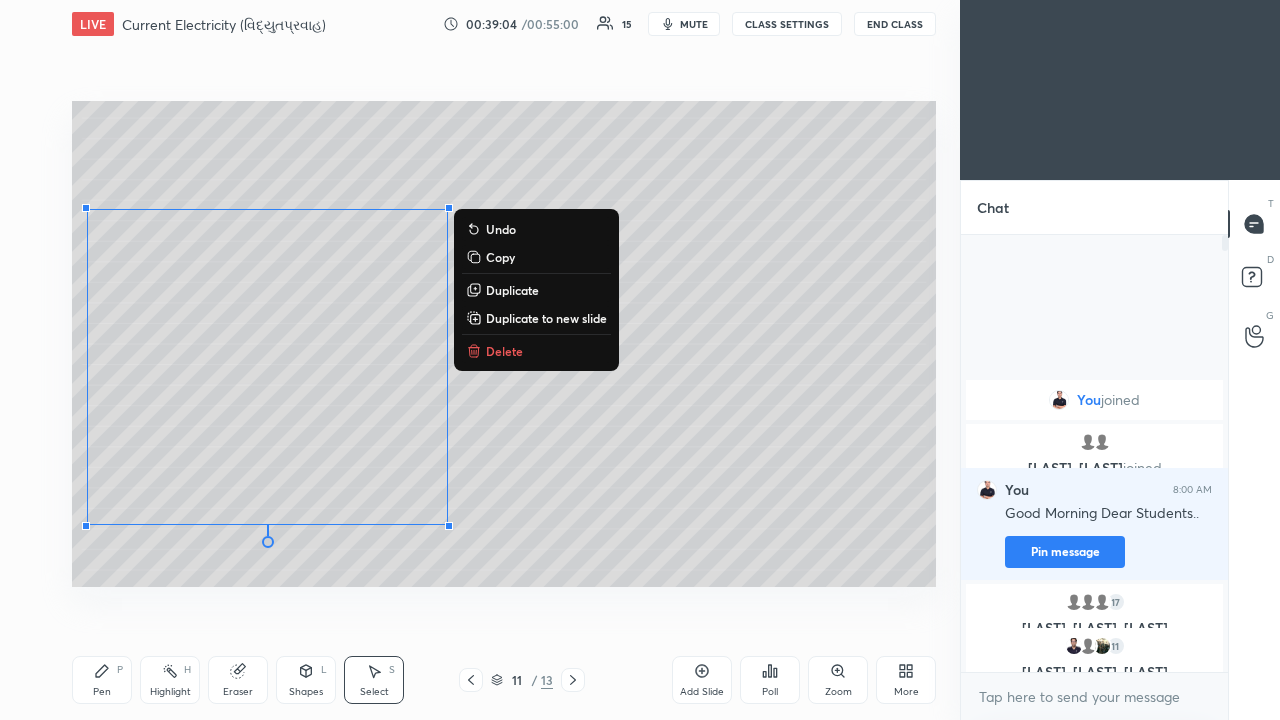 click on "Pen P" at bounding box center [102, 680] 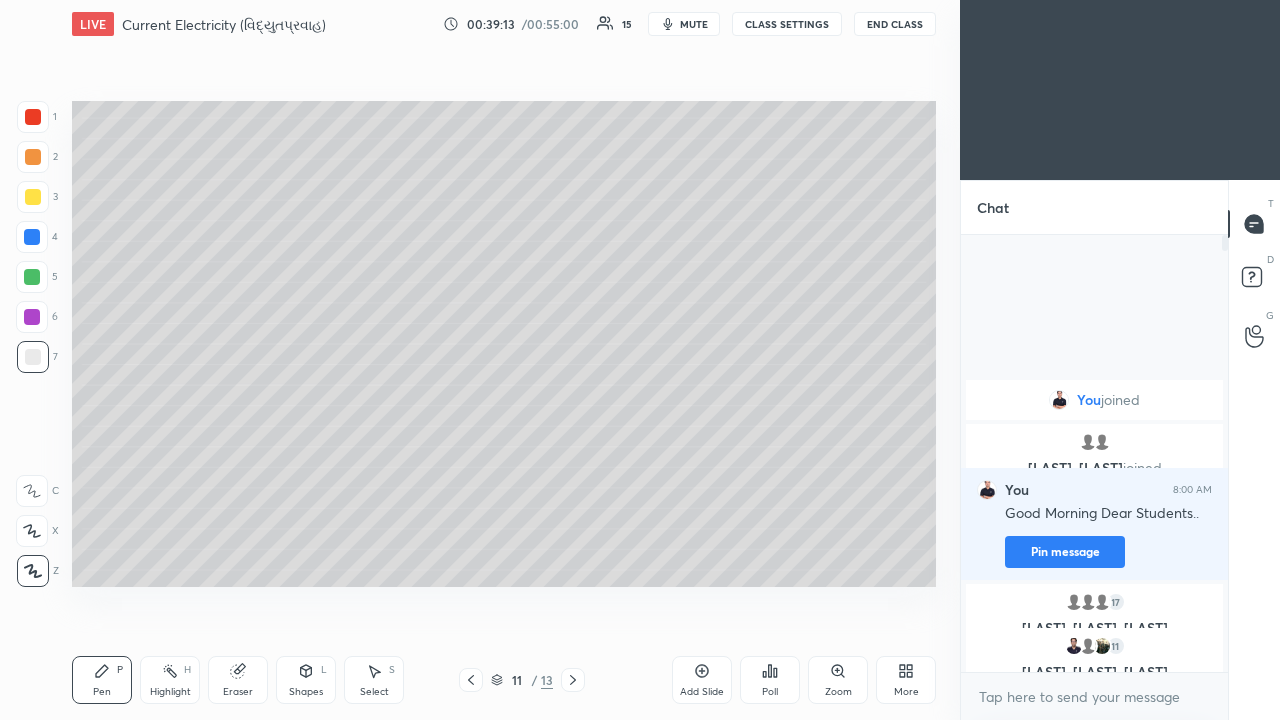 click at bounding box center (33, 197) 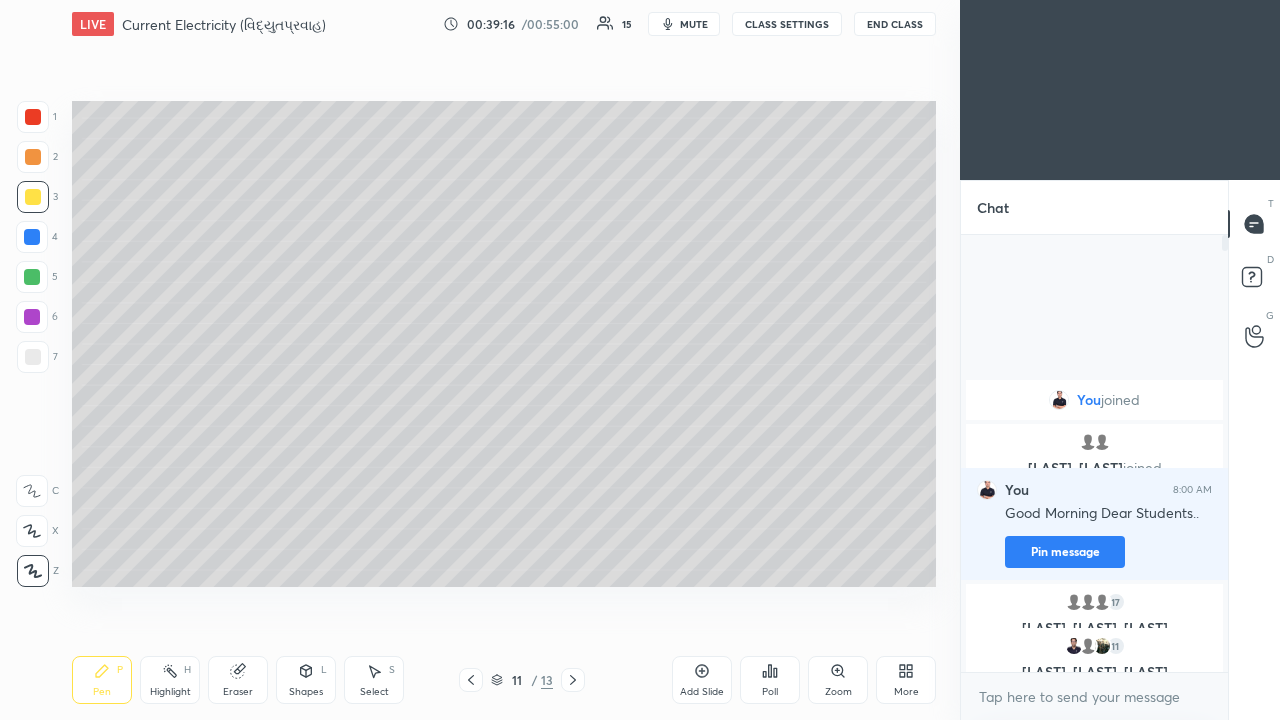 click at bounding box center [33, 357] 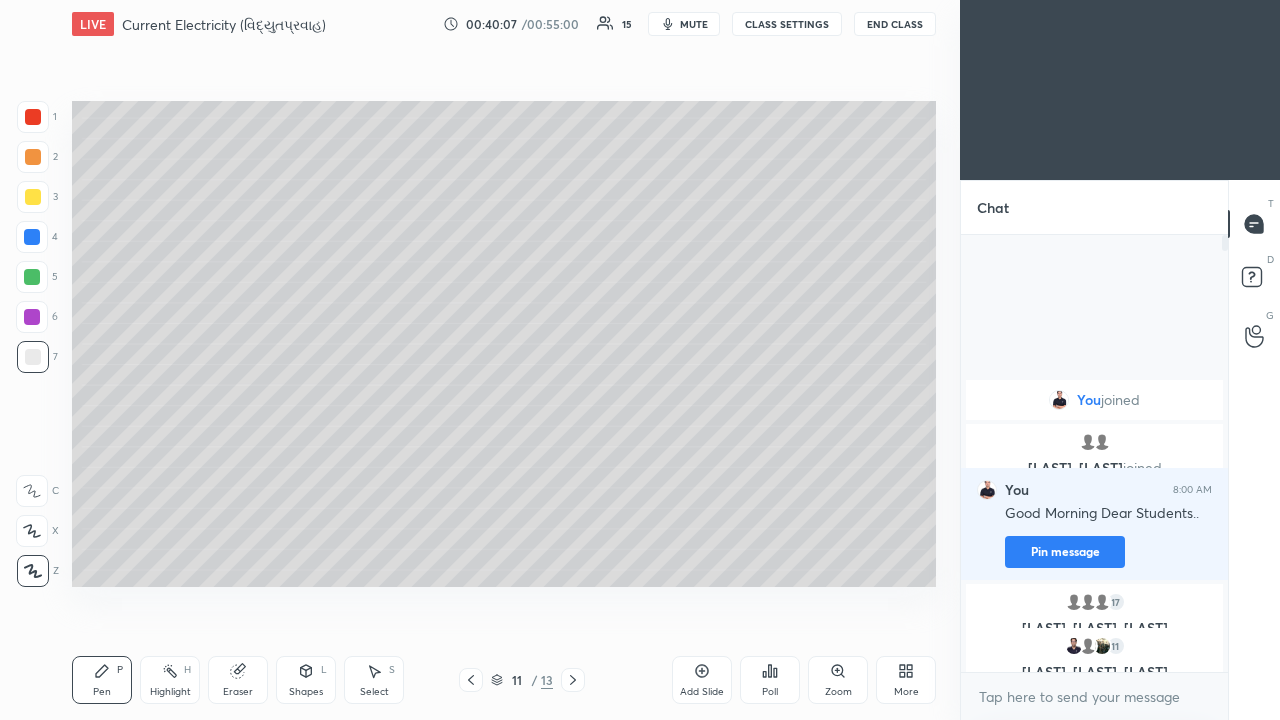 click at bounding box center (32, 237) 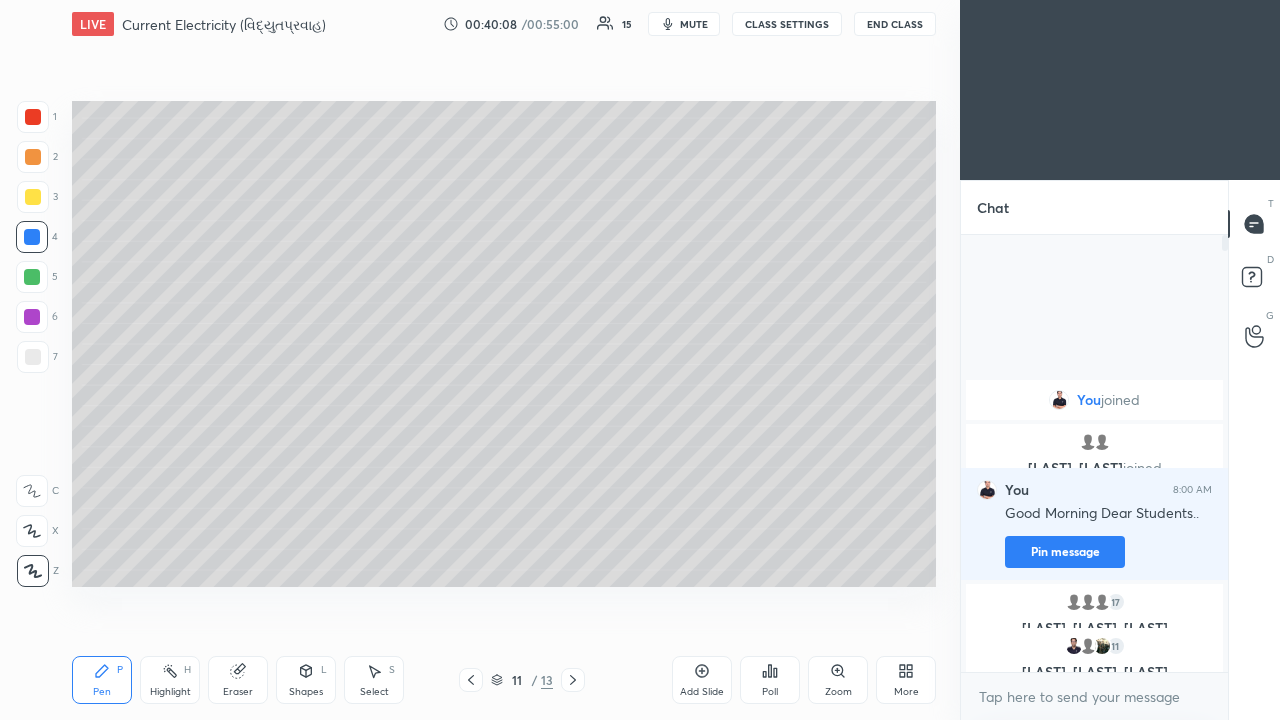 click on "Shapes" at bounding box center (306, 692) 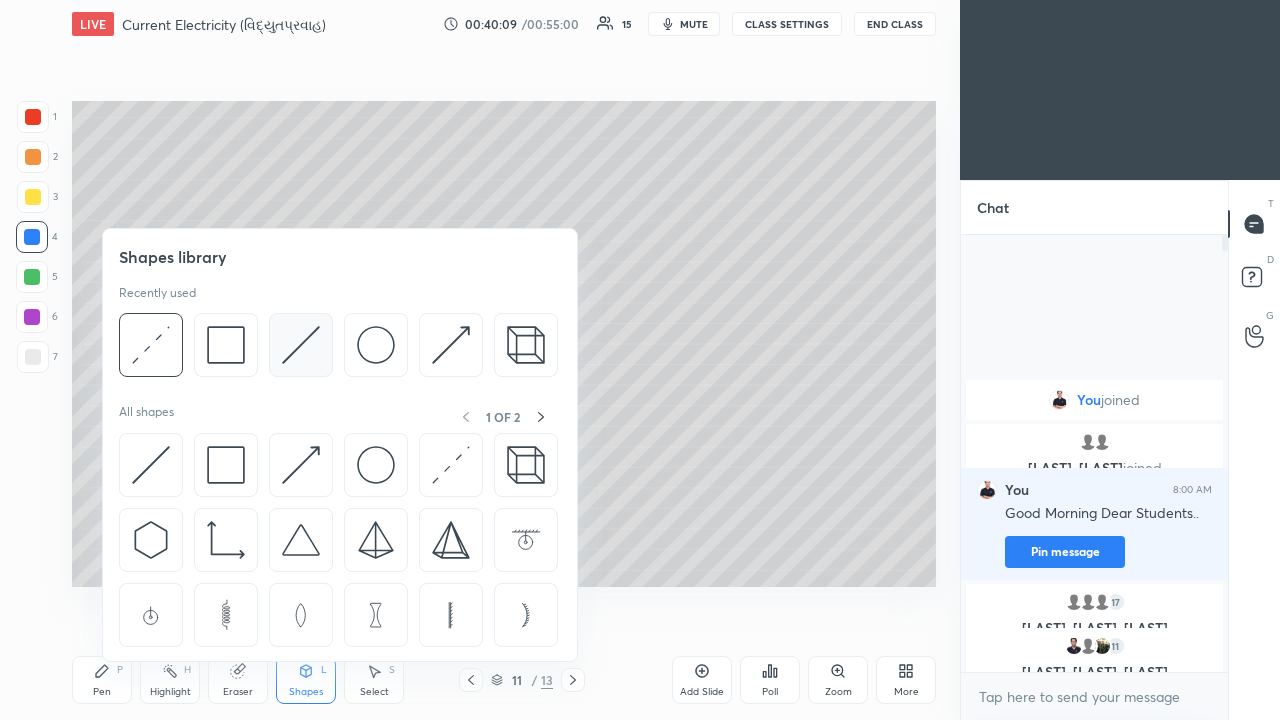 click at bounding box center (301, 345) 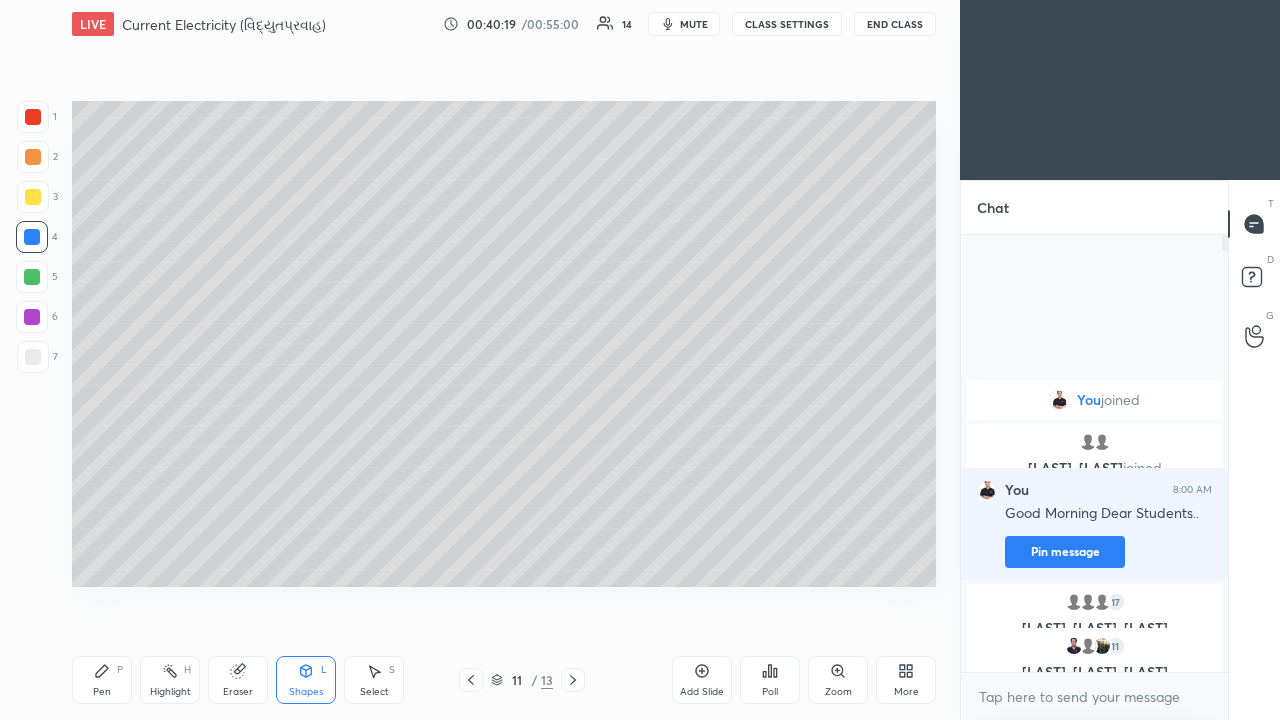 click on "Pen P" at bounding box center [102, 680] 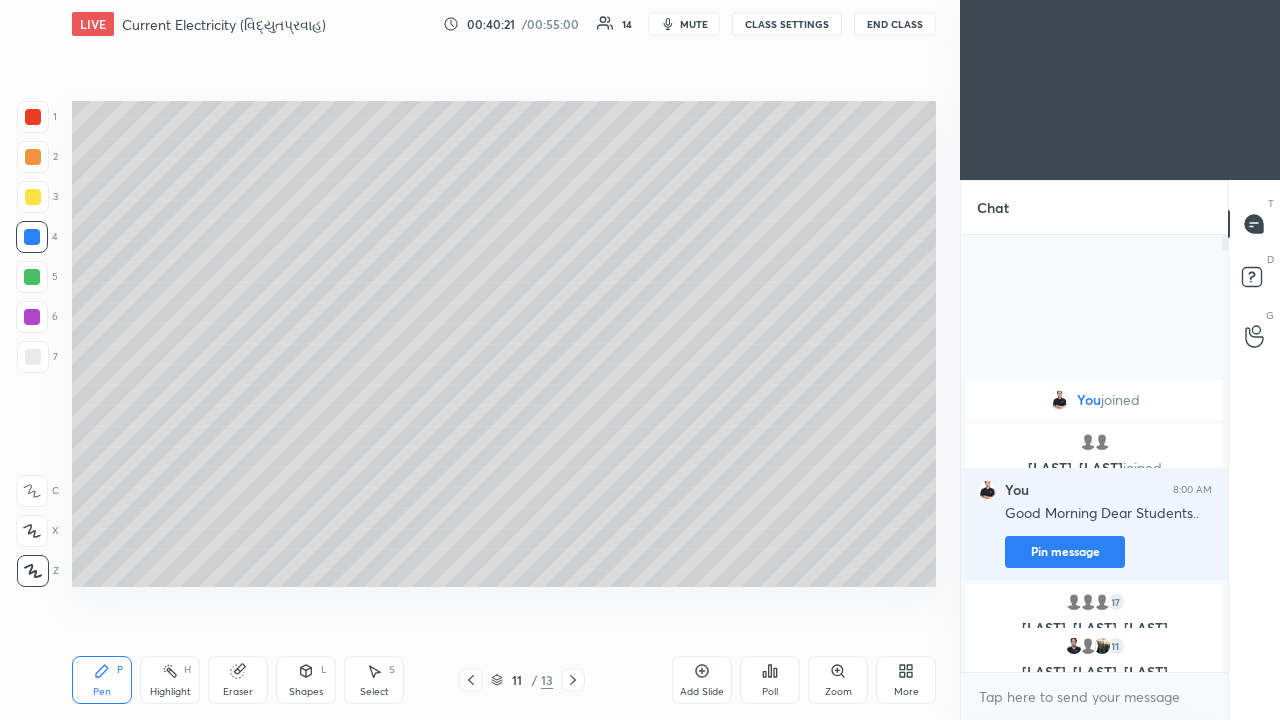 click at bounding box center [33, 157] 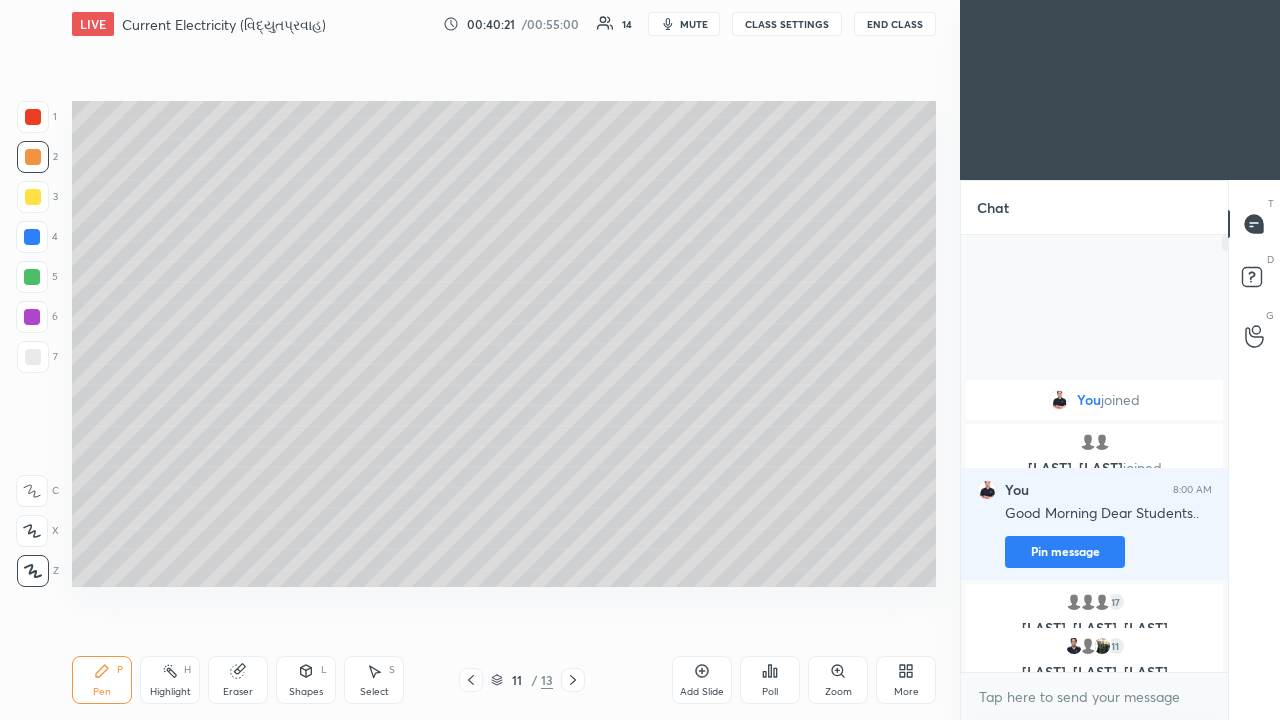 click at bounding box center [33, 197] 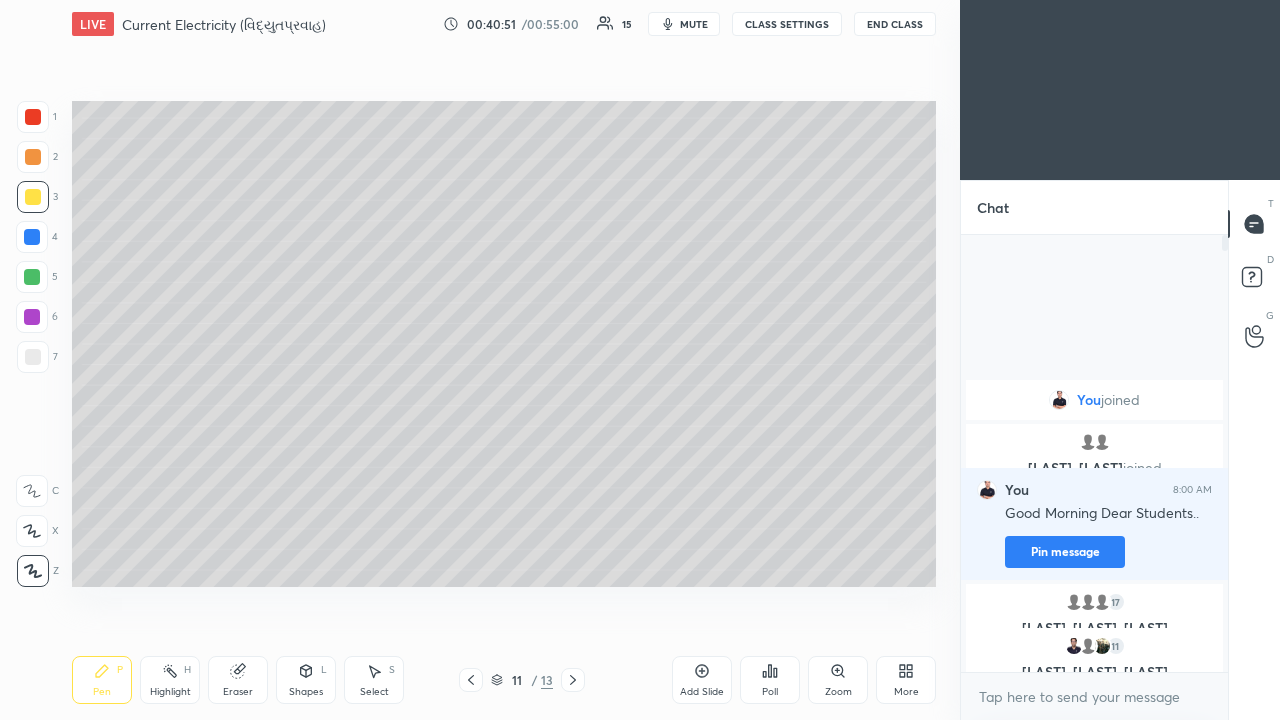 click at bounding box center (33, 357) 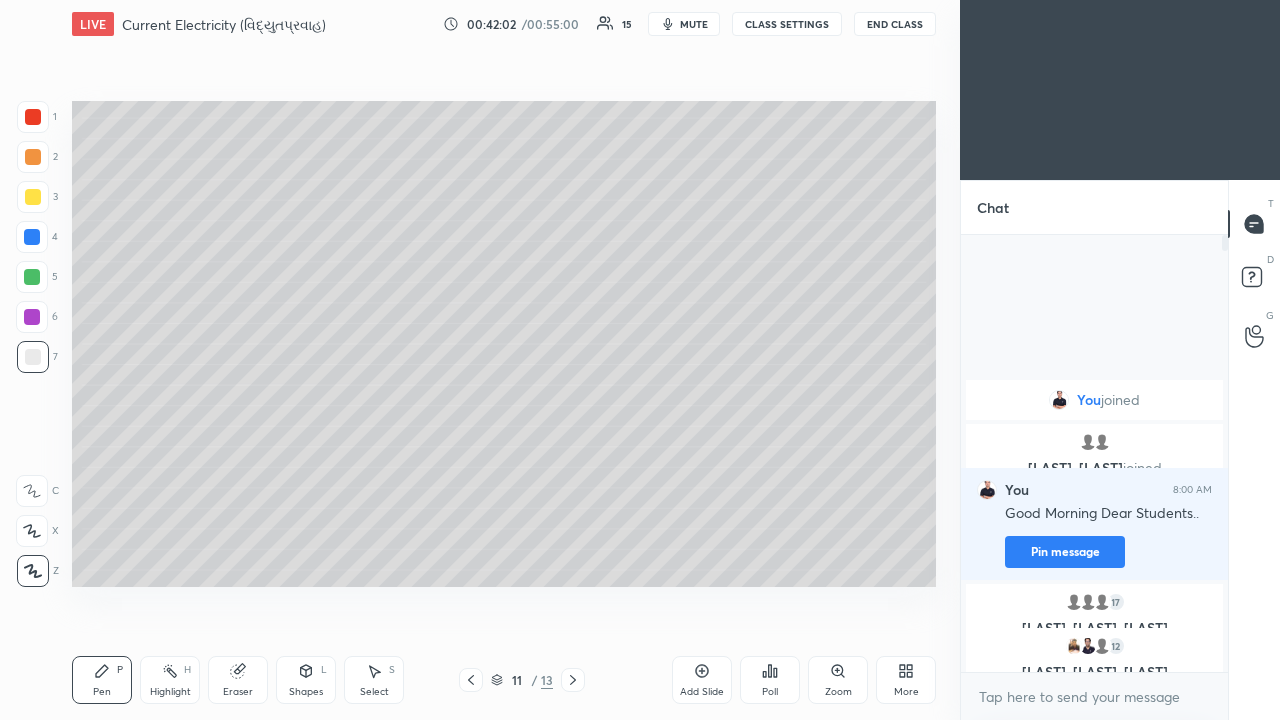 click at bounding box center (33, 157) 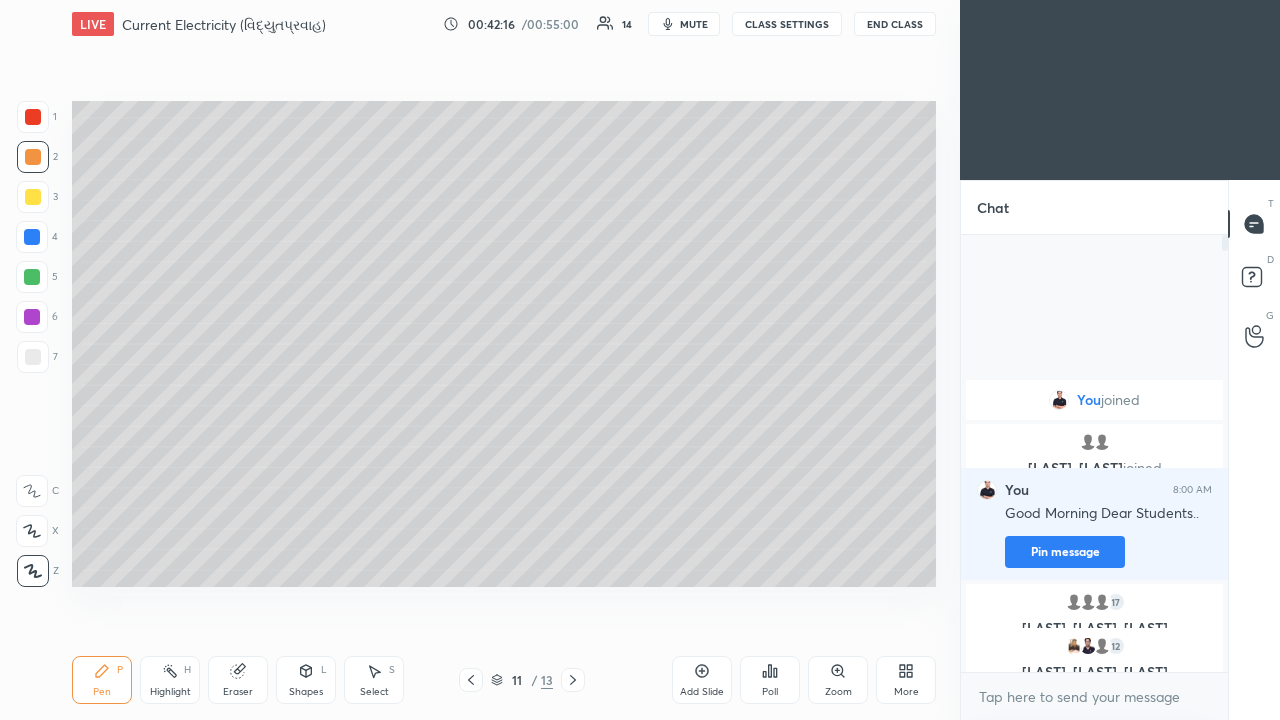 click at bounding box center [33, 357] 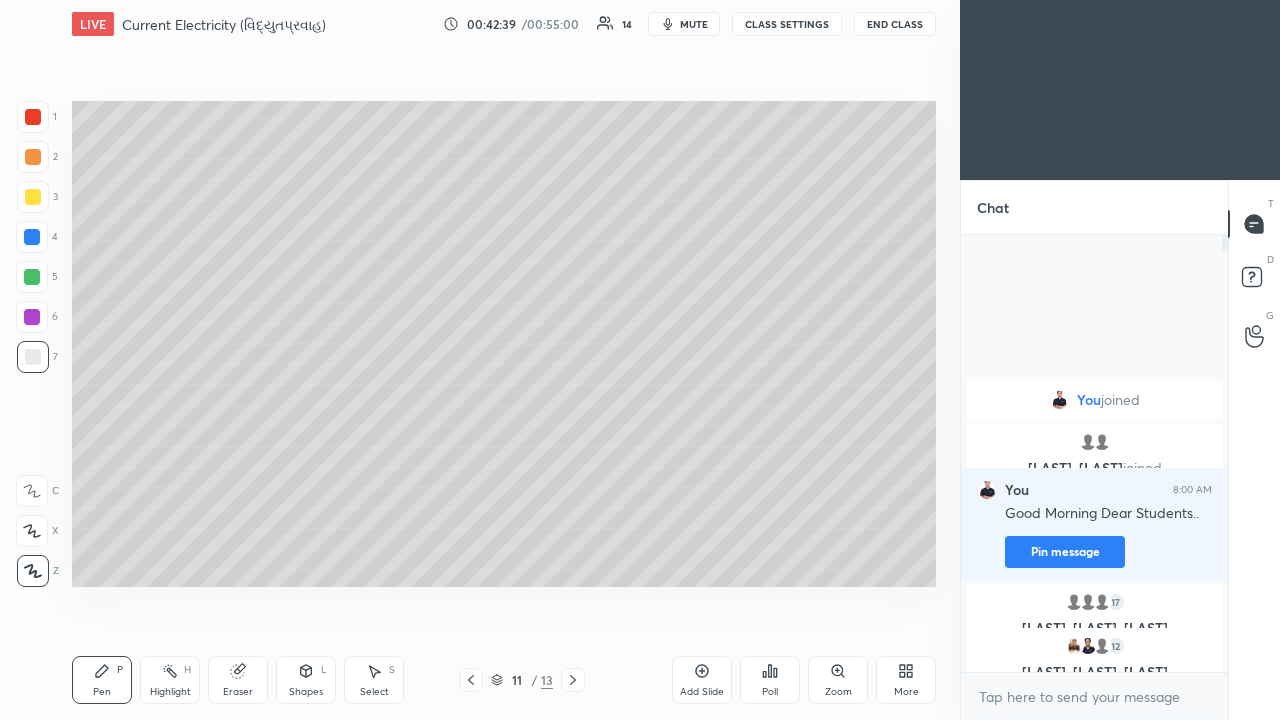 click at bounding box center (33, 197) 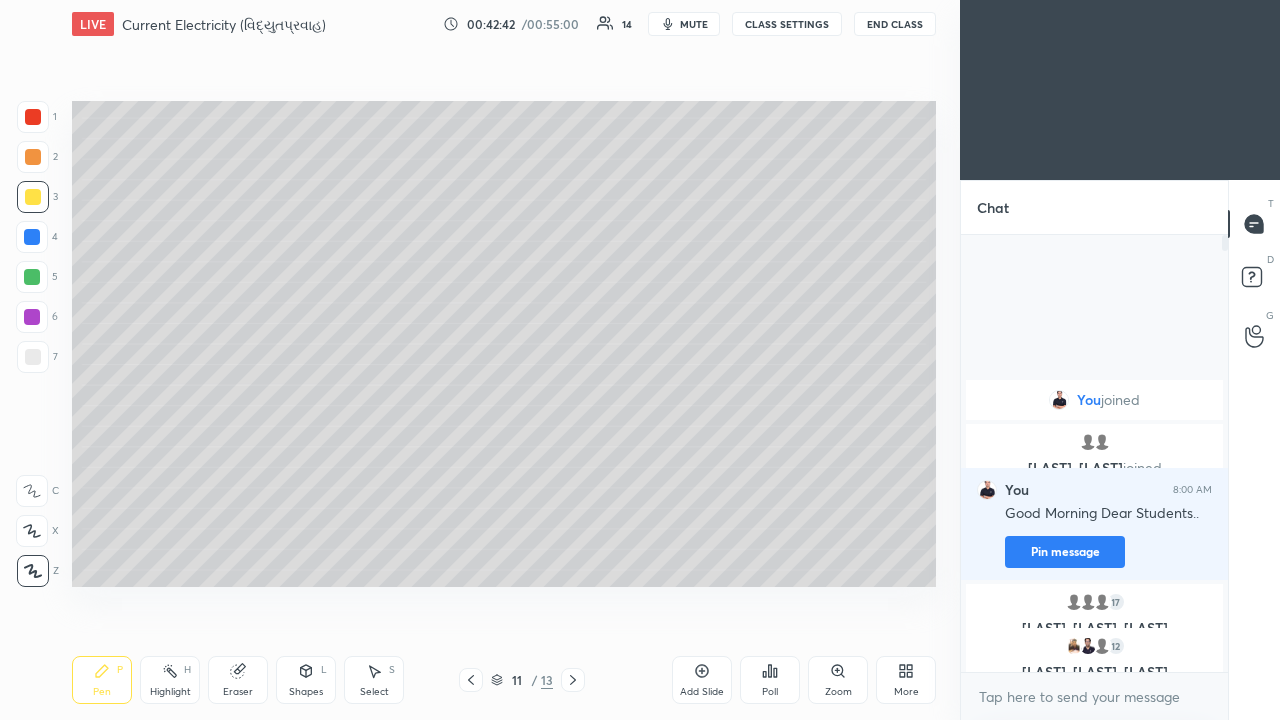 click at bounding box center [33, 357] 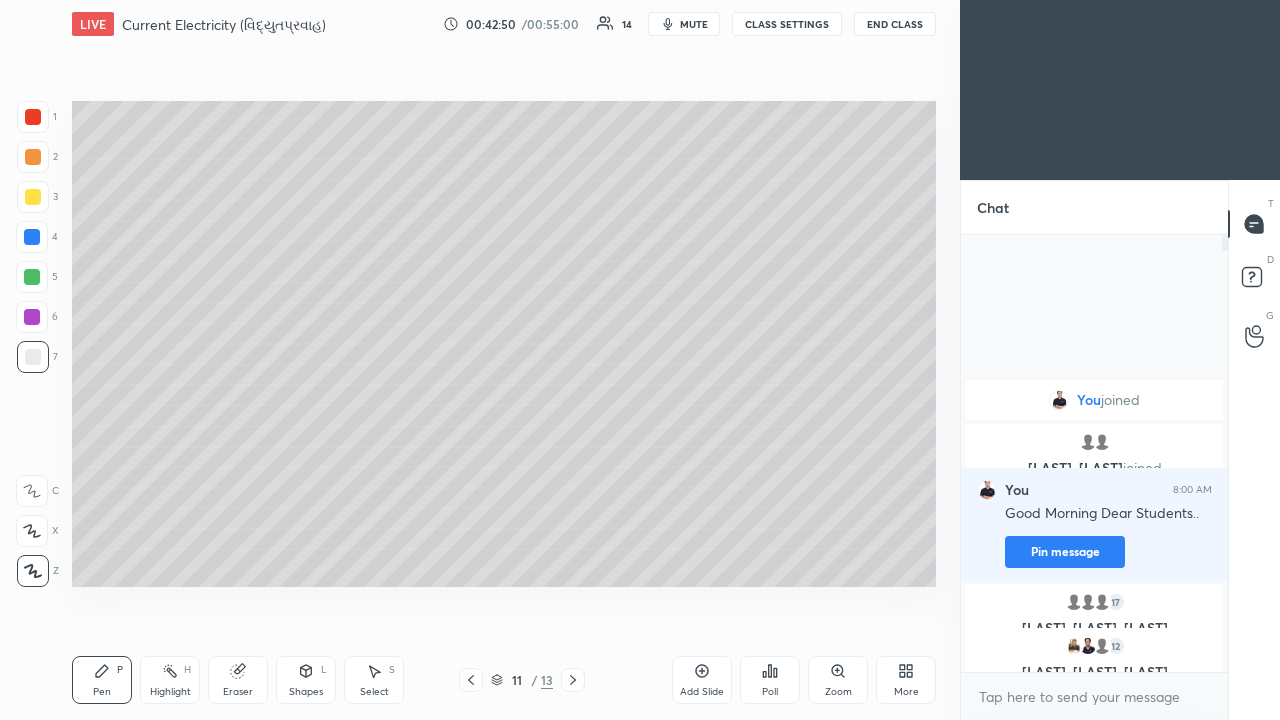 click on "Eraser" at bounding box center (238, 680) 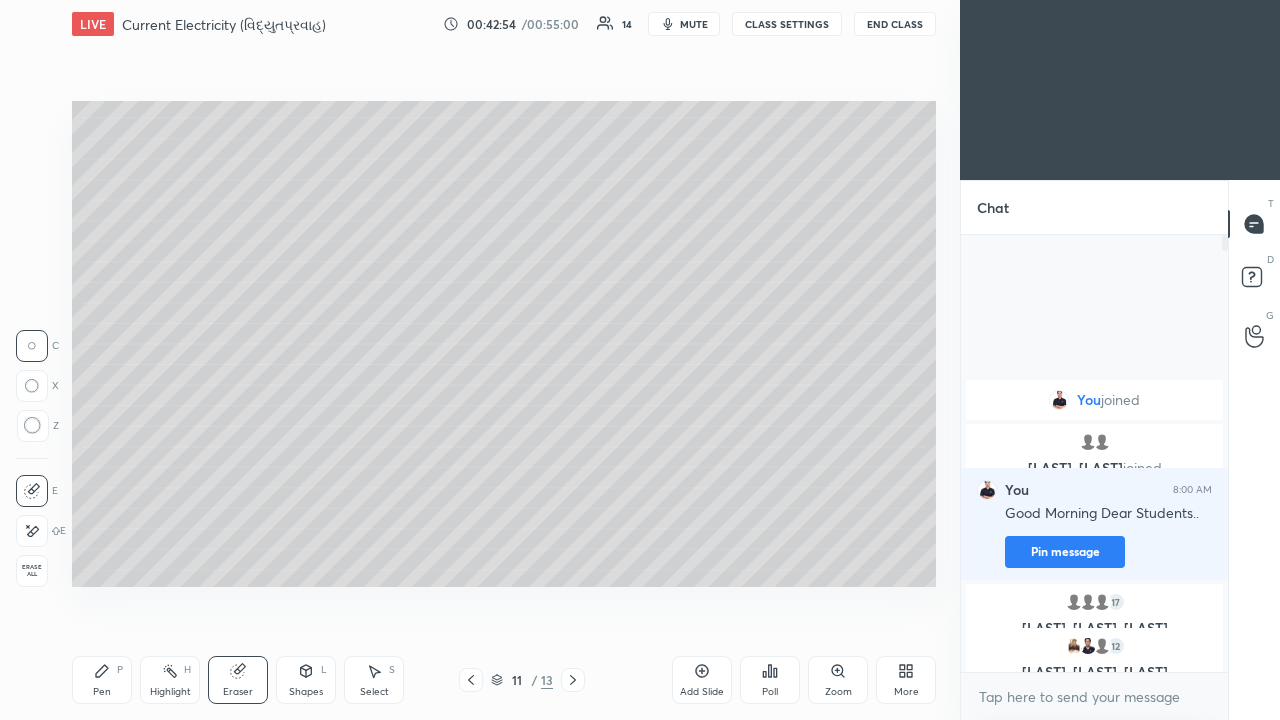 click 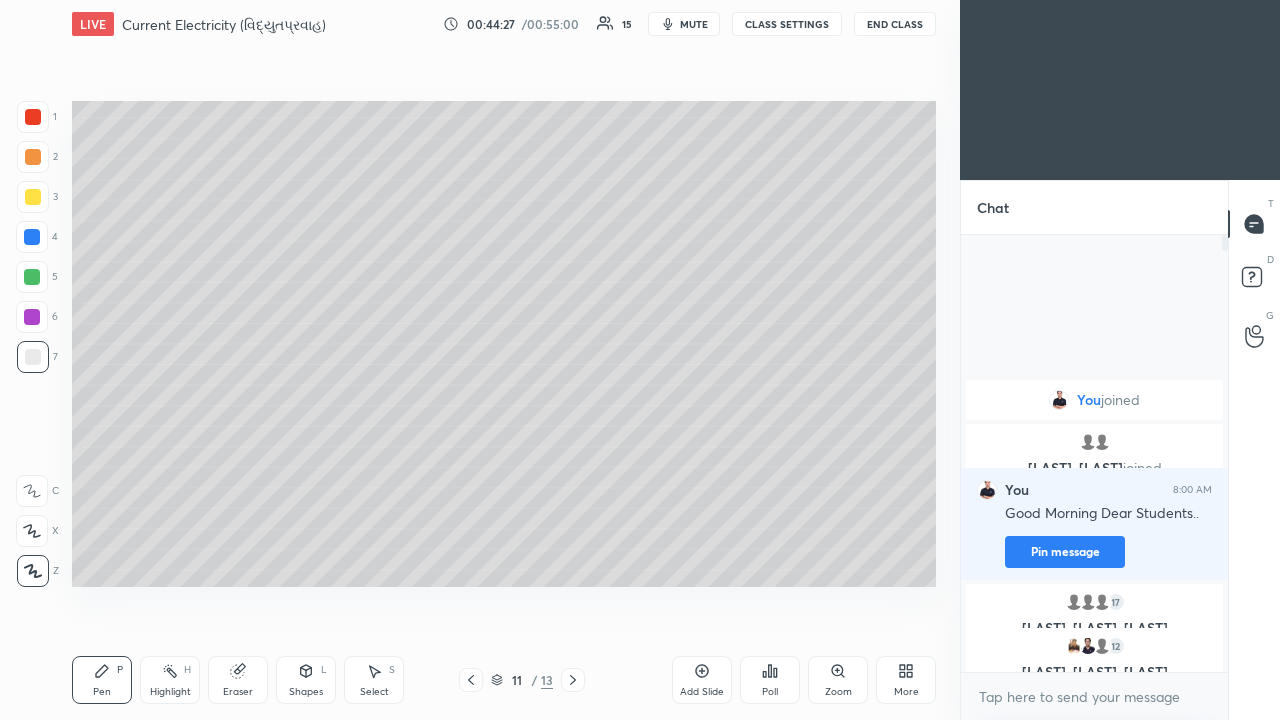 click on "Add Slide" at bounding box center (702, 680) 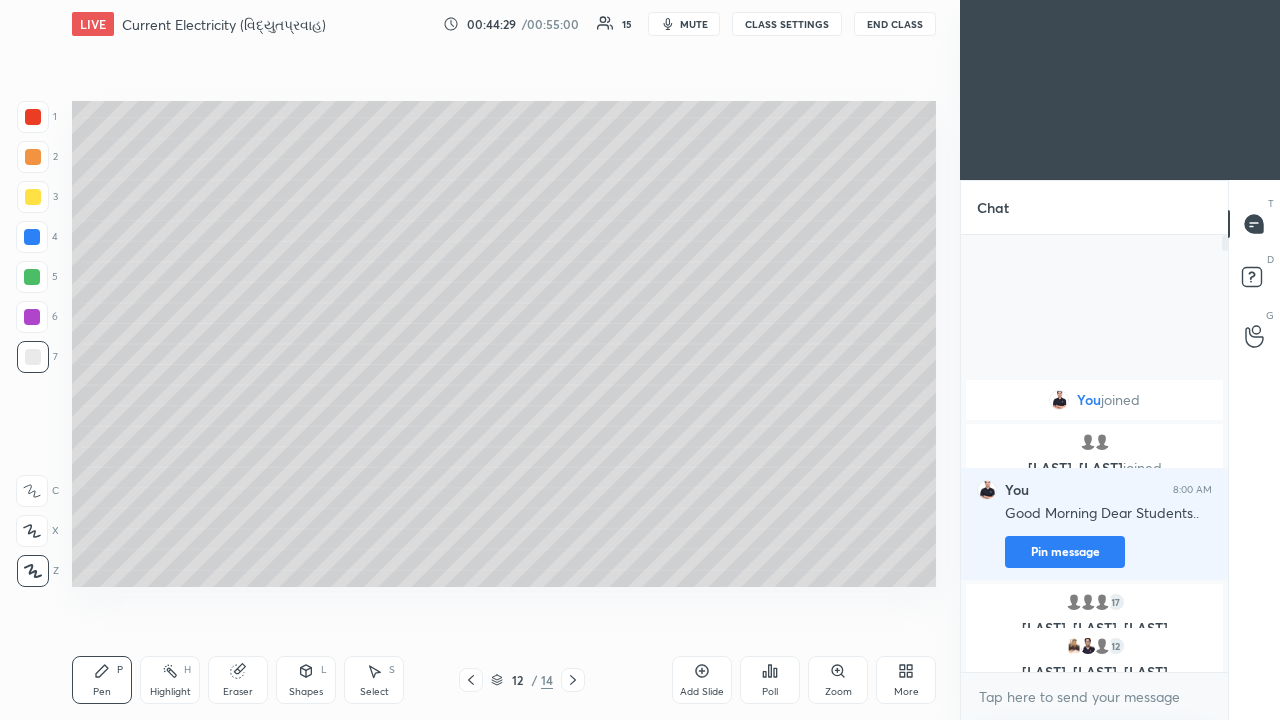 click at bounding box center (33, 197) 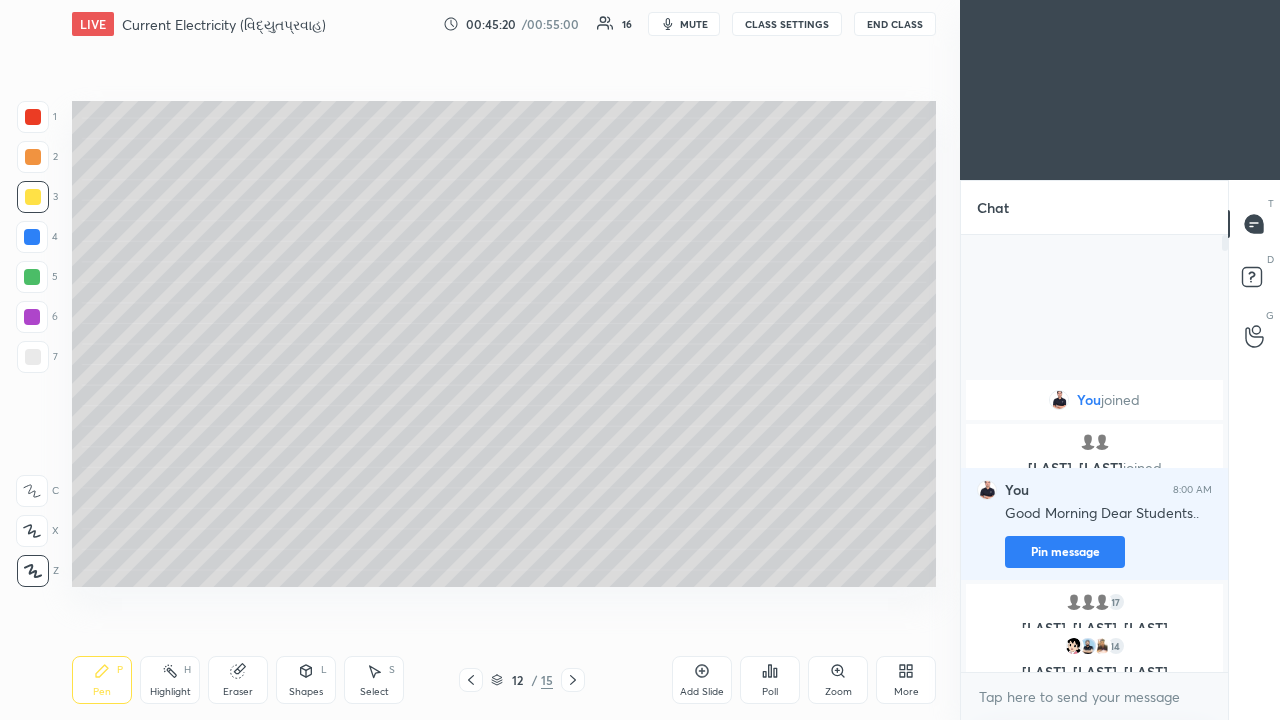 click 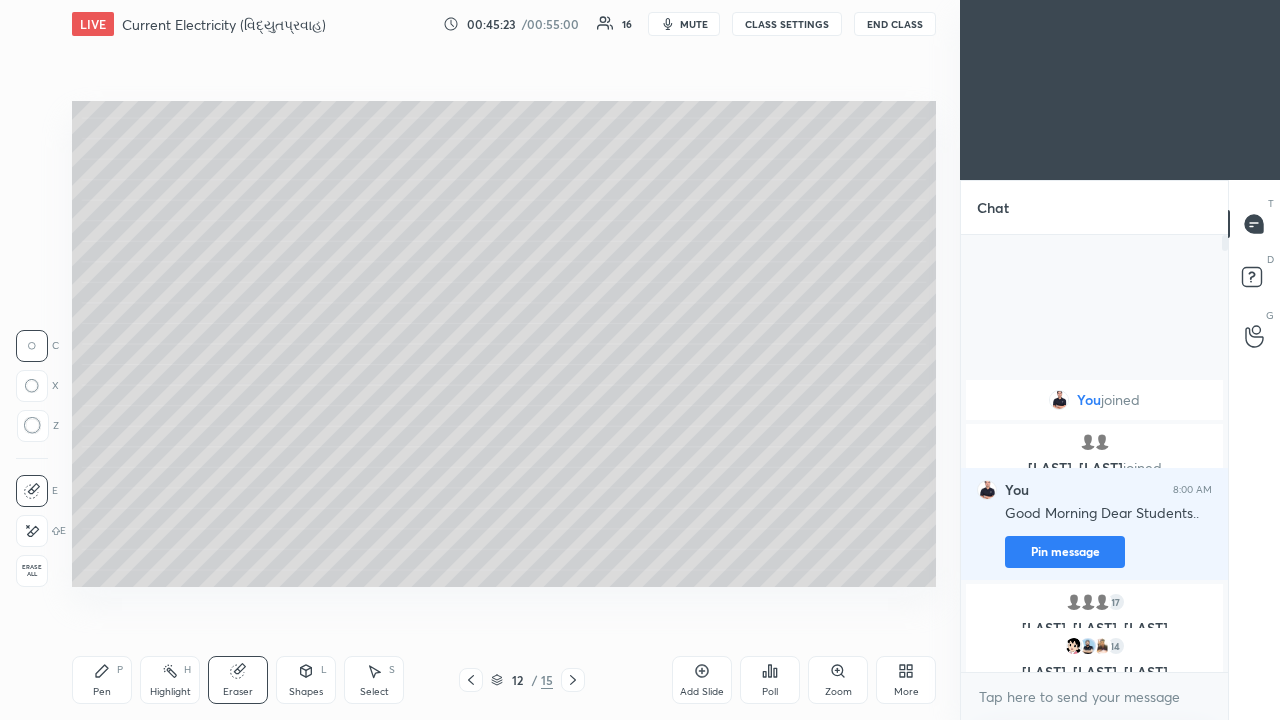 click on "Pen P" at bounding box center (102, 680) 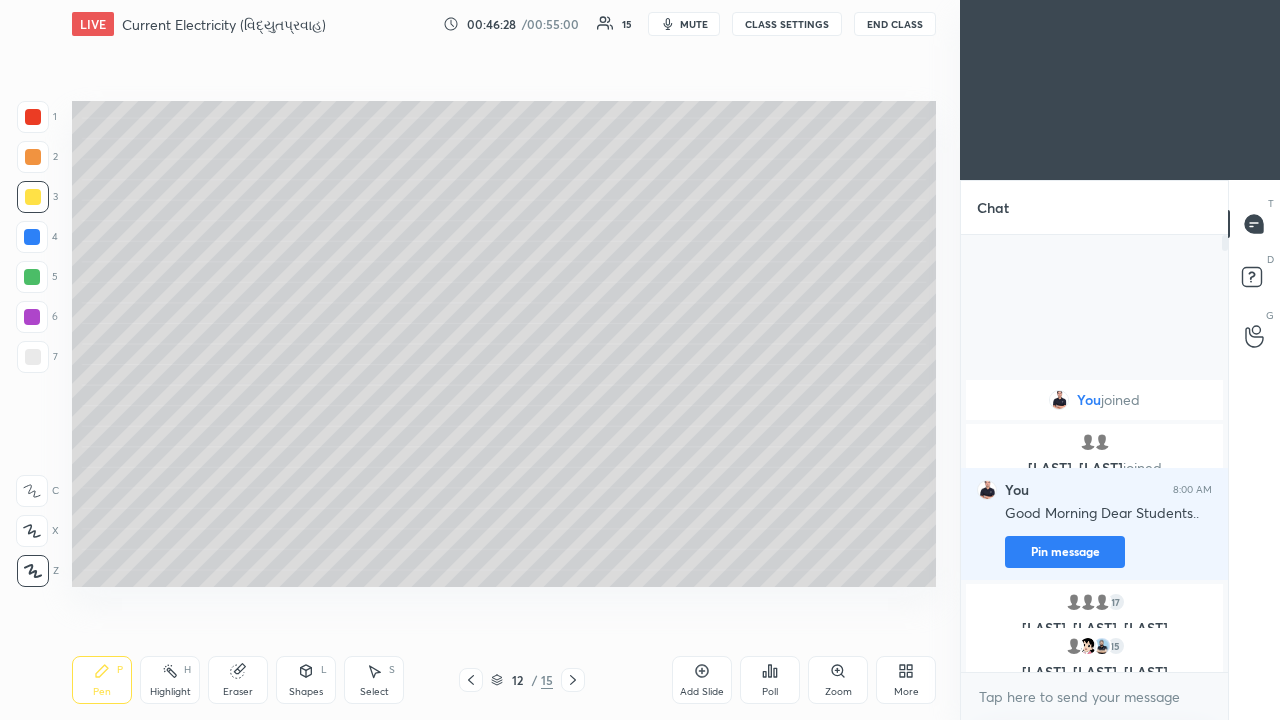 click at bounding box center [33, 357] 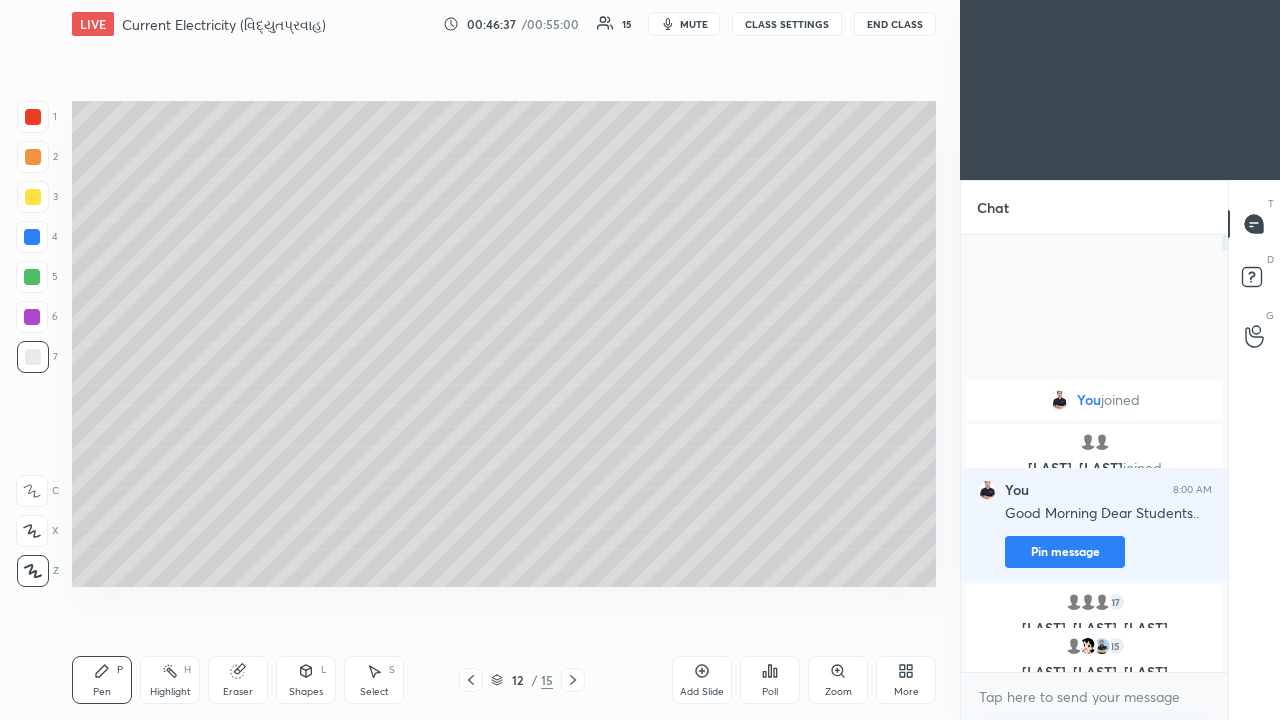 click at bounding box center [33, 157] 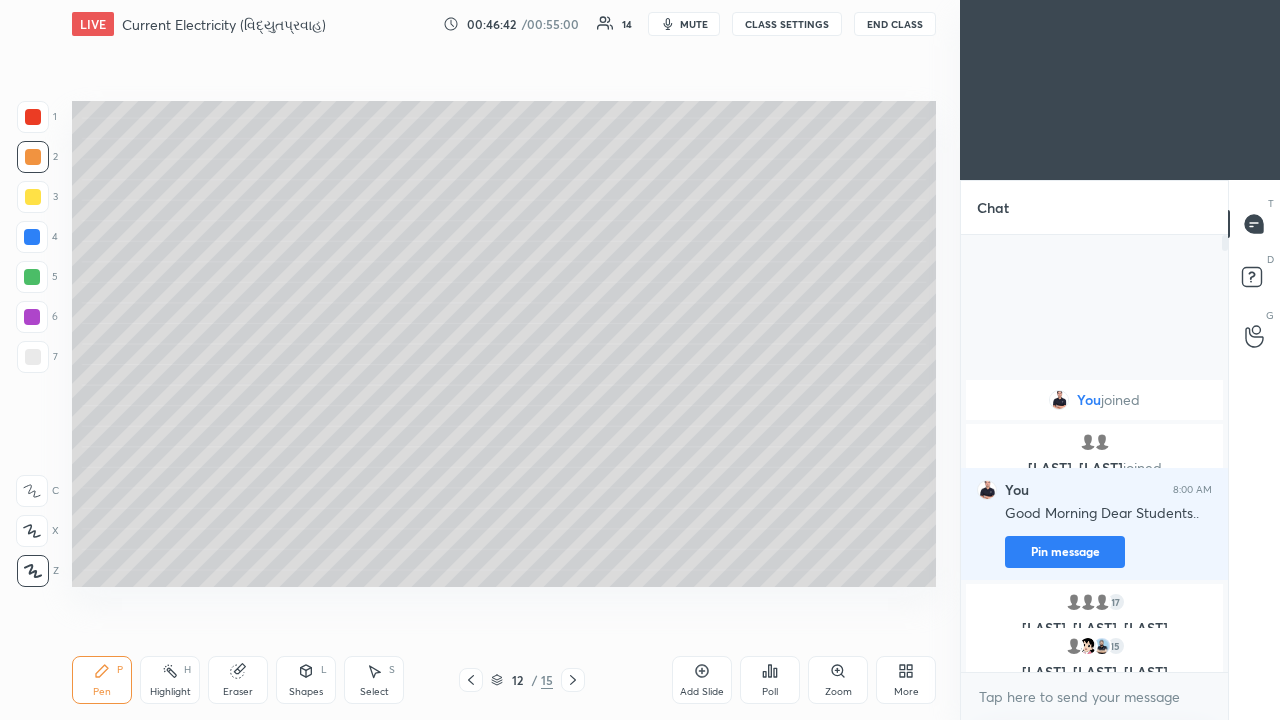 click on "Eraser" at bounding box center [238, 680] 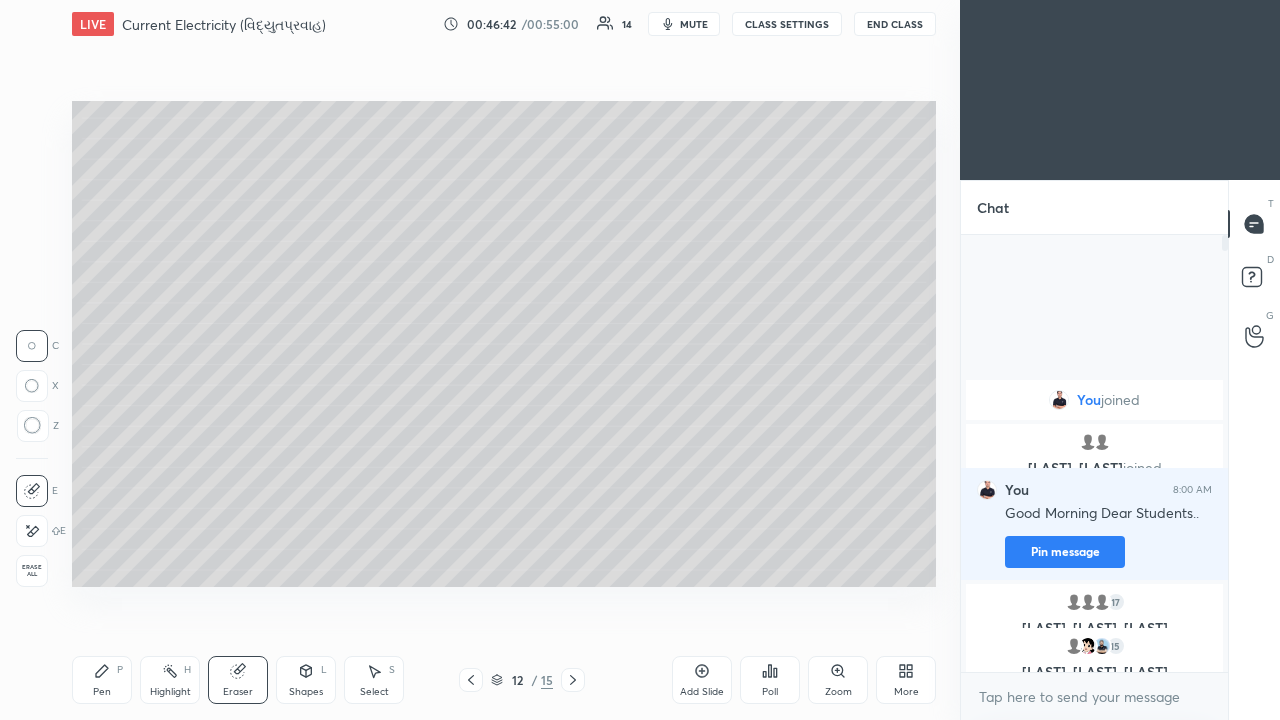 click at bounding box center [32, 531] 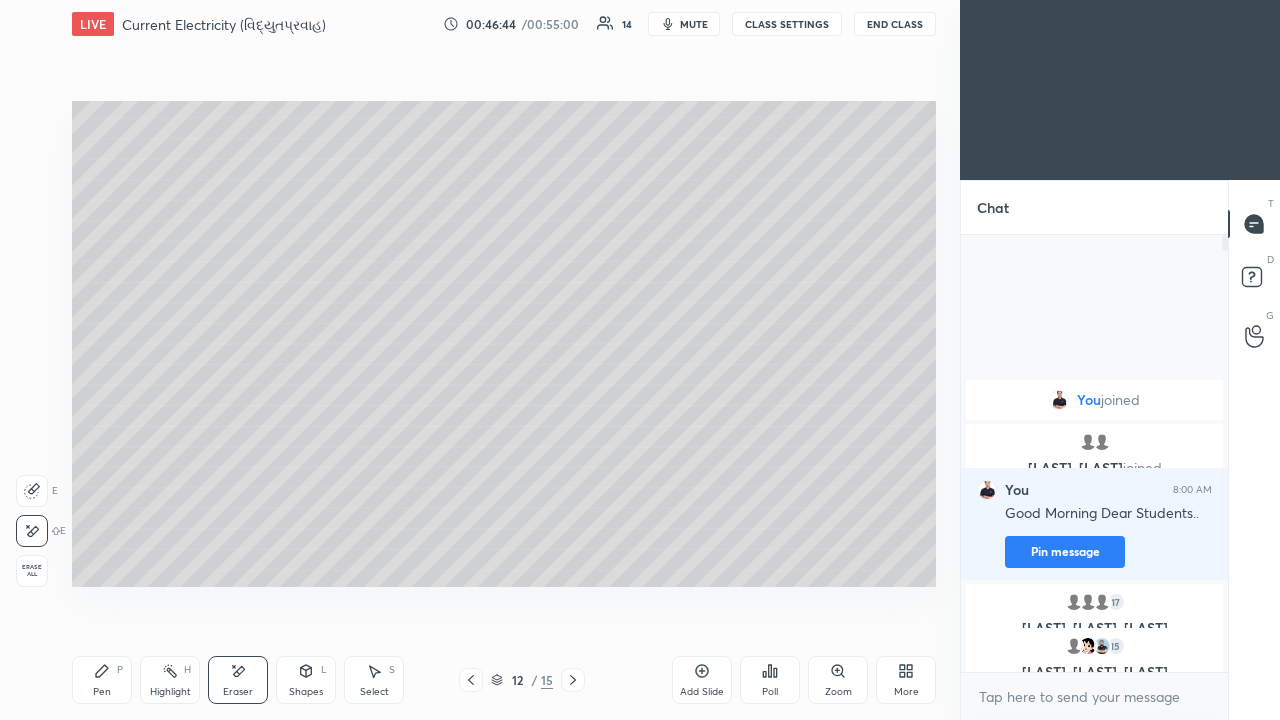 click on "Pen" at bounding box center [102, 692] 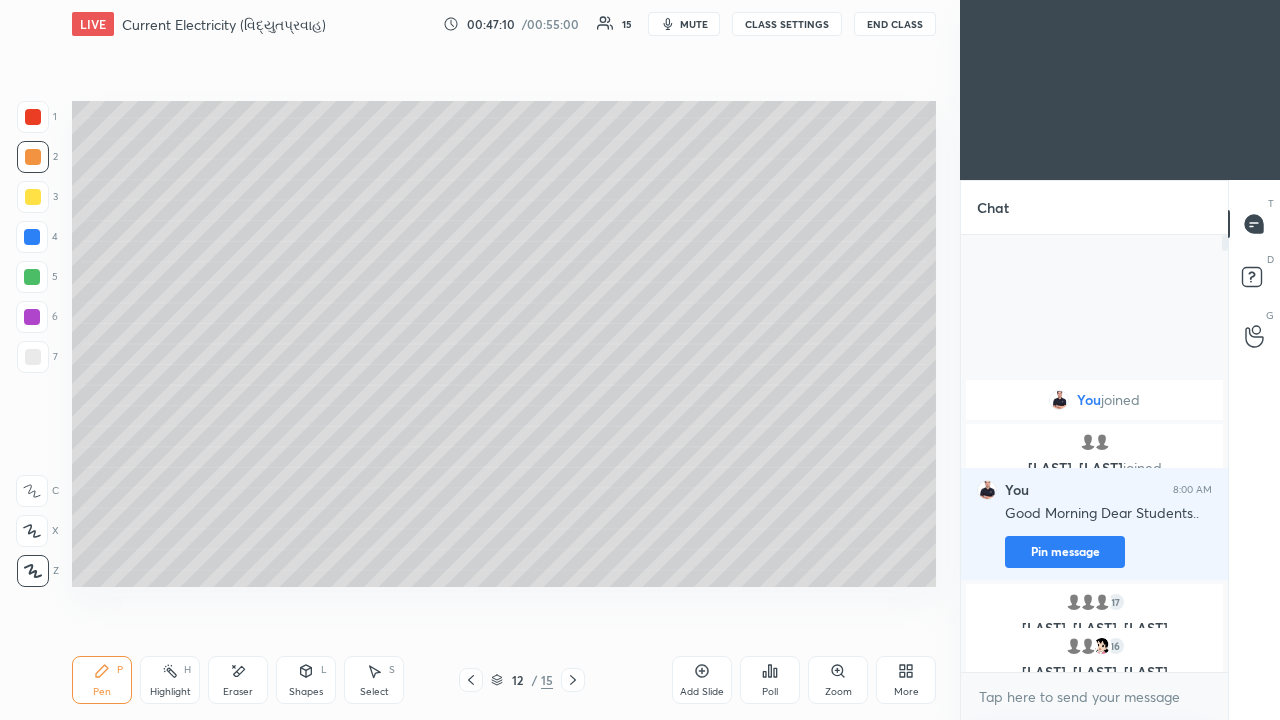 click on "Eraser" at bounding box center [238, 680] 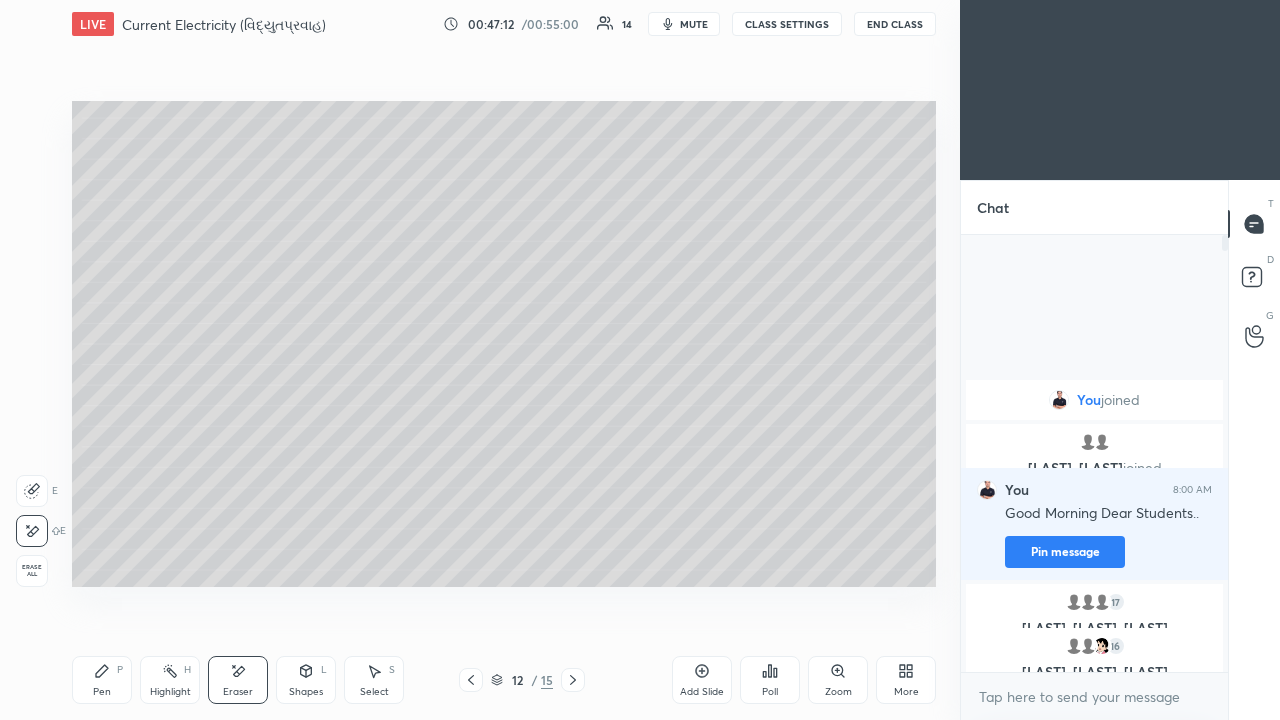 click on "Eraser" at bounding box center (238, 692) 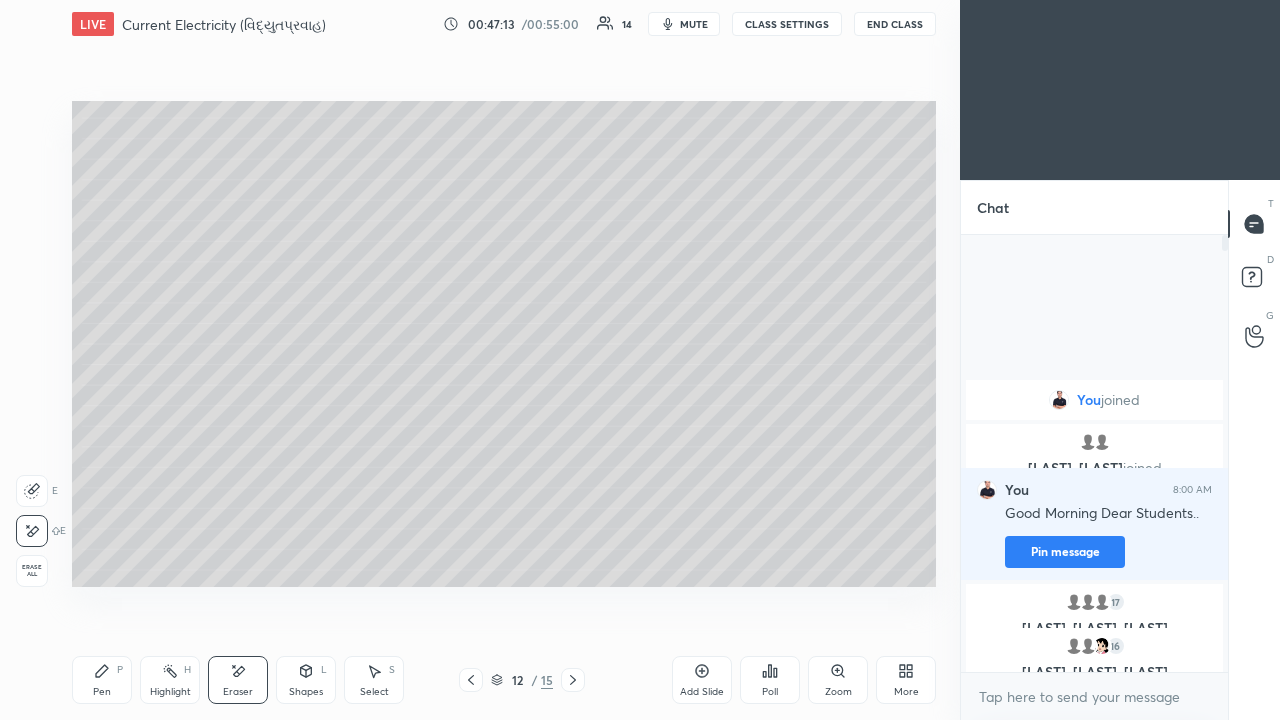click on "Pen P" at bounding box center (102, 680) 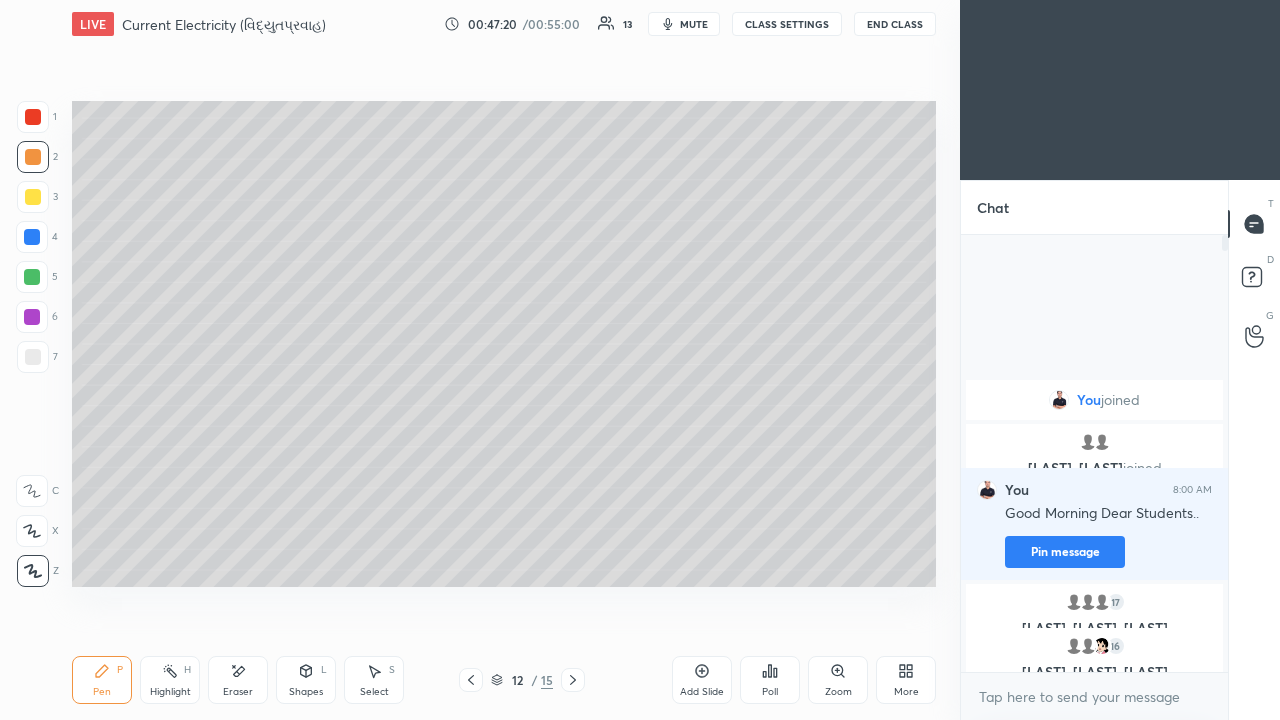 click on "Shapes" at bounding box center (306, 692) 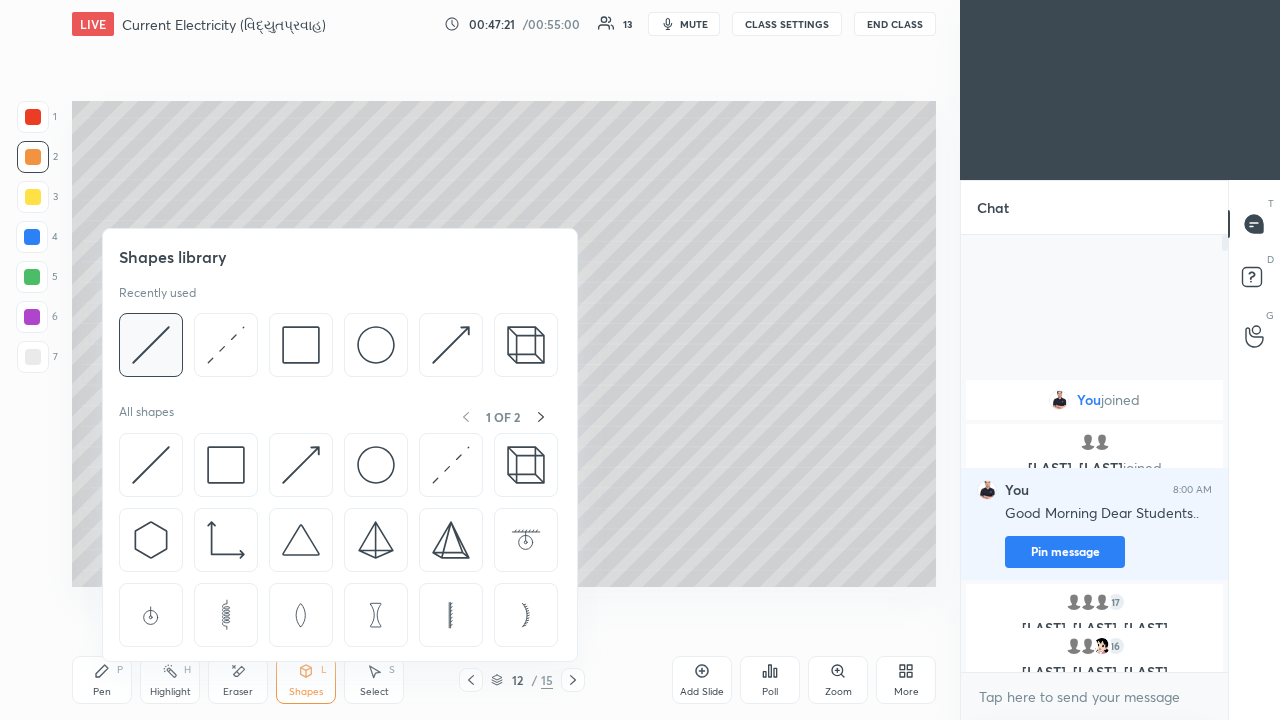 click at bounding box center [151, 345] 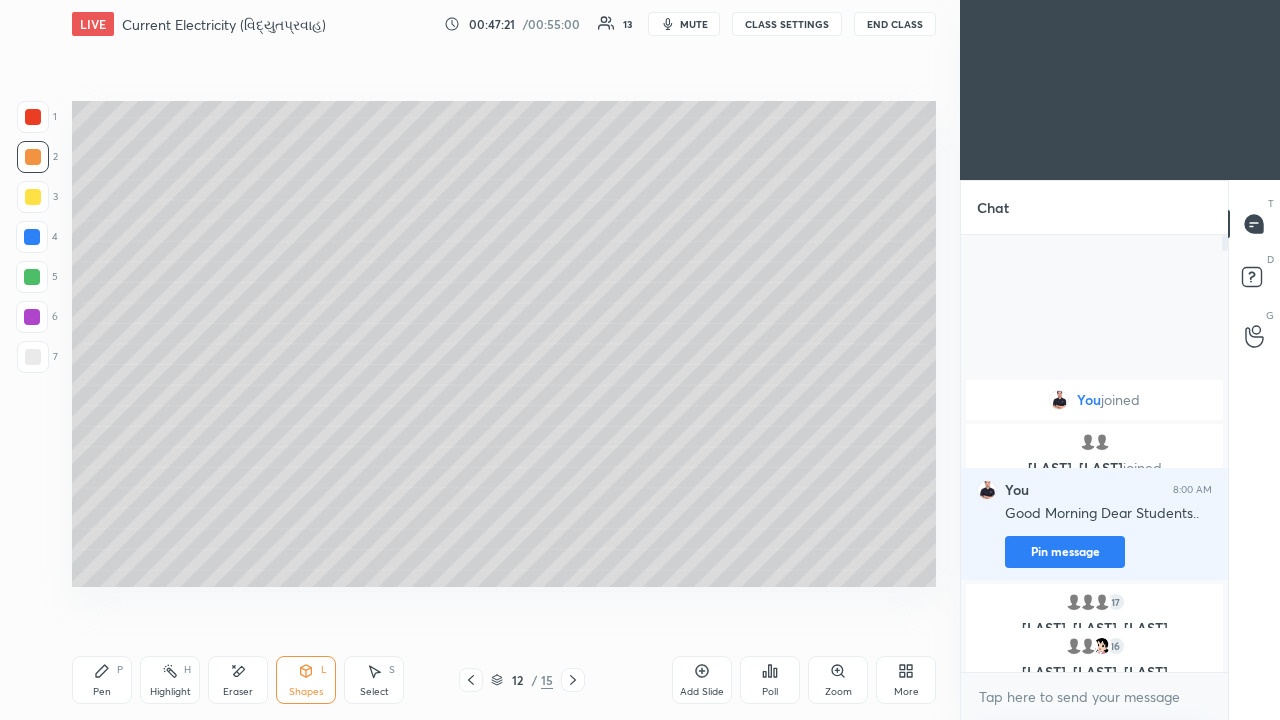 click at bounding box center [33, 357] 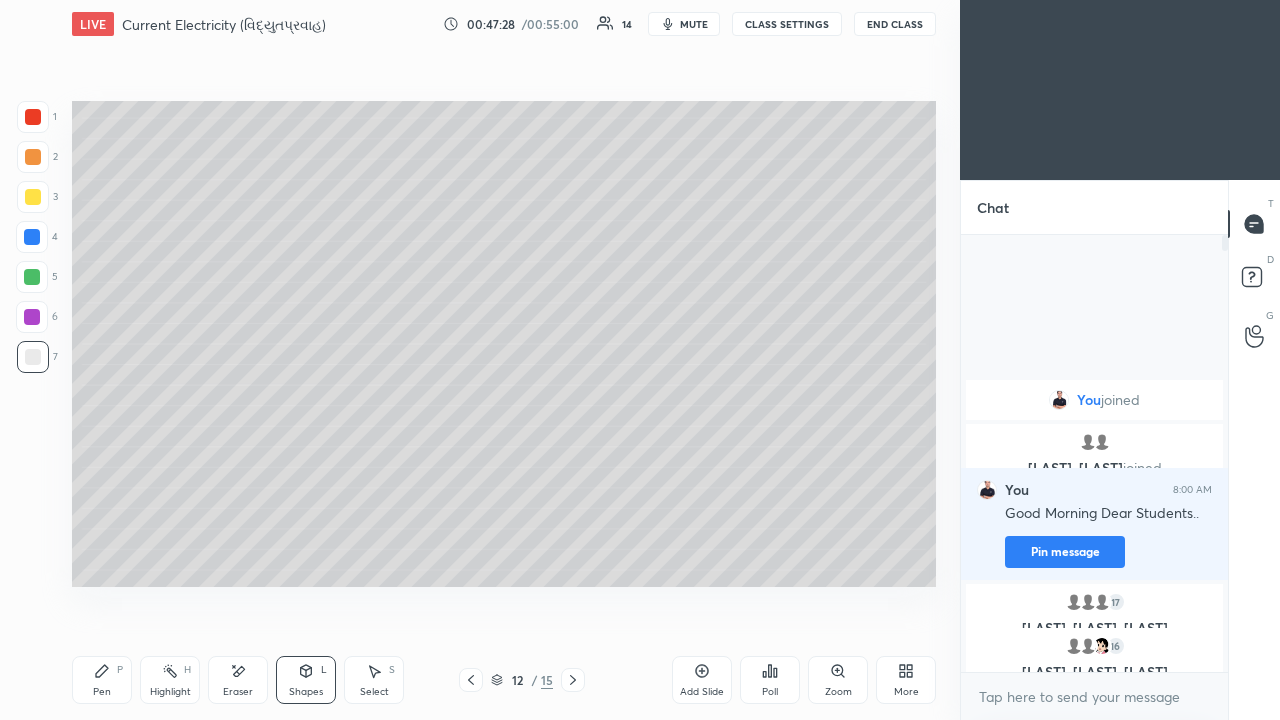 click on "Pen P" at bounding box center (102, 680) 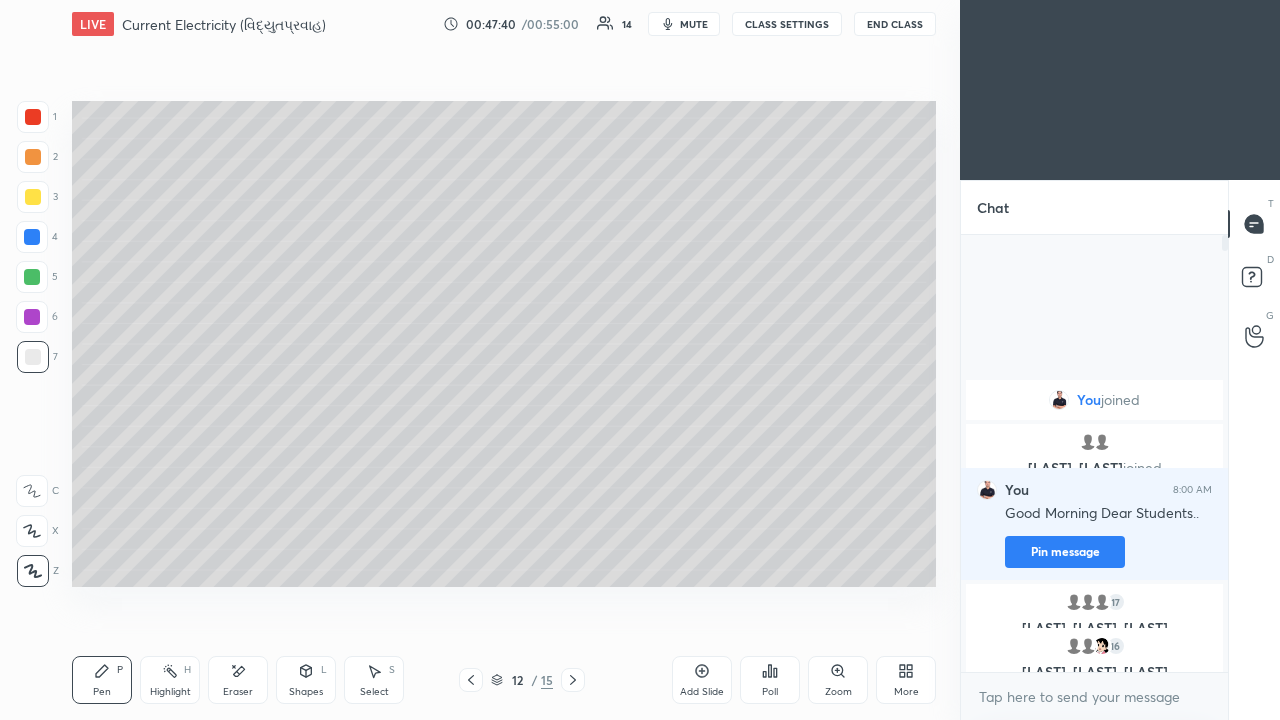 click at bounding box center [33, 157] 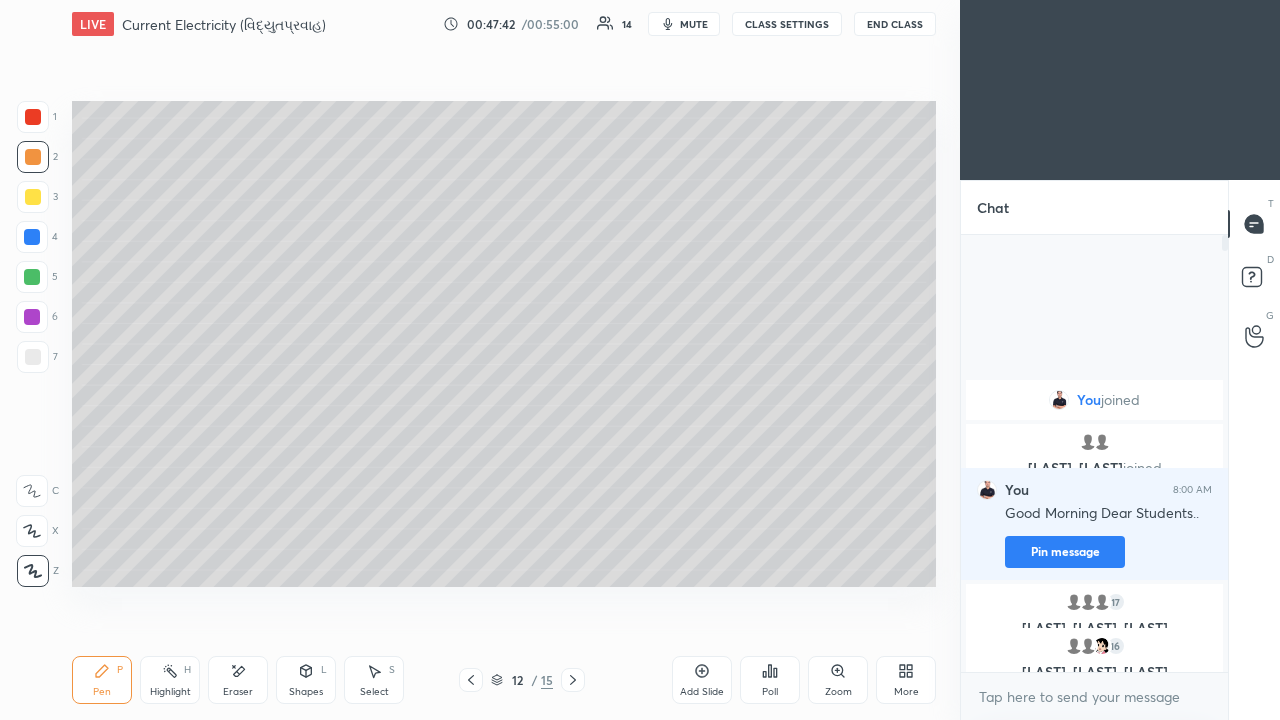 click at bounding box center [33, 357] 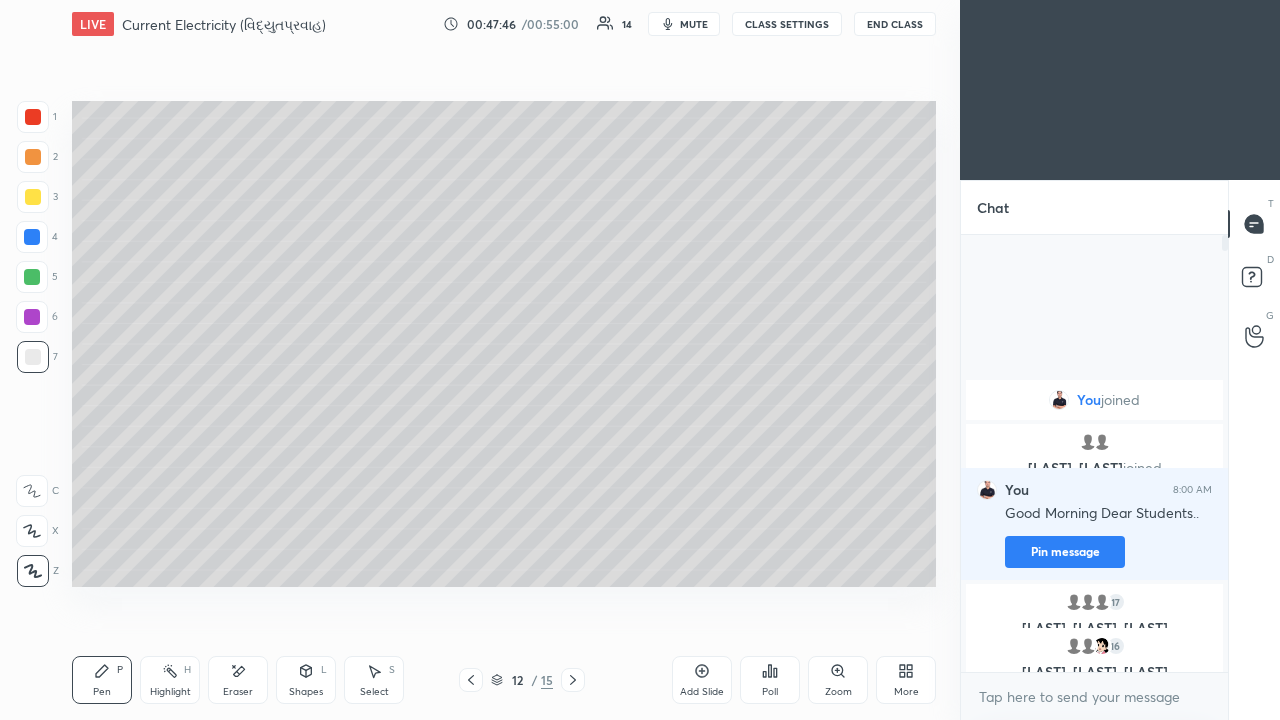 click at bounding box center [33, 157] 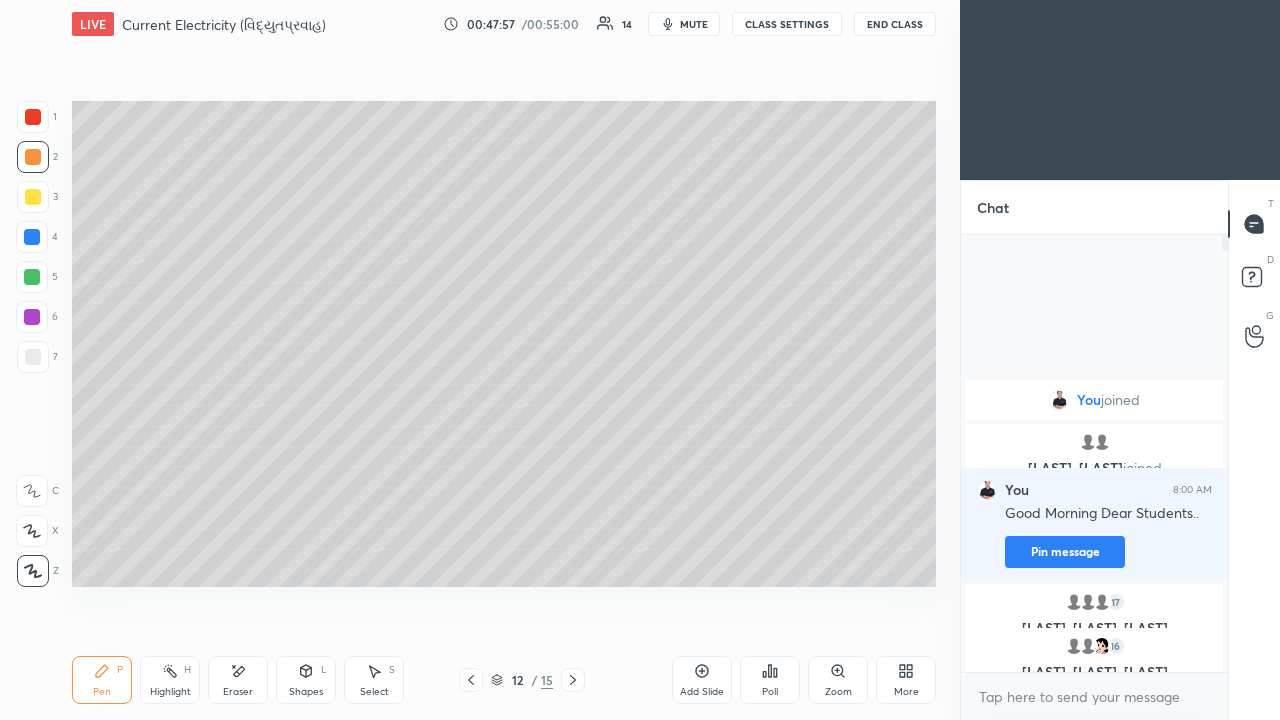 click at bounding box center [33, 197] 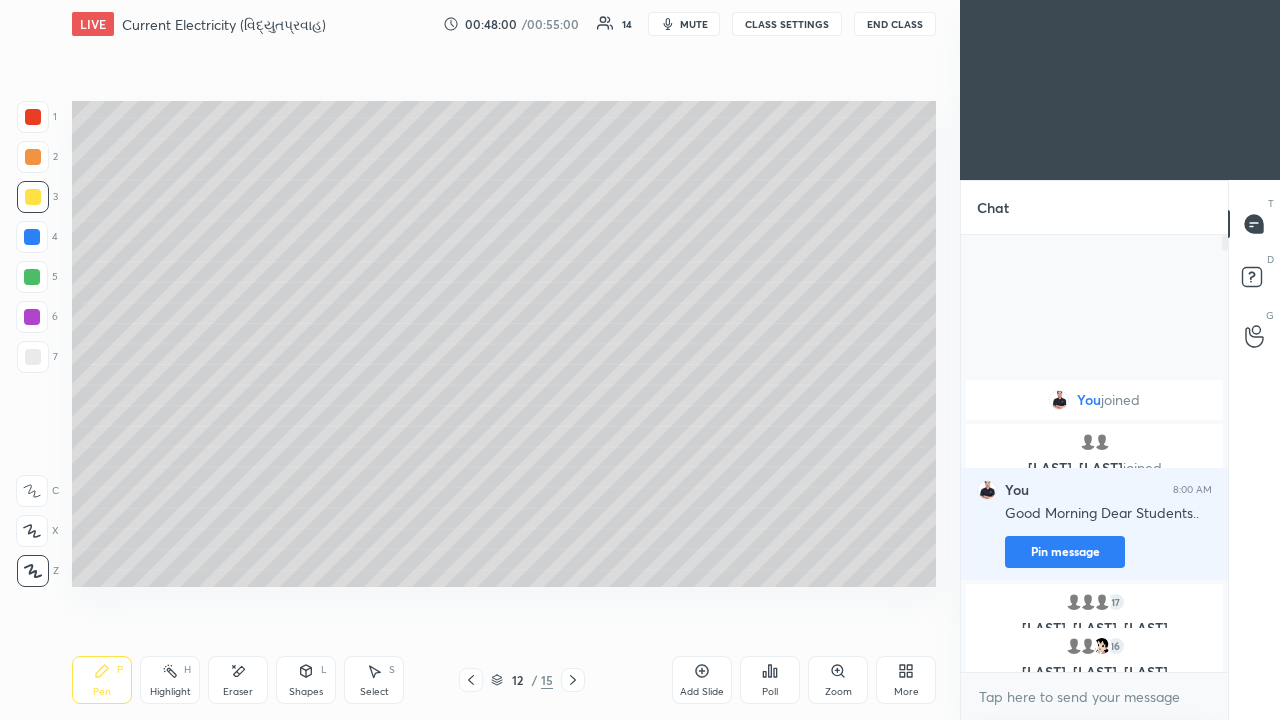 click at bounding box center [33, 157] 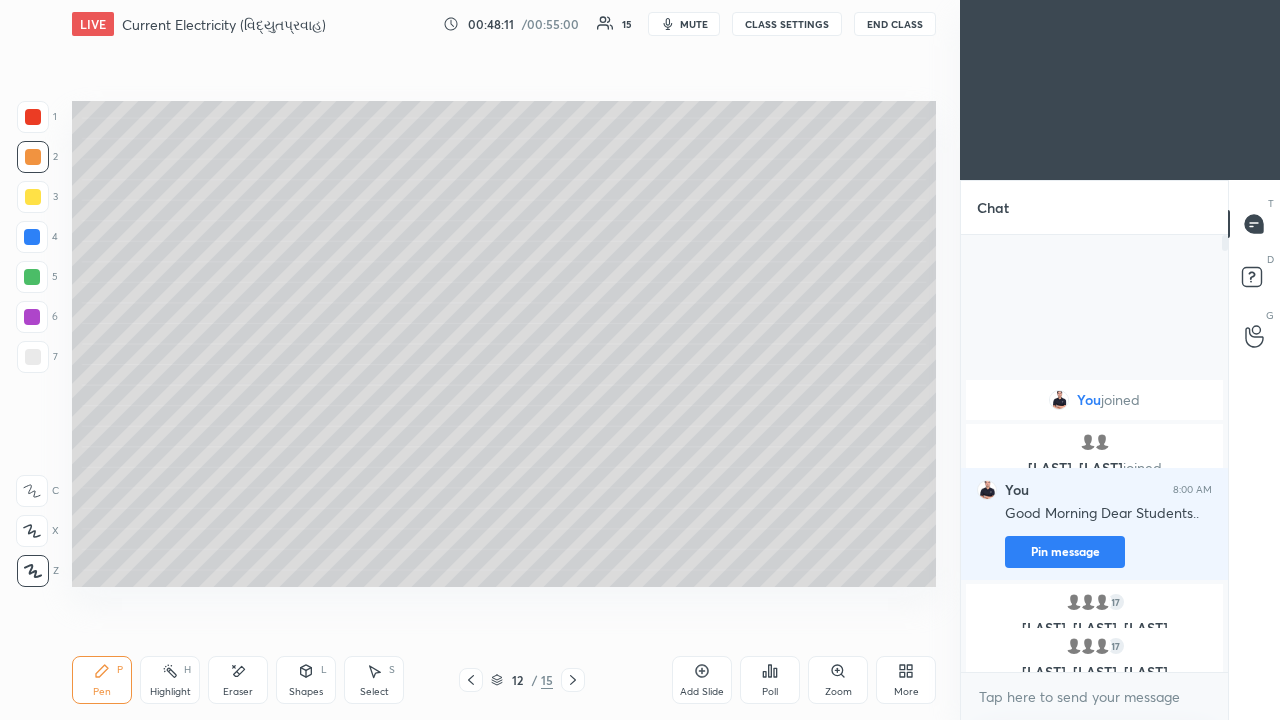 click at bounding box center [33, 357] 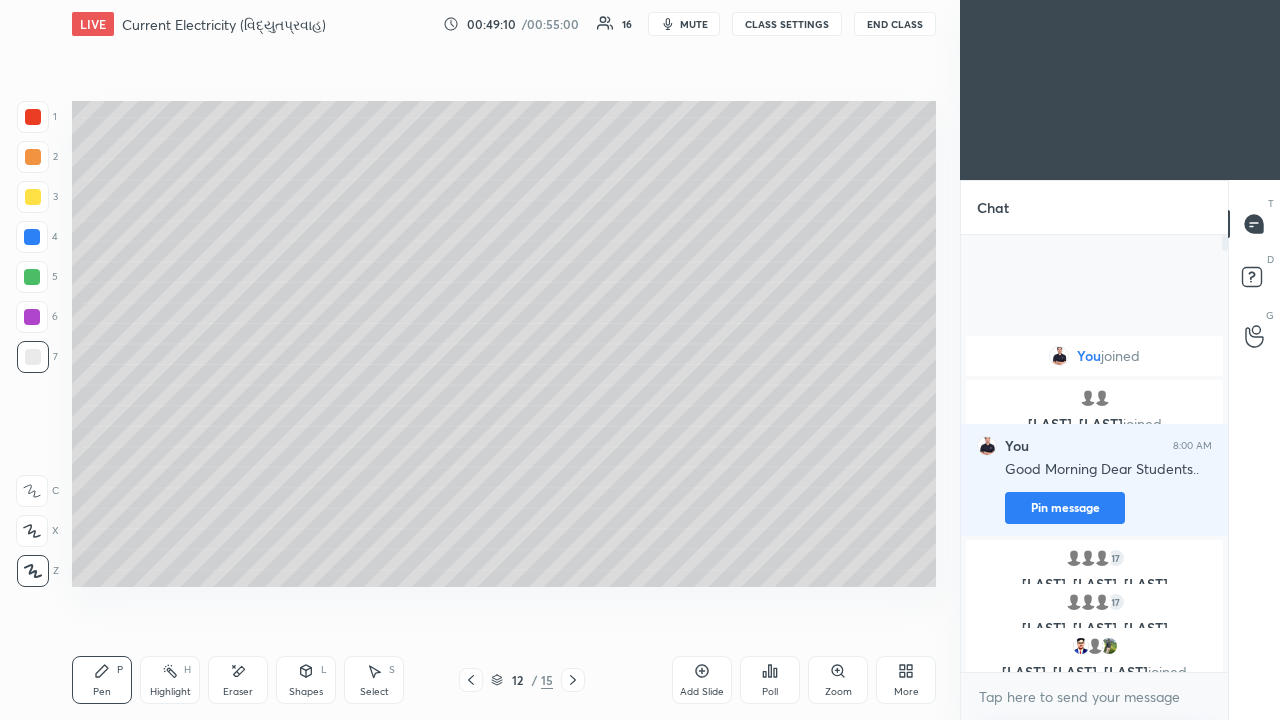click at bounding box center [33, 197] 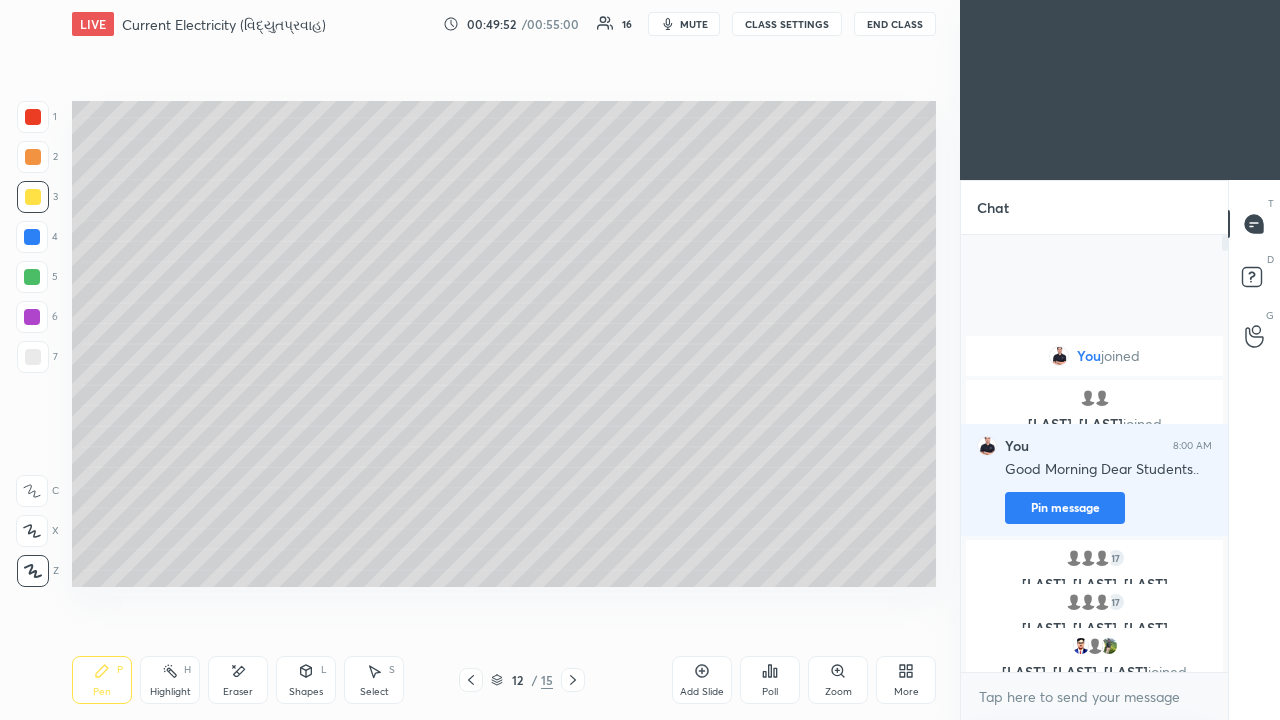 click on "Add Slide" at bounding box center (702, 680) 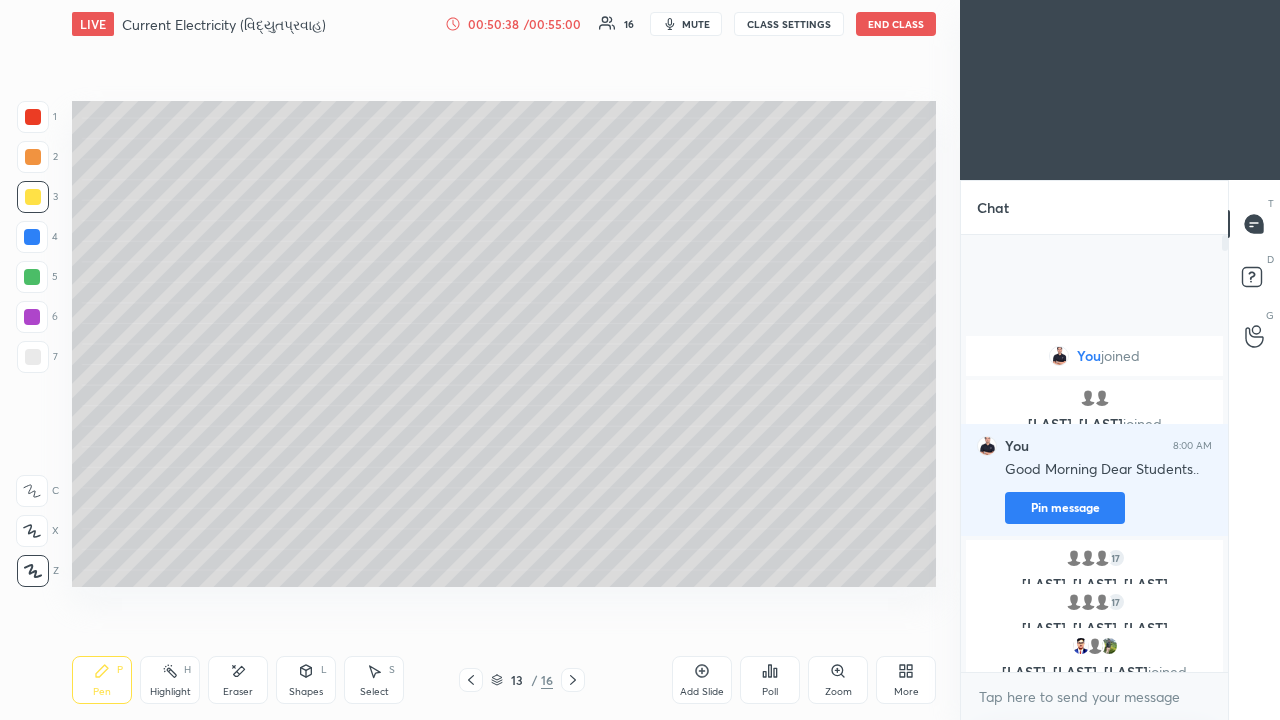 click at bounding box center [33, 357] 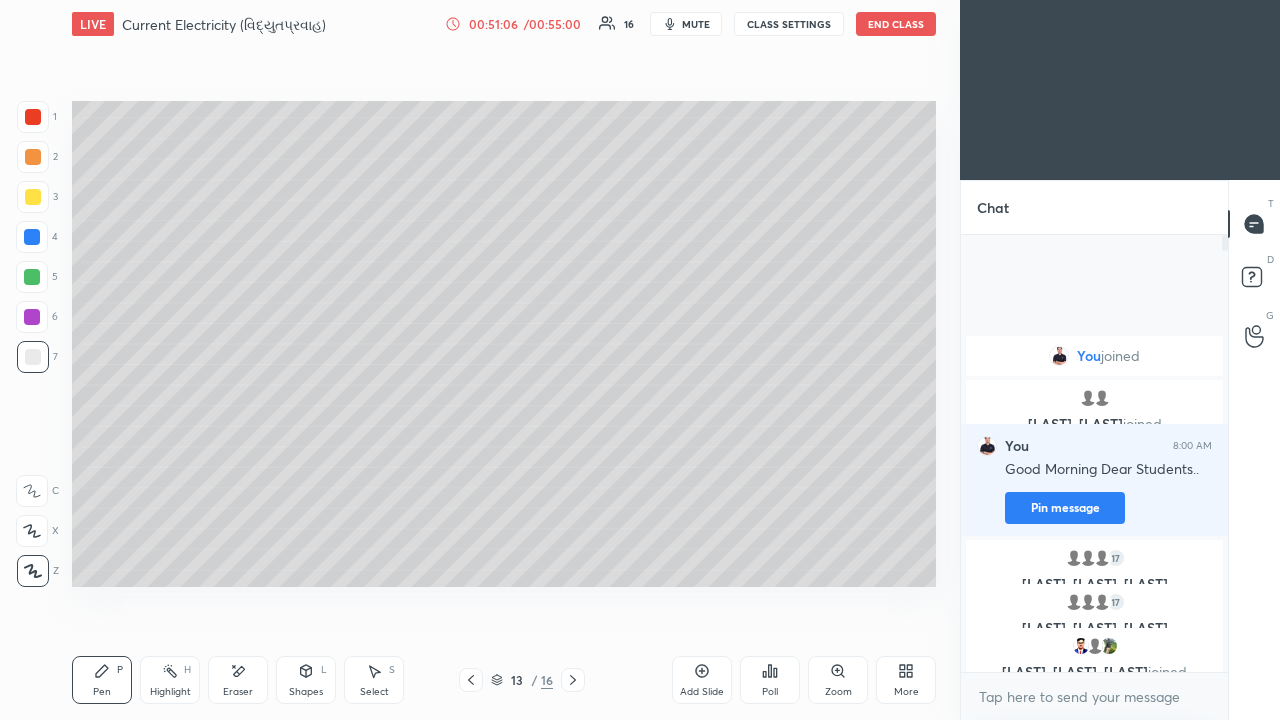 click on "End Class" at bounding box center (896, 24) 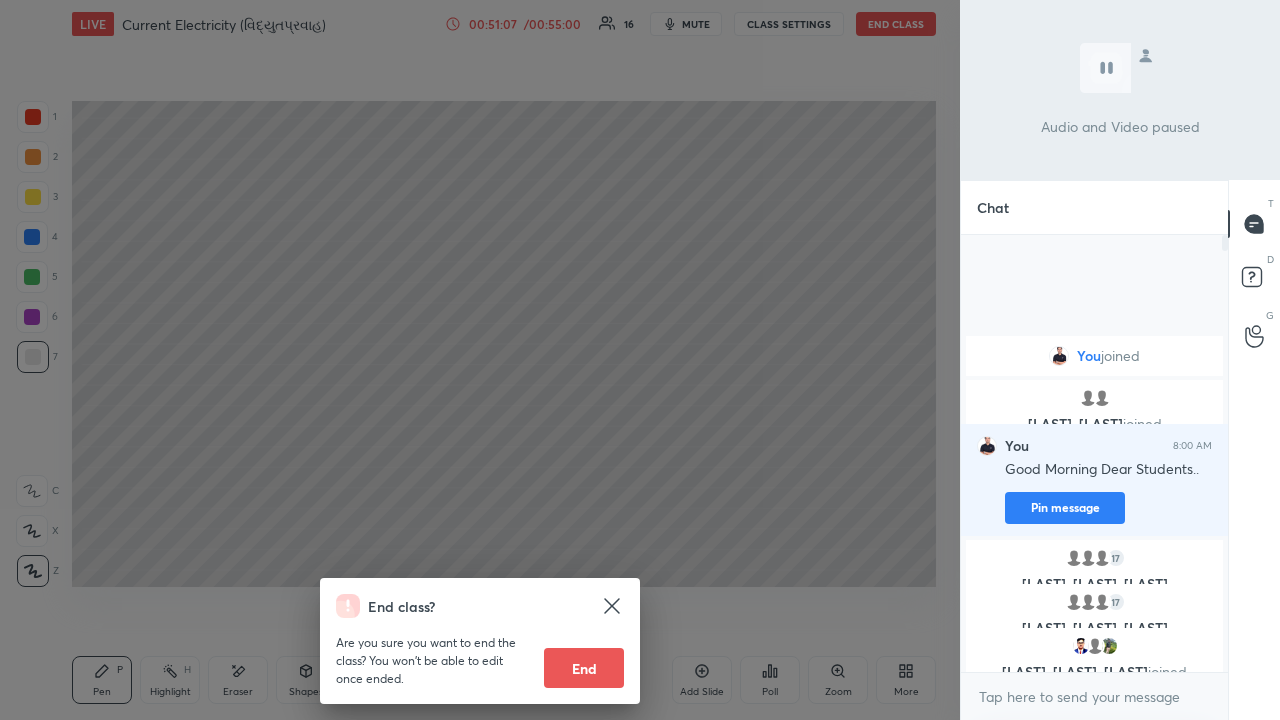 click on "End" at bounding box center [584, 668] 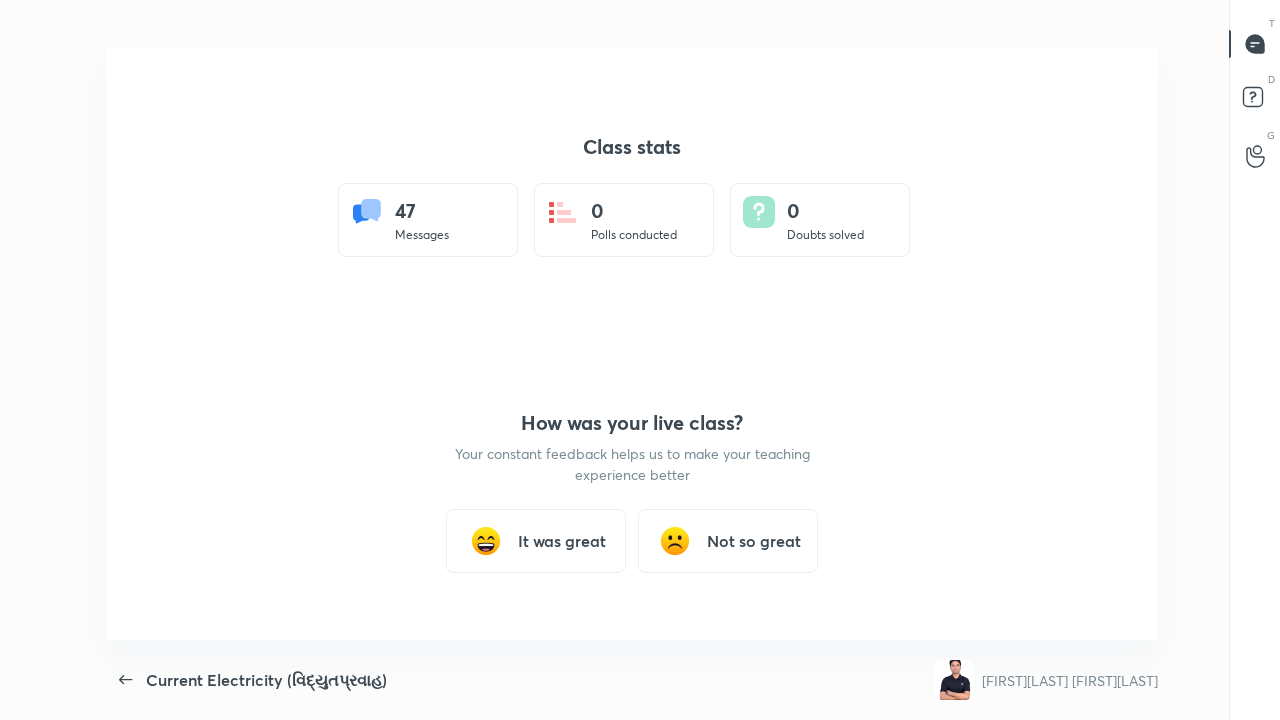 scroll, scrollTop: 99408, scrollLeft: 98736, axis: both 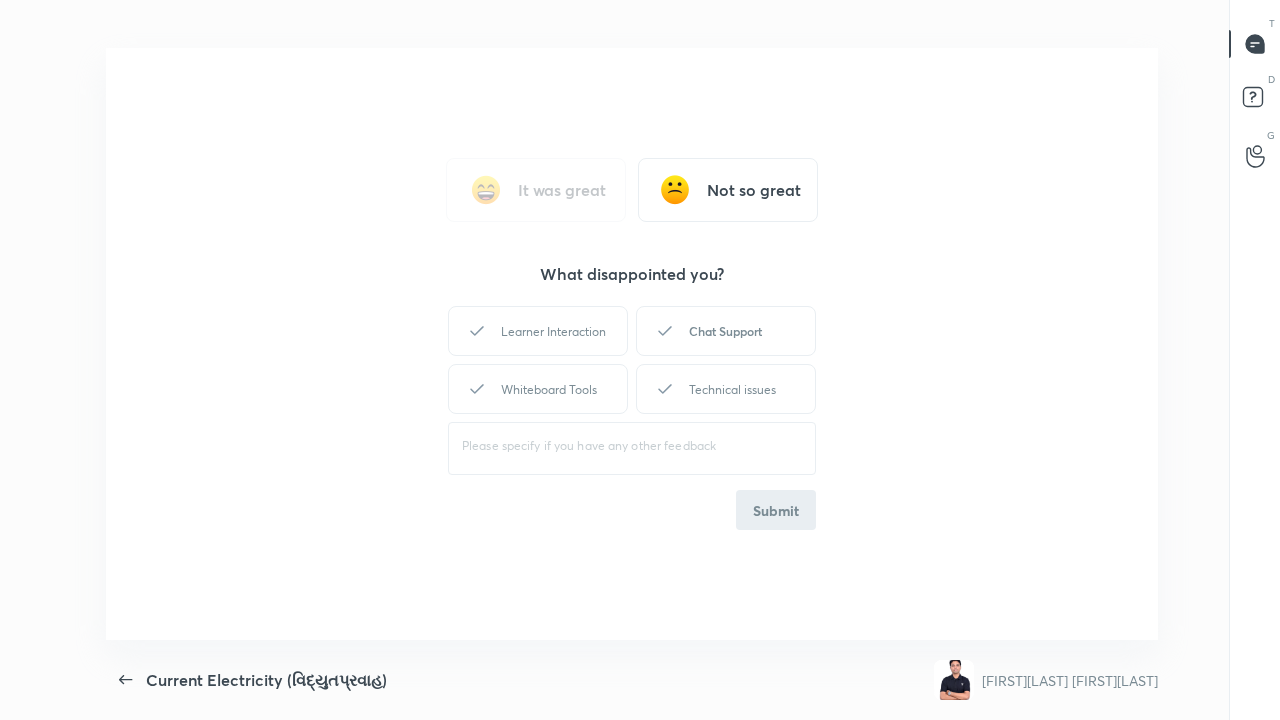 click on "Chat Support" at bounding box center [726, 331] 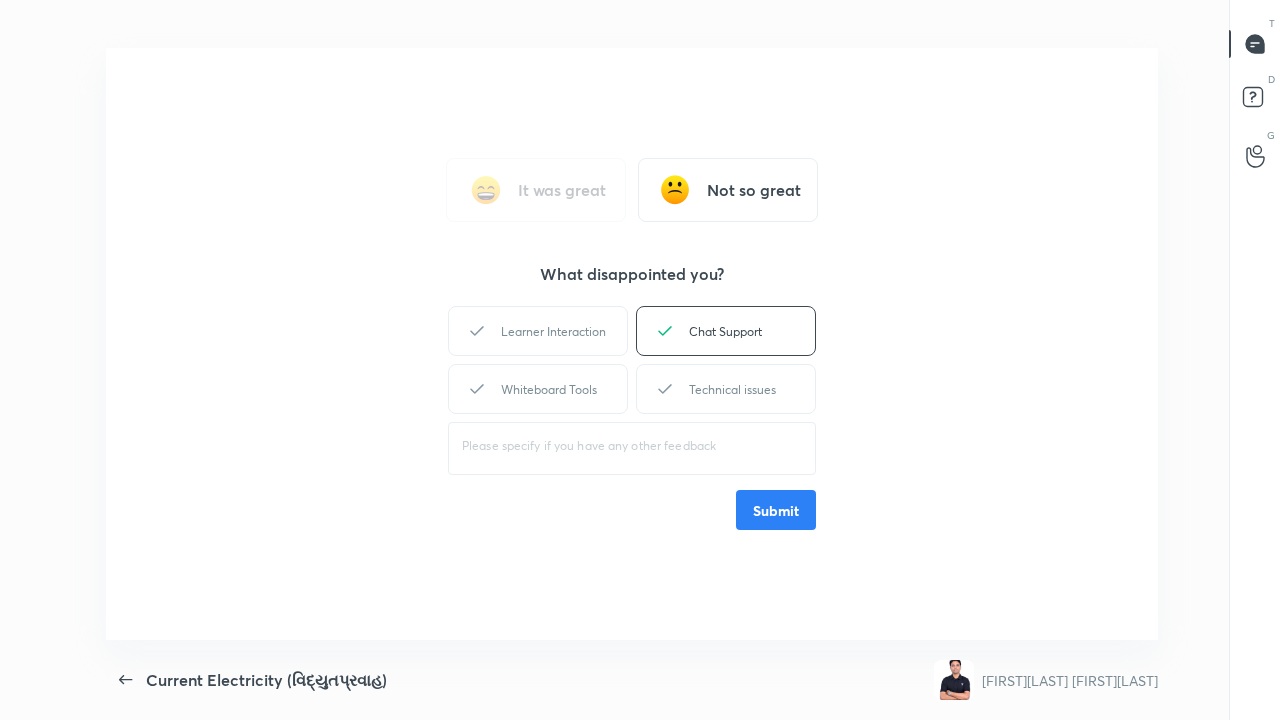 click on "Submit" at bounding box center (776, 510) 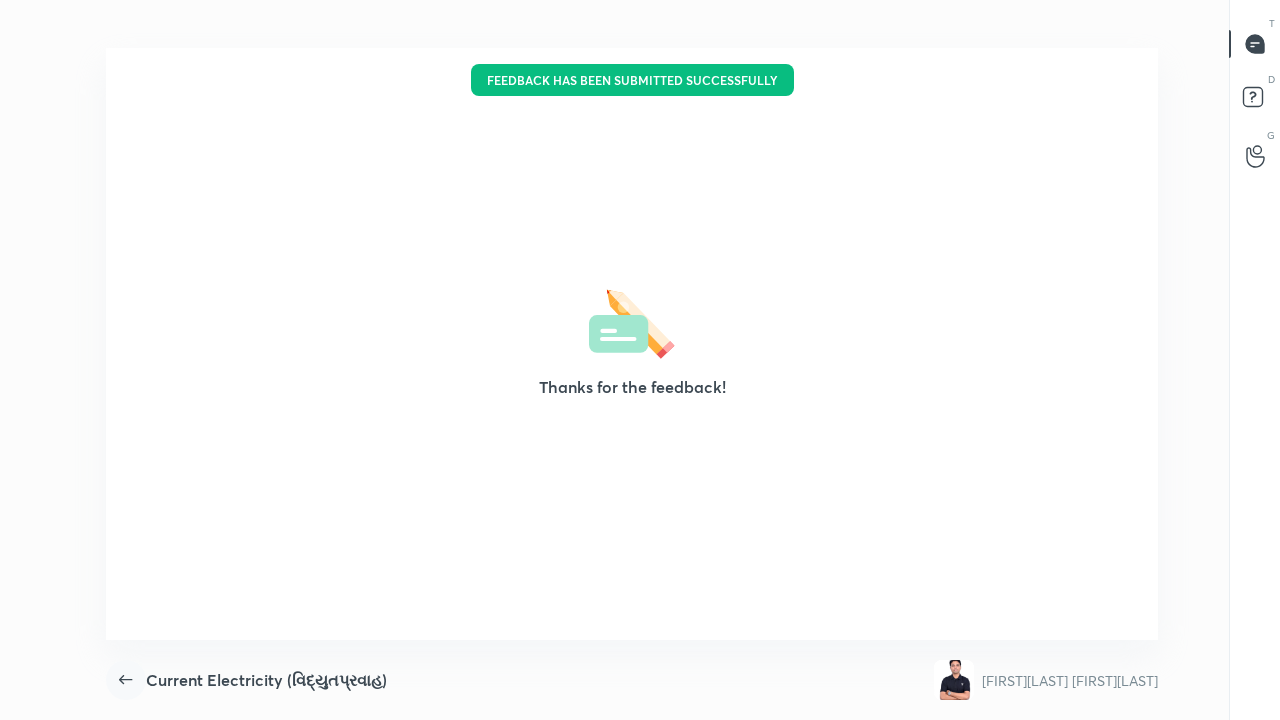 click 